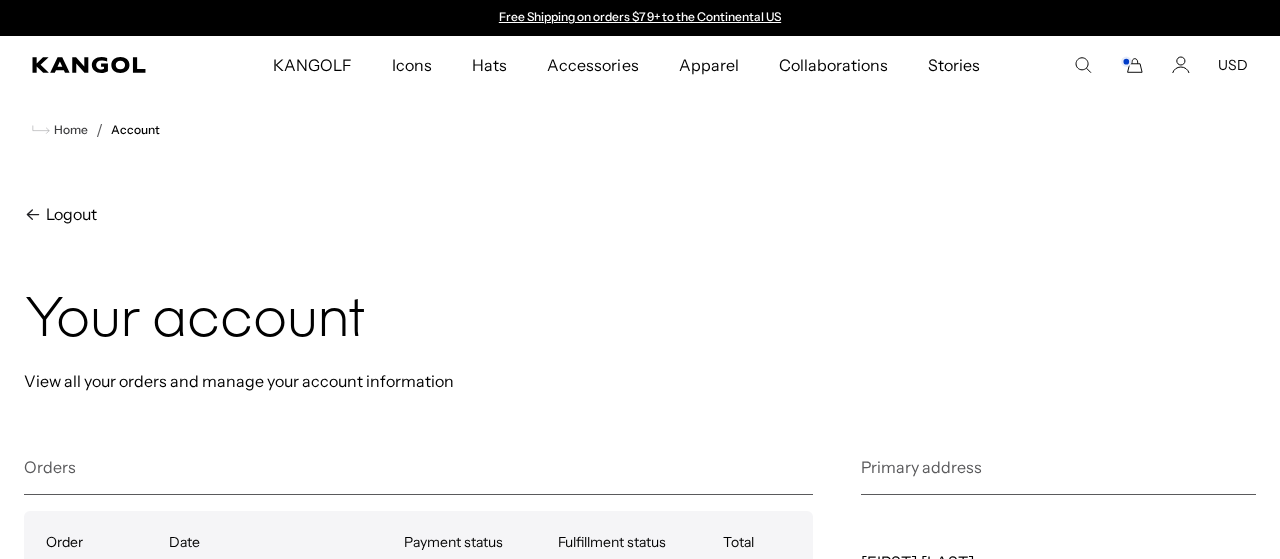 scroll, scrollTop: 0, scrollLeft: 0, axis: both 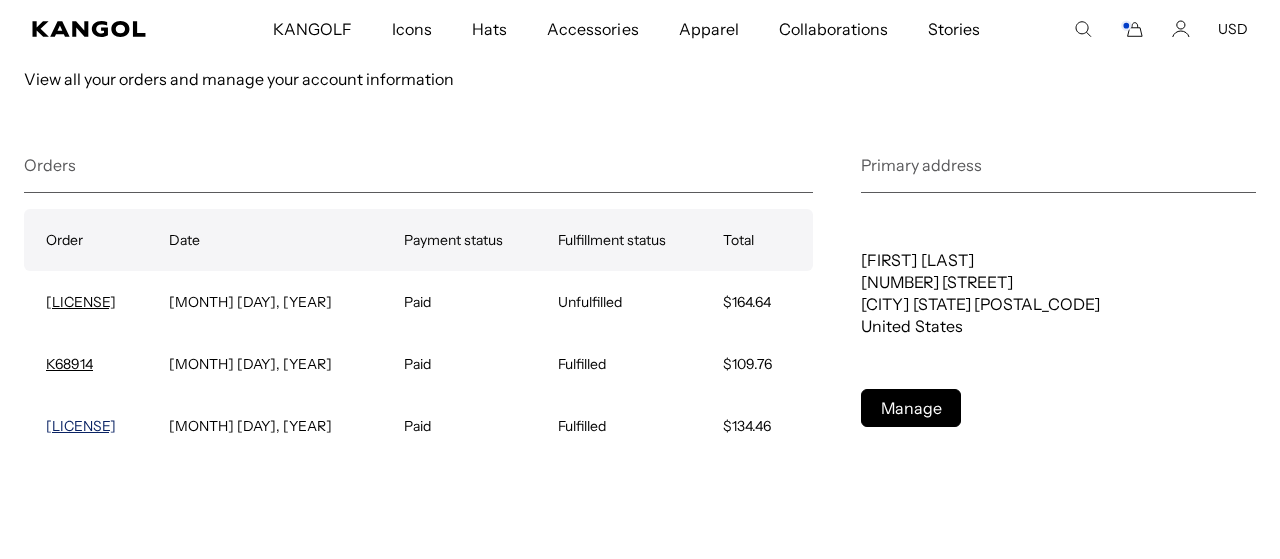 click on "K66796" at bounding box center (81, 426) 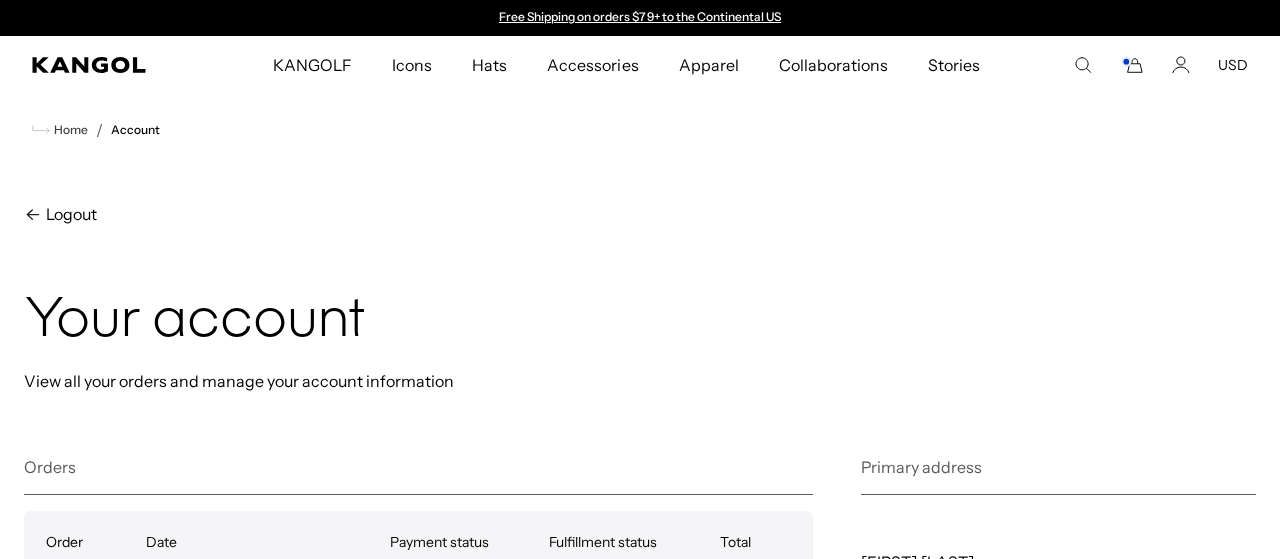 scroll, scrollTop: 302, scrollLeft: 0, axis: vertical 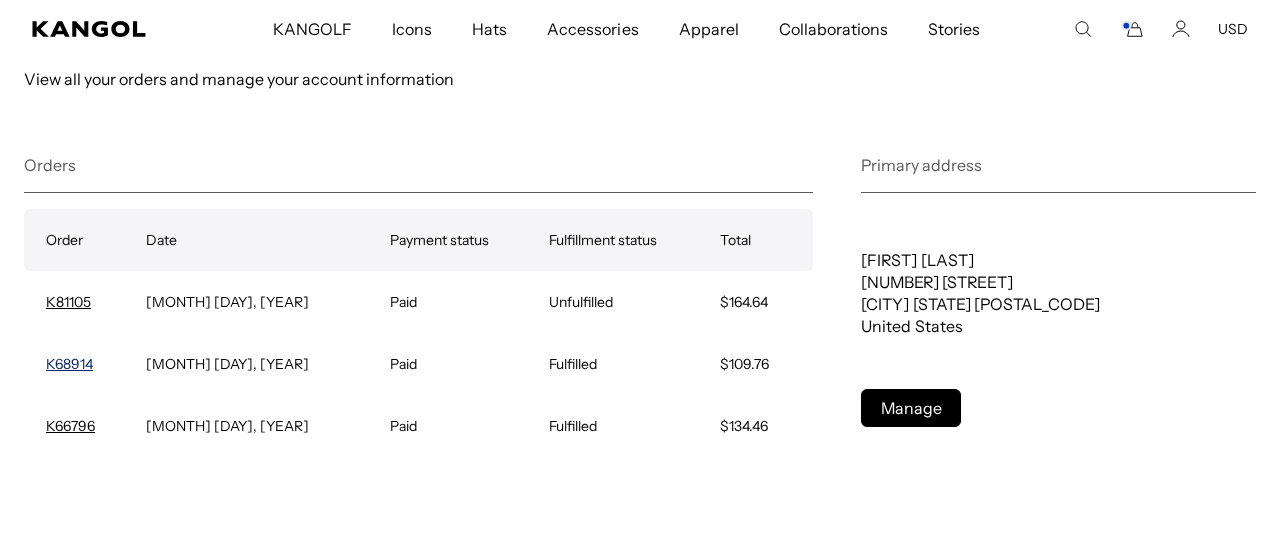 click on "K68914" at bounding box center (69, 364) 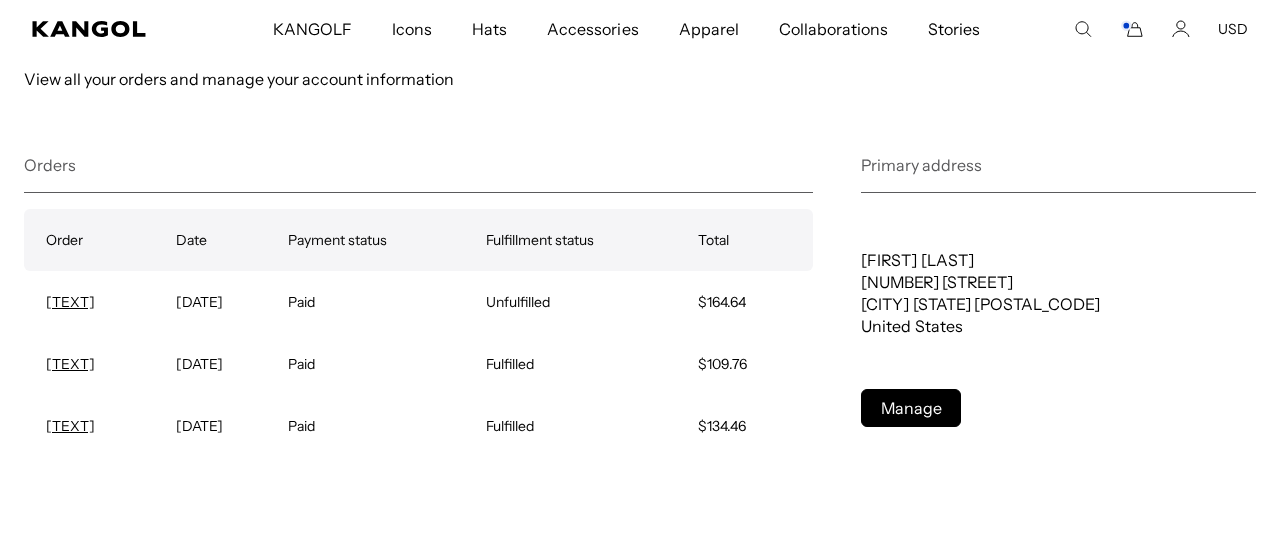 scroll, scrollTop: 302, scrollLeft: 0, axis: vertical 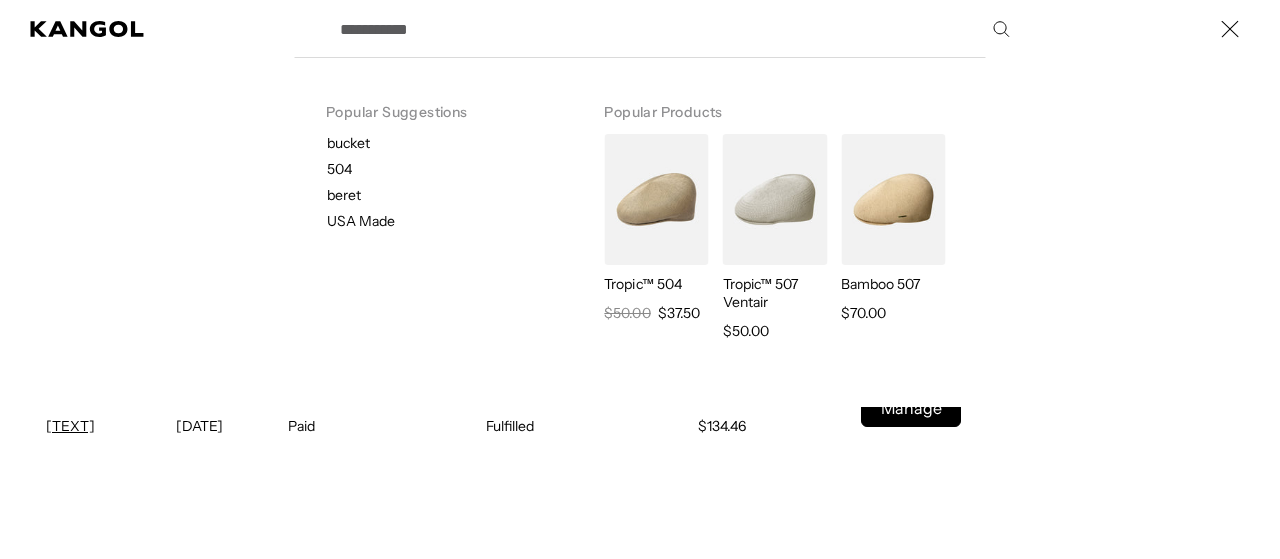 paste on "**********" 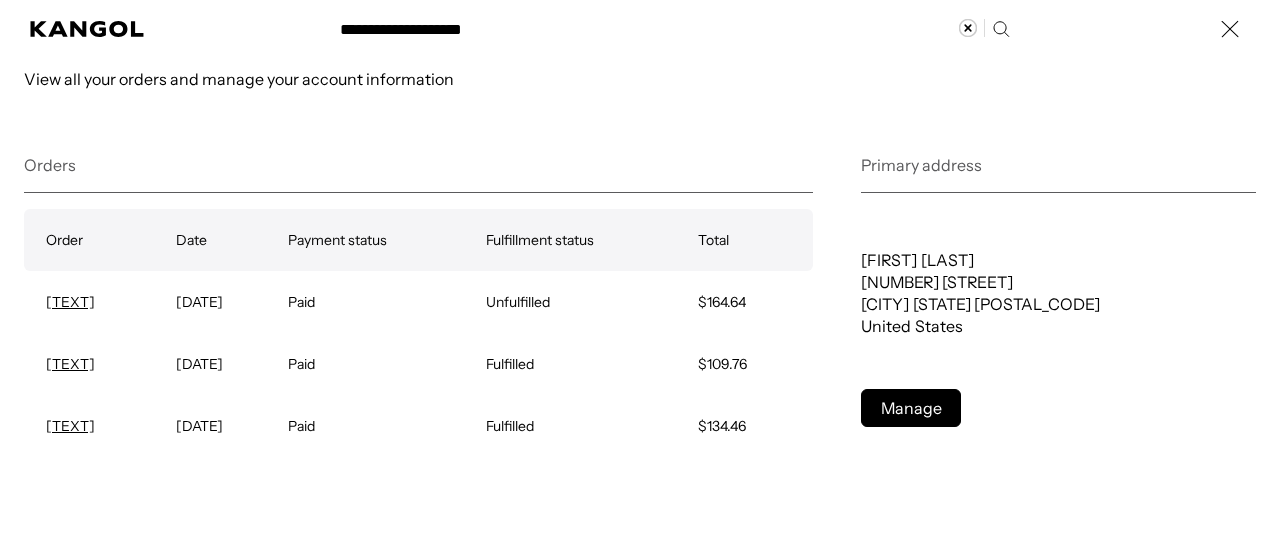 scroll, scrollTop: 0, scrollLeft: 0, axis: both 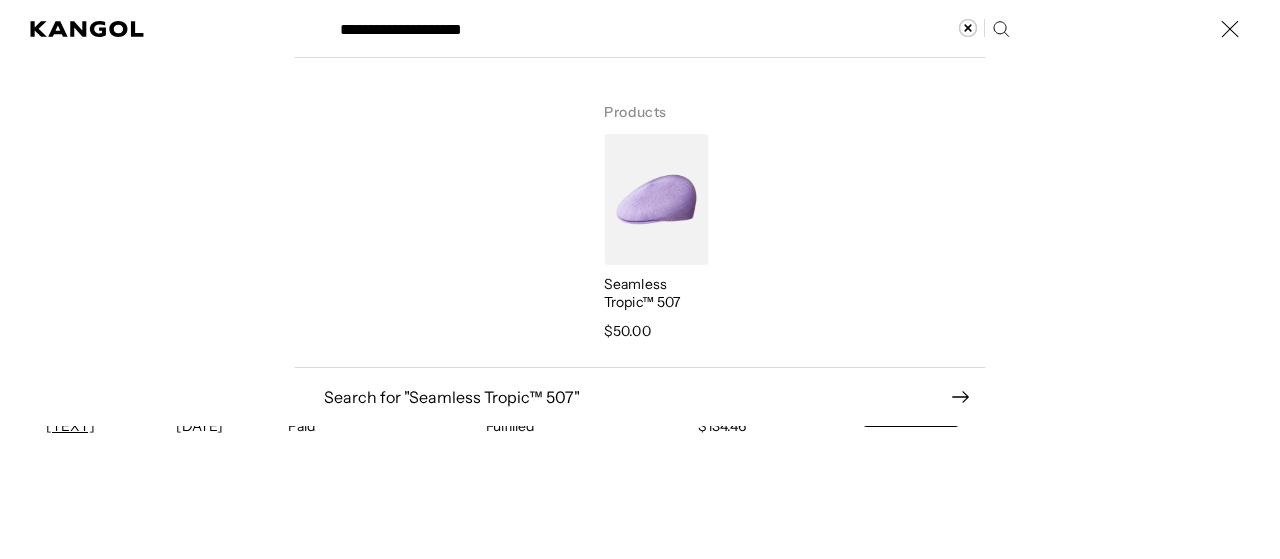 click on "**********" at bounding box center [673, 29] 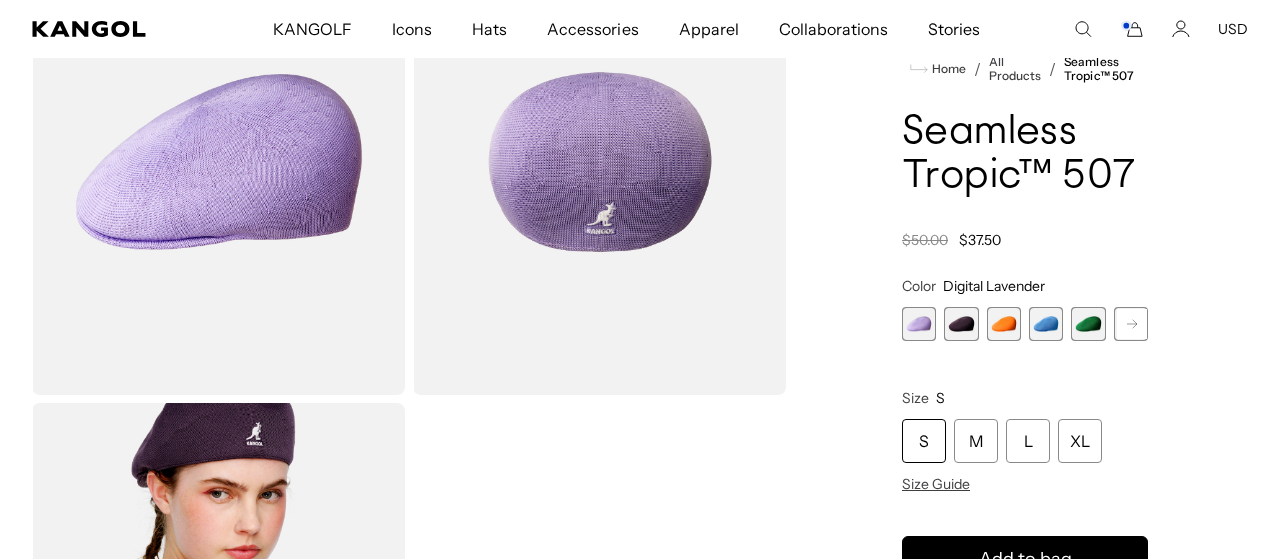 scroll, scrollTop: 201, scrollLeft: 0, axis: vertical 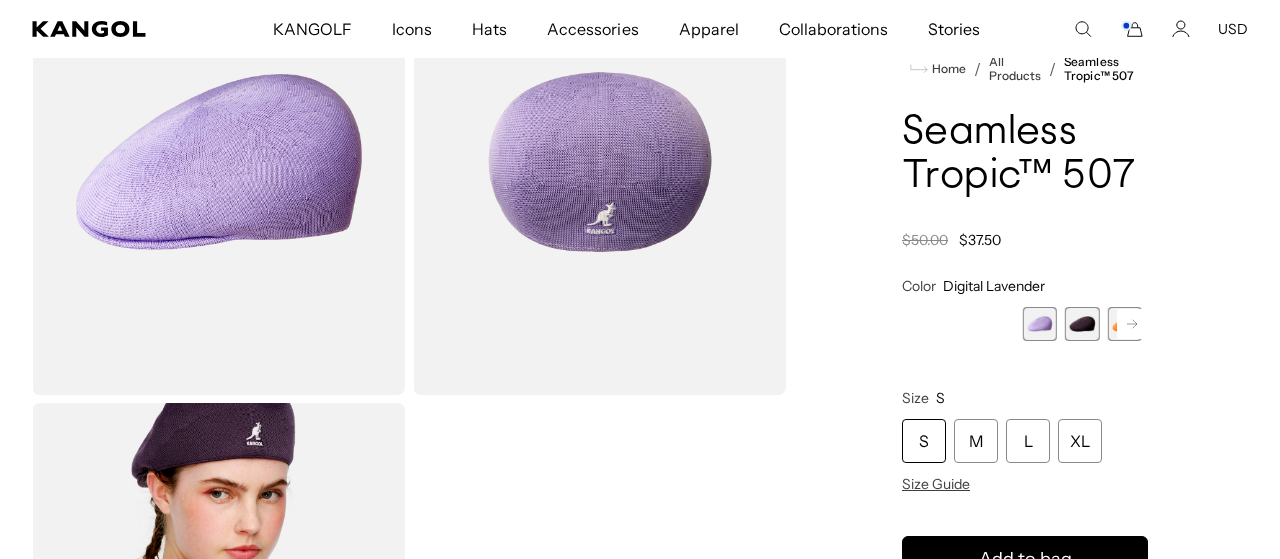 drag, startPoint x: 963, startPoint y: 321, endPoint x: 1226, endPoint y: 369, distance: 267.34436 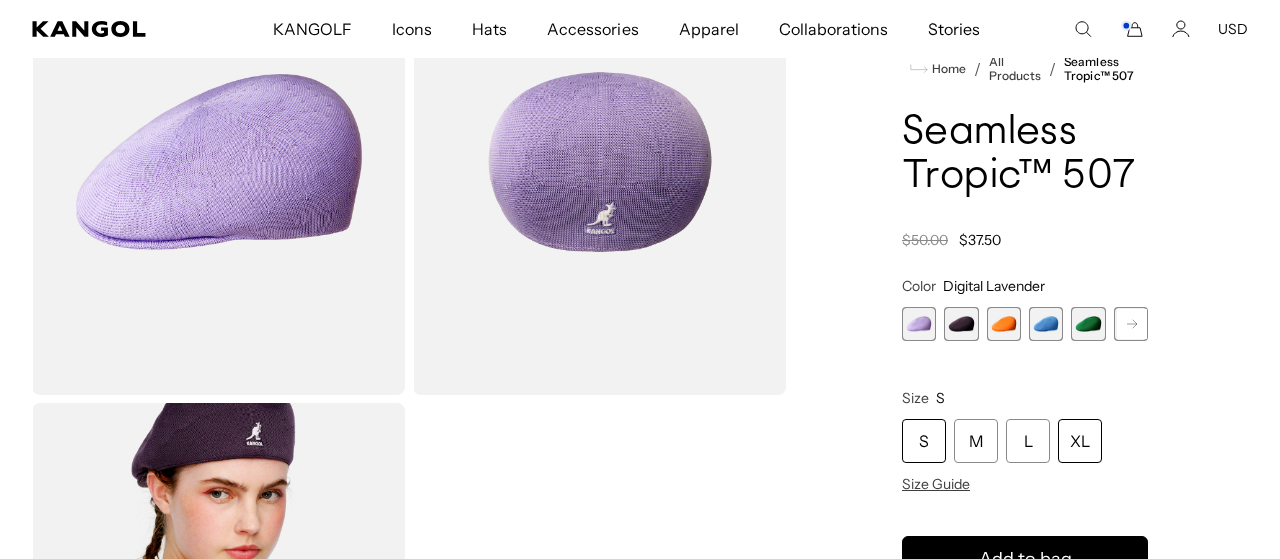 scroll, scrollTop: 0, scrollLeft: 412, axis: horizontal 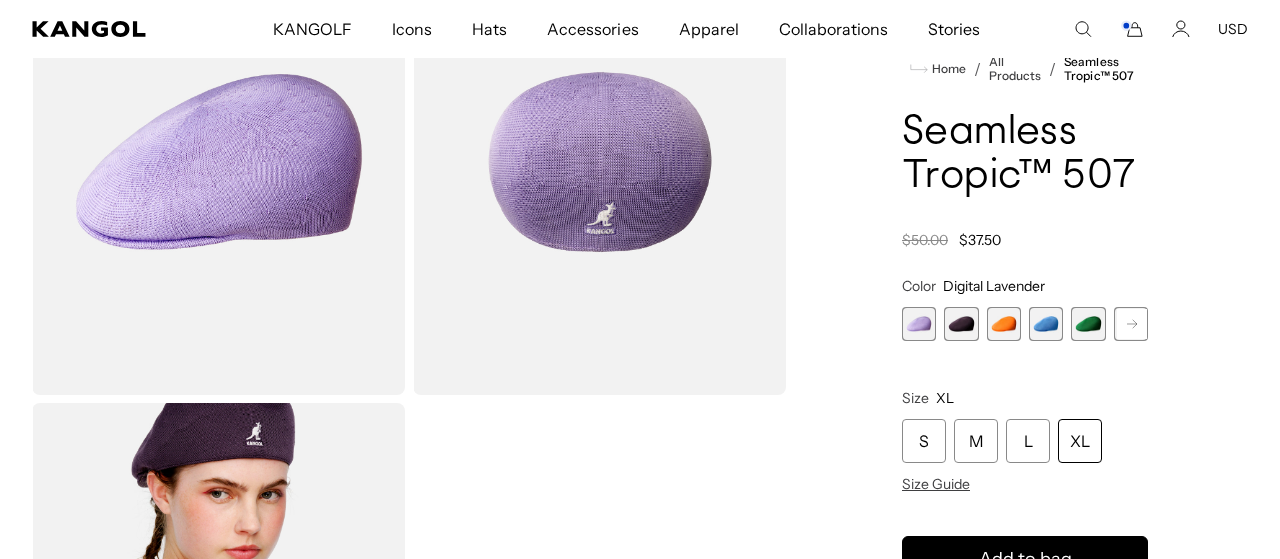 click on "XL" at bounding box center [1080, 442] 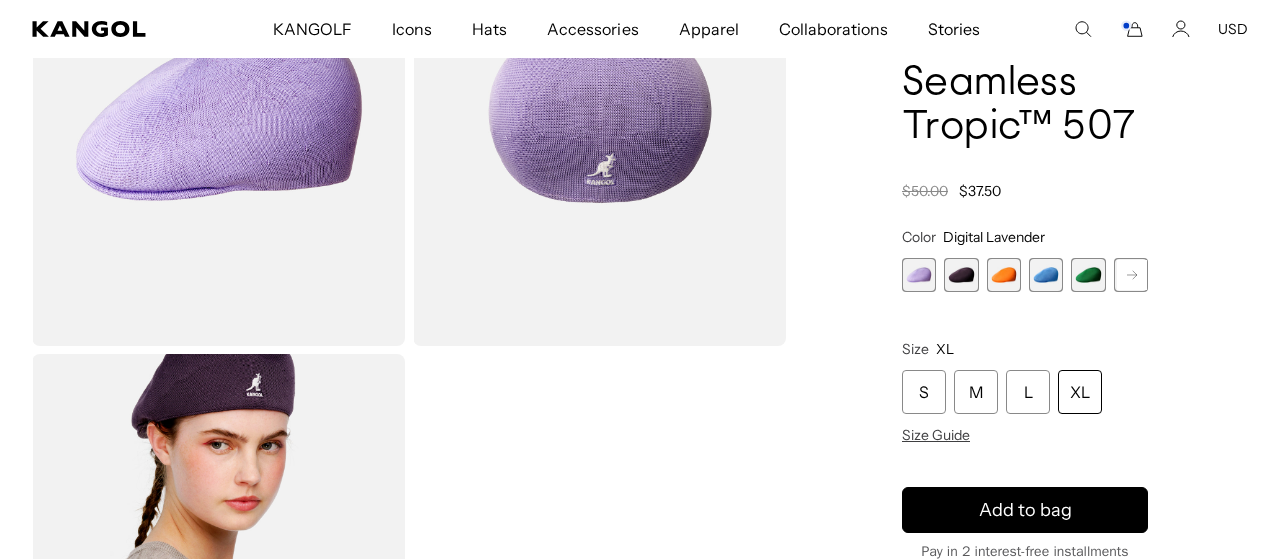 scroll, scrollTop: 245, scrollLeft: 0, axis: vertical 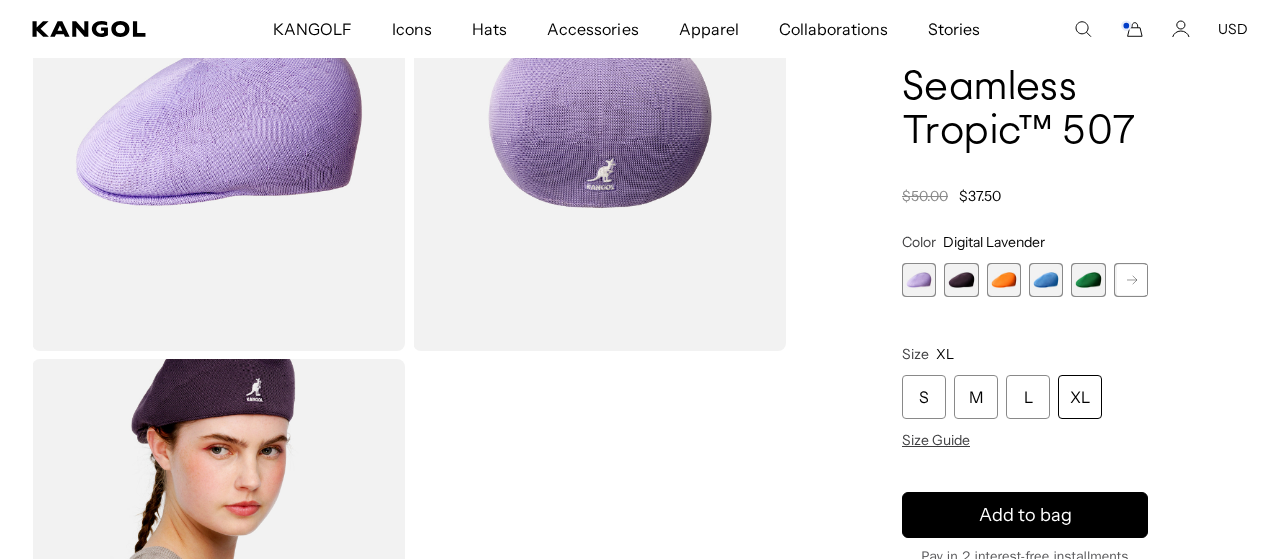 click at bounding box center [961, 280] 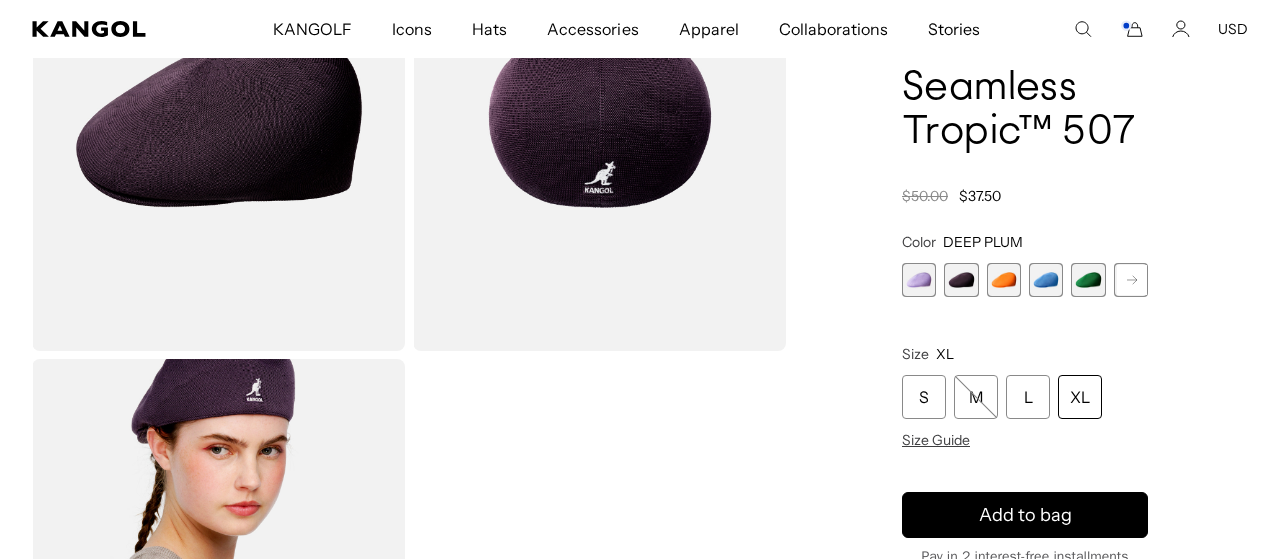 scroll, scrollTop: 0, scrollLeft: 0, axis: both 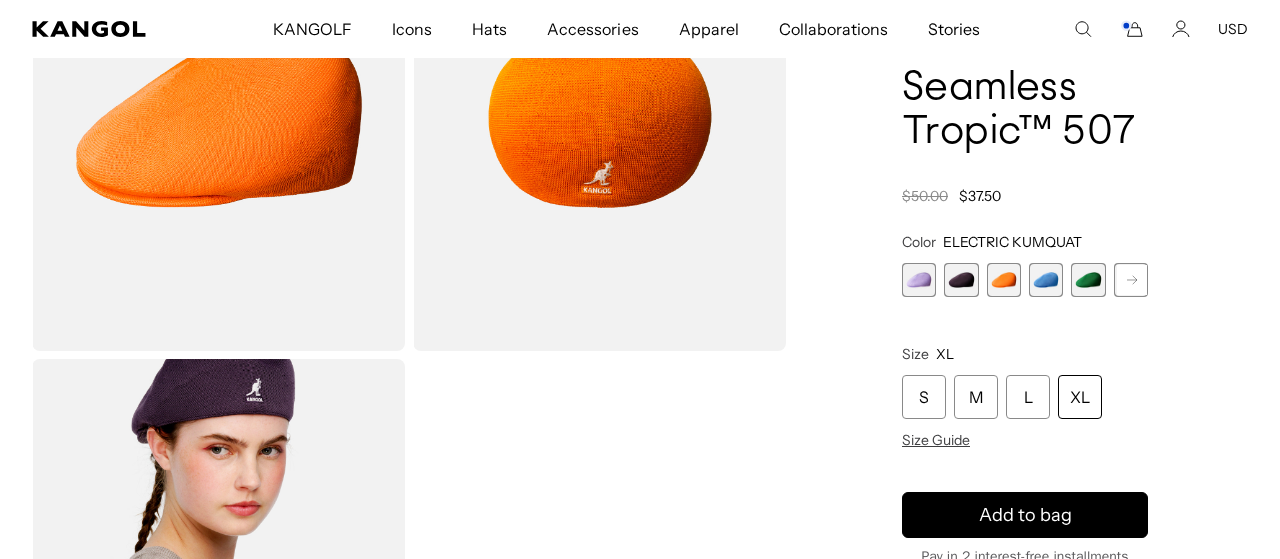 click at bounding box center (1046, 280) 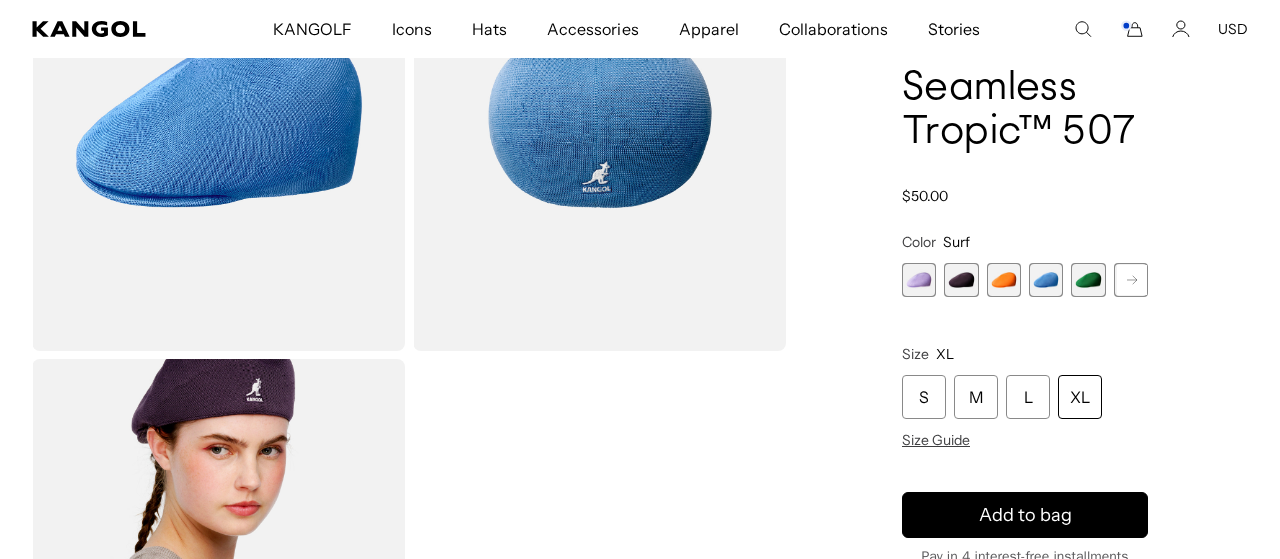 scroll, scrollTop: 0, scrollLeft: 412, axis: horizontal 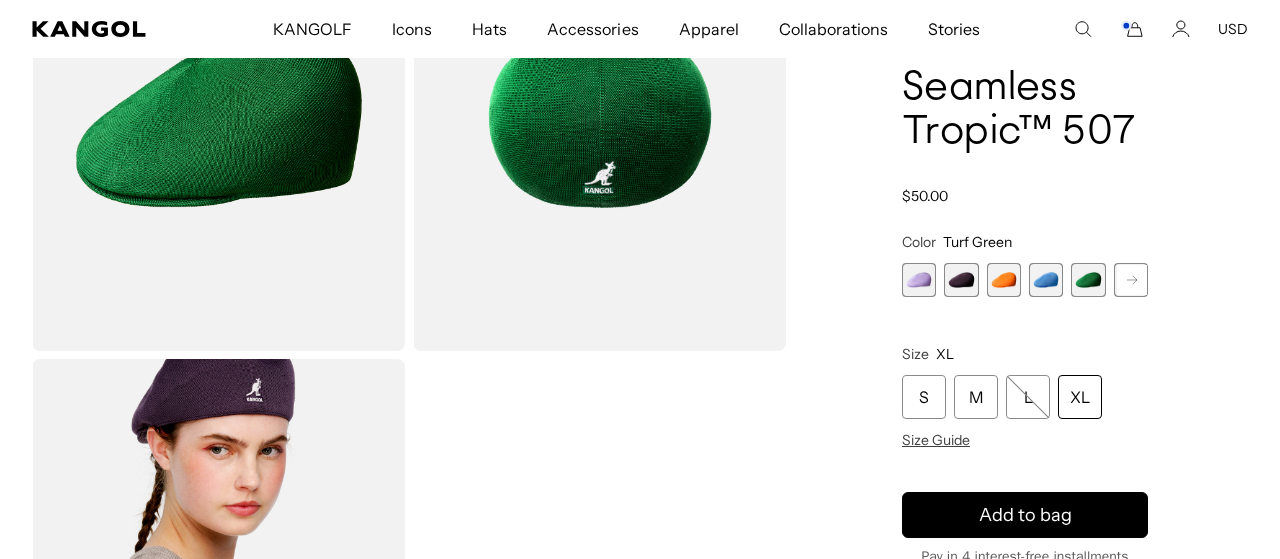 click 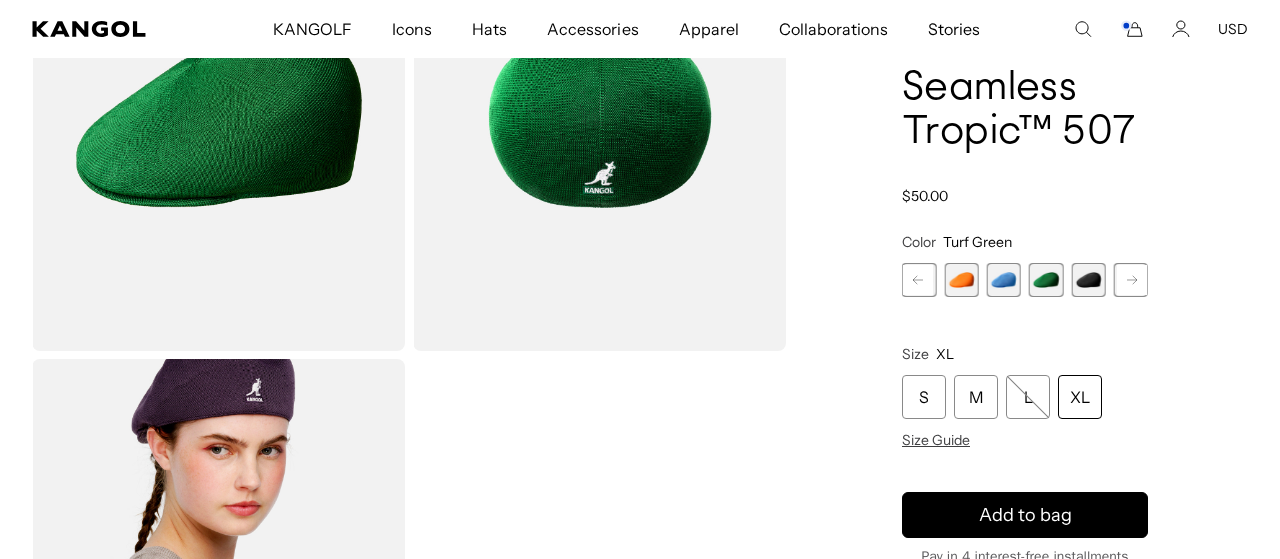 click at bounding box center (1088, 280) 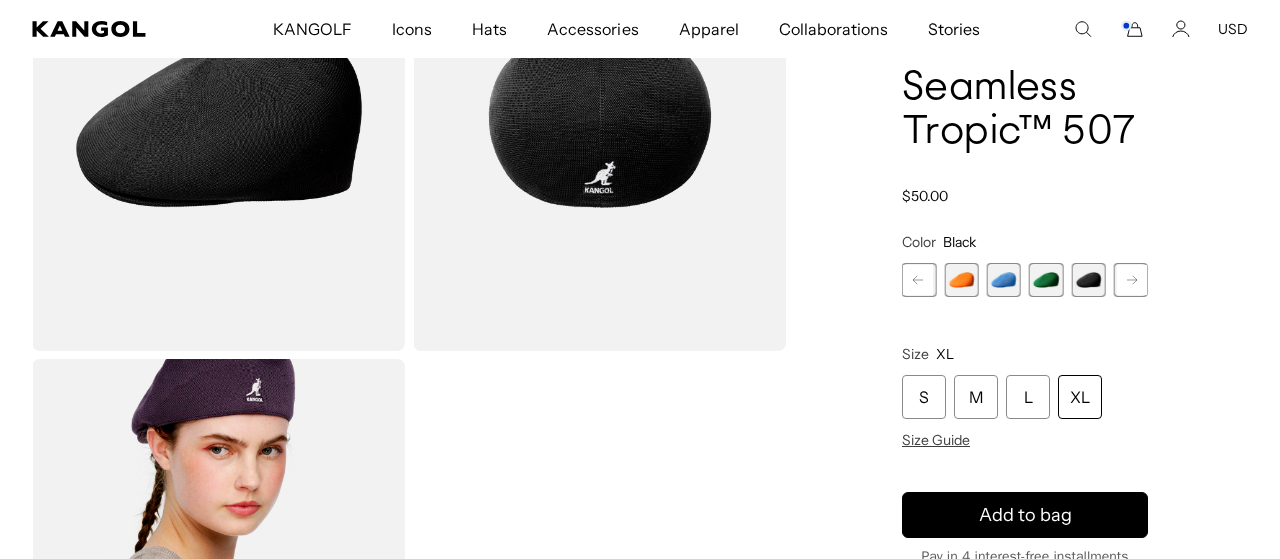 scroll, scrollTop: 0, scrollLeft: 0, axis: both 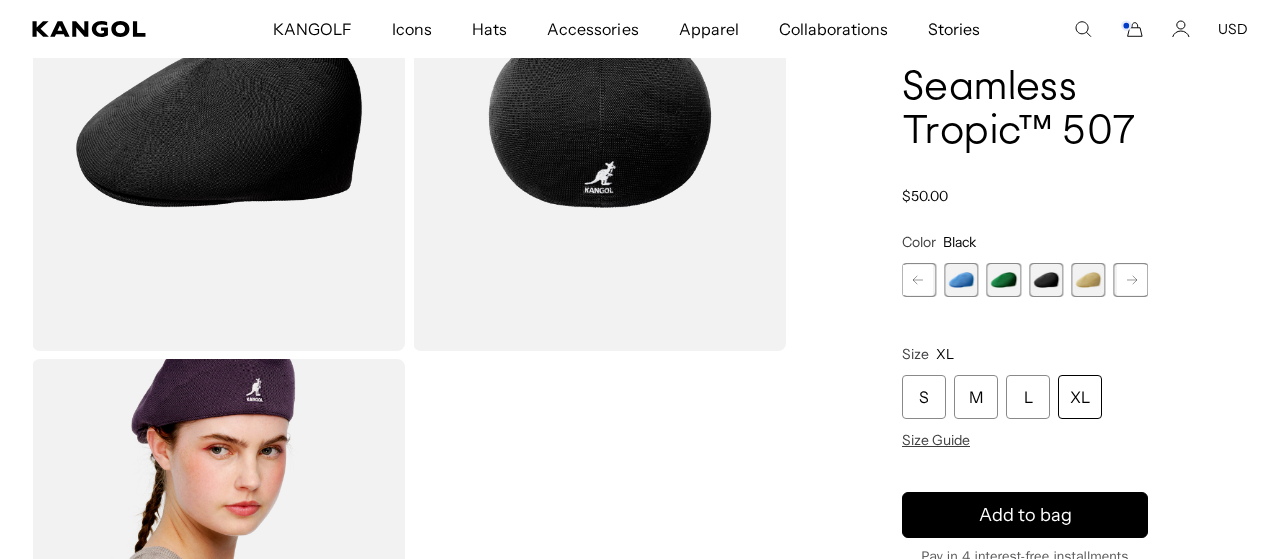 click at bounding box center [1088, 280] 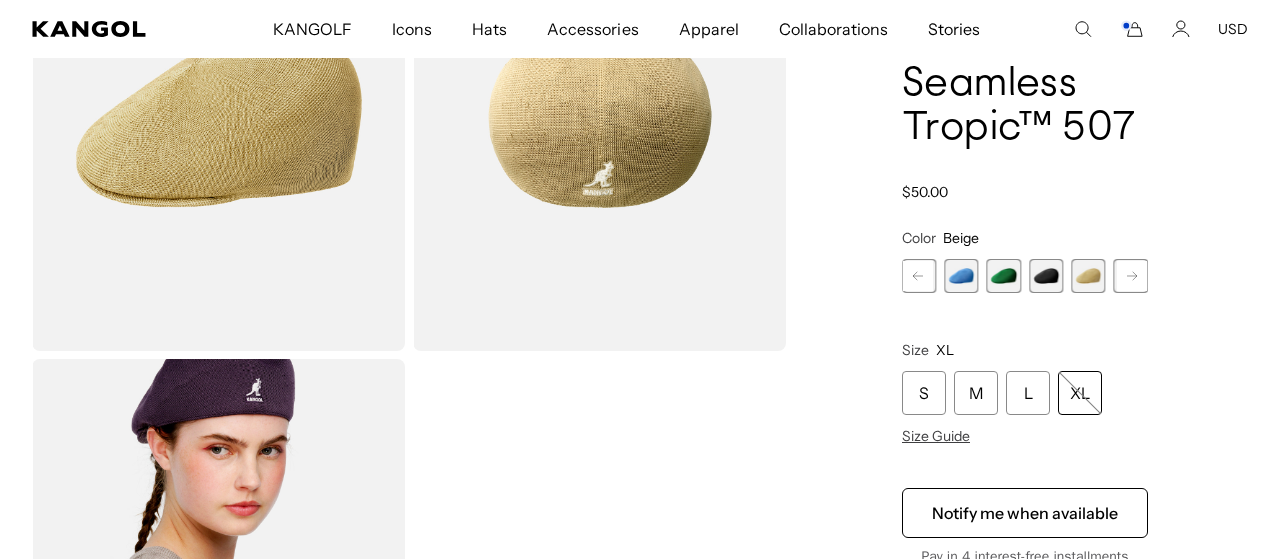 scroll, scrollTop: 0, scrollLeft: 412, axis: horizontal 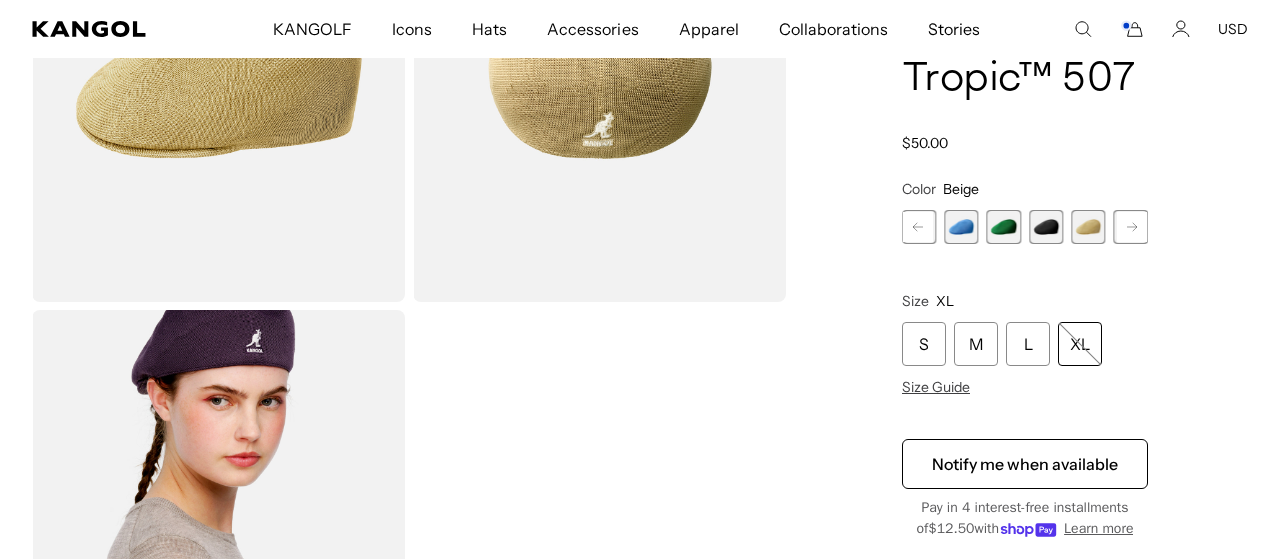 click 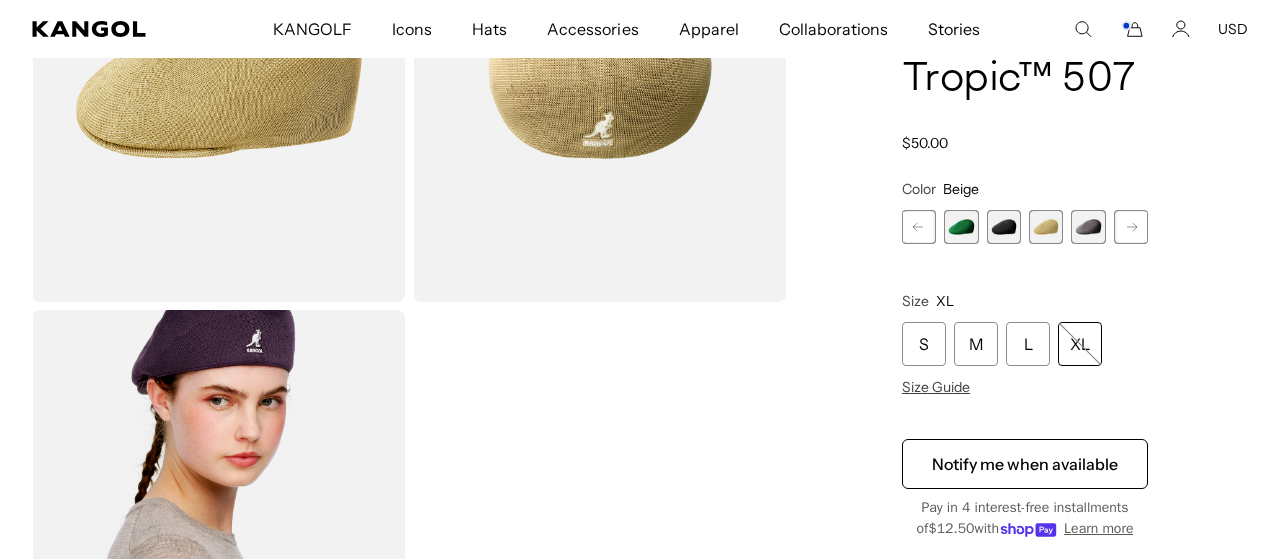 scroll, scrollTop: 0, scrollLeft: 412, axis: horizontal 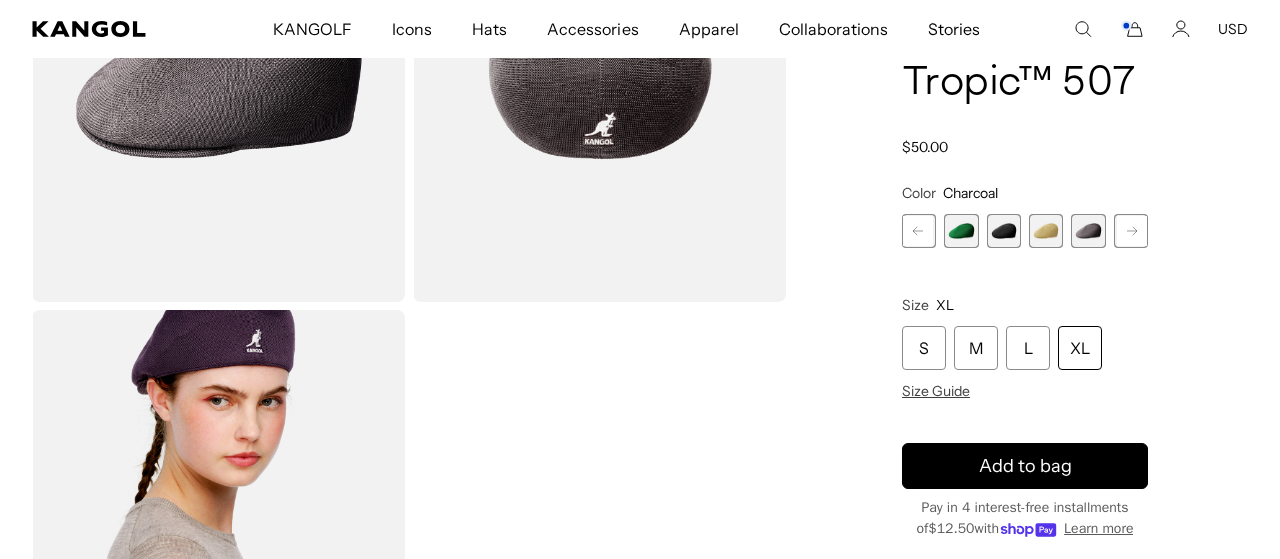 click 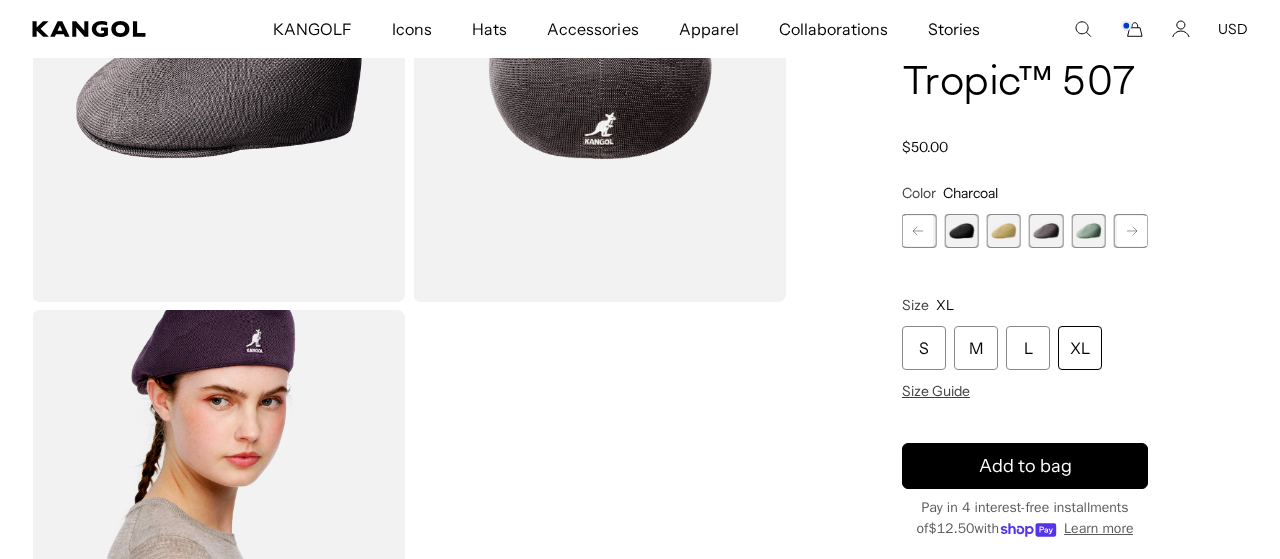 click on "Digital Lavender
Variant sold out or unavailable
DEEP PLUM
Variant sold out or unavailable
ELECTRIC KUMQUAT
Variant sold out or unavailable
Surf
Variant sold out or unavailable
Turf Green
Variant sold out or unavailable
Black
Variant sold out or unavailable
Beige
Variant sold out or unavailable" at bounding box center [1025, 231] 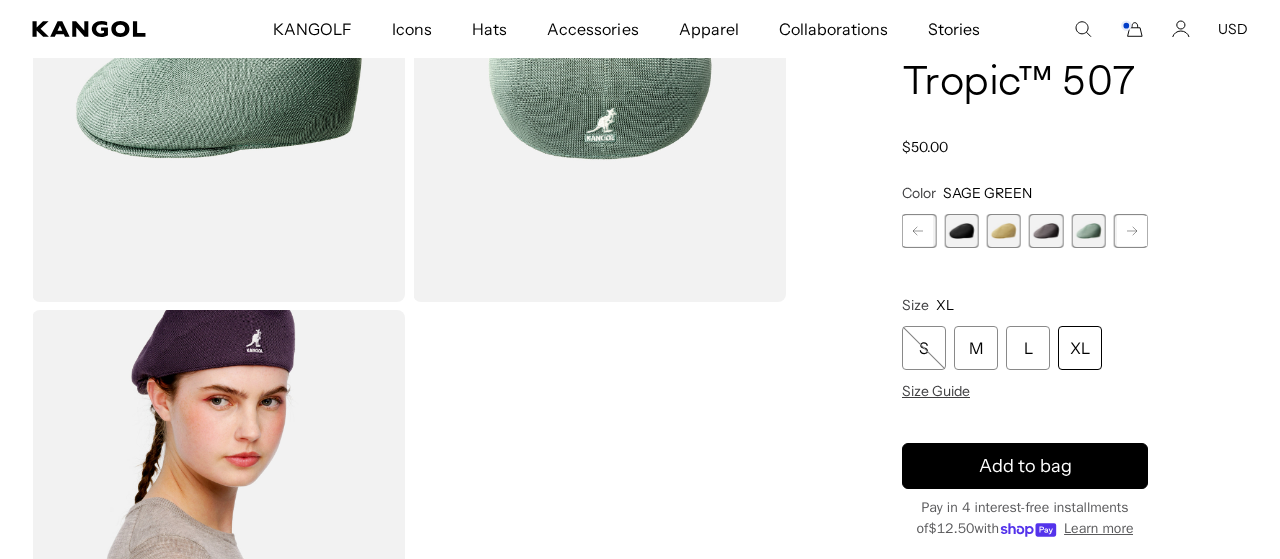 scroll, scrollTop: 0, scrollLeft: 0, axis: both 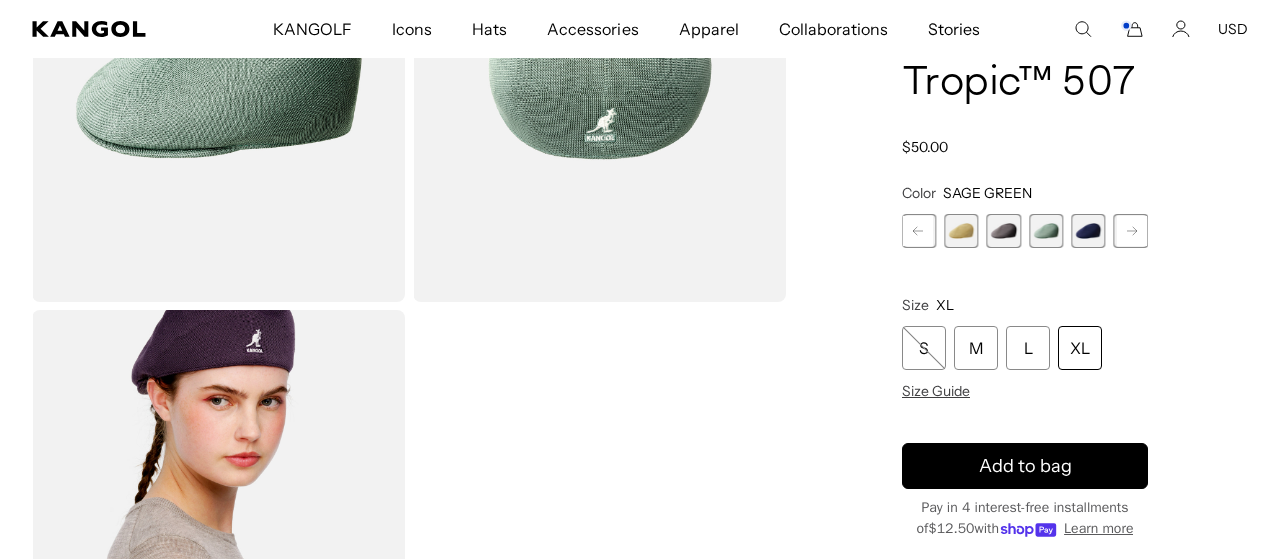 click at bounding box center (1088, 231) 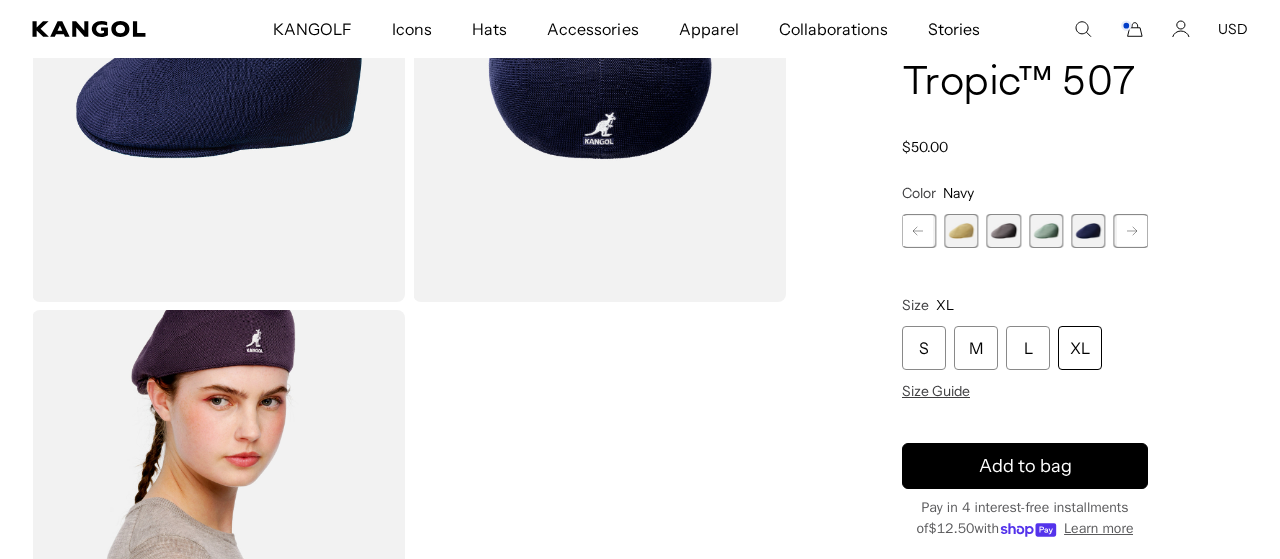 click 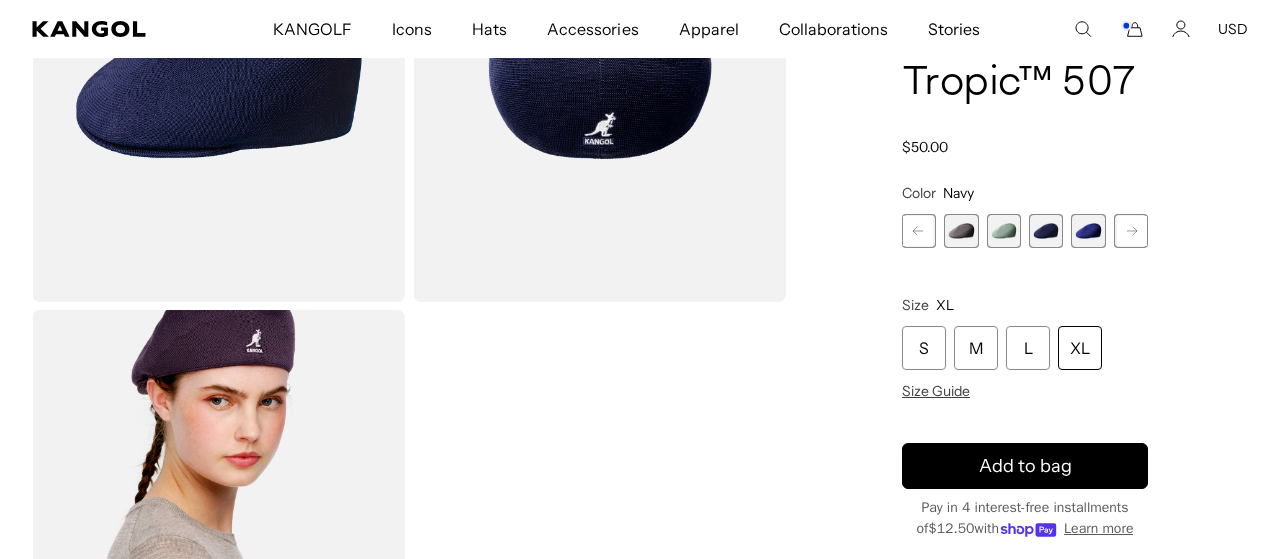 scroll, scrollTop: 0, scrollLeft: 412, axis: horizontal 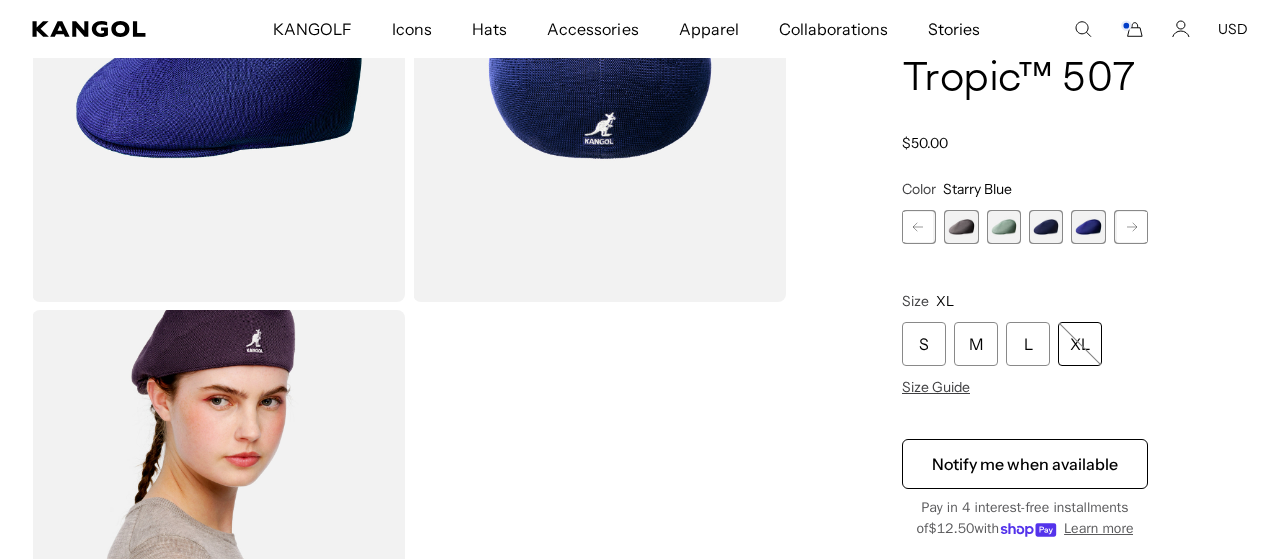 click 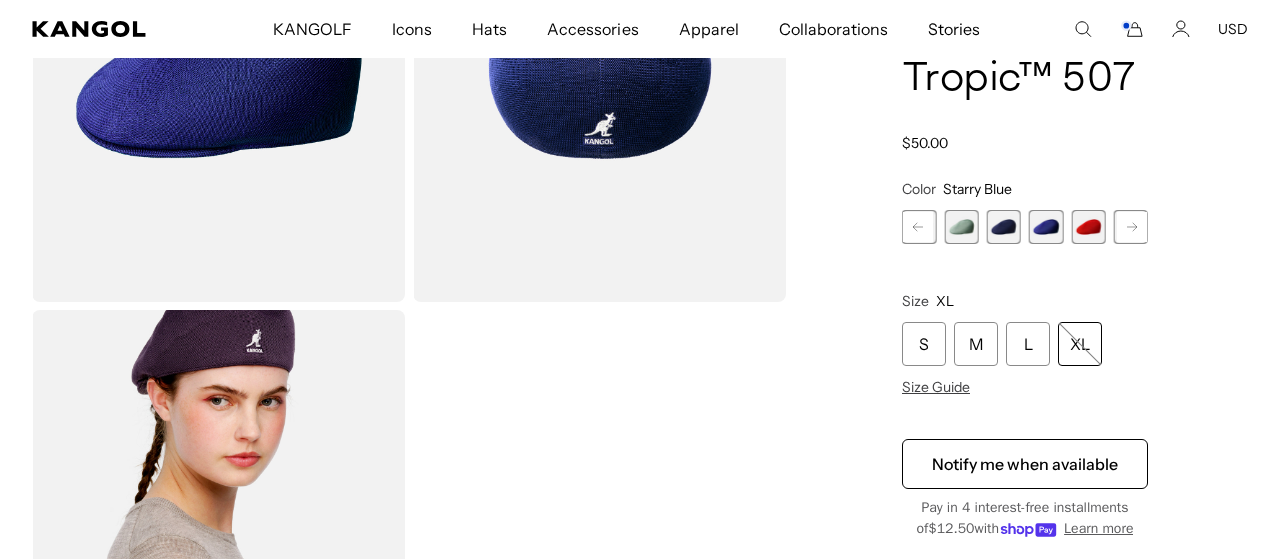 scroll, scrollTop: 0, scrollLeft: 0, axis: both 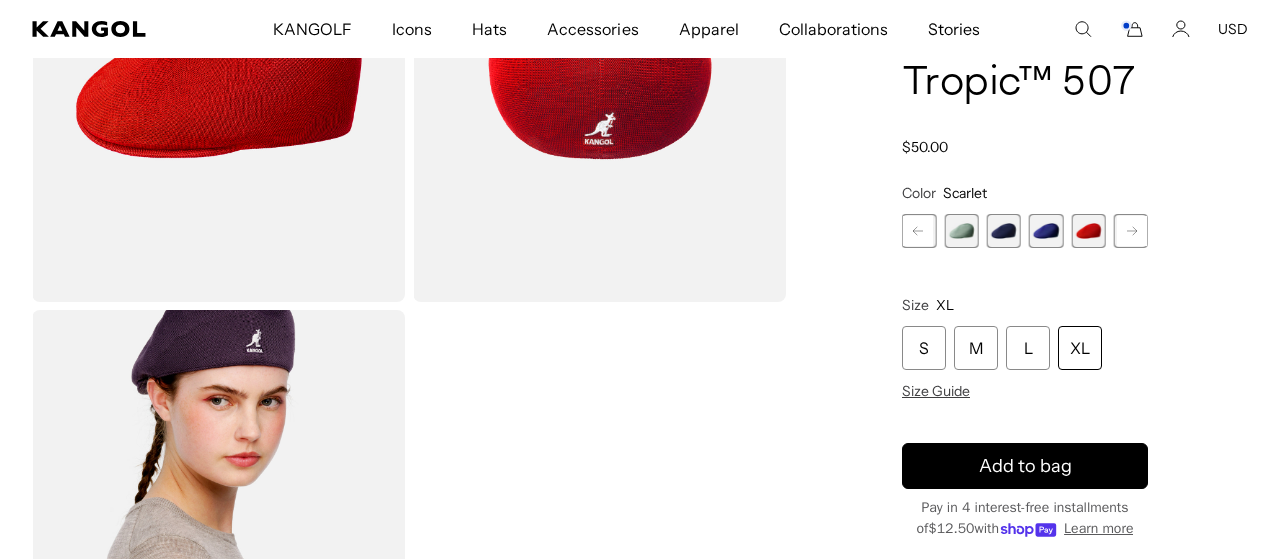 click 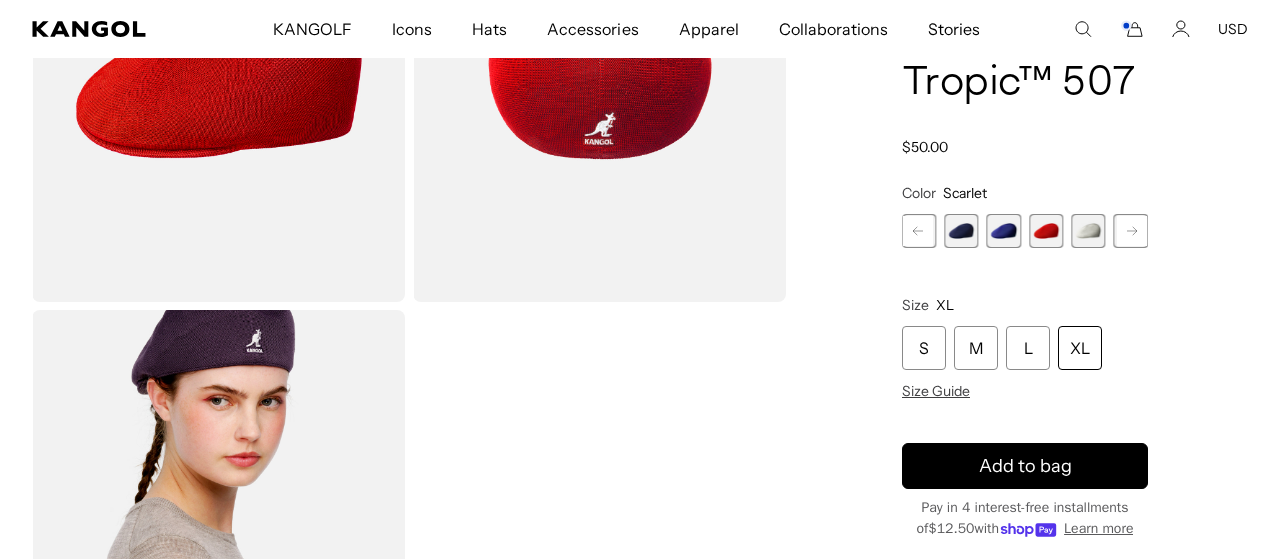 click at bounding box center (1088, 231) 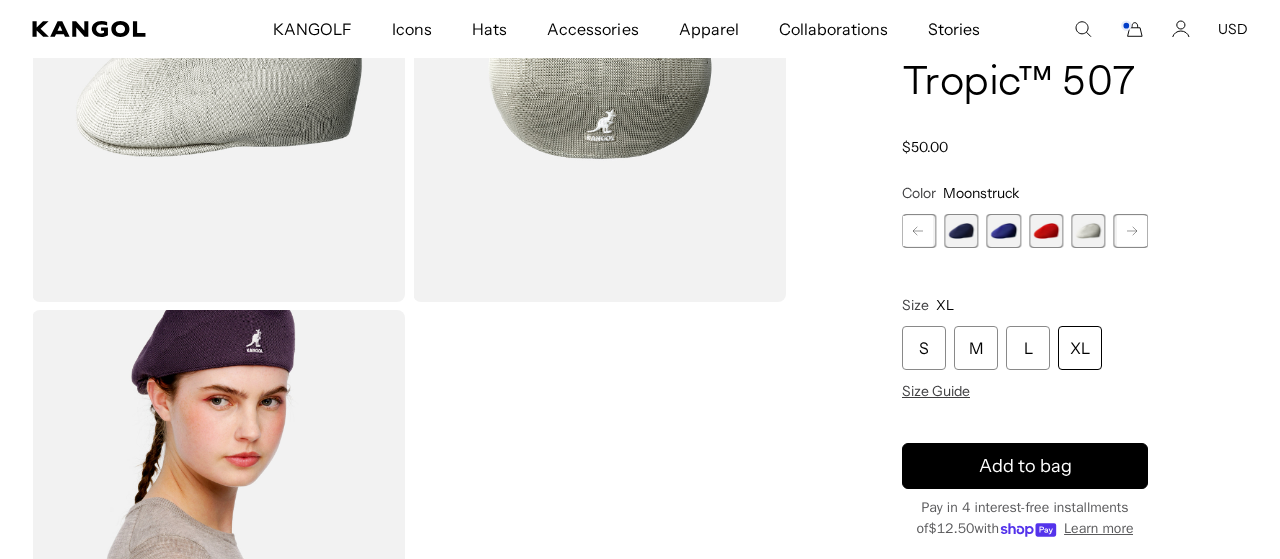 scroll, scrollTop: 0, scrollLeft: 412, axis: horizontal 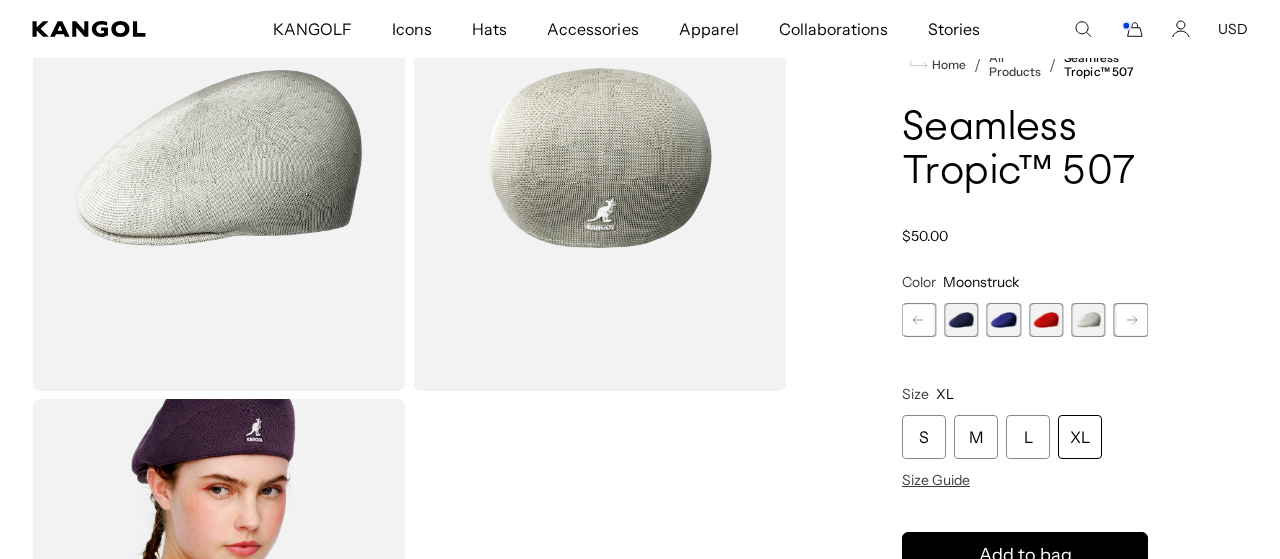 click on "XL" at bounding box center (1080, 438) 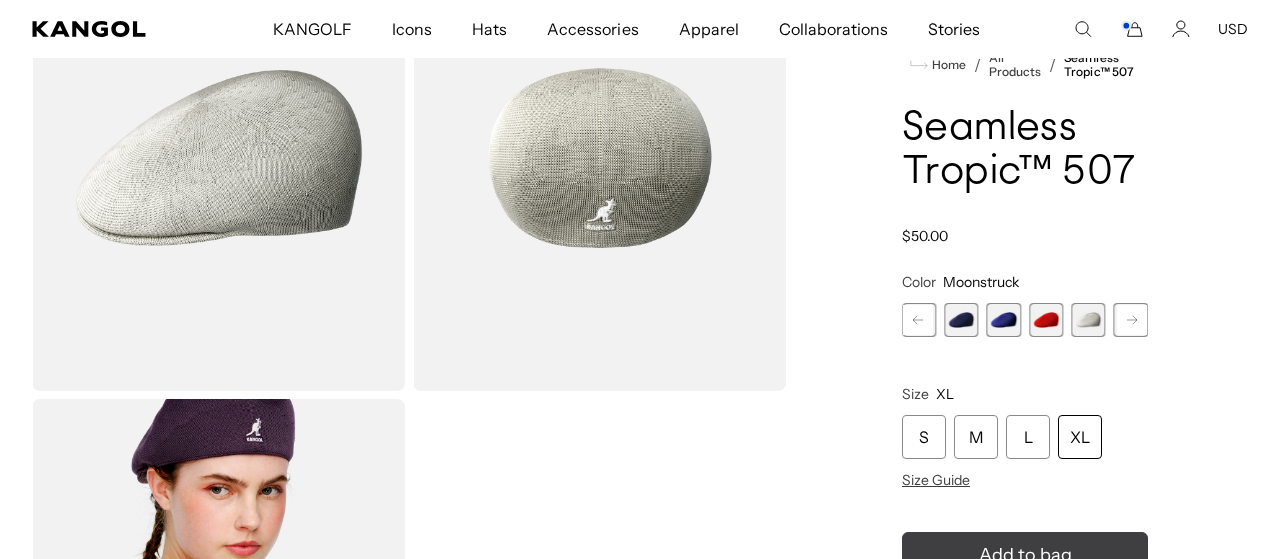 click 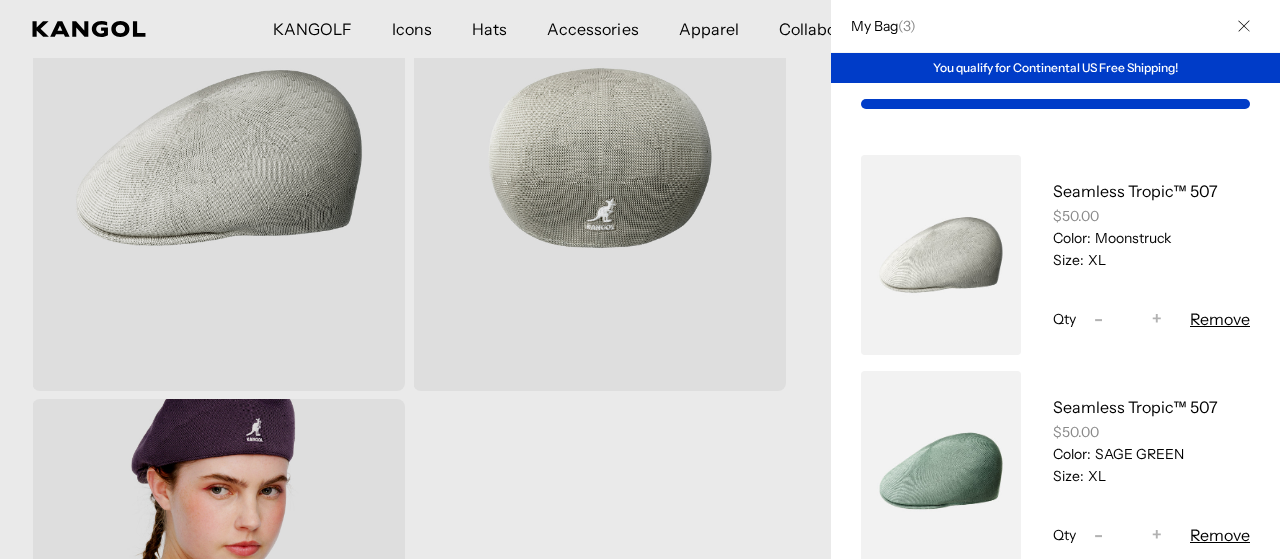 scroll, scrollTop: 0, scrollLeft: 0, axis: both 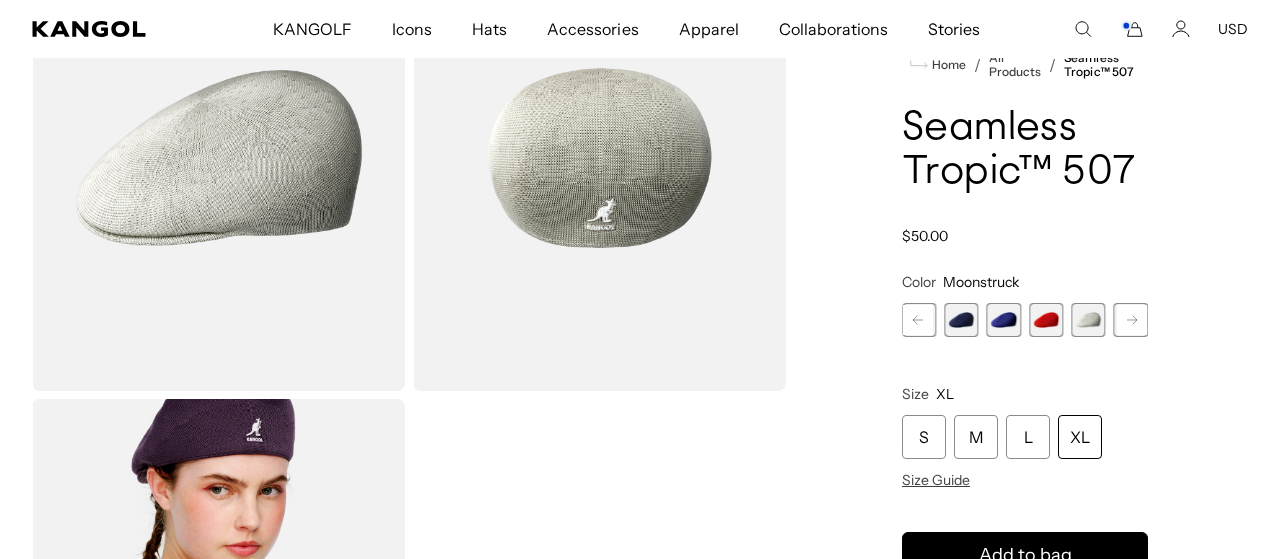 click 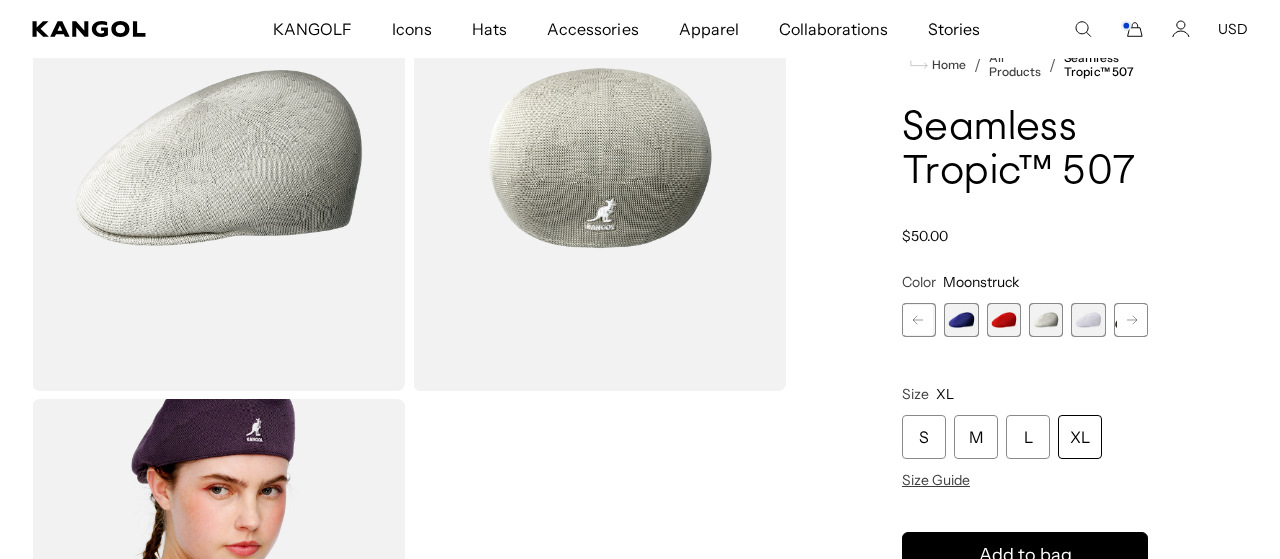 scroll, scrollTop: 0, scrollLeft: 412, axis: horizontal 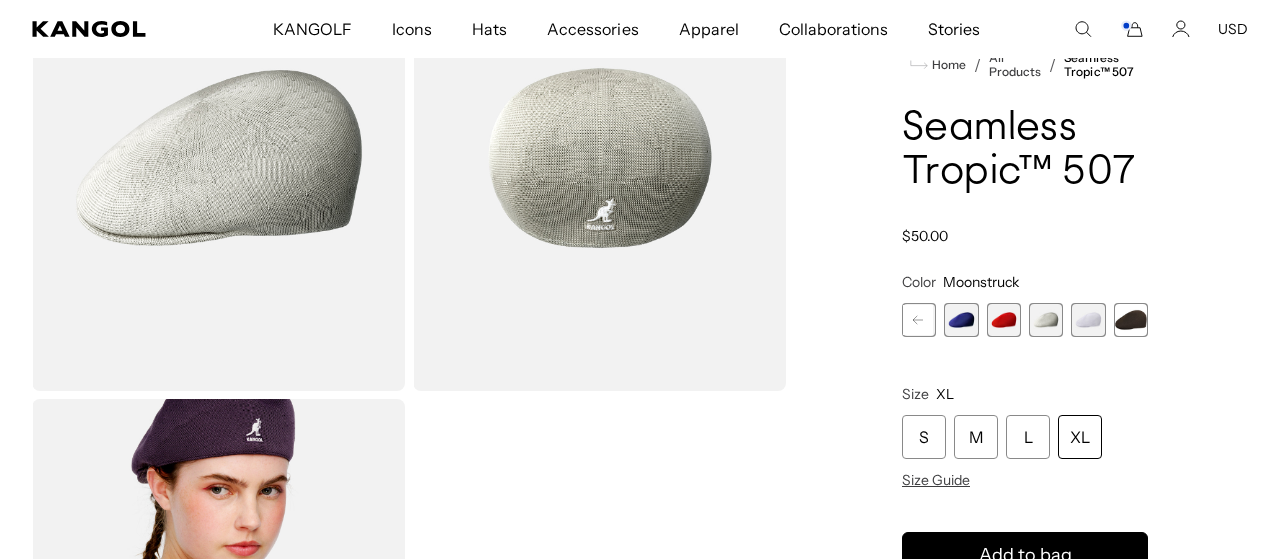 click at bounding box center [1088, 320] 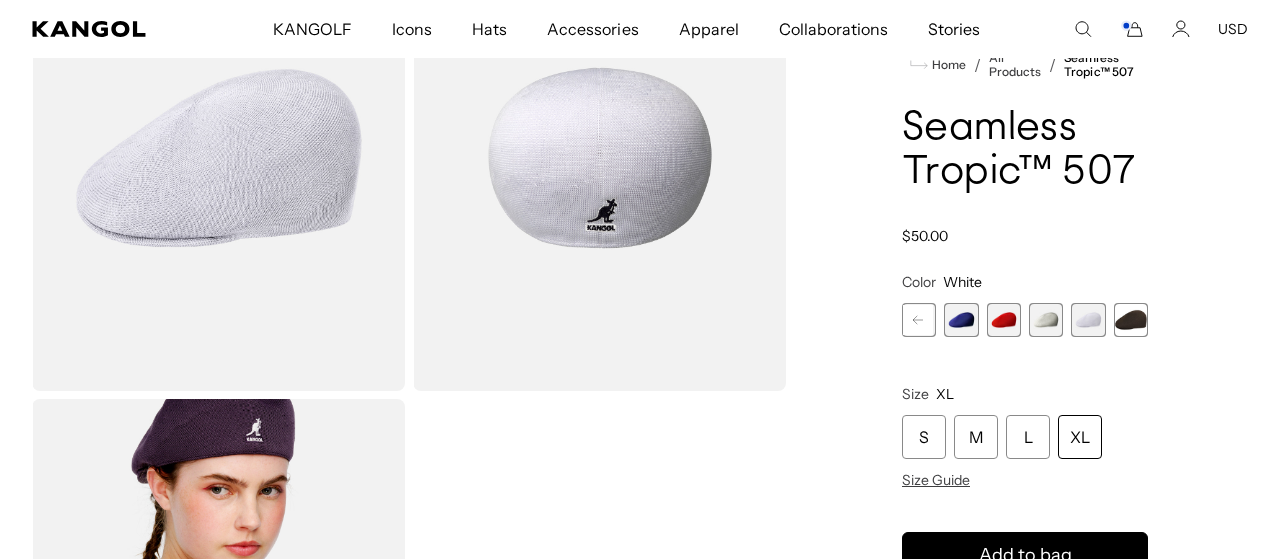 scroll, scrollTop: 0, scrollLeft: 0, axis: both 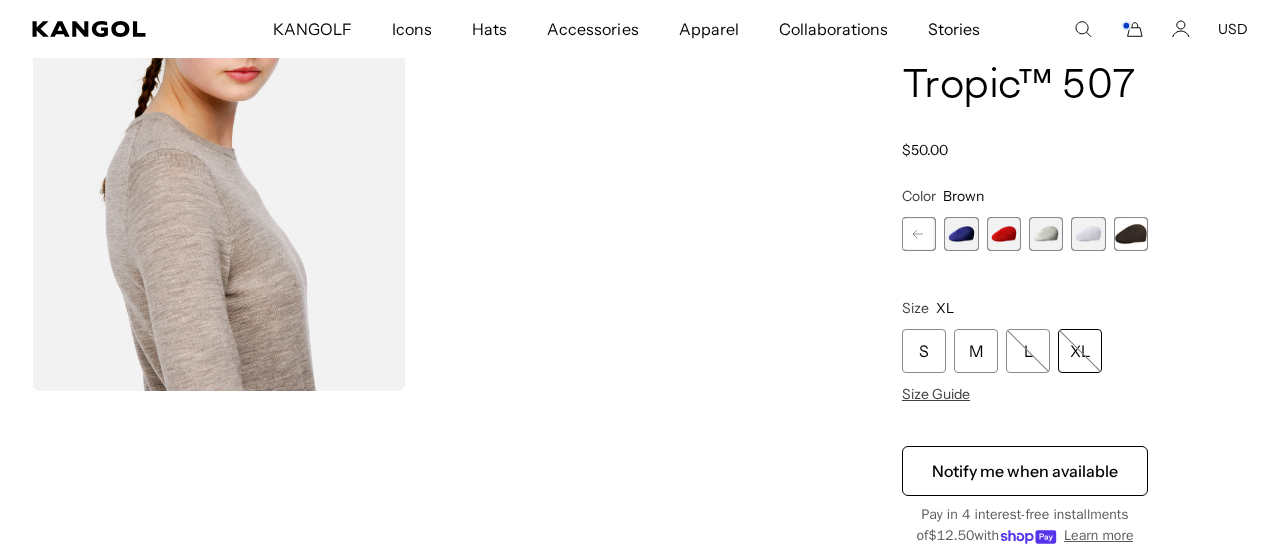 click 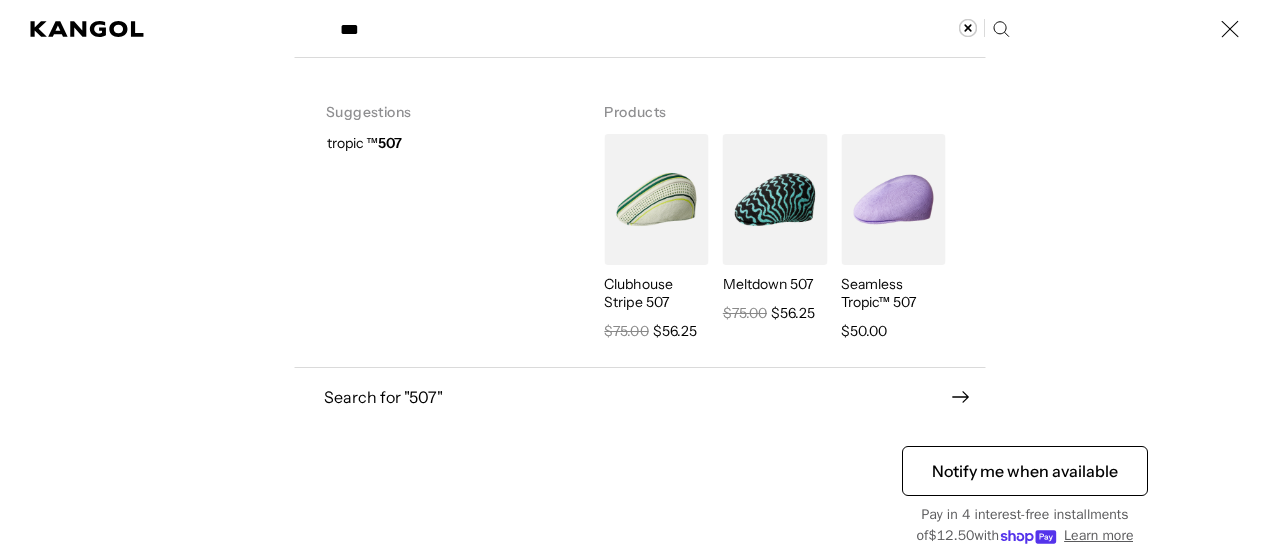 scroll, scrollTop: 0, scrollLeft: 412, axis: horizontal 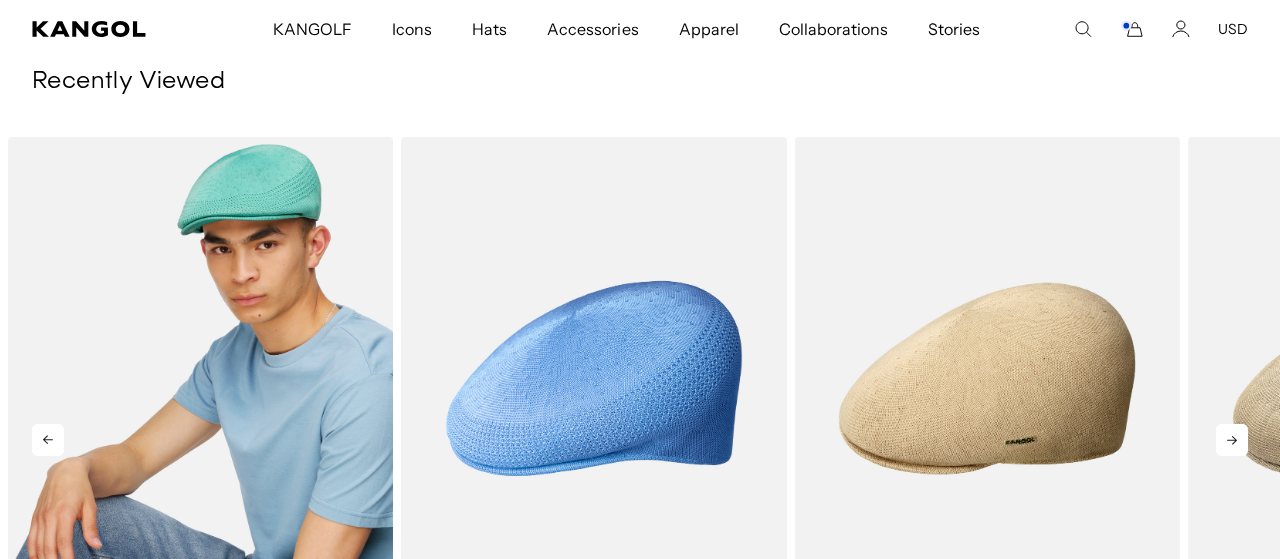click at bounding box center [200, 379] 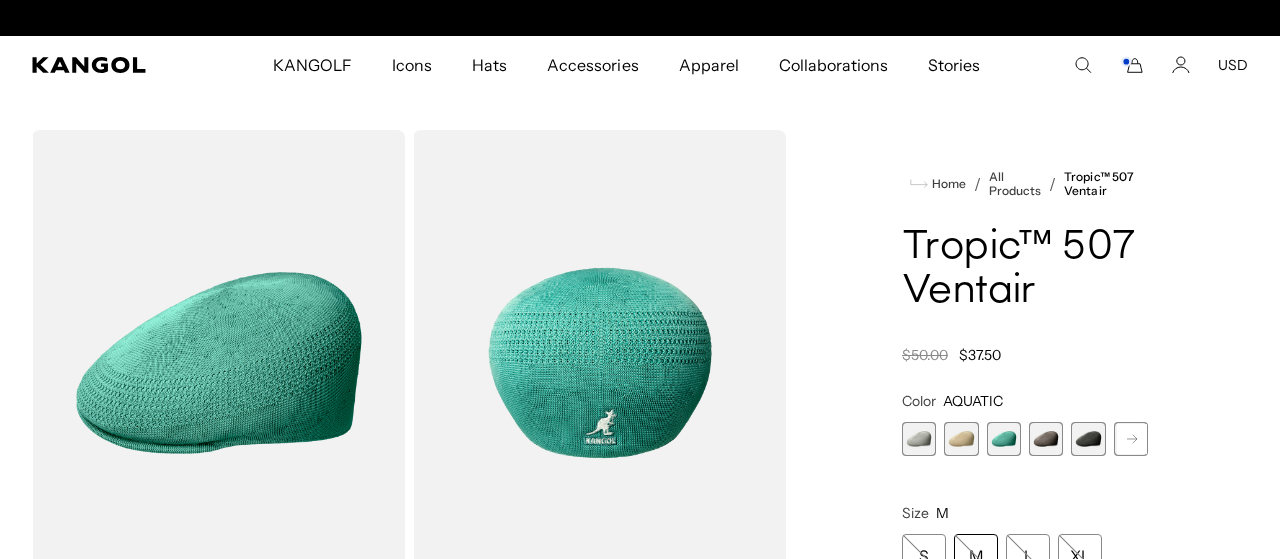 scroll, scrollTop: 0, scrollLeft: 0, axis: both 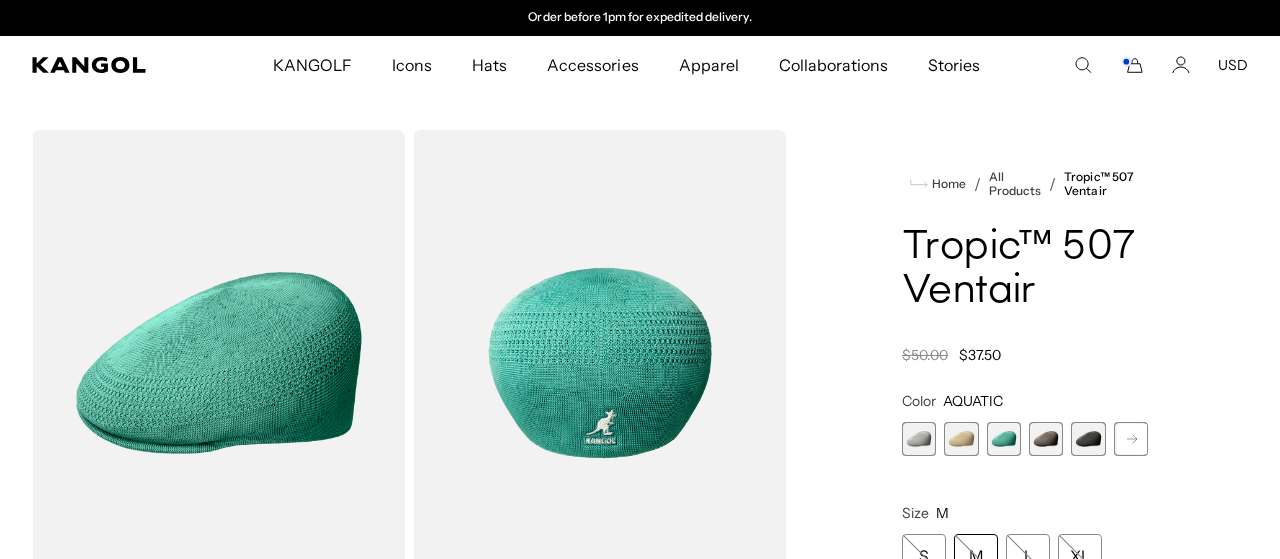click at bounding box center [1046, 439] 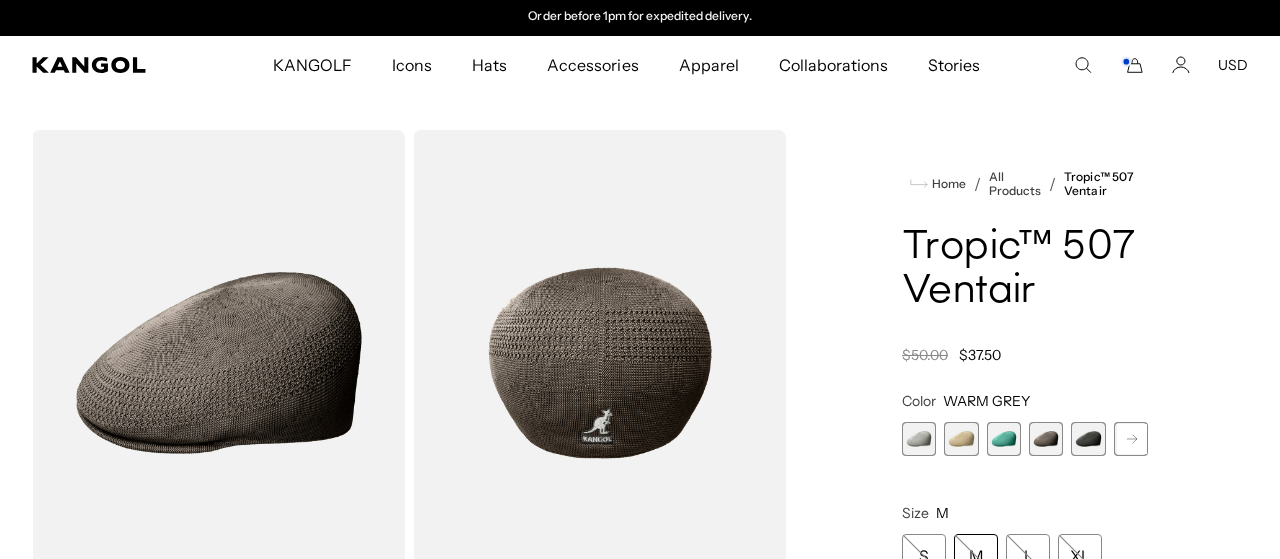 scroll, scrollTop: 0, scrollLeft: 0, axis: both 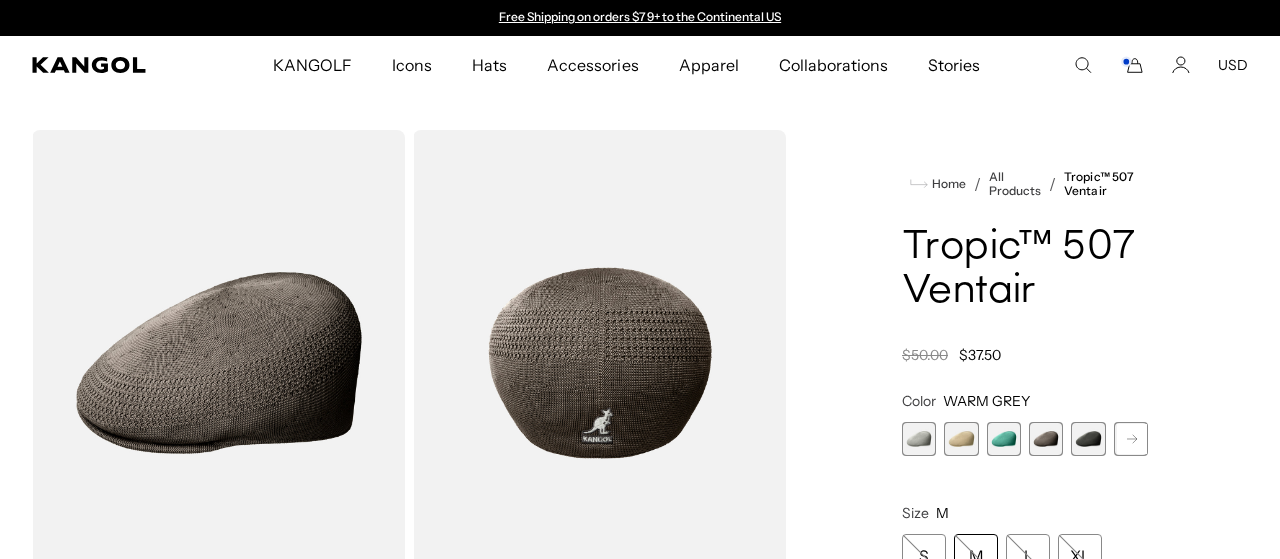 click at bounding box center [1088, 439] 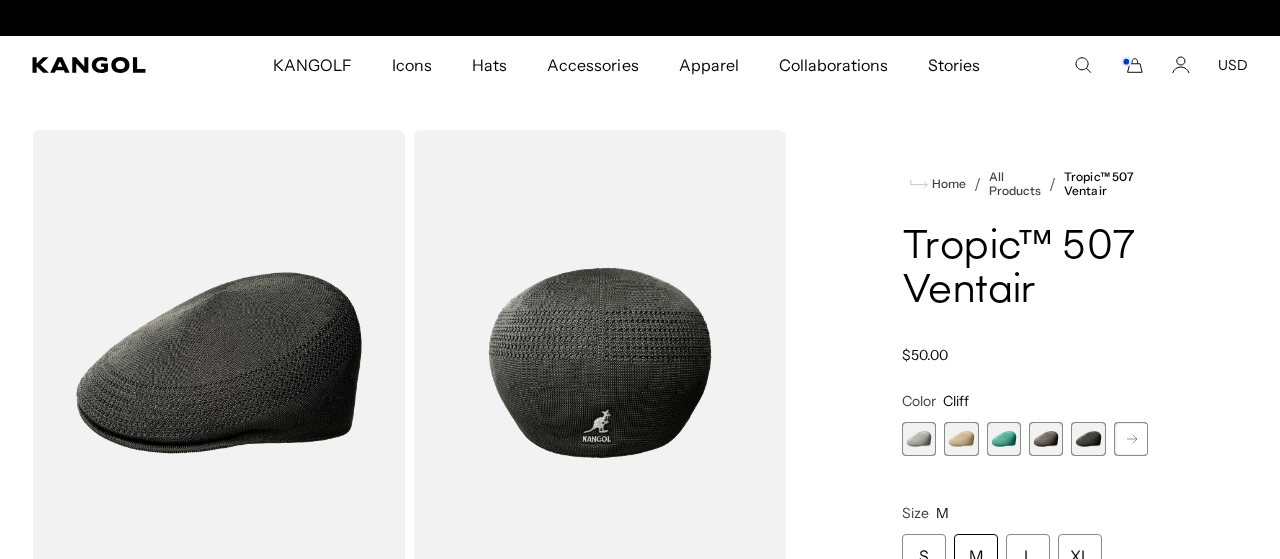 scroll, scrollTop: 0, scrollLeft: 412, axis: horizontal 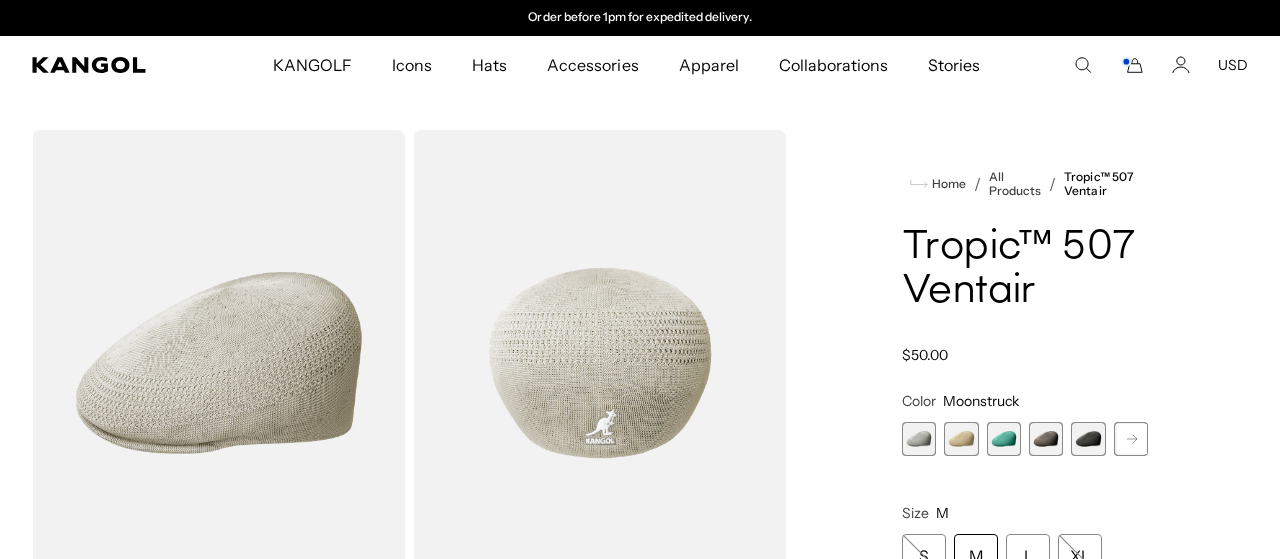 click at bounding box center [961, 439] 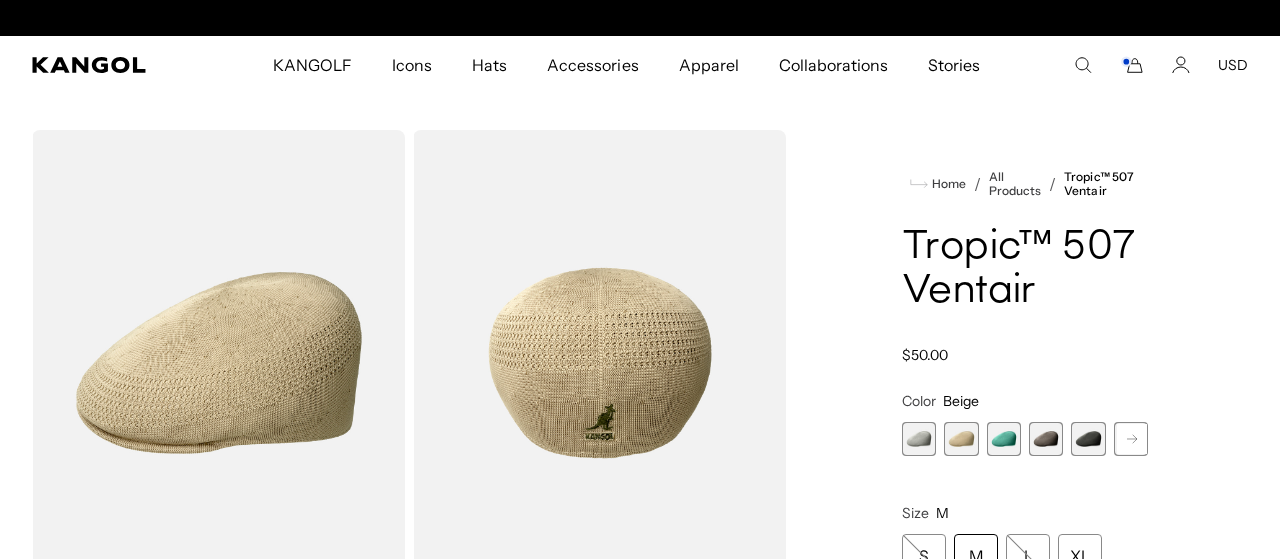 click 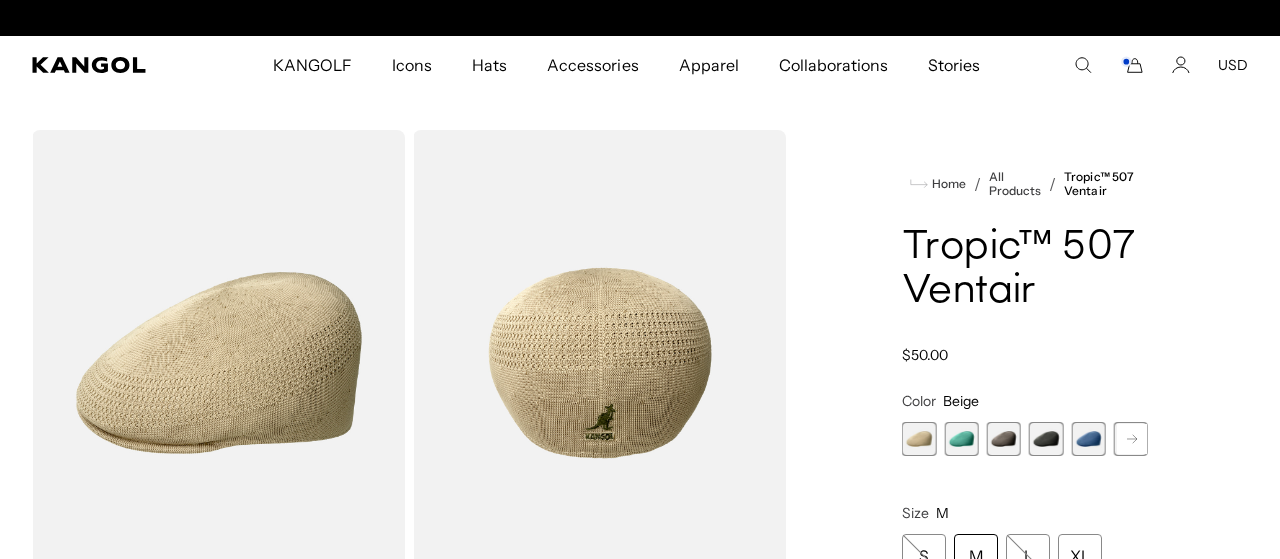 scroll, scrollTop: 0, scrollLeft: 0, axis: both 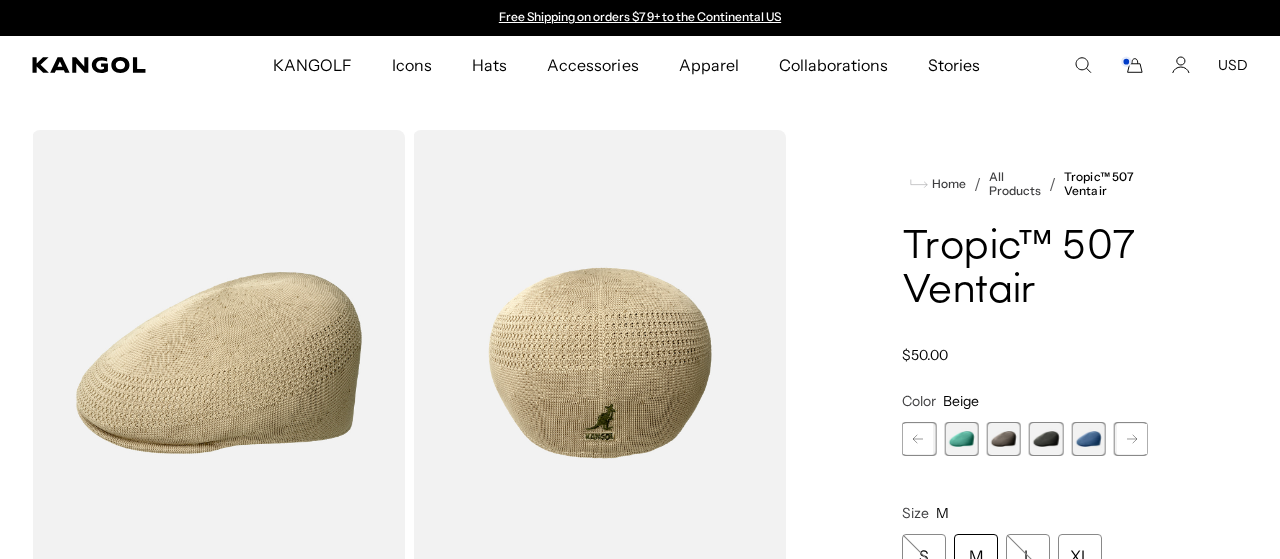 click 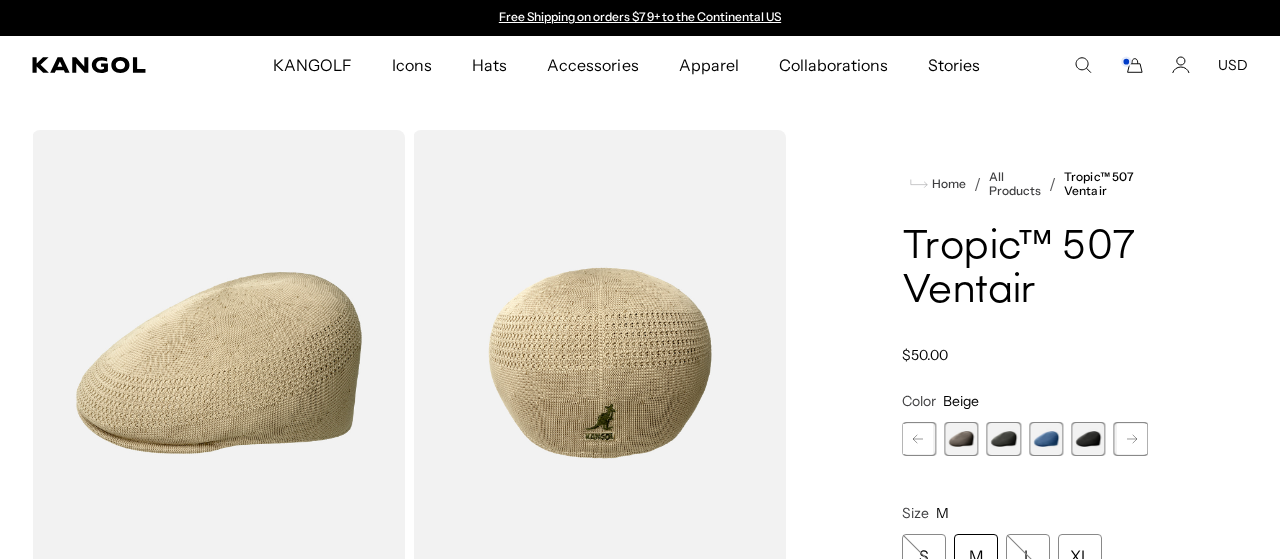 click 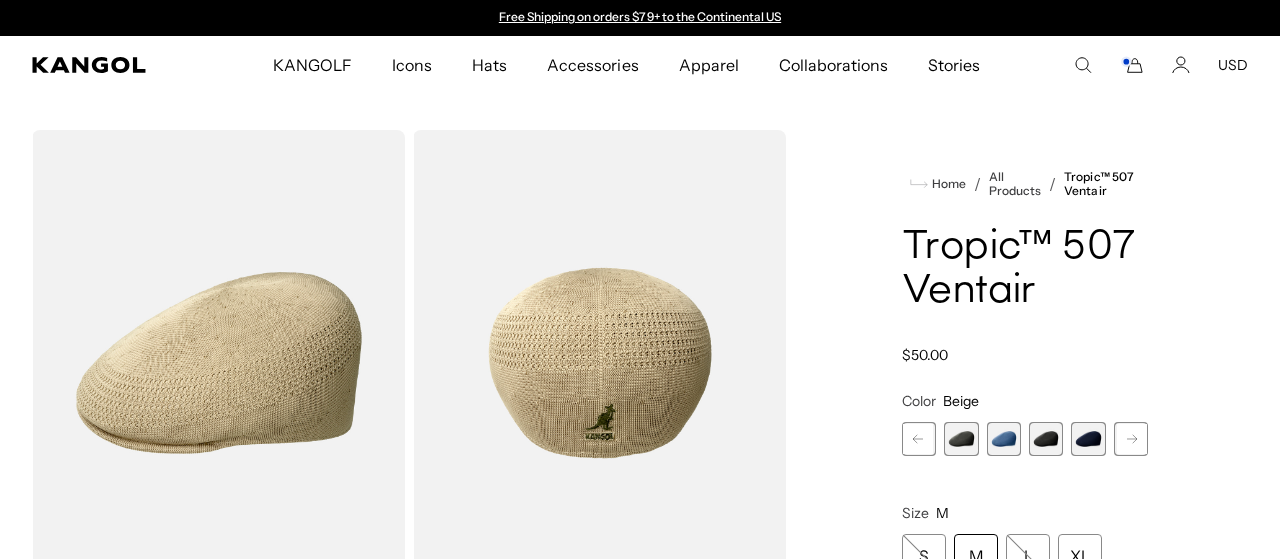 click 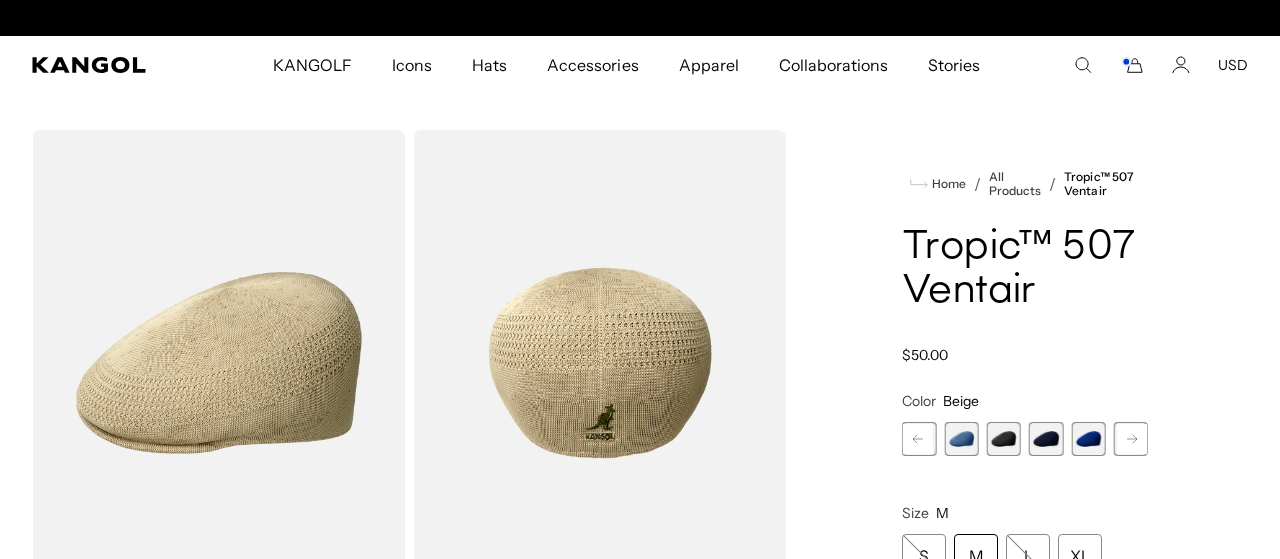 scroll, scrollTop: 0, scrollLeft: 412, axis: horizontal 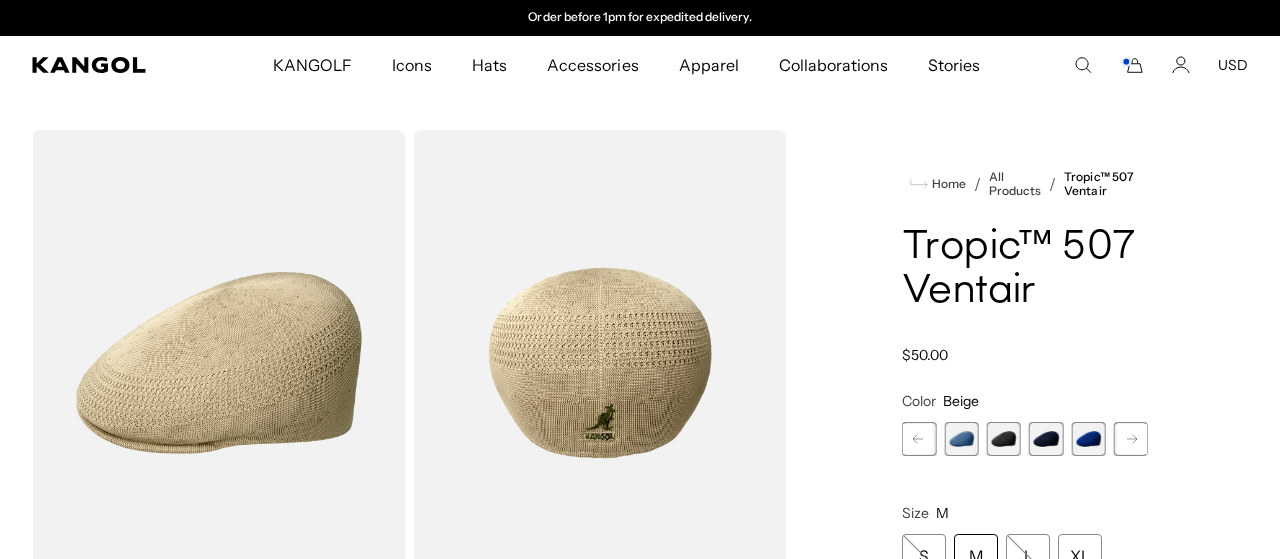 click at bounding box center (961, 439) 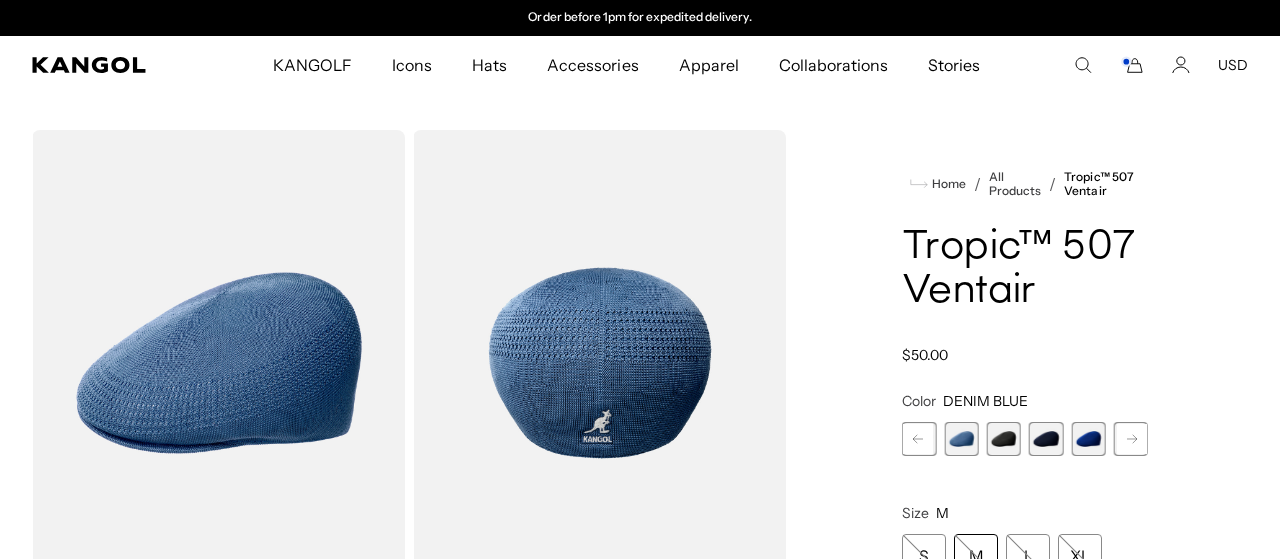 click 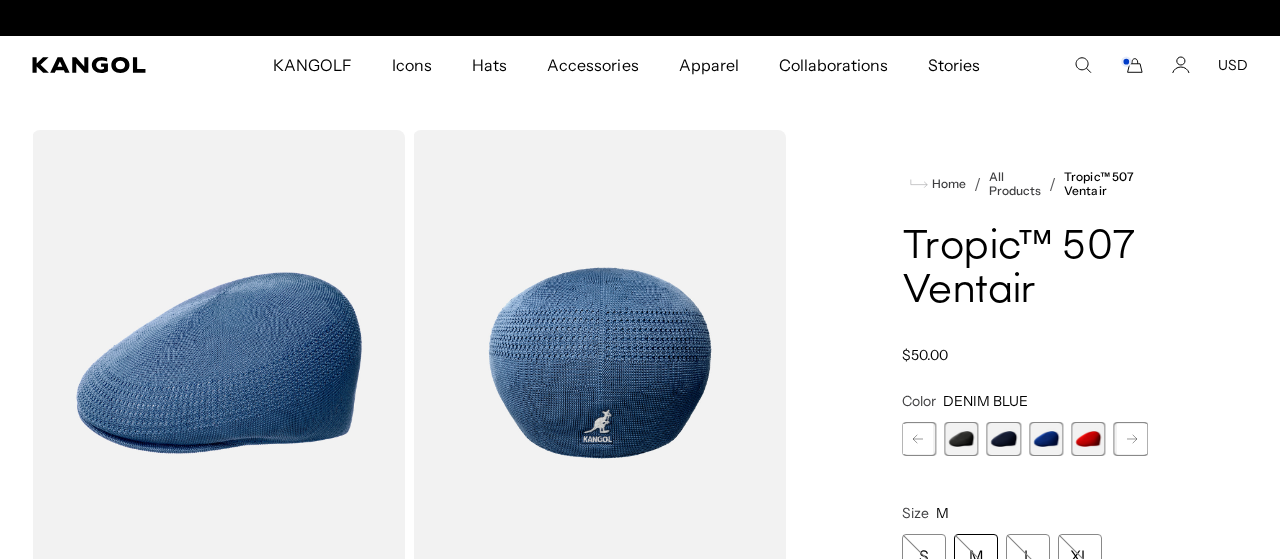 scroll, scrollTop: 0, scrollLeft: 0, axis: both 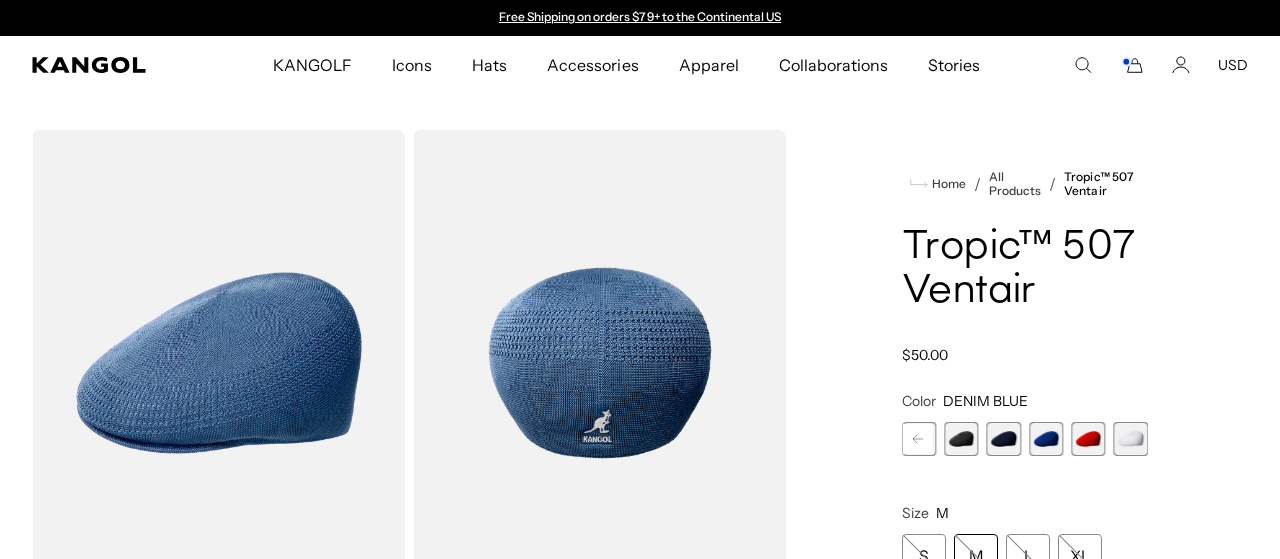 click at bounding box center [1131, 439] 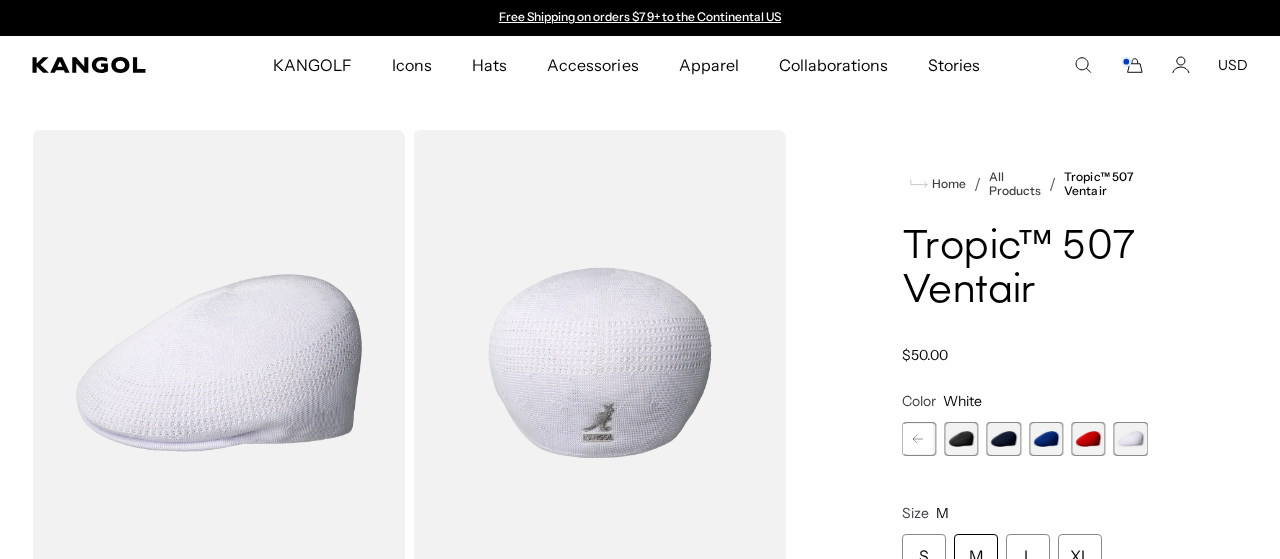 click 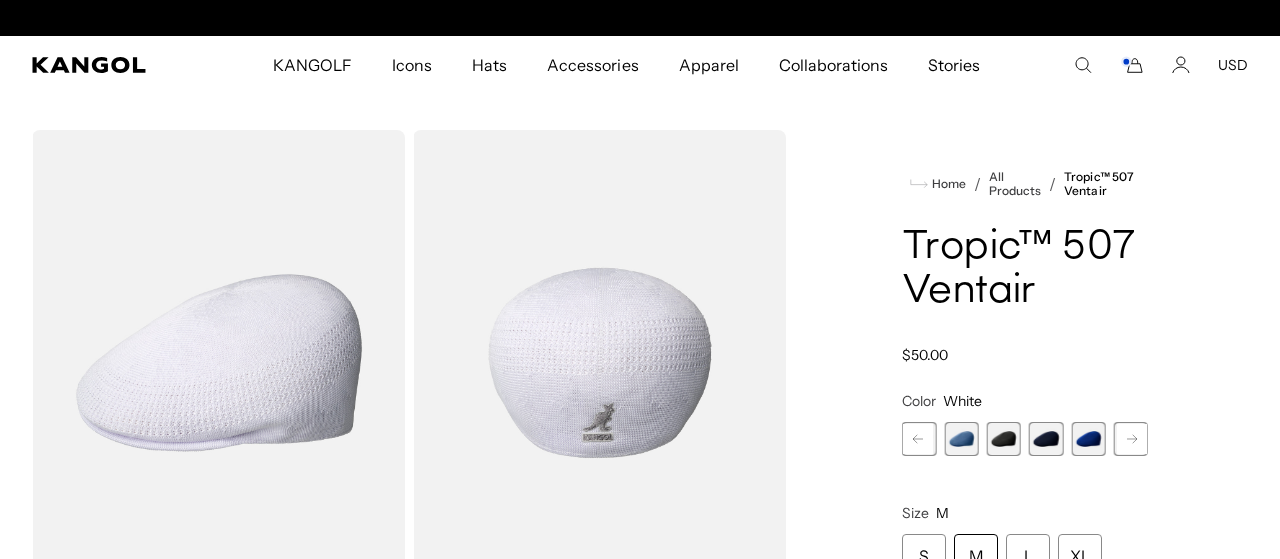scroll, scrollTop: 0, scrollLeft: 0, axis: both 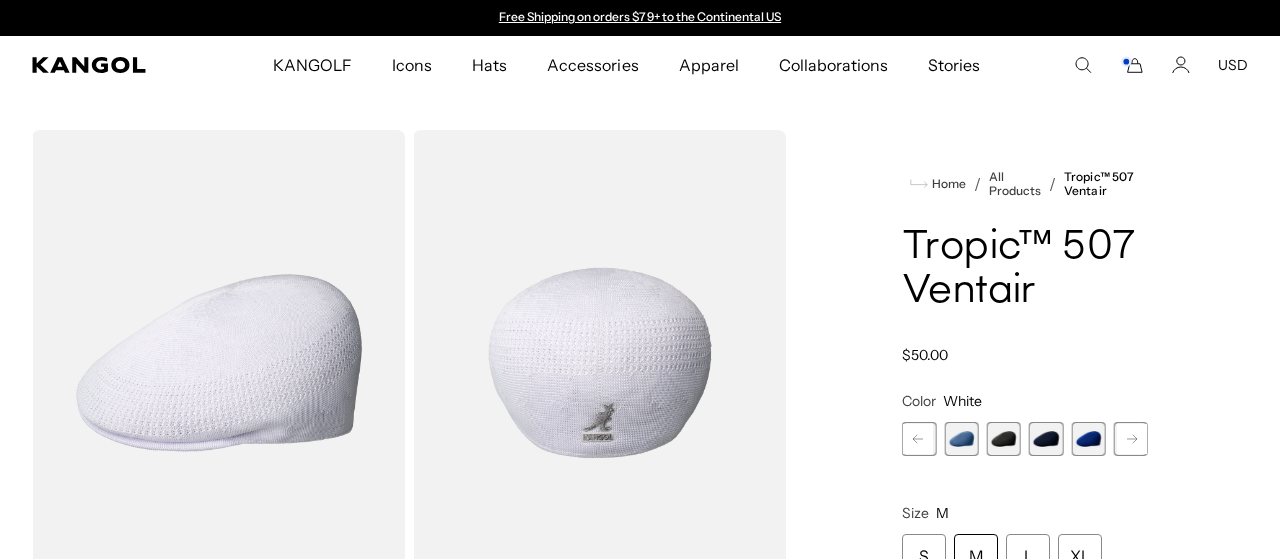 click 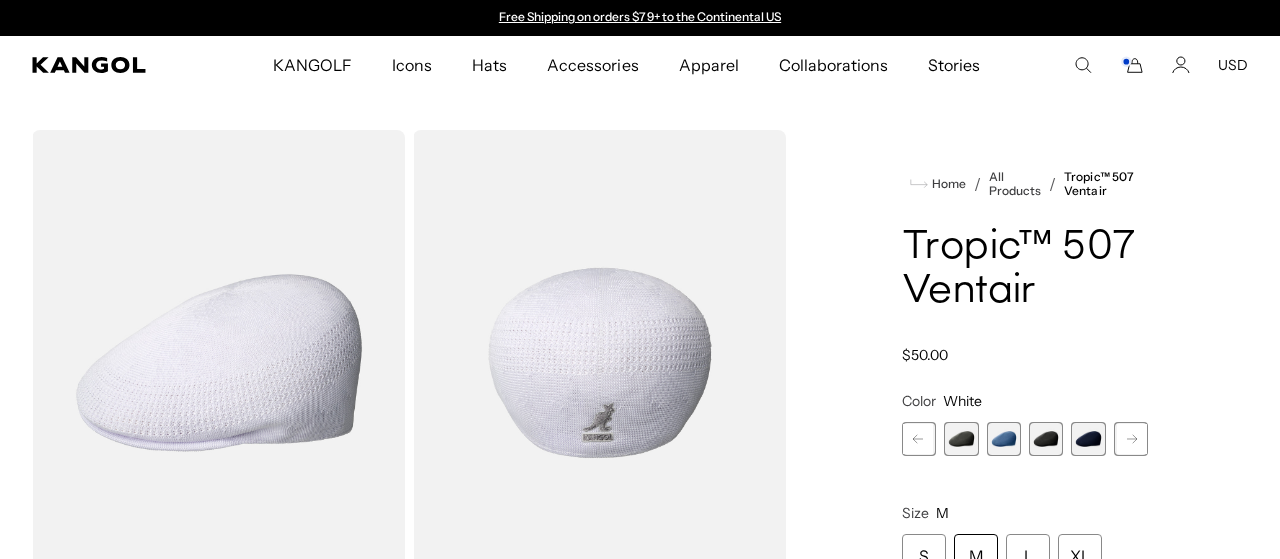 click 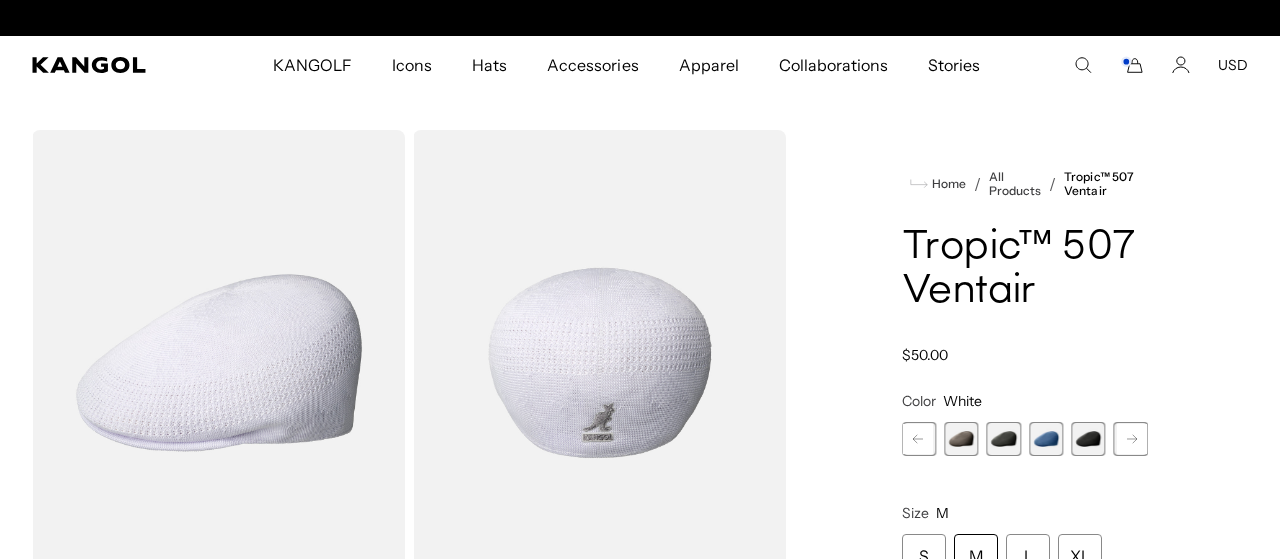 scroll, scrollTop: 0, scrollLeft: 412, axis: horizontal 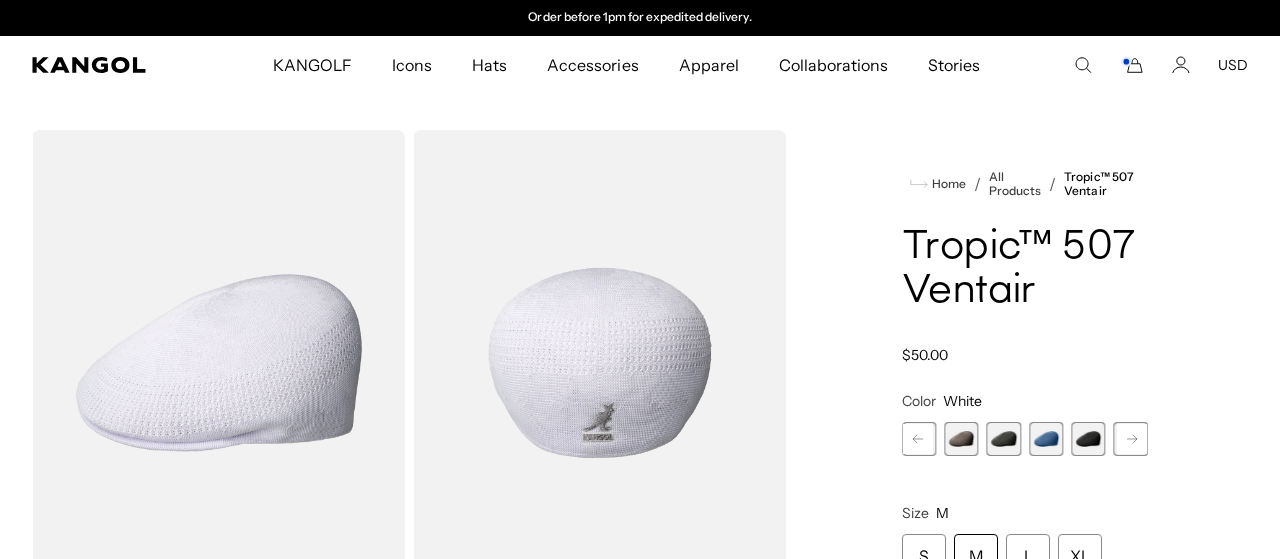 click at bounding box center [961, 439] 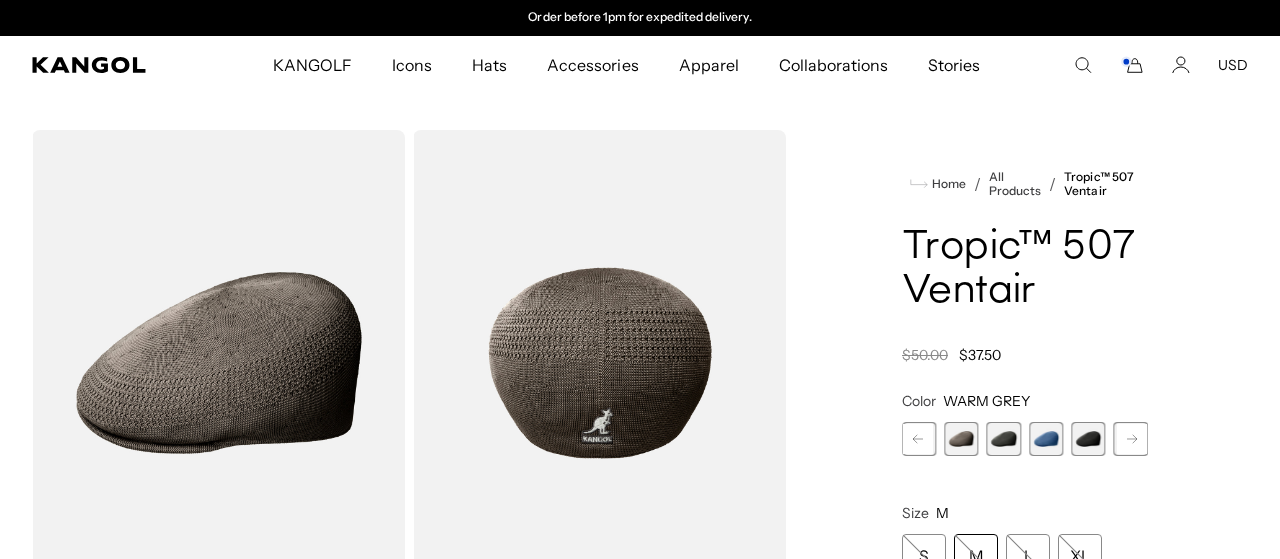 click 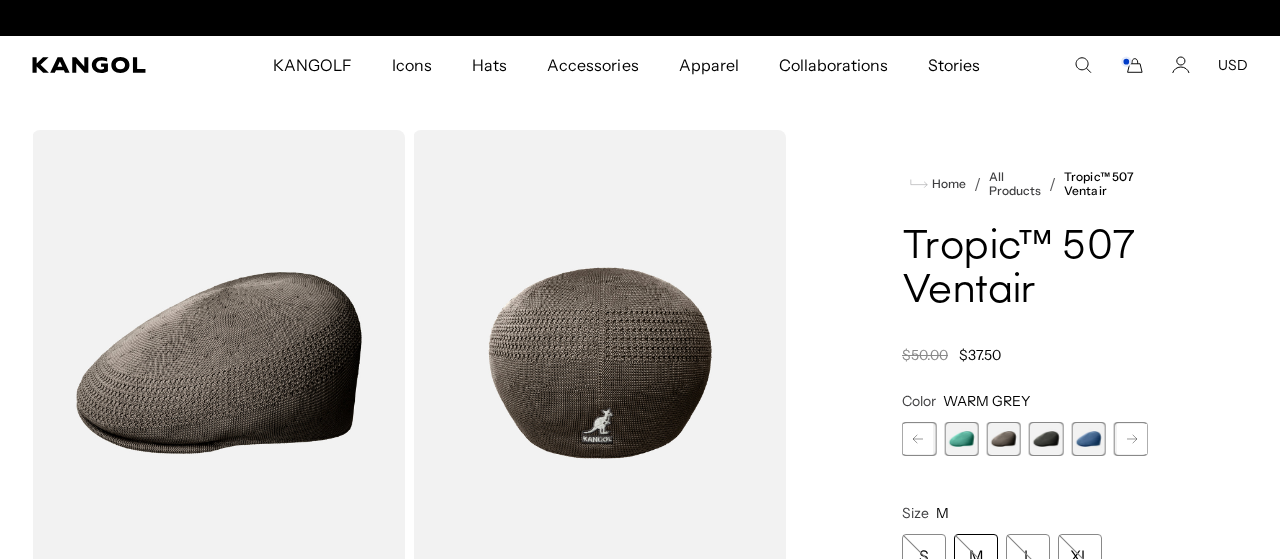 scroll, scrollTop: 0, scrollLeft: 0, axis: both 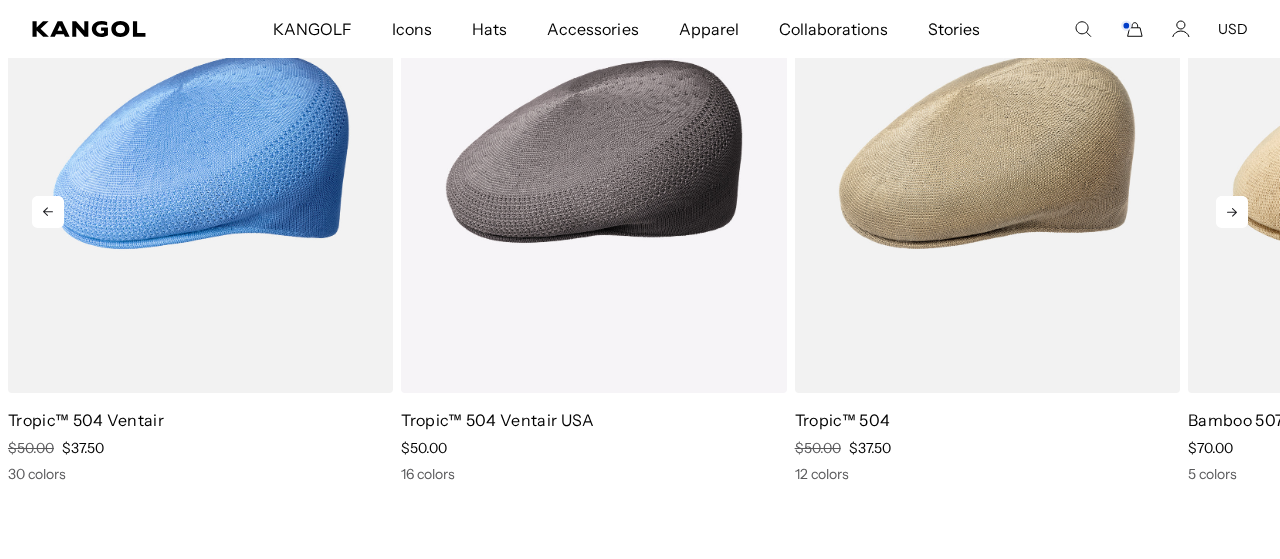 click 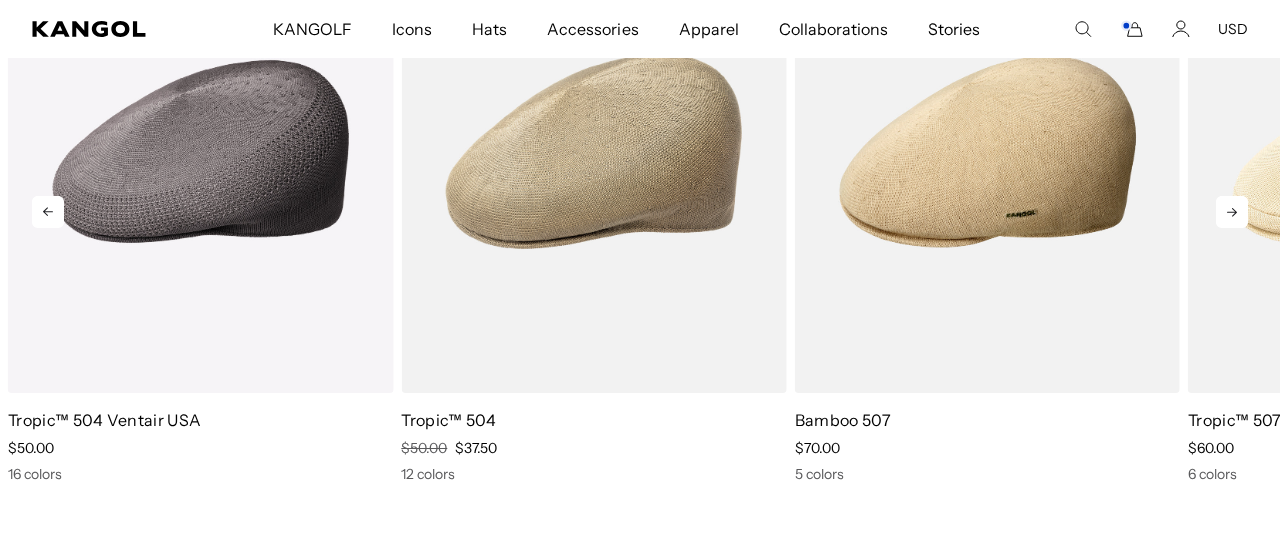 scroll, scrollTop: 0, scrollLeft: 0, axis: both 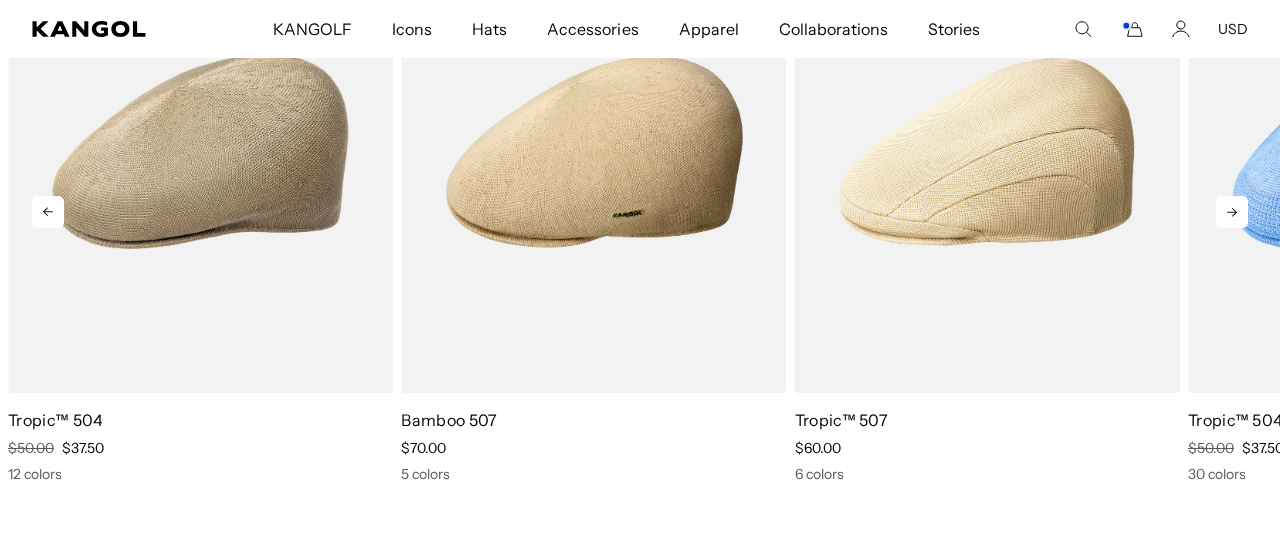 click 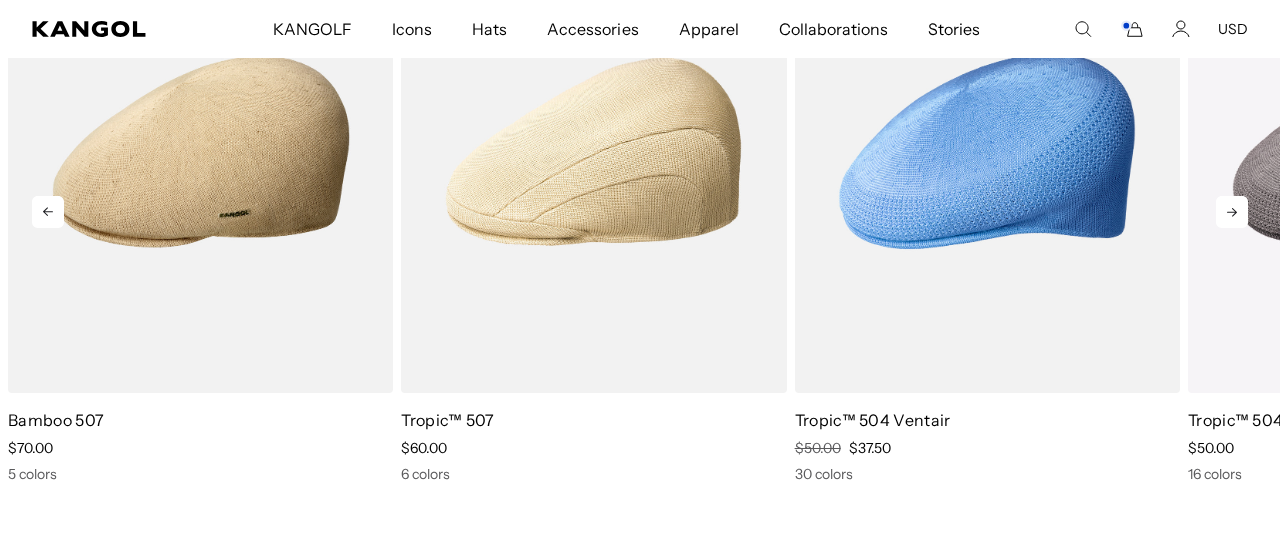 scroll, scrollTop: 0, scrollLeft: 412, axis: horizontal 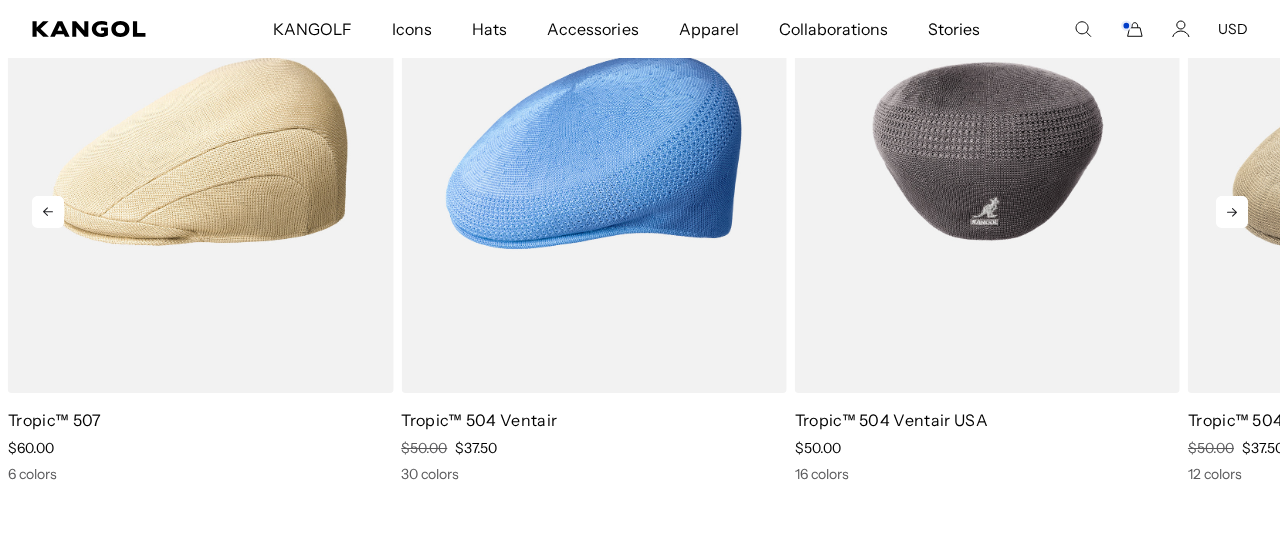 click at bounding box center (987, 152) 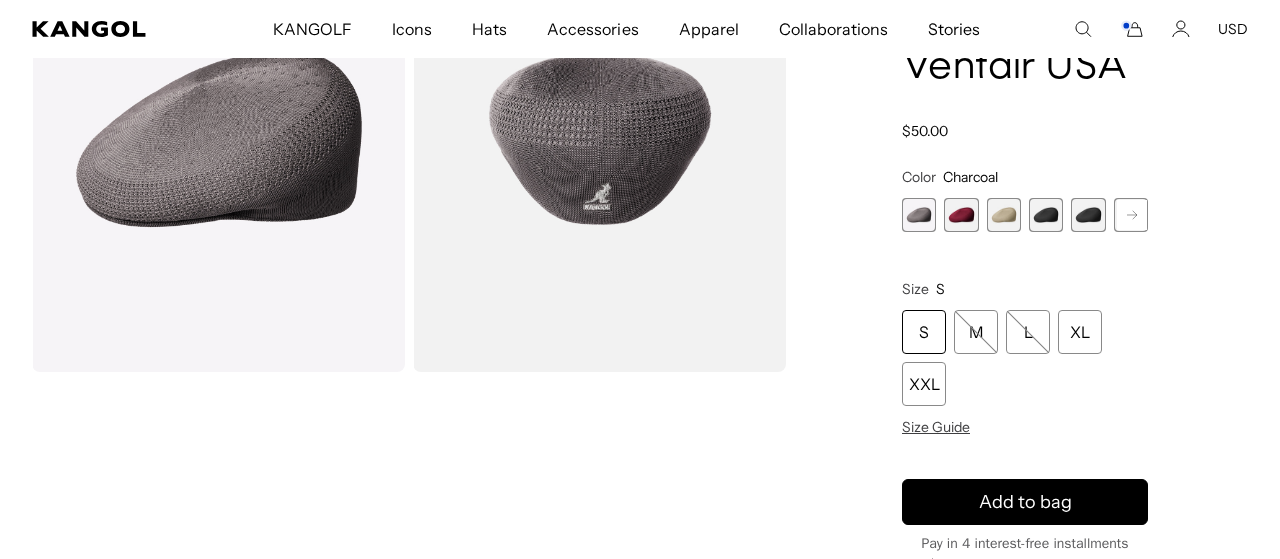 scroll, scrollTop: 524, scrollLeft: 0, axis: vertical 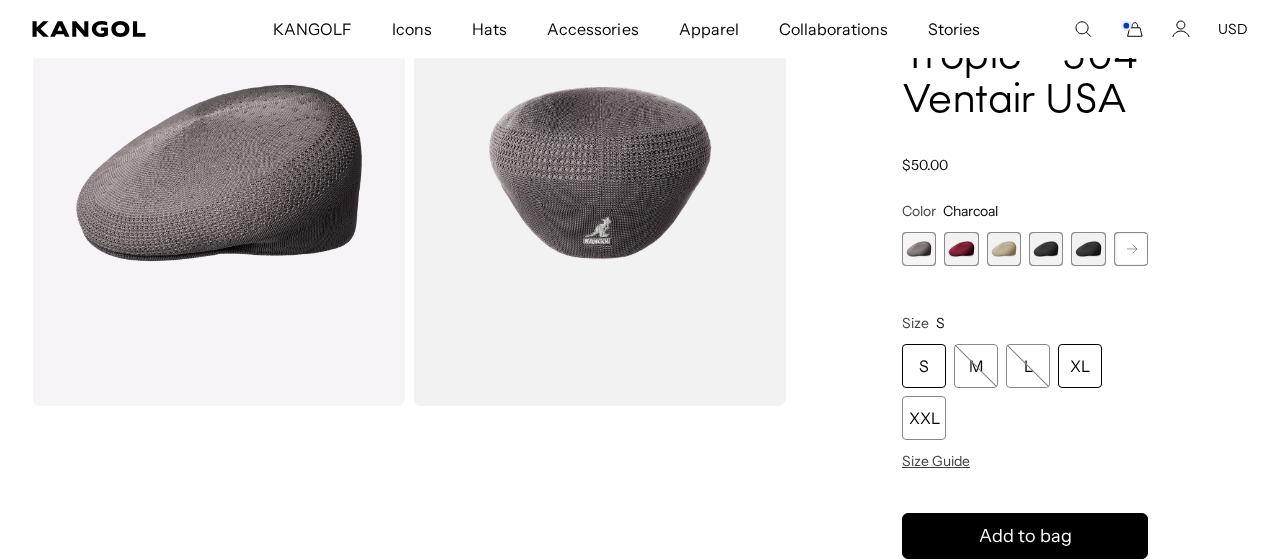 click on "XL" at bounding box center (1080, 366) 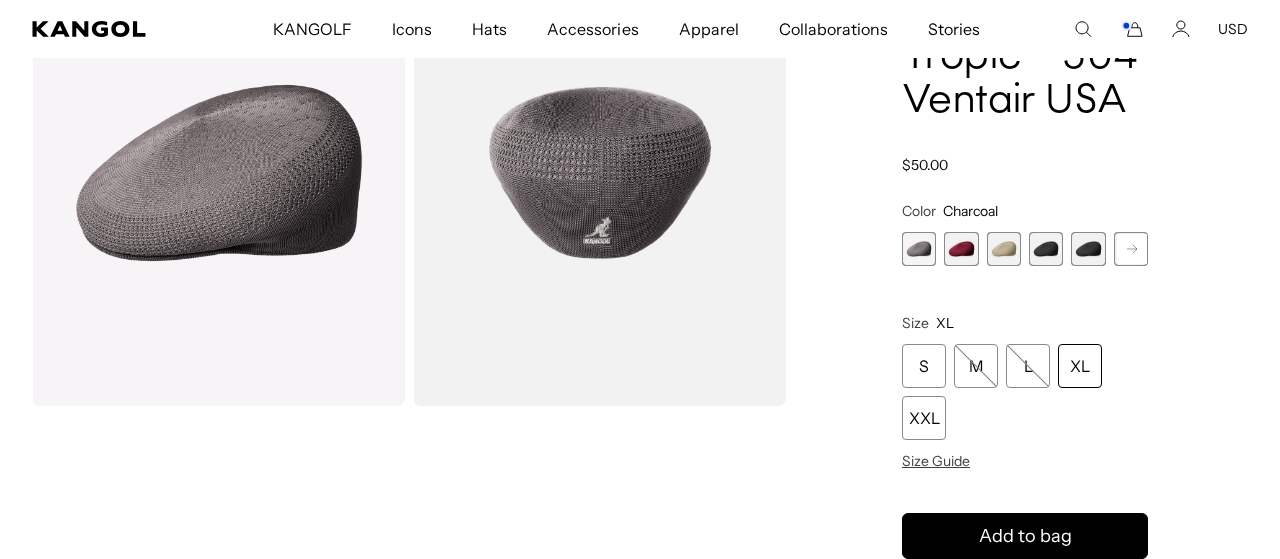 scroll, scrollTop: 0, scrollLeft: 412, axis: horizontal 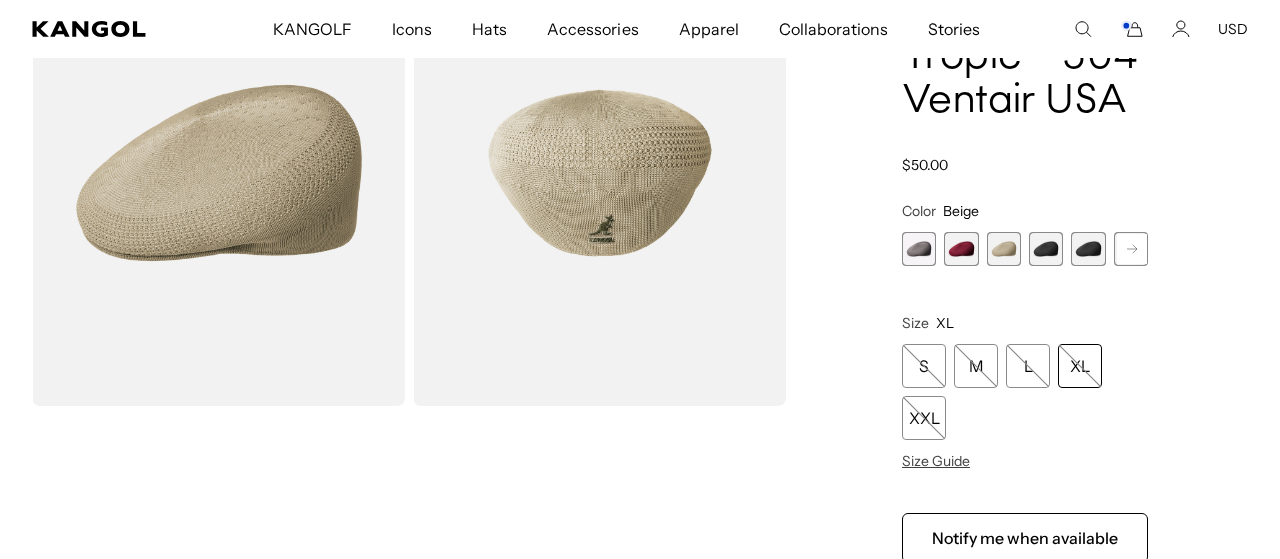 click 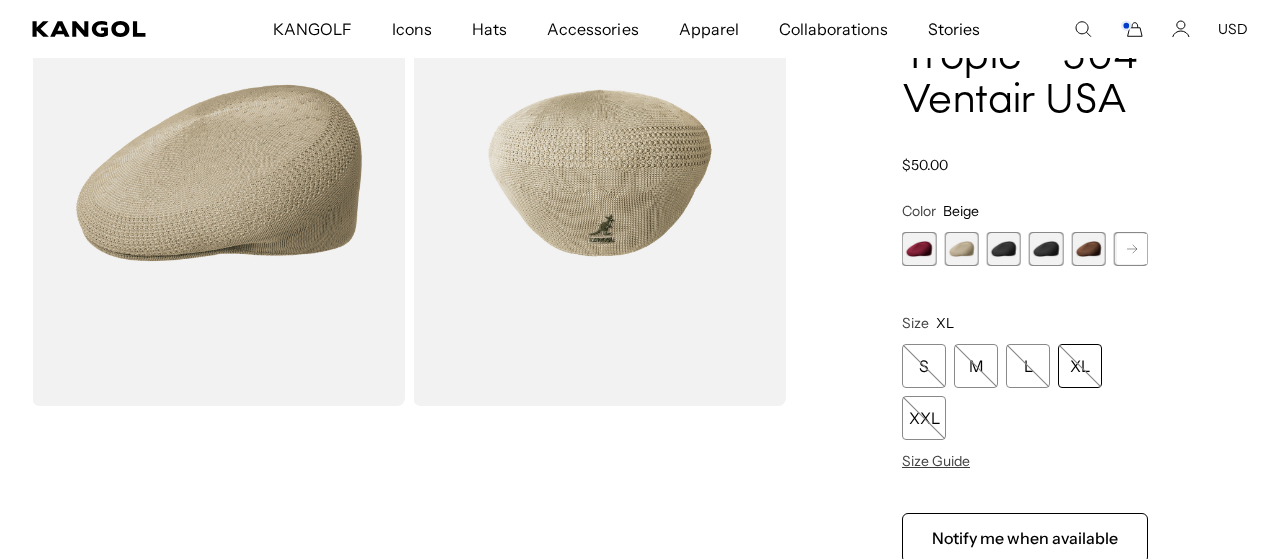 scroll, scrollTop: 0, scrollLeft: 0, axis: both 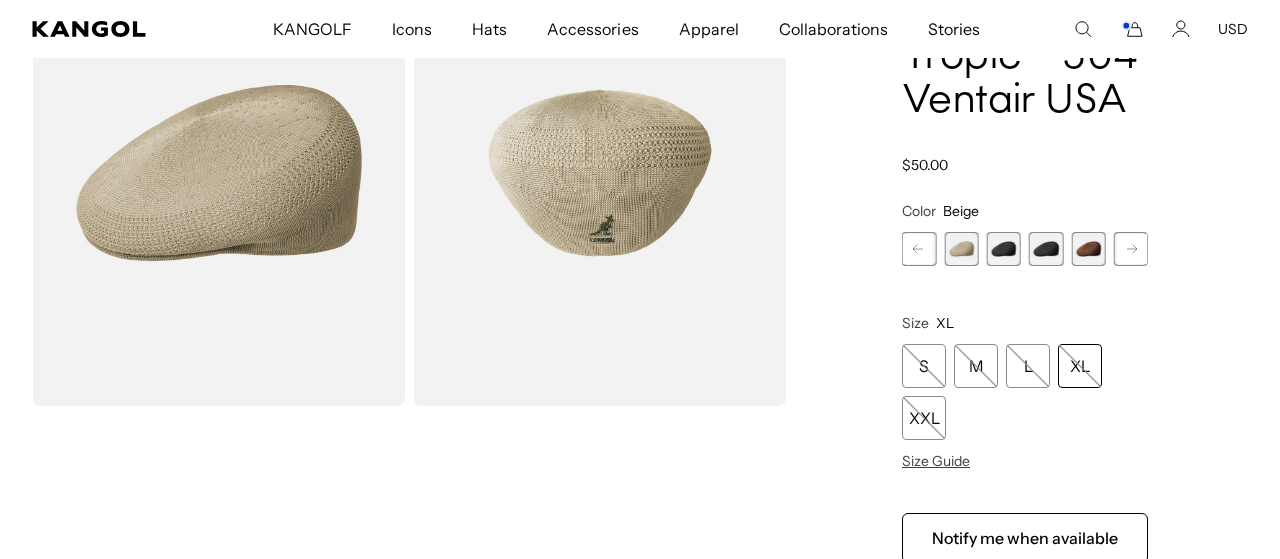 click 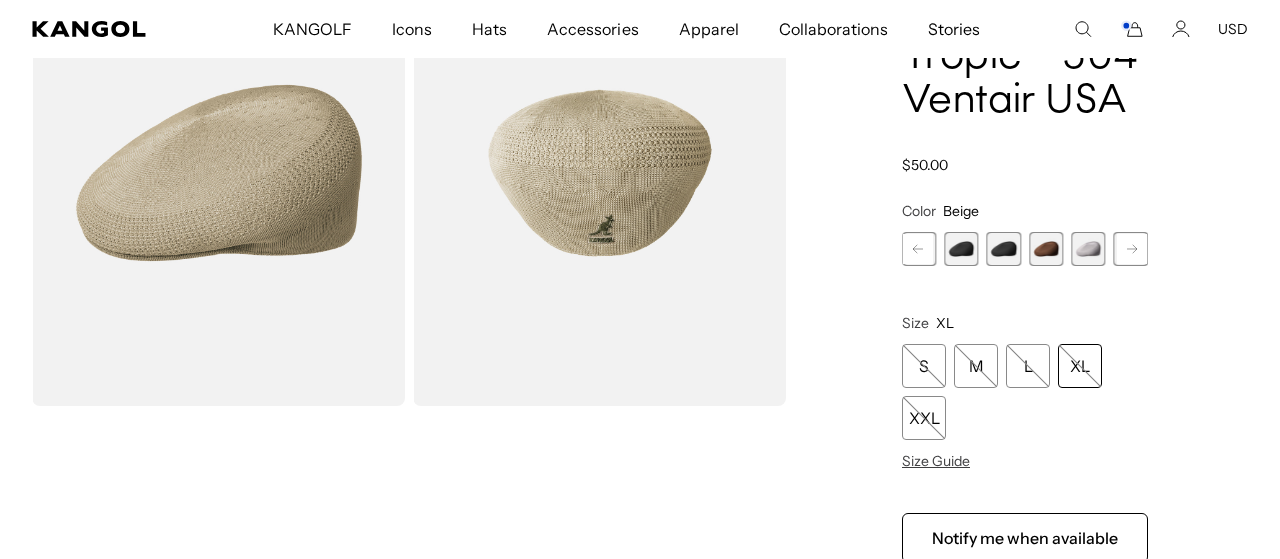 click at bounding box center [1088, 249] 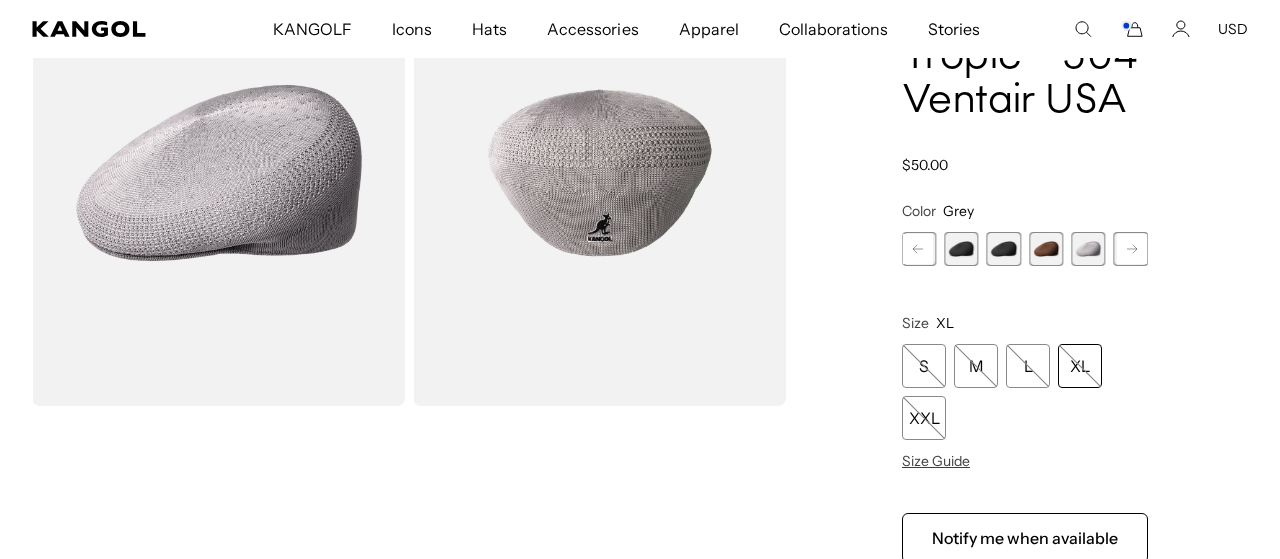 scroll, scrollTop: 0, scrollLeft: 412, axis: horizontal 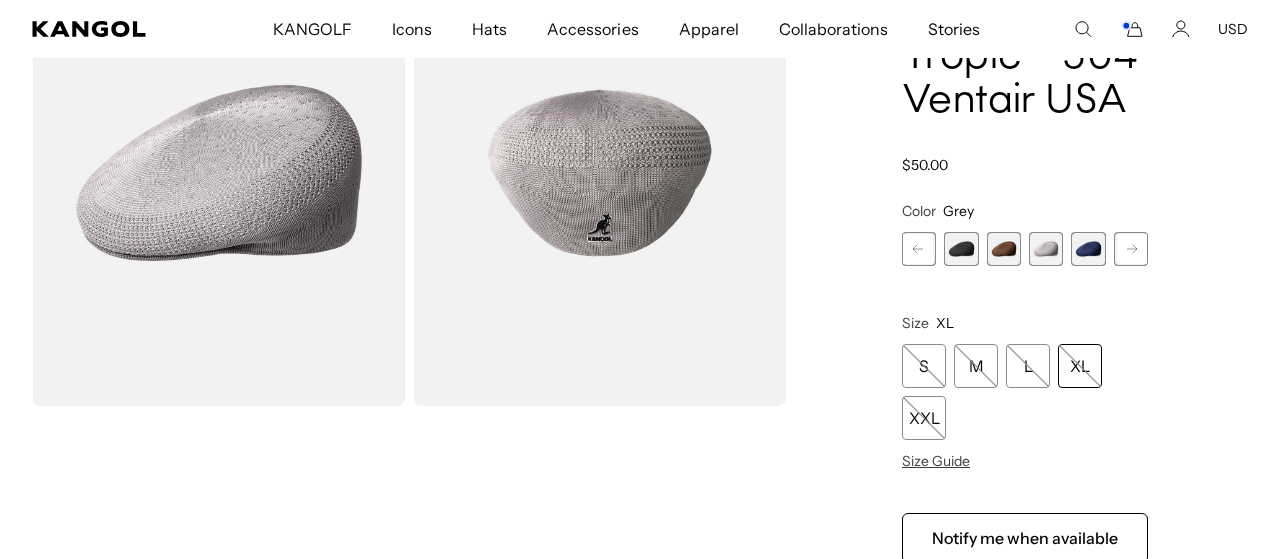 click at bounding box center (1088, 249) 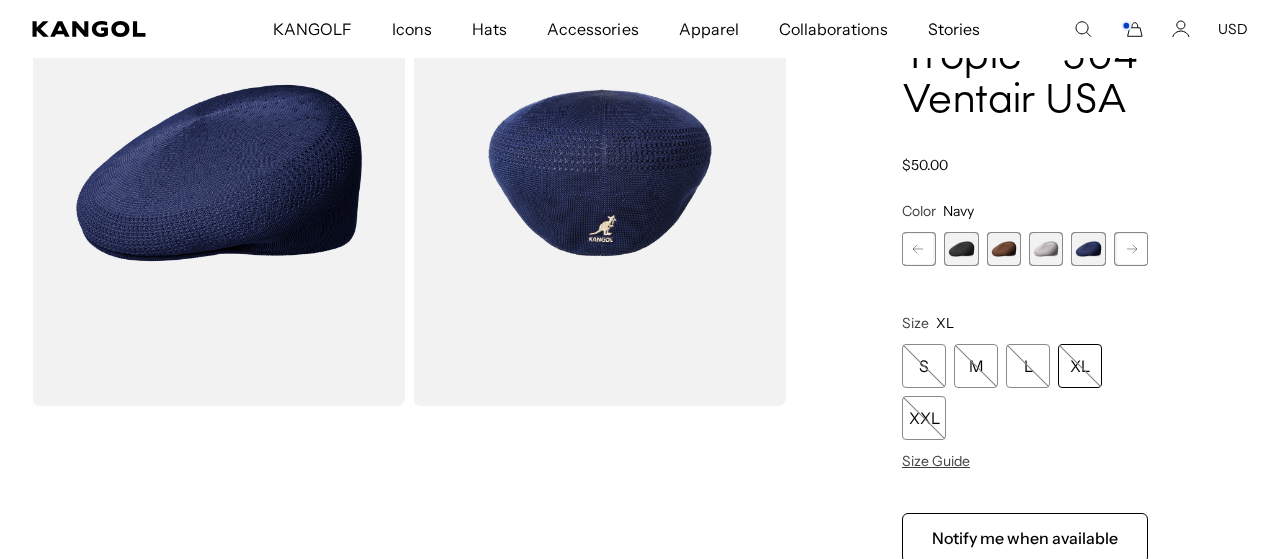 scroll, scrollTop: 0, scrollLeft: 0, axis: both 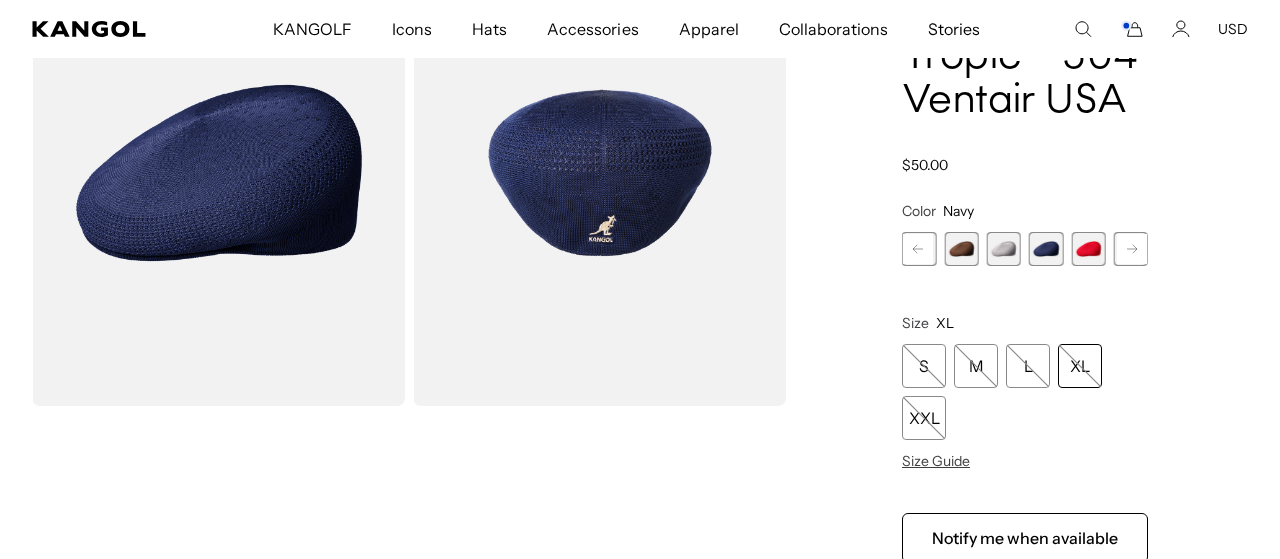 click at bounding box center (1088, 249) 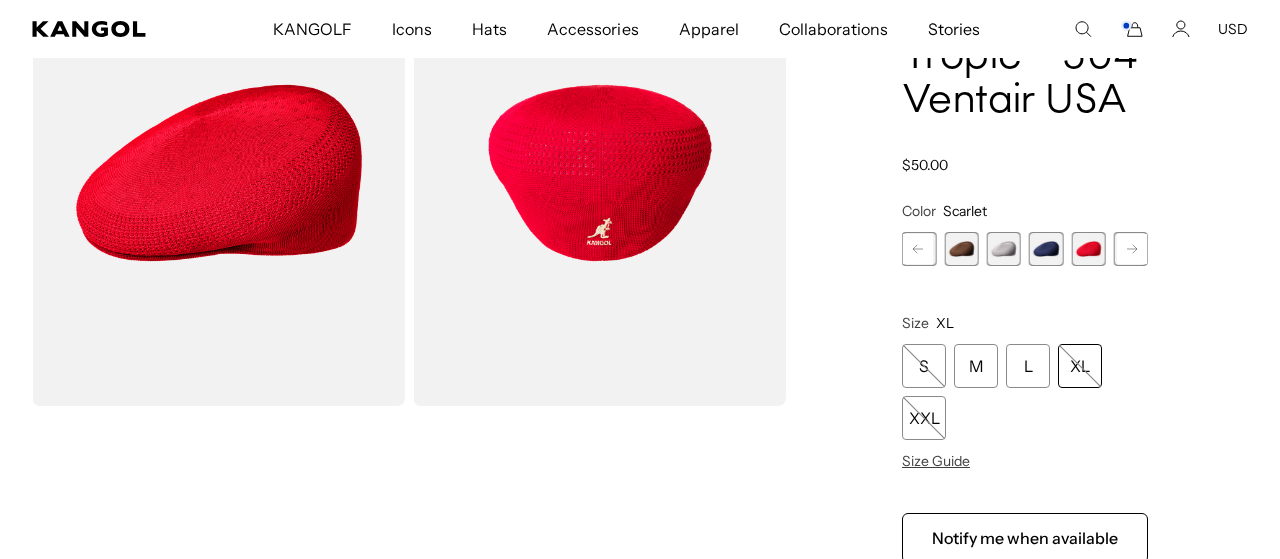 click at bounding box center (1046, 249) 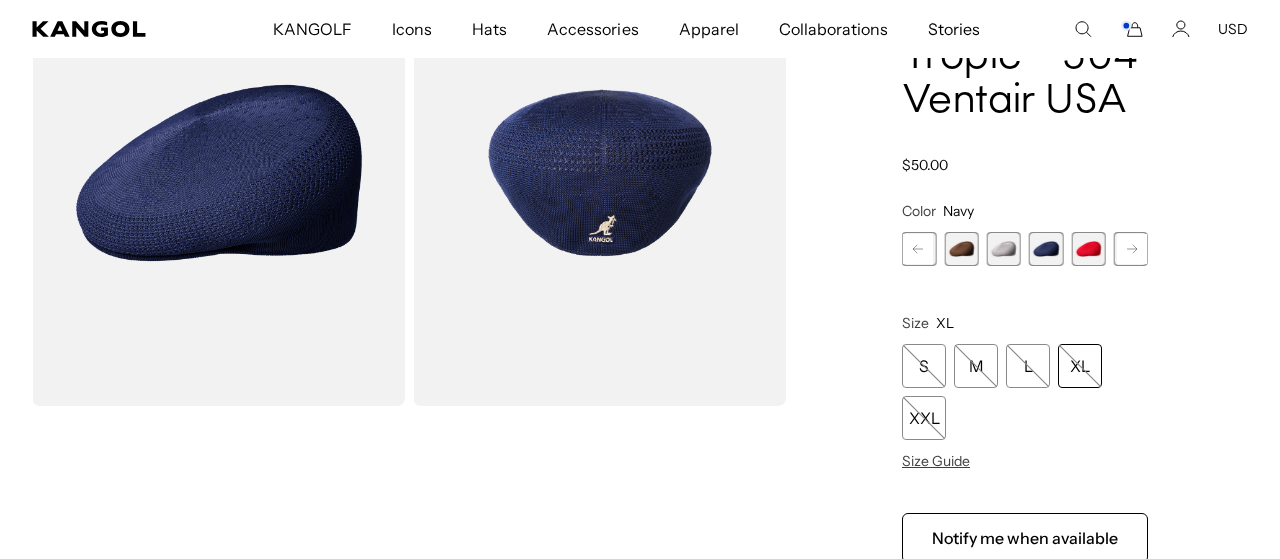 click at bounding box center [1004, 249] 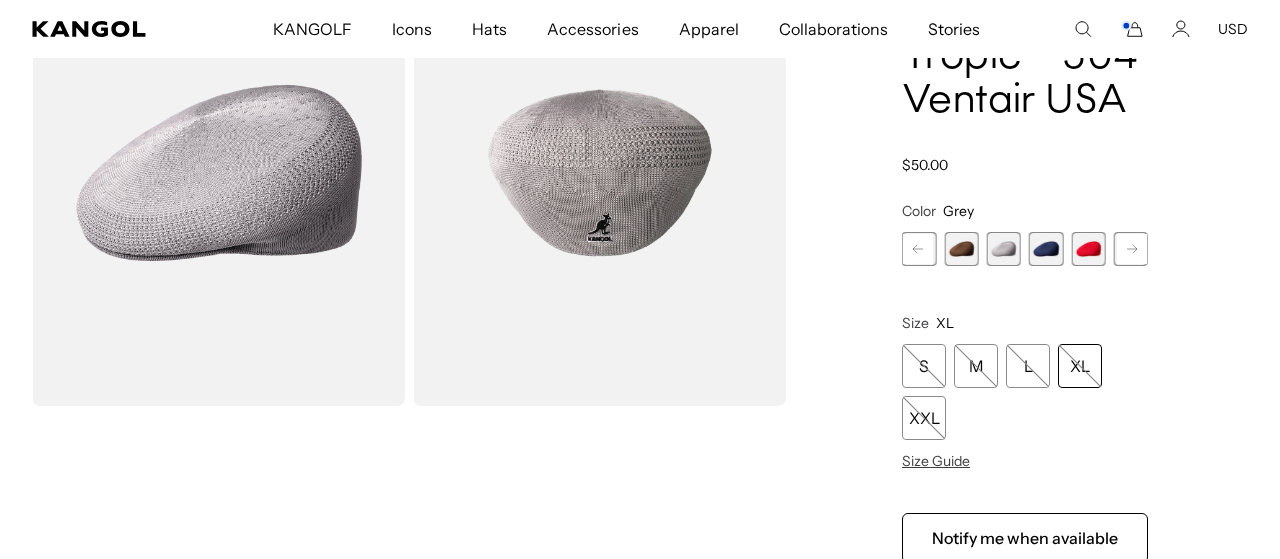 scroll, scrollTop: 0, scrollLeft: 412, axis: horizontal 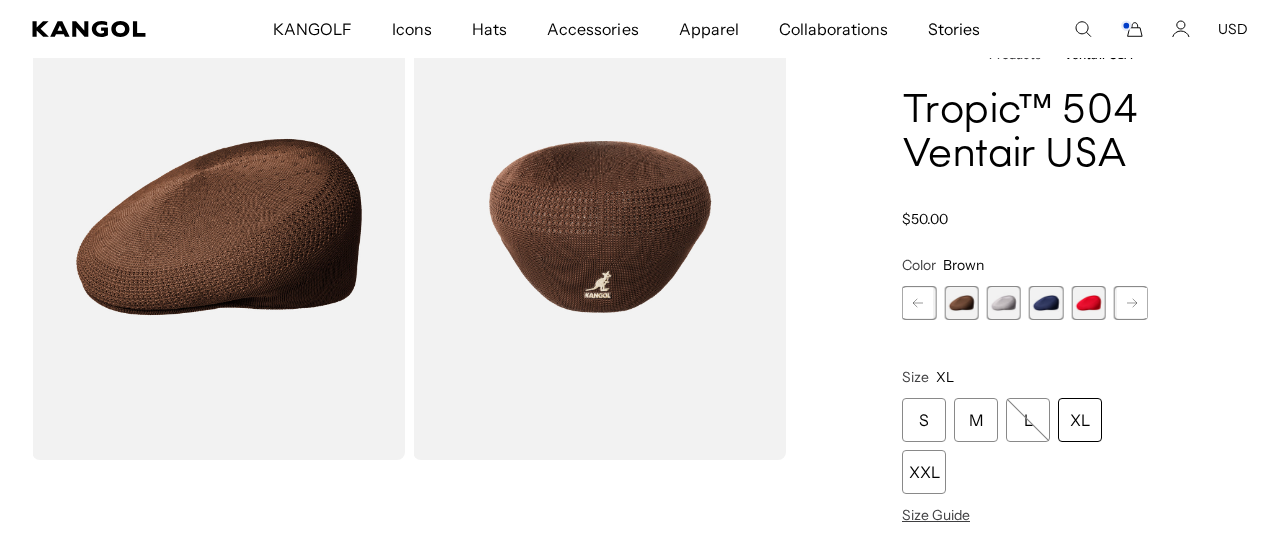 click 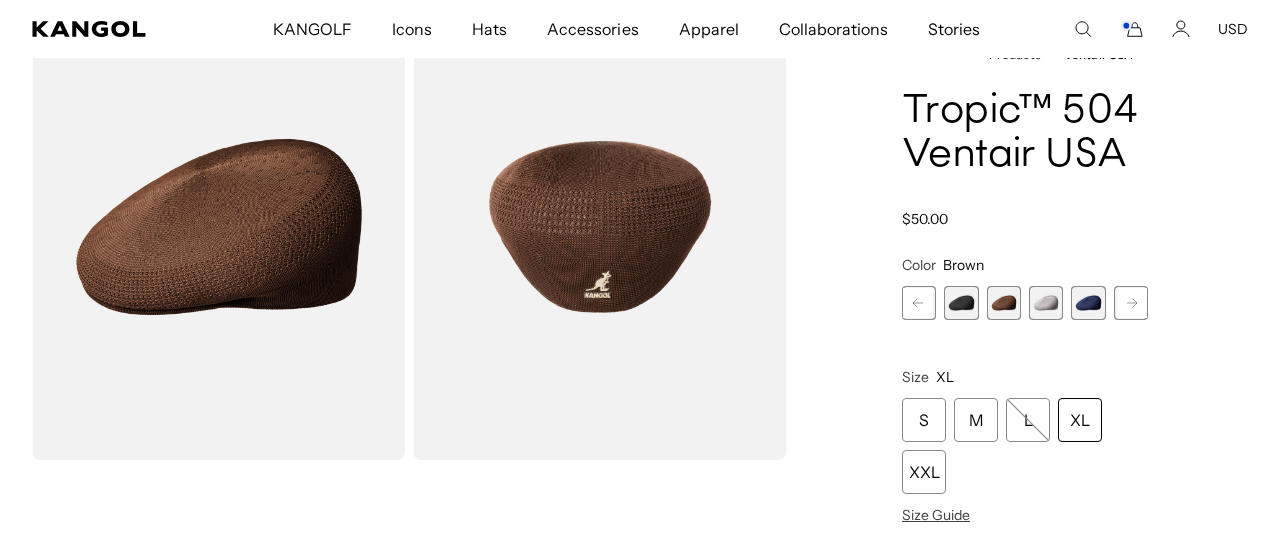 click 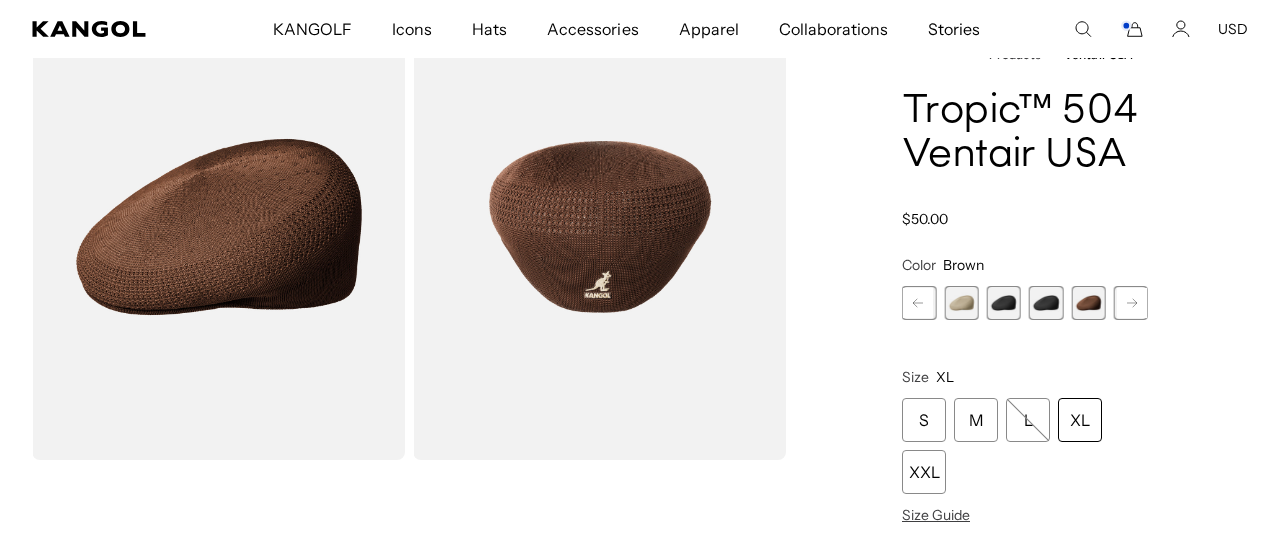 click 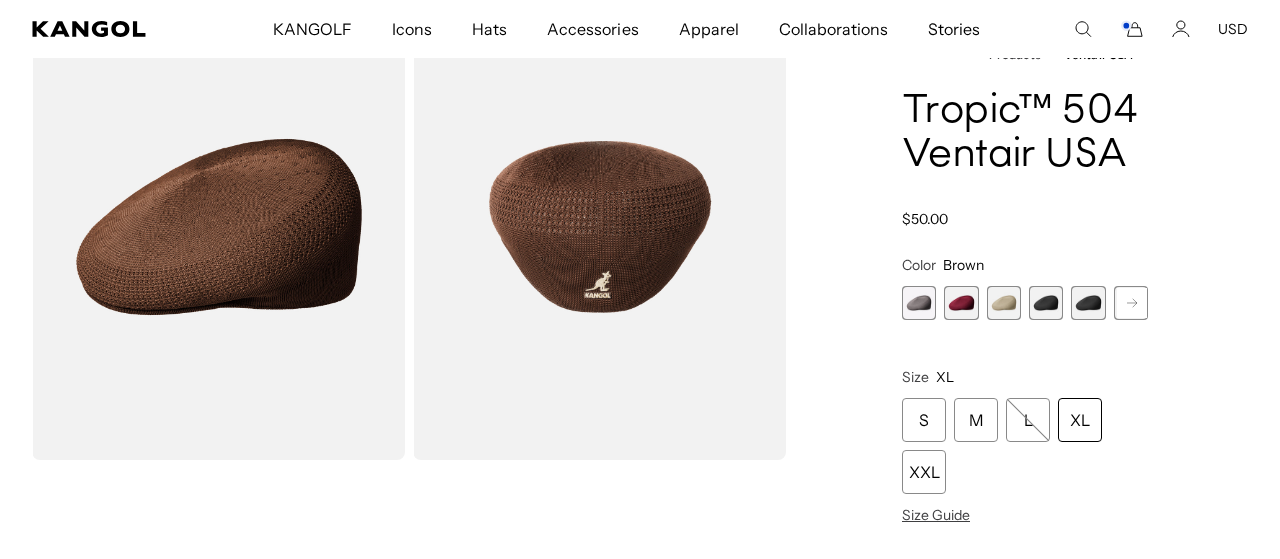 click at bounding box center (1004, 303) 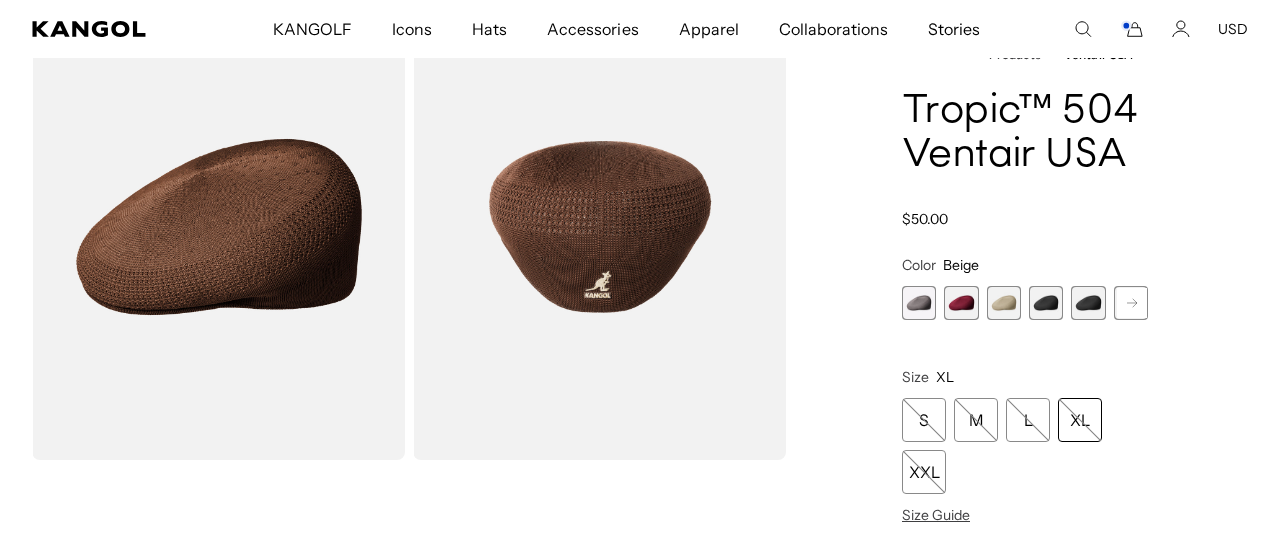scroll, scrollTop: 0, scrollLeft: 0, axis: both 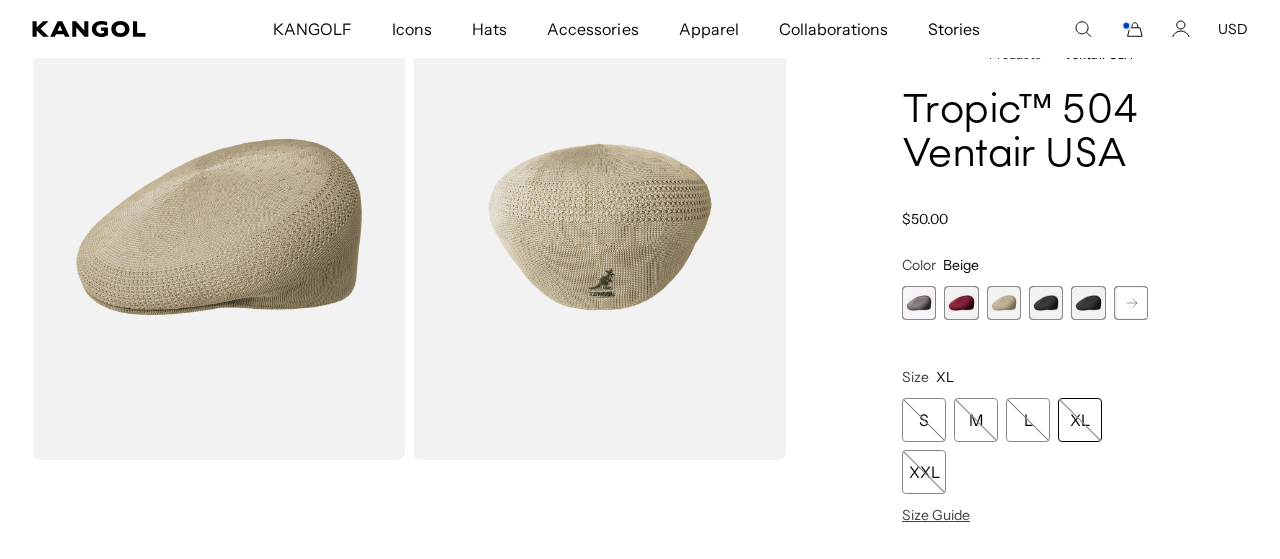 click at bounding box center (919, 303) 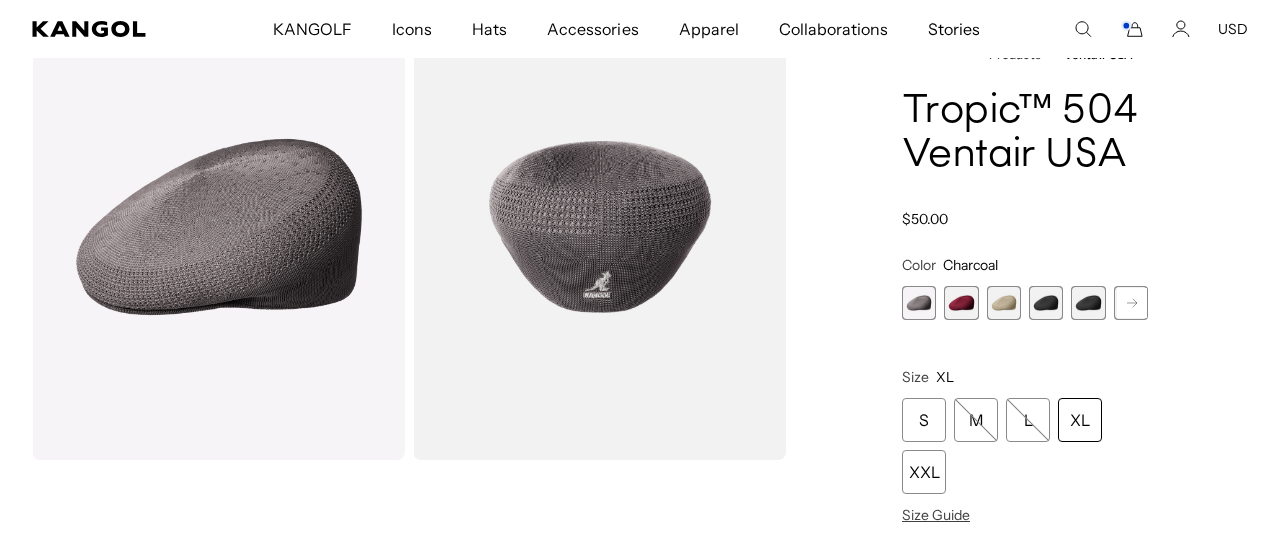 scroll, scrollTop: 0, scrollLeft: 412, axis: horizontal 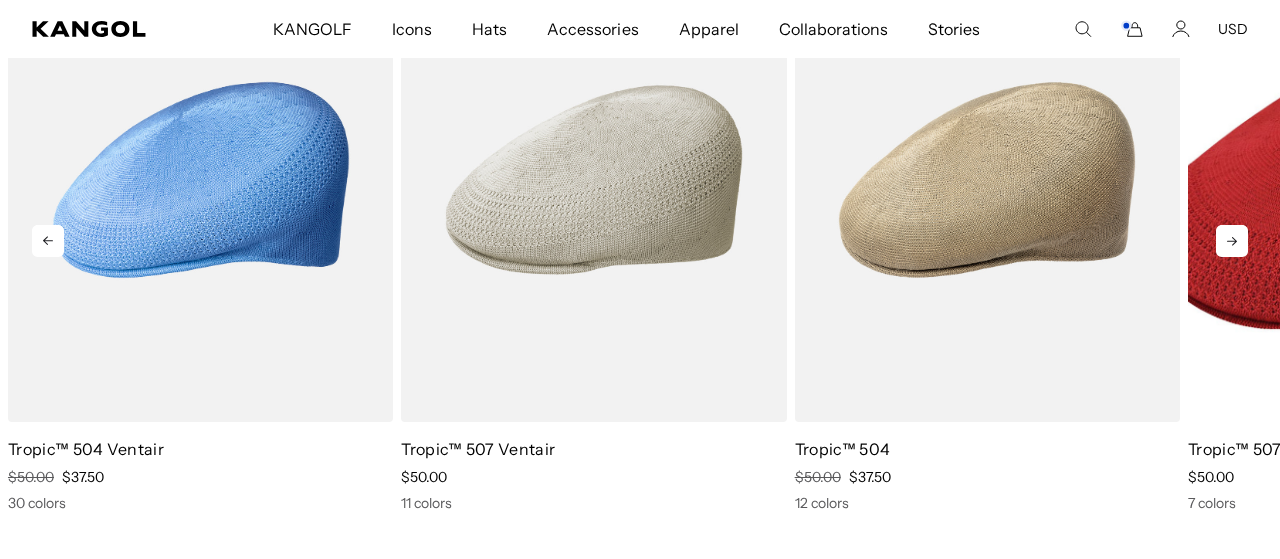 click 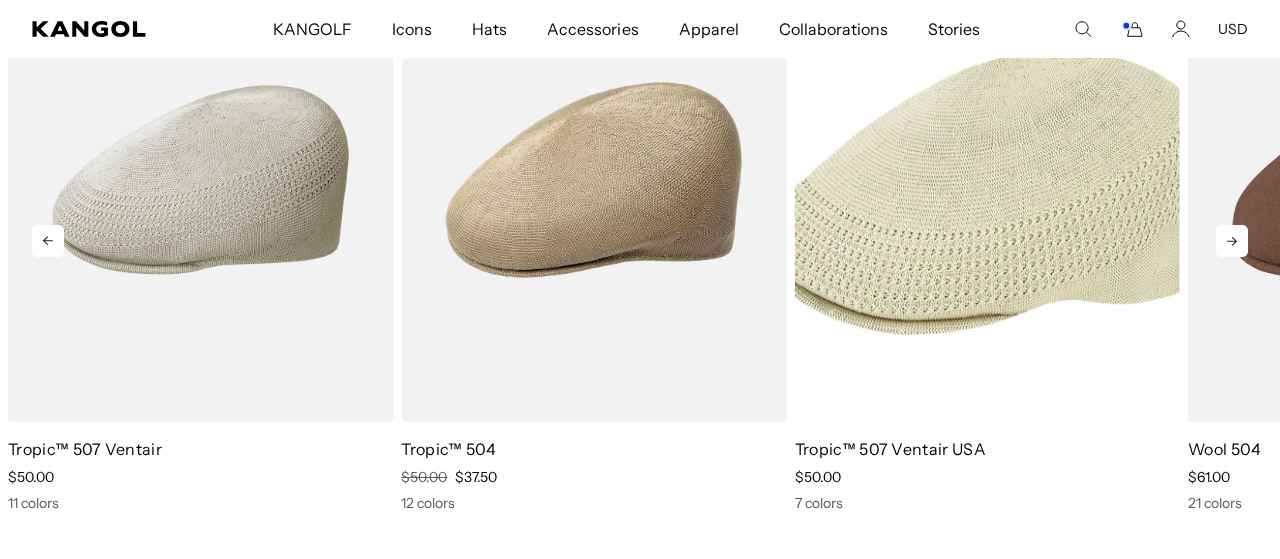 scroll, scrollTop: 0, scrollLeft: 412, axis: horizontal 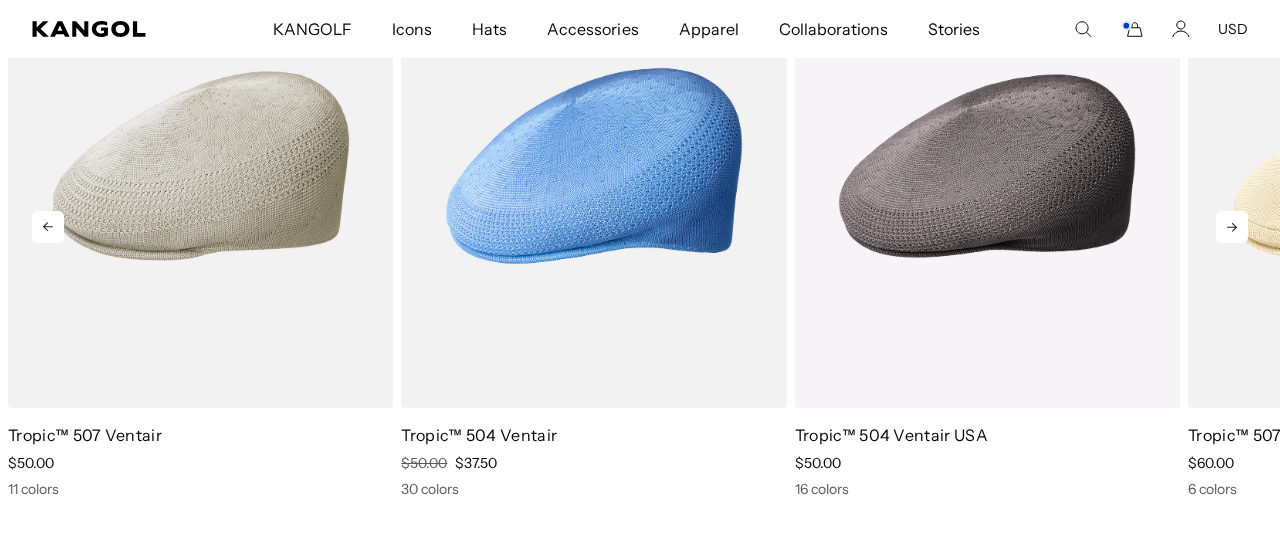 click 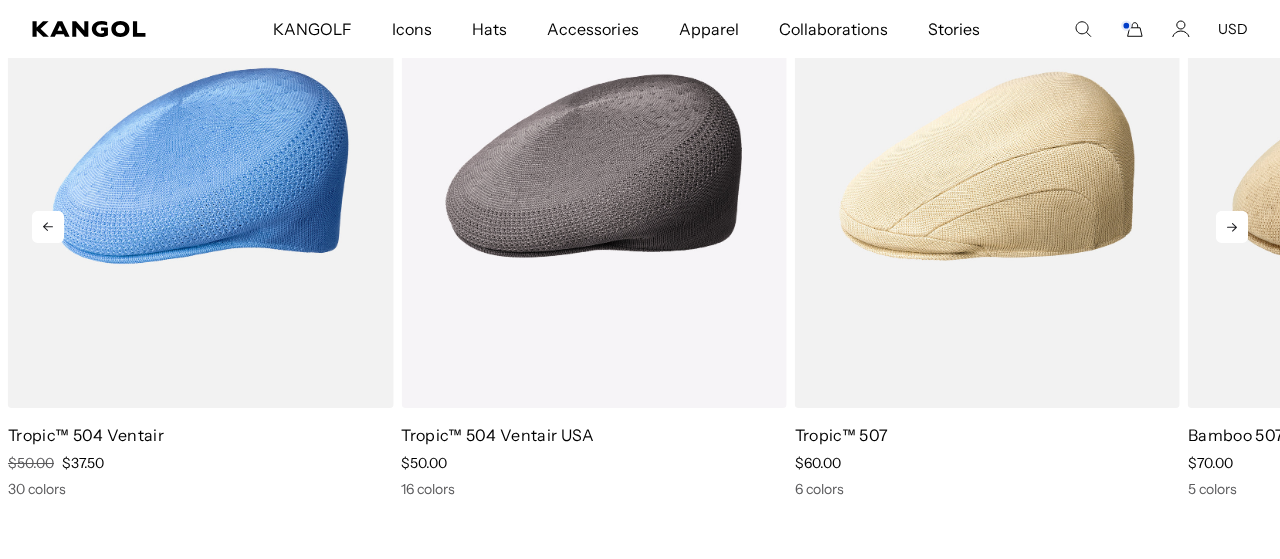 click 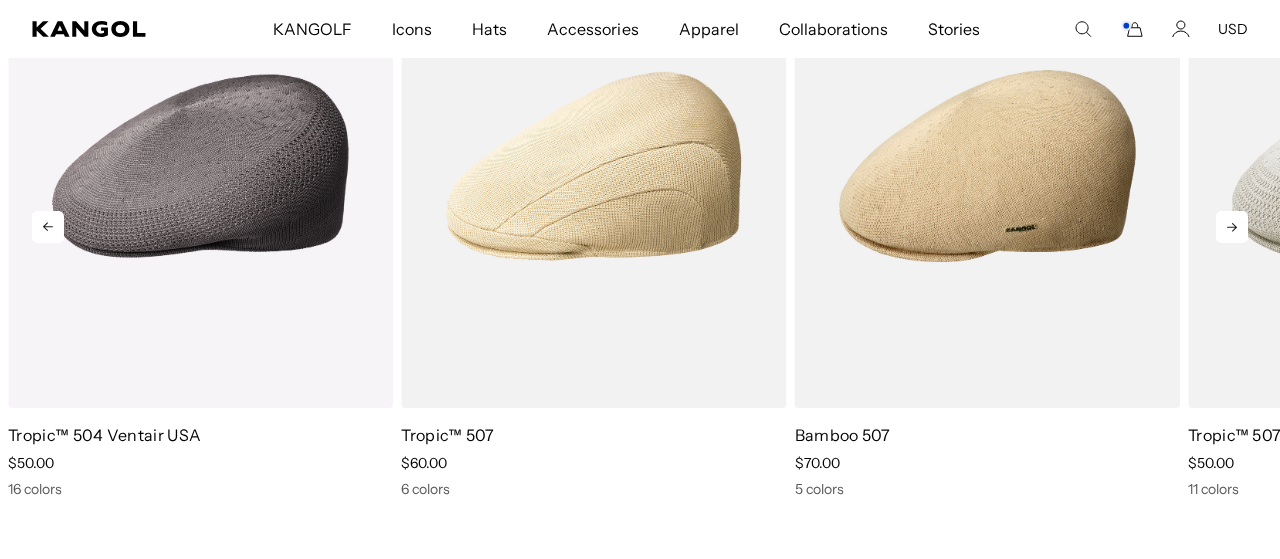 scroll, scrollTop: 0, scrollLeft: 0, axis: both 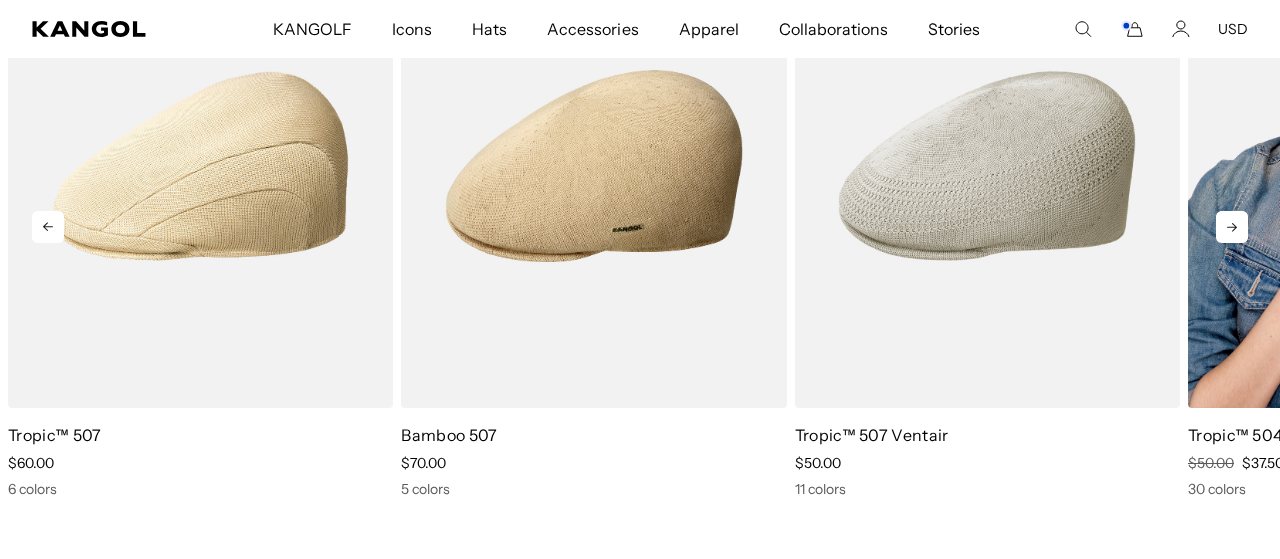 click at bounding box center [1380, 166] 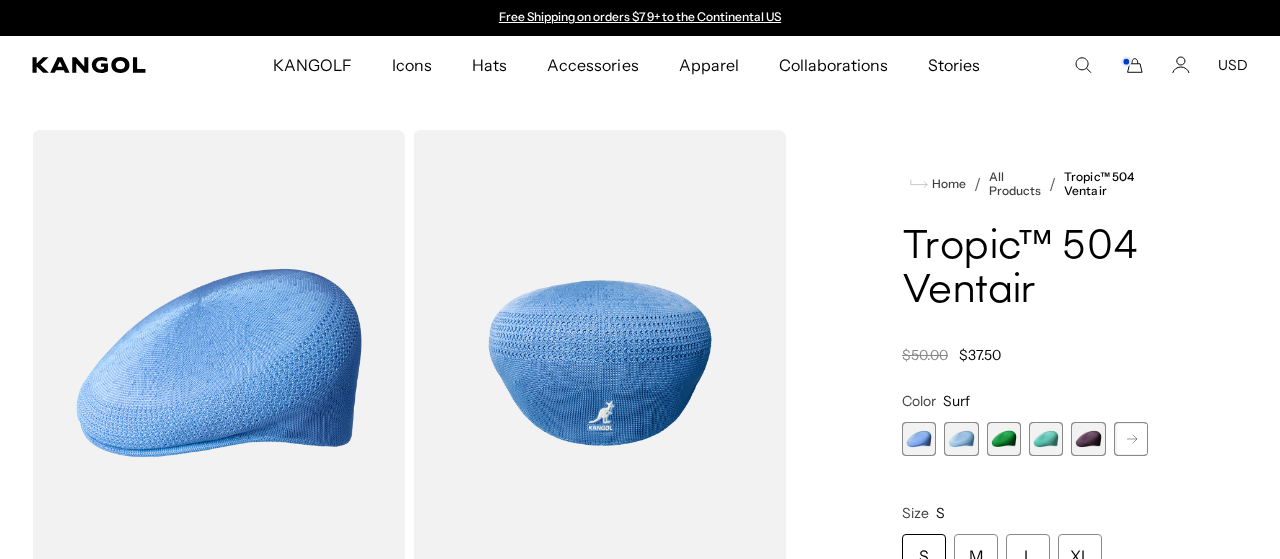 scroll, scrollTop: 0, scrollLeft: 0, axis: both 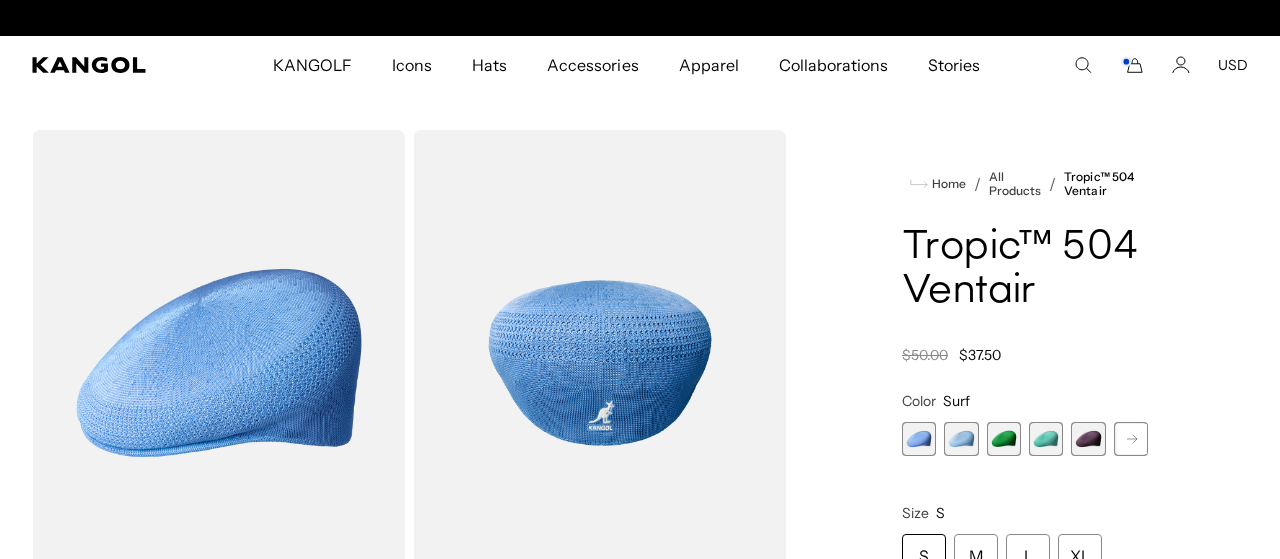 click at bounding box center (961, 439) 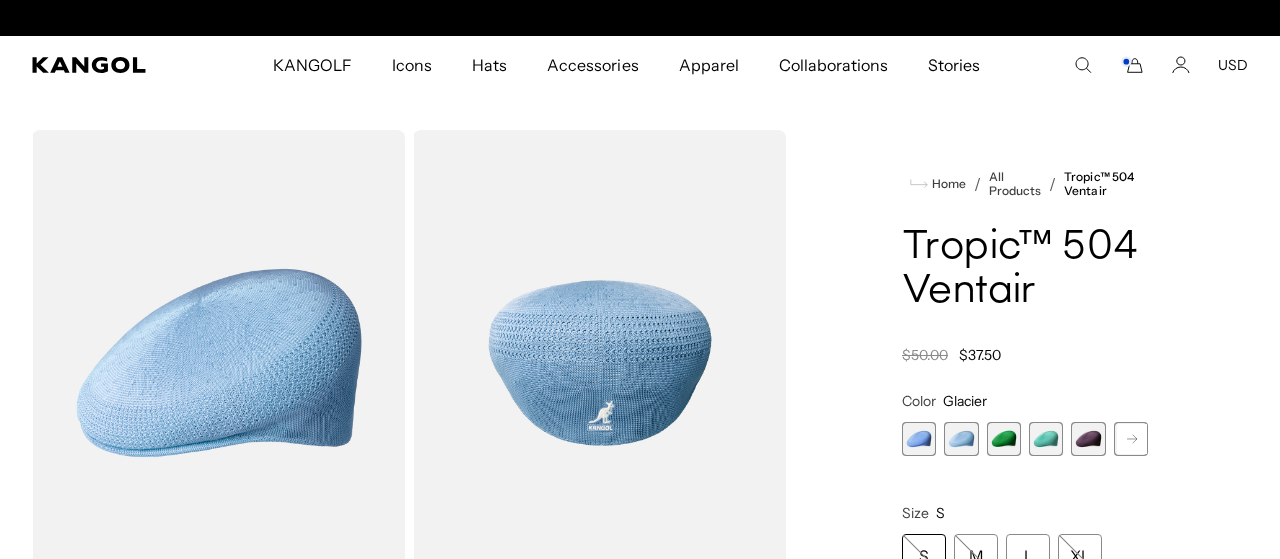 scroll, scrollTop: 0, scrollLeft: 412, axis: horizontal 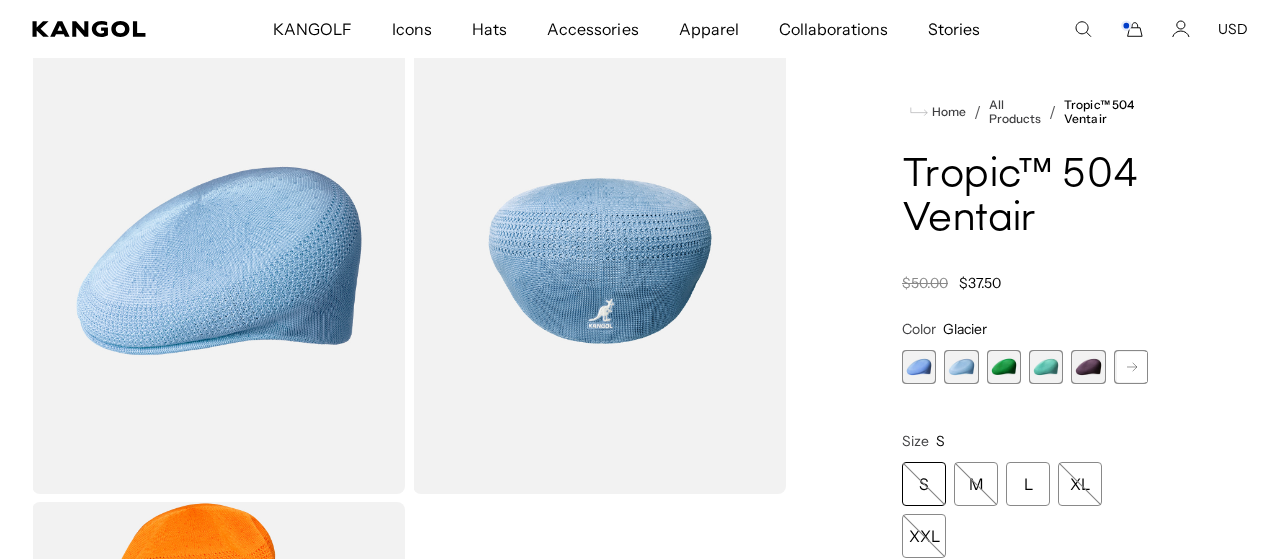 click at bounding box center [1046, 367] 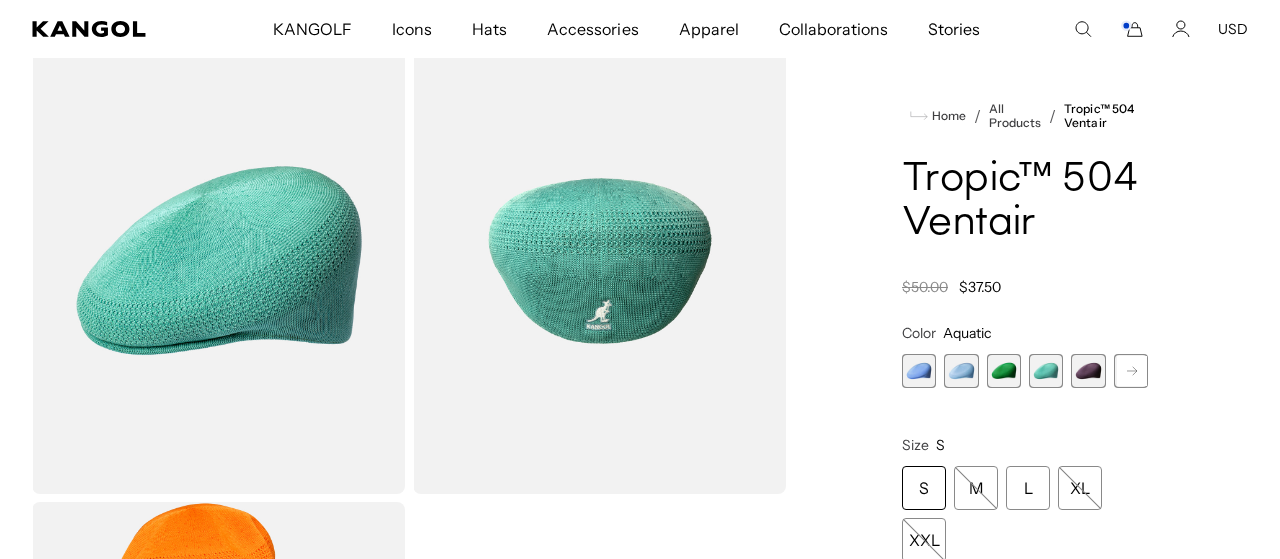 click at bounding box center (1088, 371) 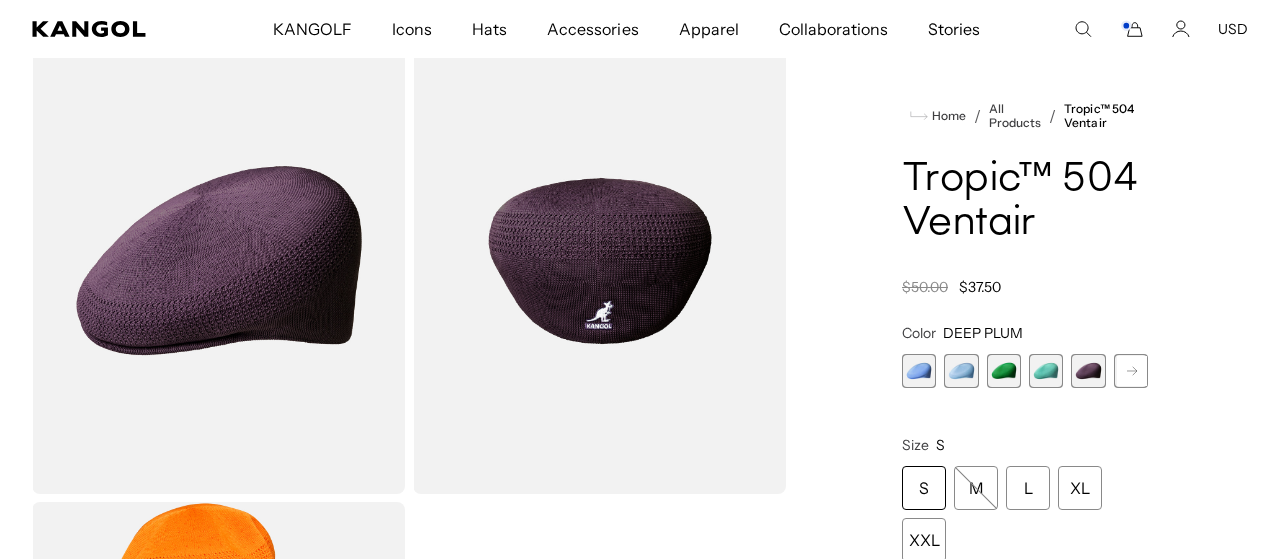 scroll, scrollTop: 0, scrollLeft: 412, axis: horizontal 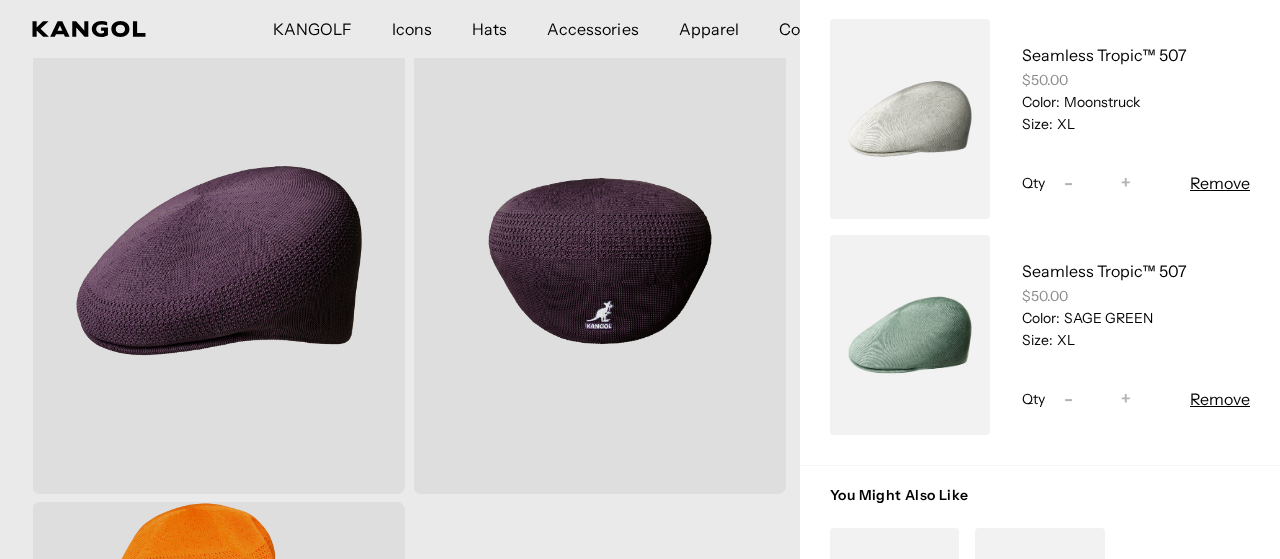 click on "-" at bounding box center (1068, 183) 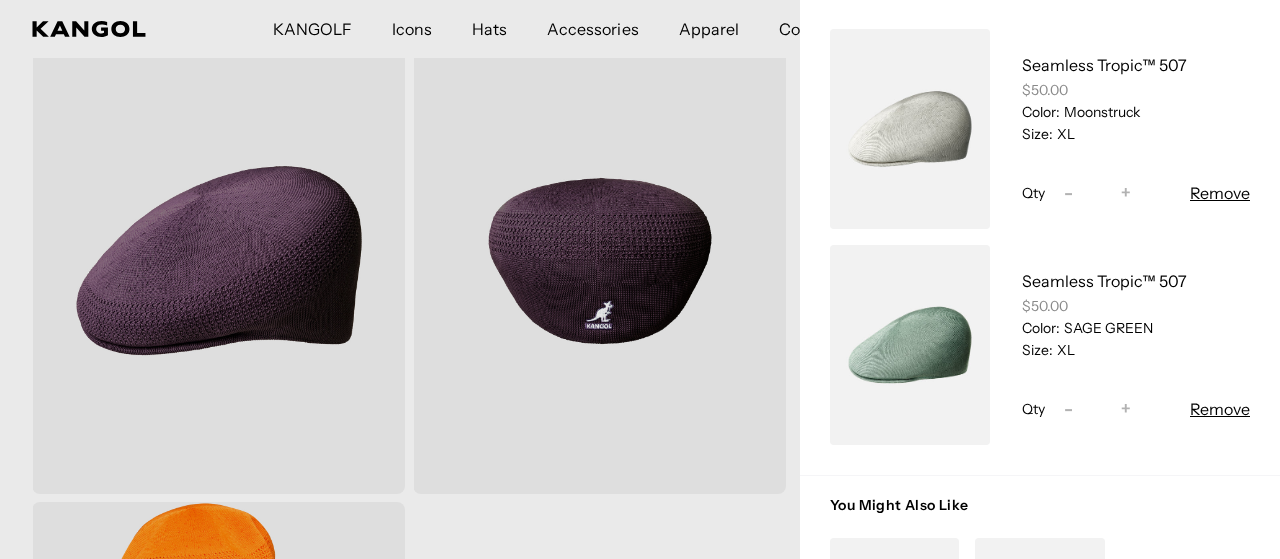 scroll, scrollTop: 0, scrollLeft: 0, axis: both 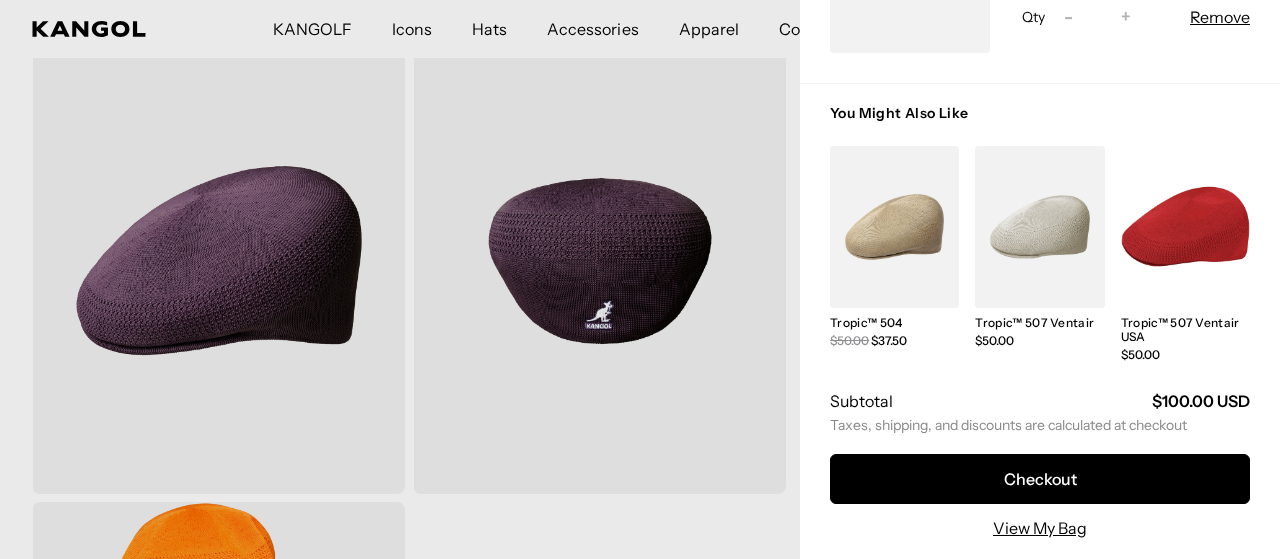 click at bounding box center [1039, 227] 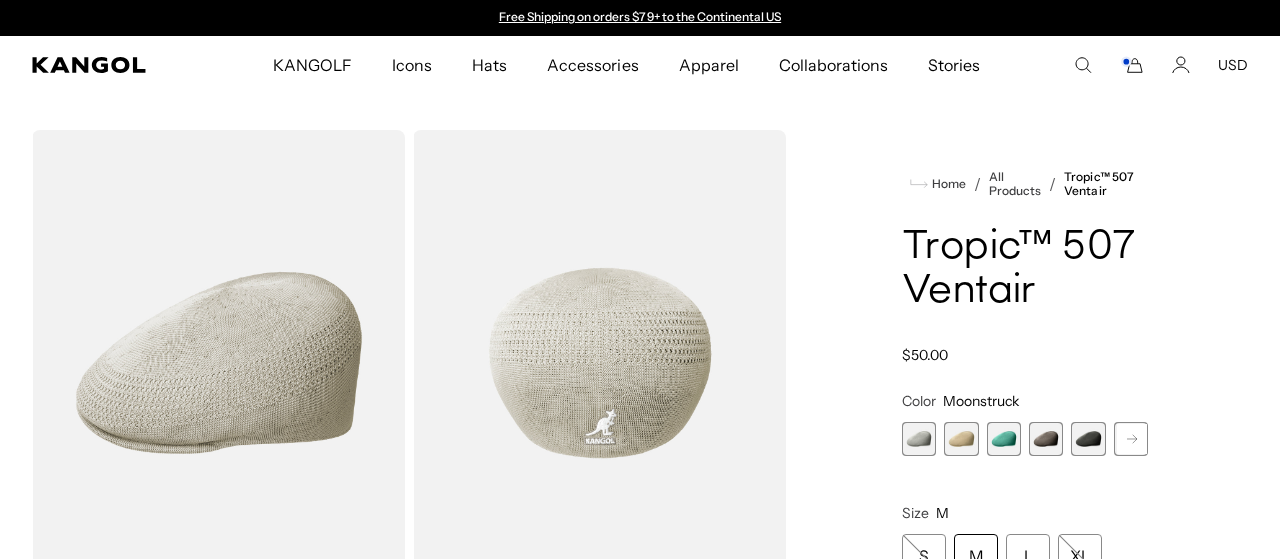 scroll, scrollTop: 0, scrollLeft: 0, axis: both 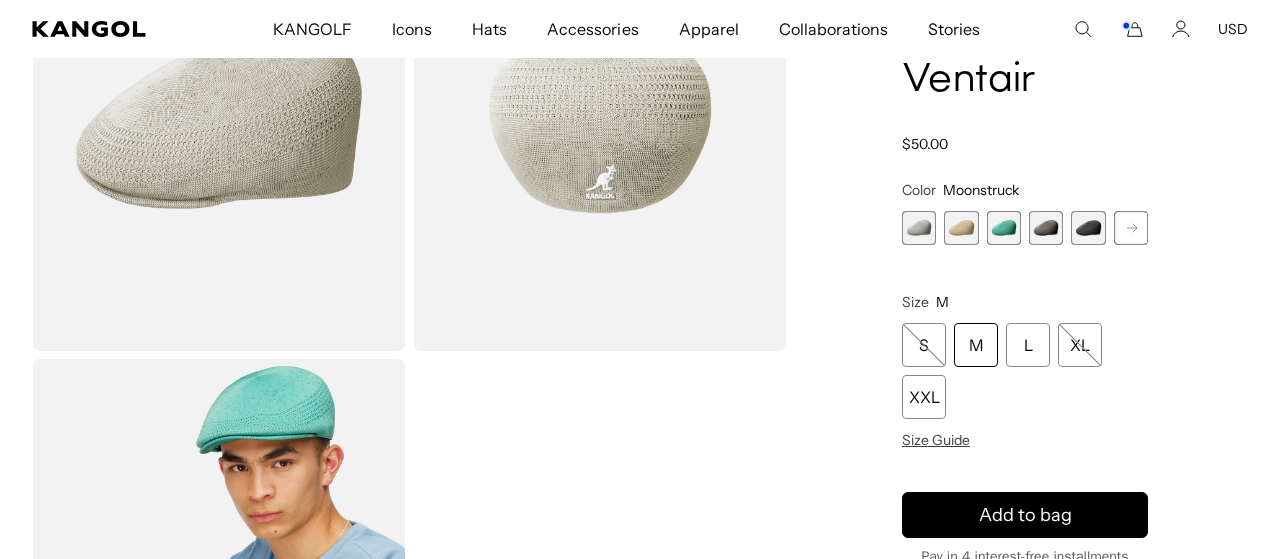 click at bounding box center [961, 228] 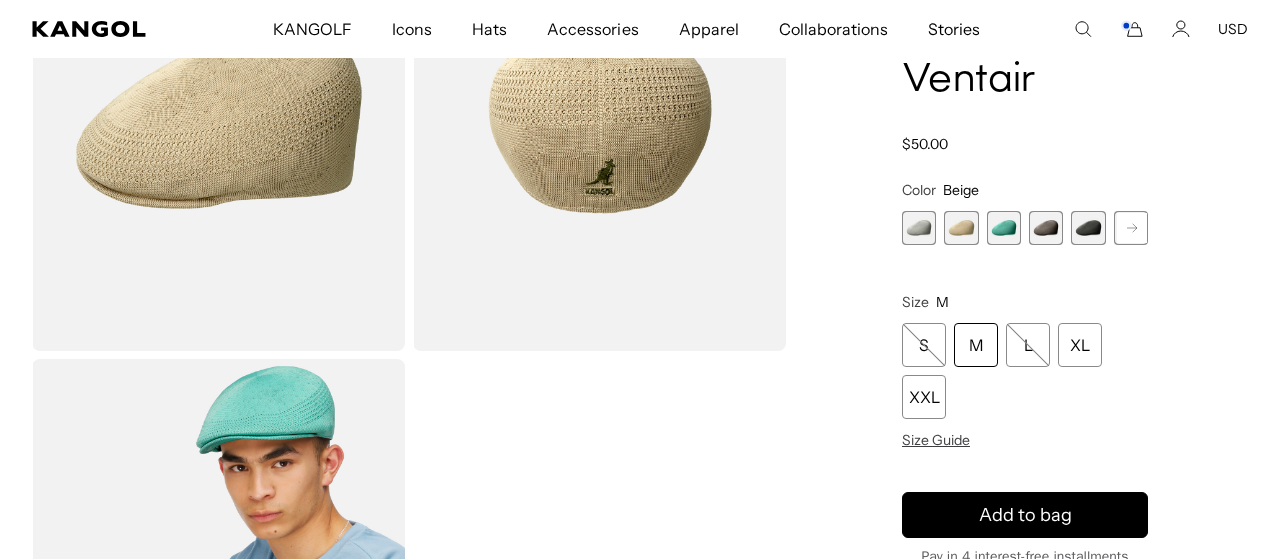 scroll, scrollTop: 0, scrollLeft: 412, axis: horizontal 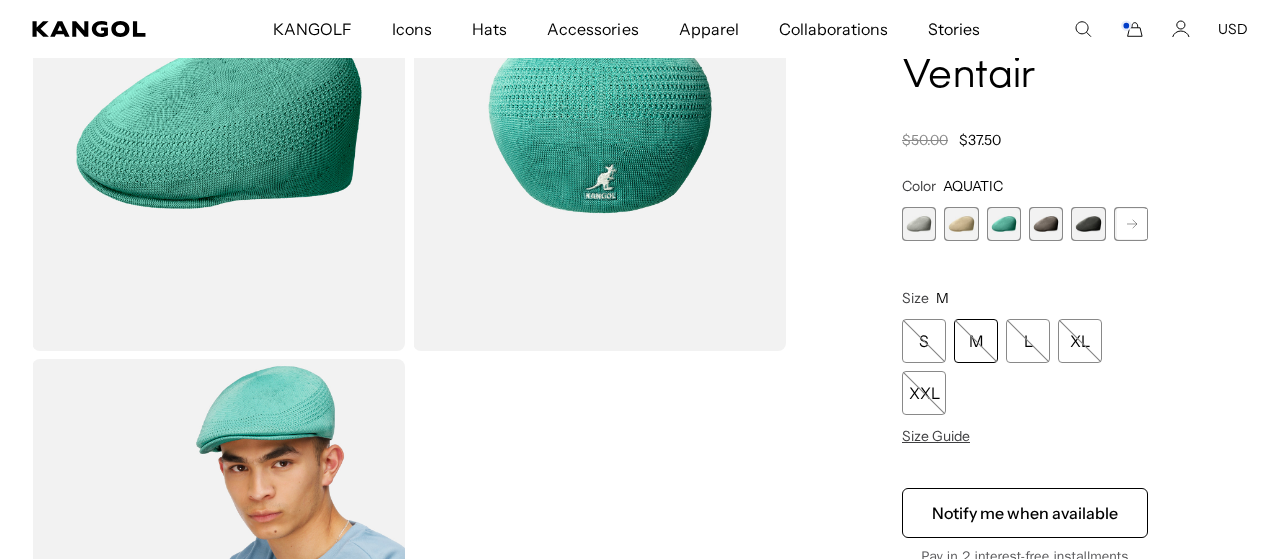 click at bounding box center (1004, 224) 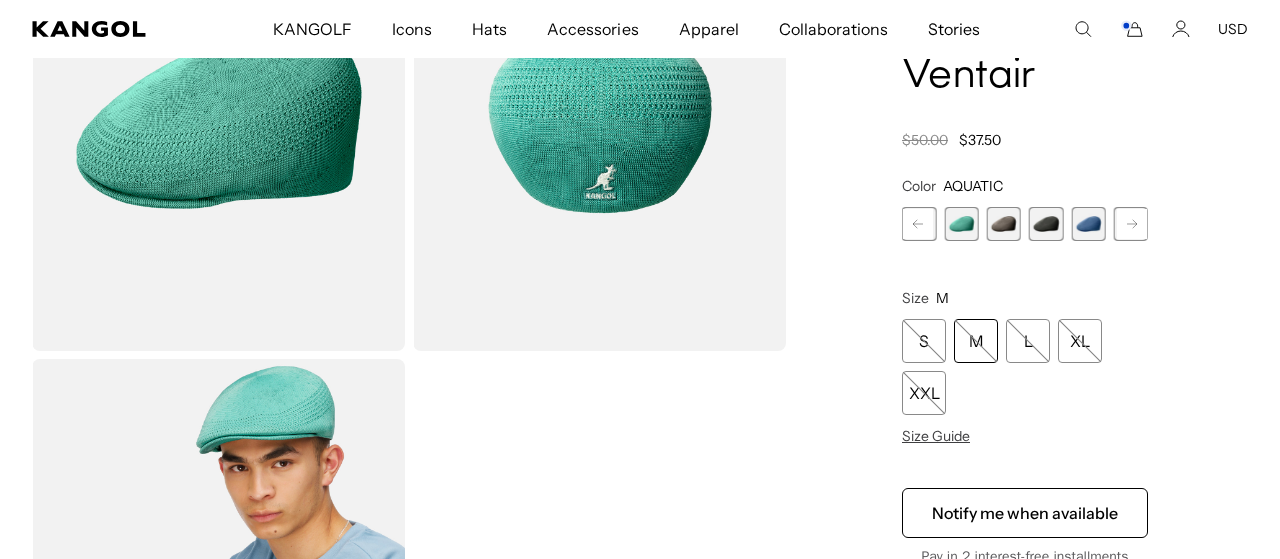 click at bounding box center [1088, 224] 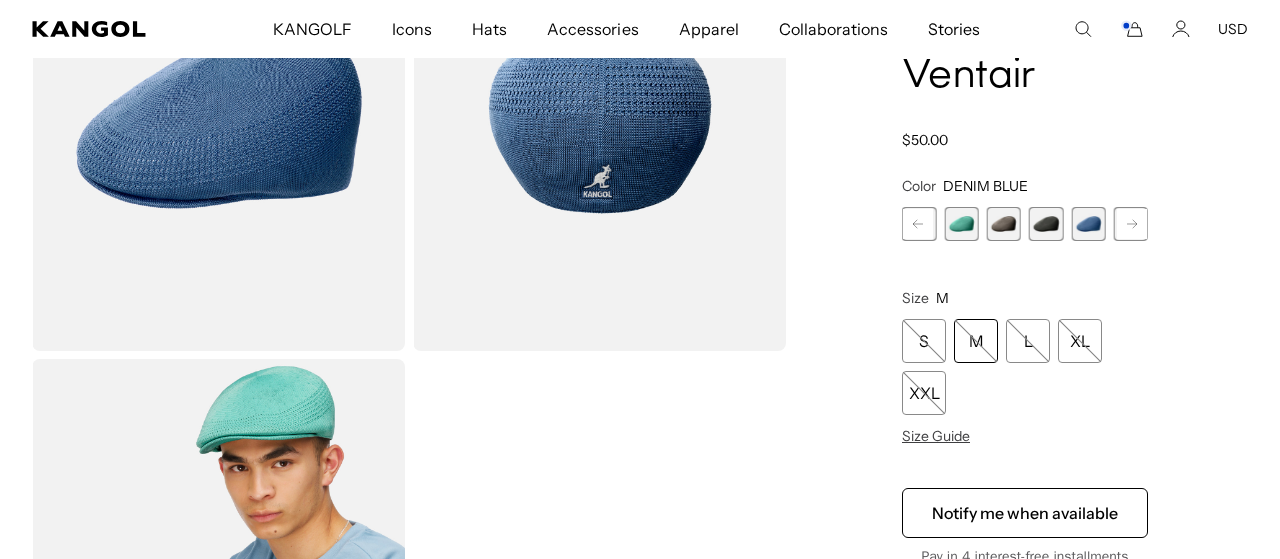 scroll, scrollTop: 0, scrollLeft: 0, axis: both 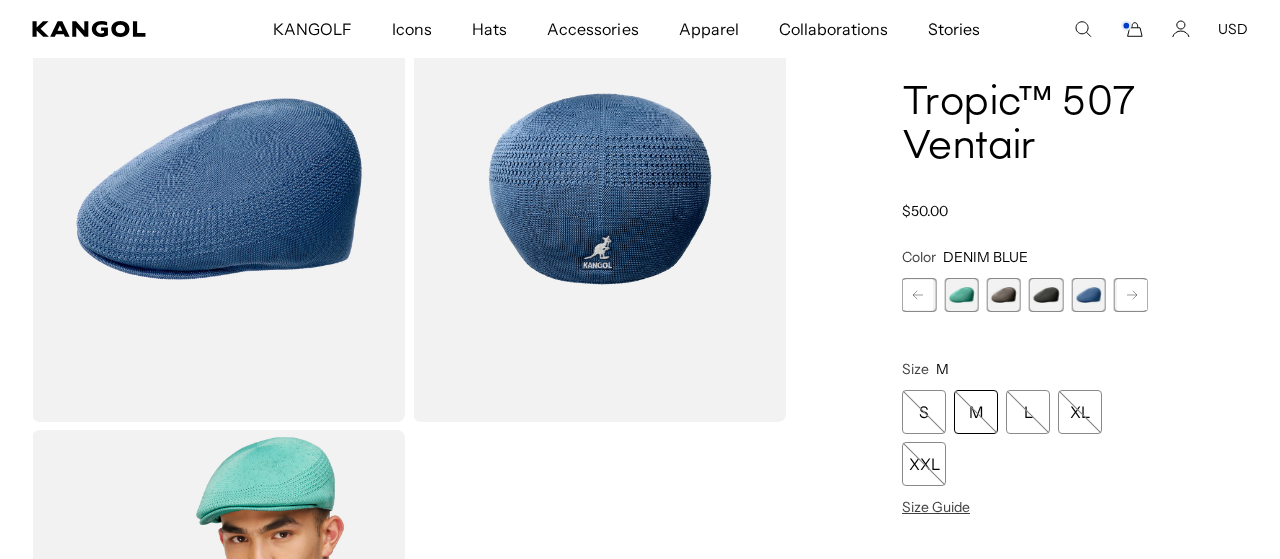 click at bounding box center (218, 189) 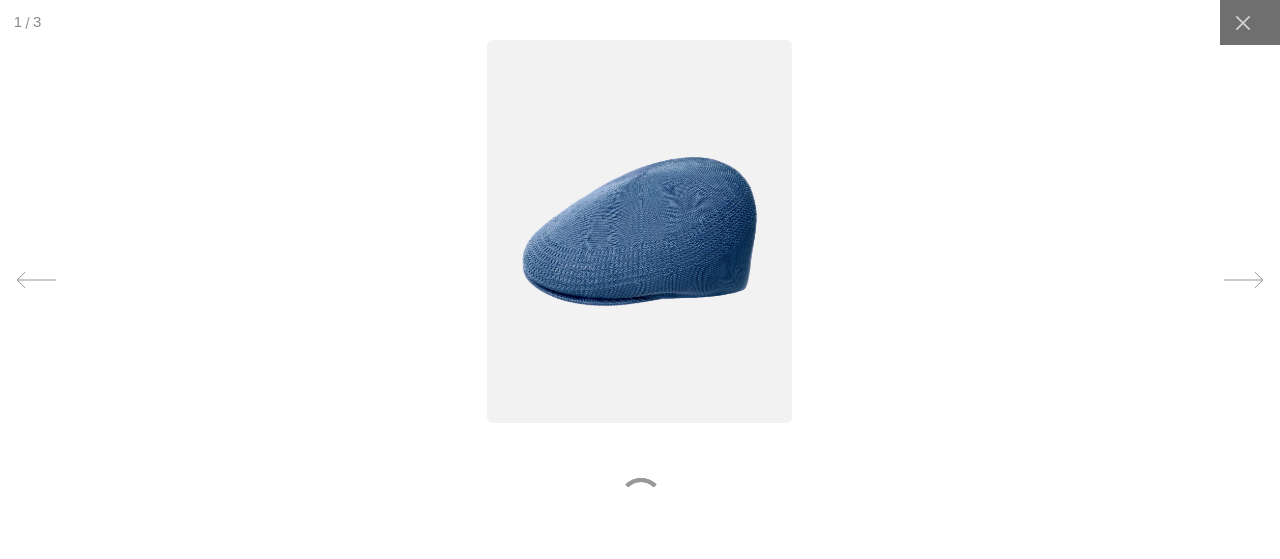 scroll, scrollTop: 0, scrollLeft: 0, axis: both 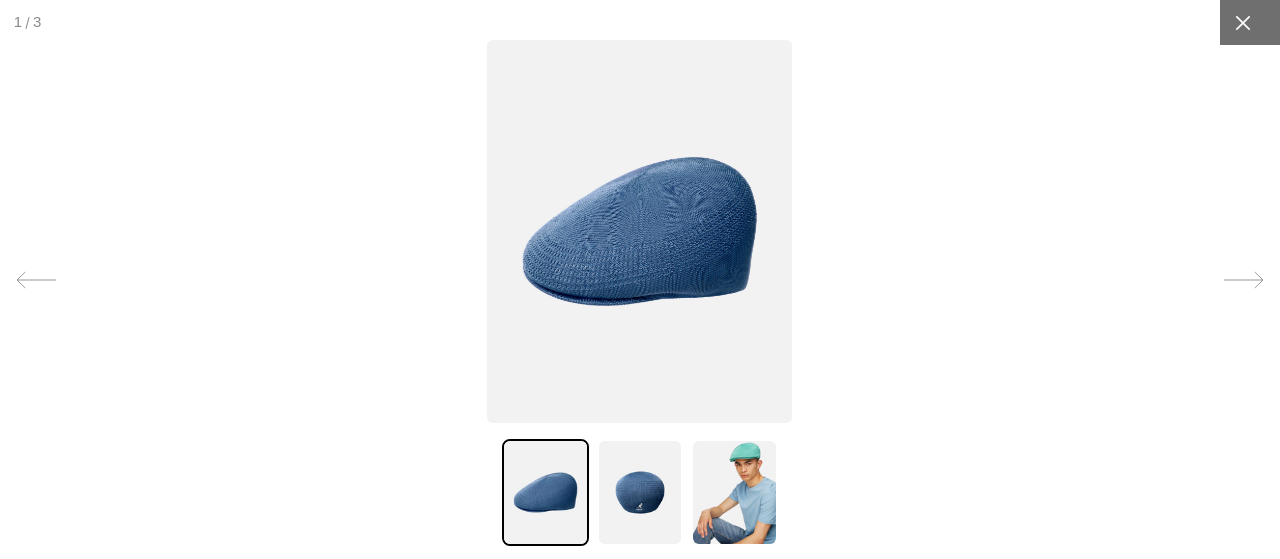 click 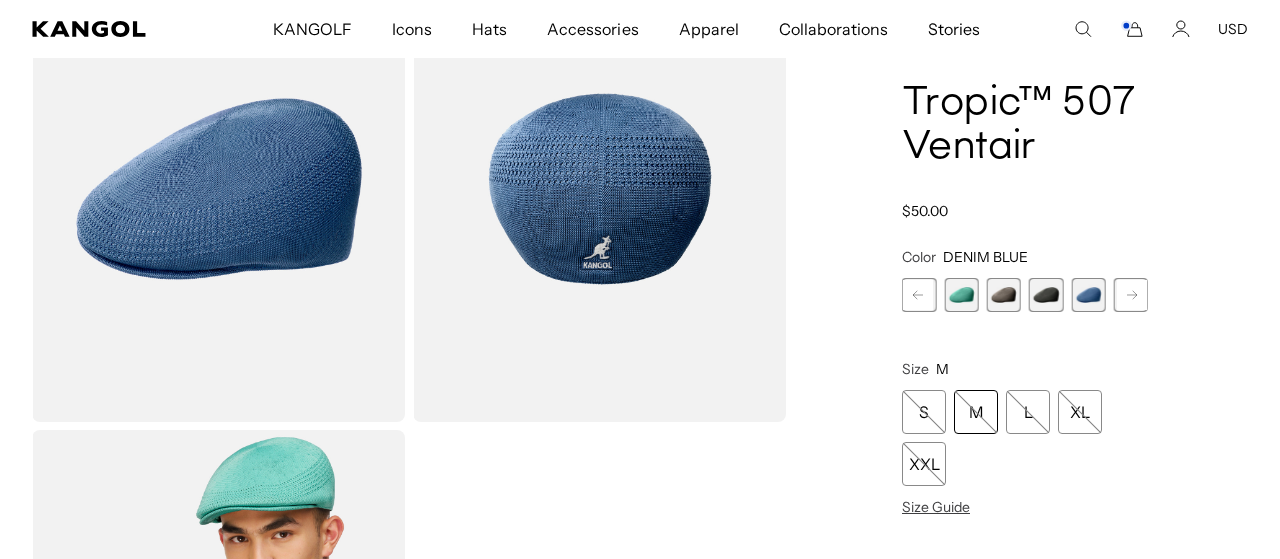 scroll, scrollTop: 0, scrollLeft: 412, axis: horizontal 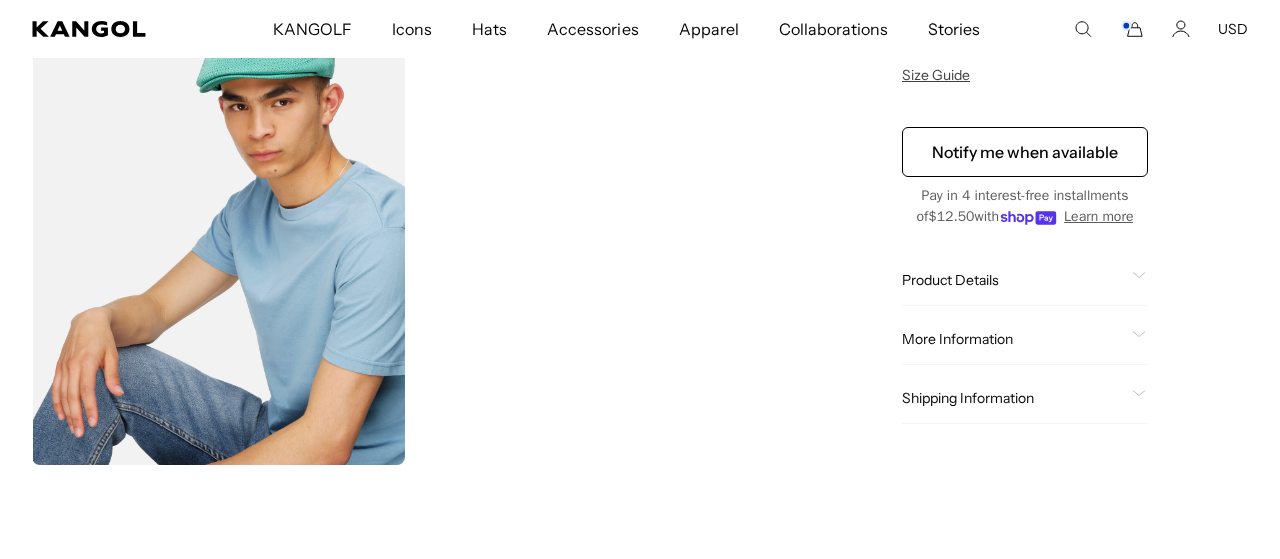click at bounding box center (218, 231) 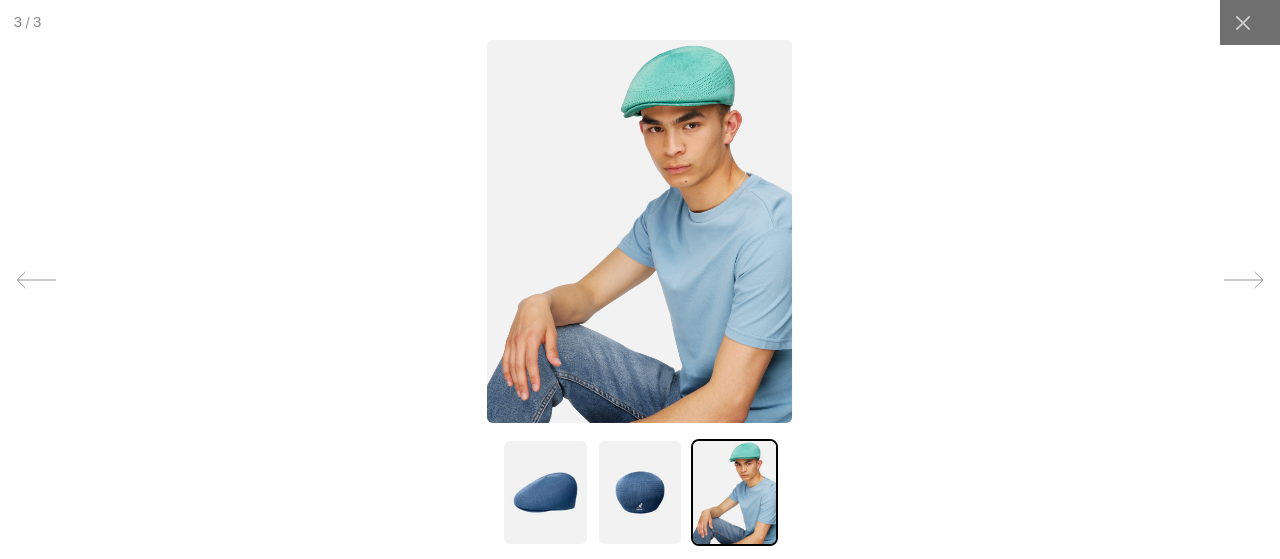 scroll, scrollTop: 0, scrollLeft: 0, axis: both 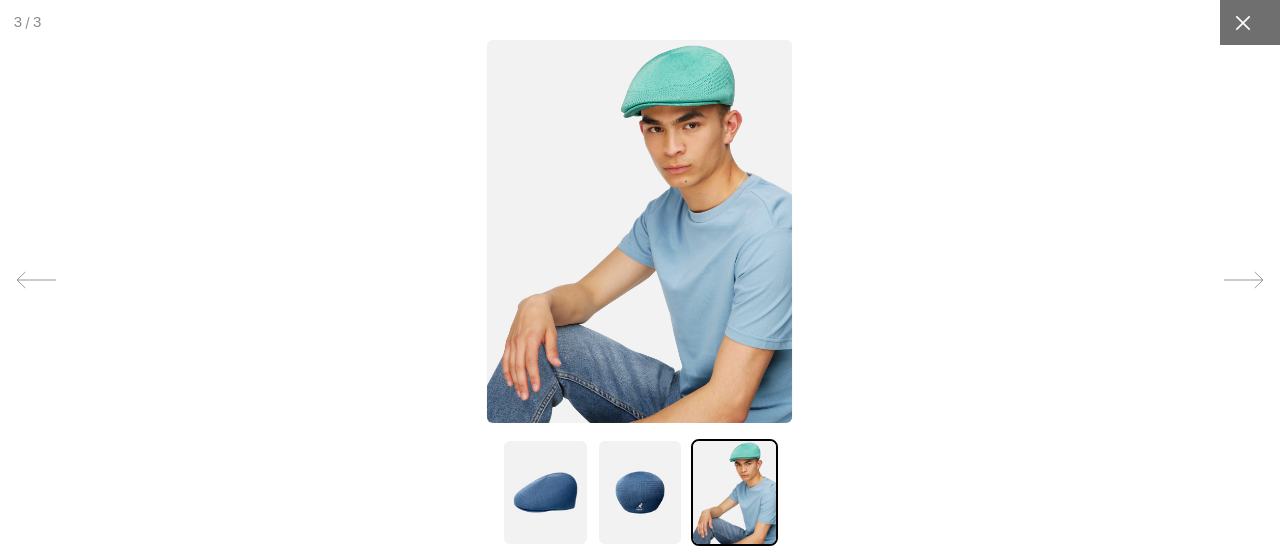 click 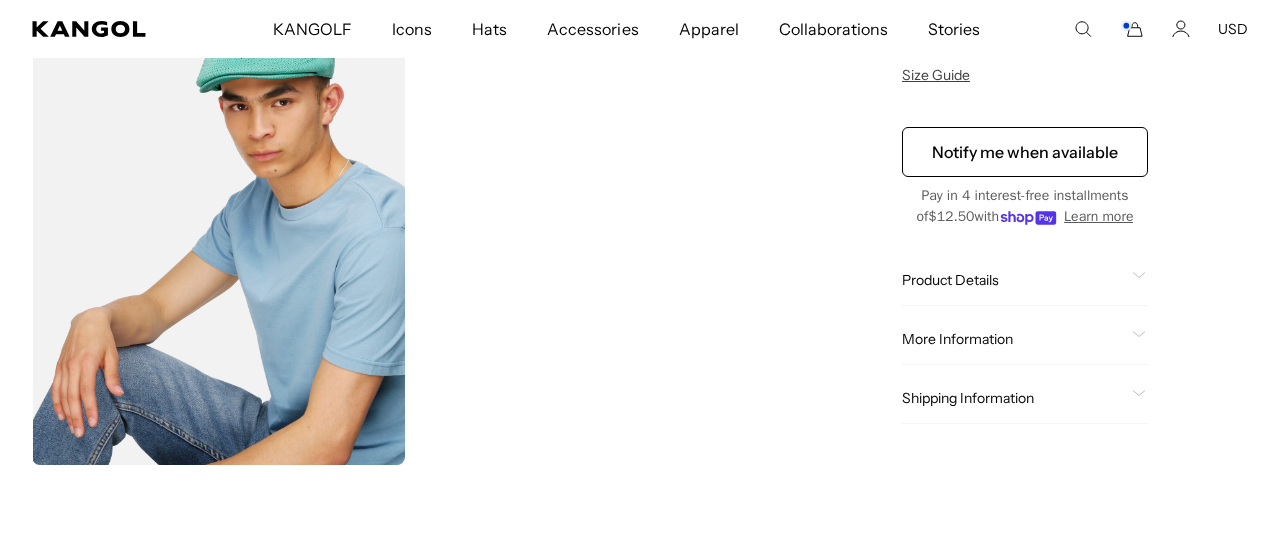 scroll, scrollTop: 0, scrollLeft: 412, axis: horizontal 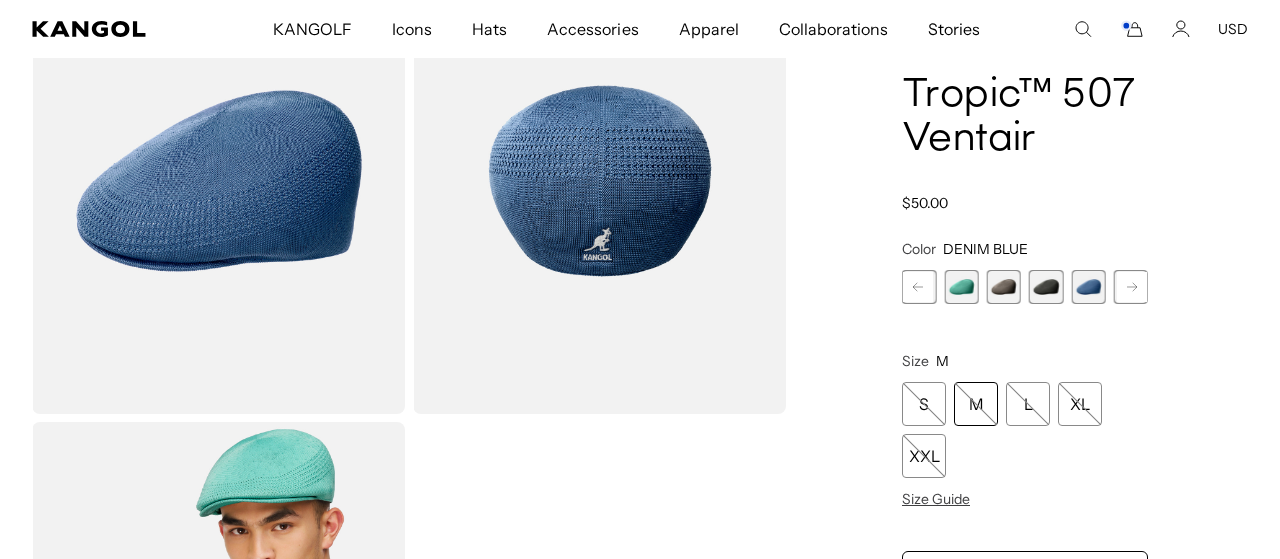 click at bounding box center [961, 287] 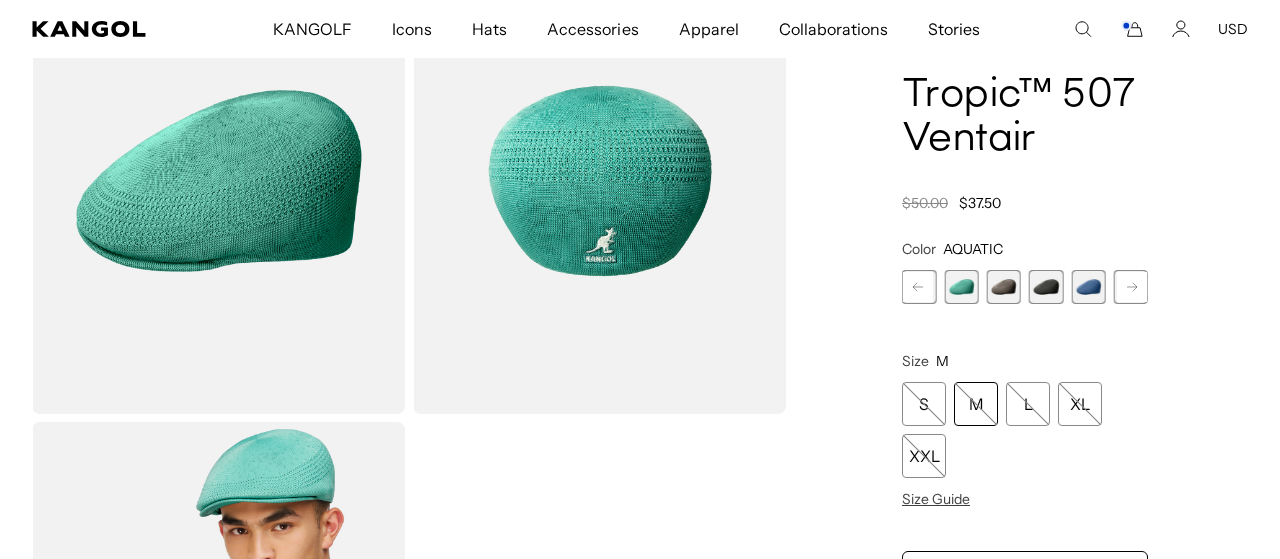 scroll, scrollTop: 0, scrollLeft: 412, axis: horizontal 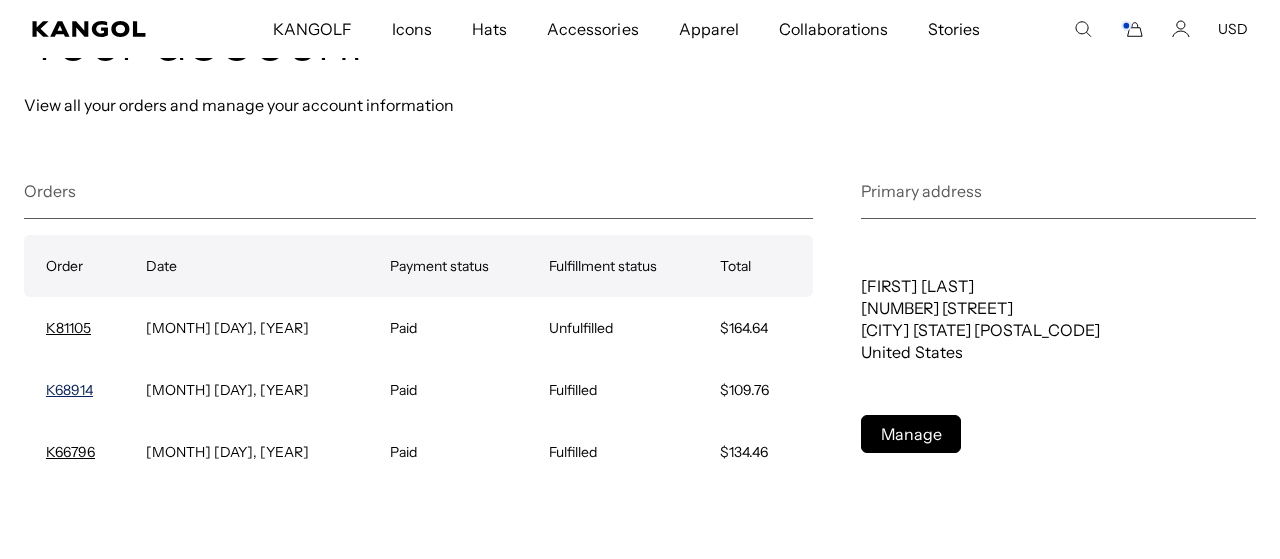 click on "K68914" at bounding box center (69, 390) 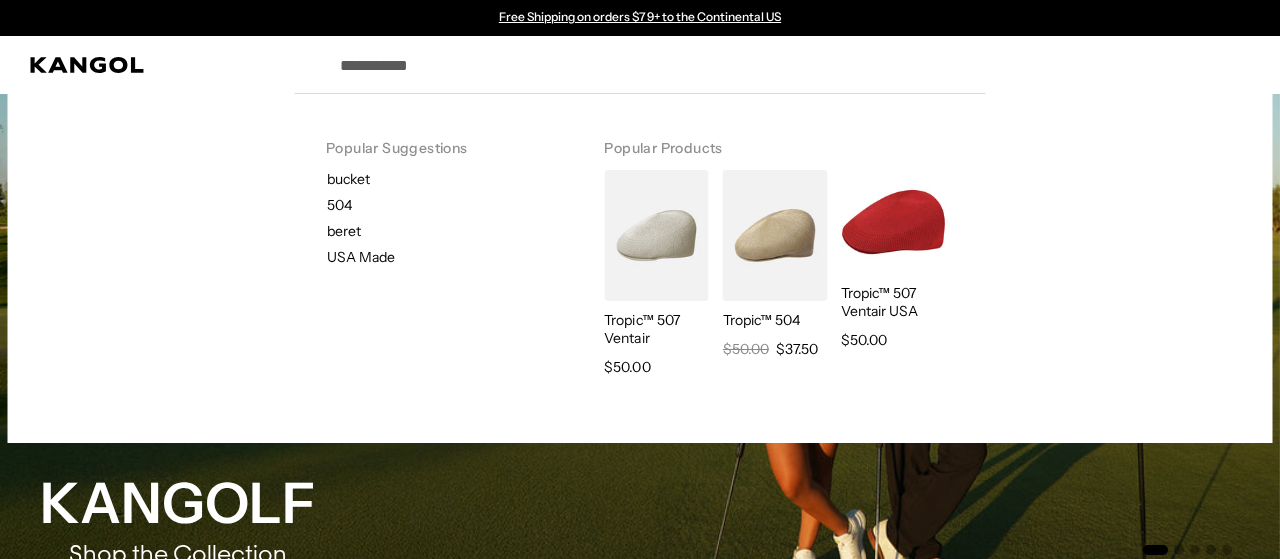 scroll, scrollTop: 0, scrollLeft: 0, axis: both 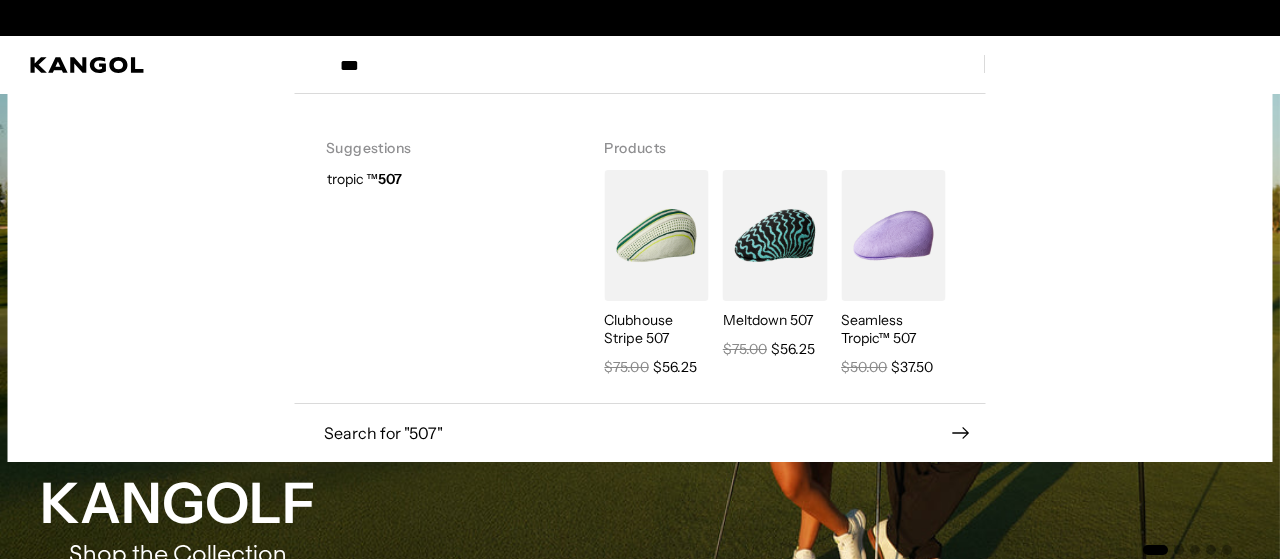 click on "***" at bounding box center [673, 65] 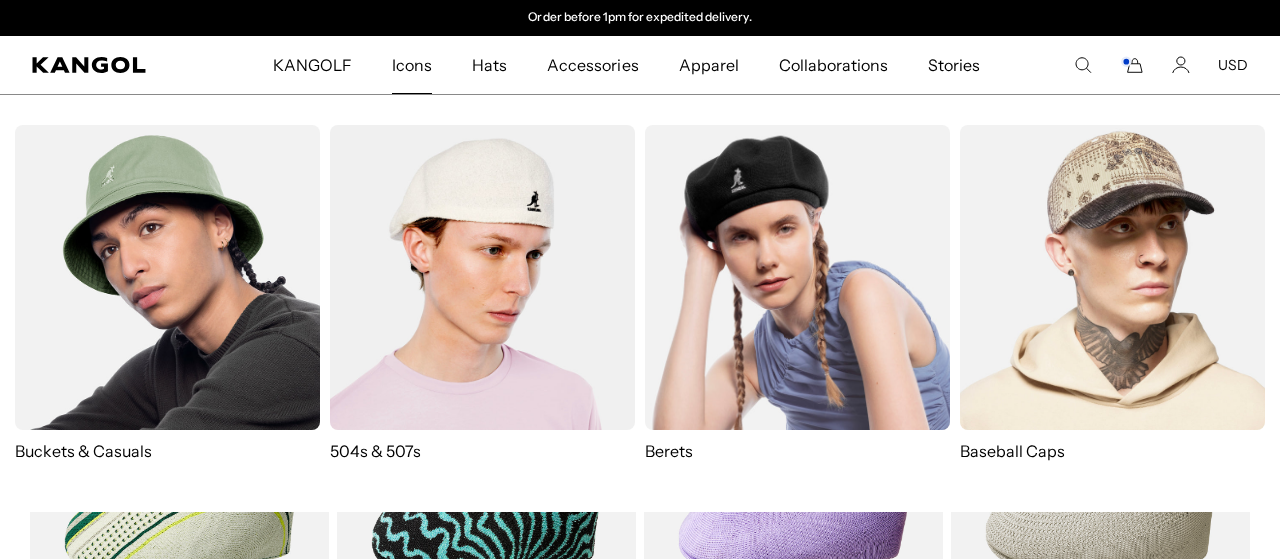 click at bounding box center (482, 277) 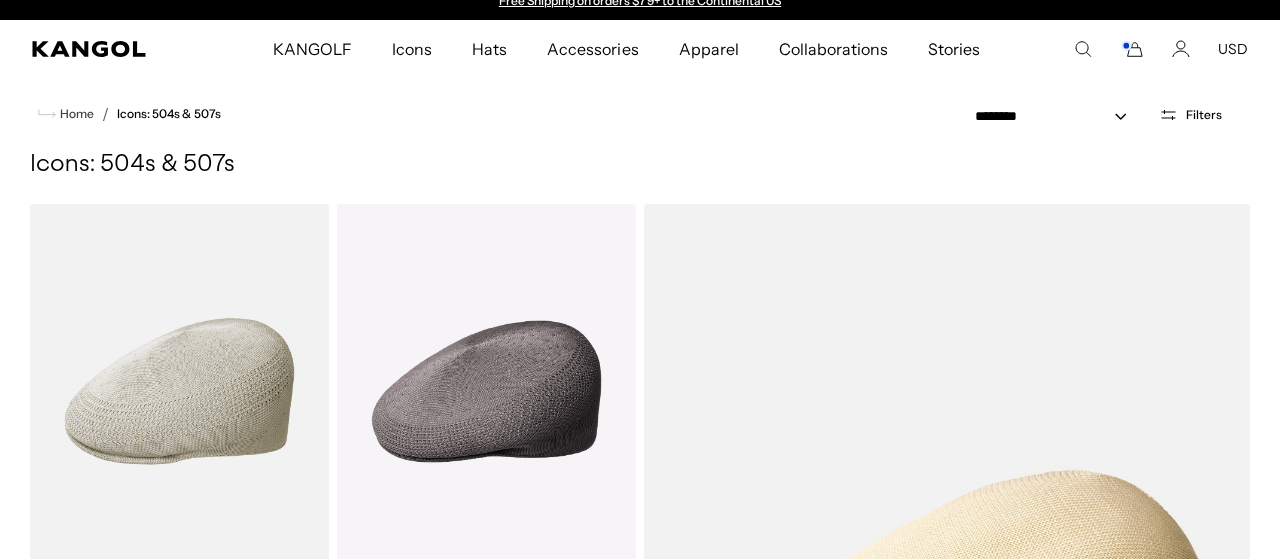 scroll, scrollTop: 267, scrollLeft: 0, axis: vertical 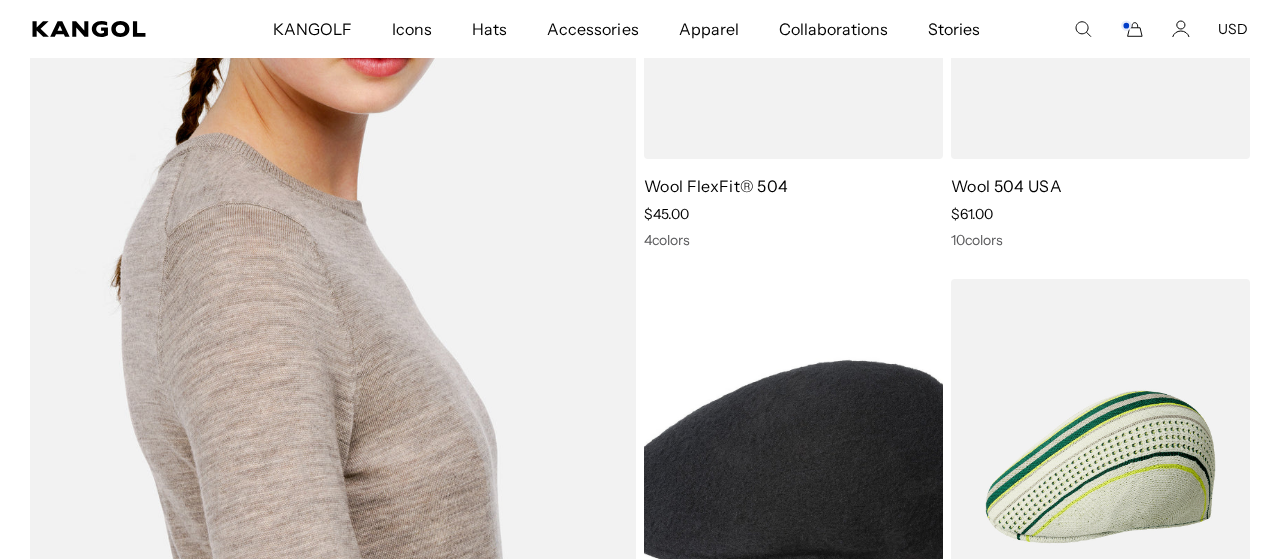click at bounding box center (333, 219) 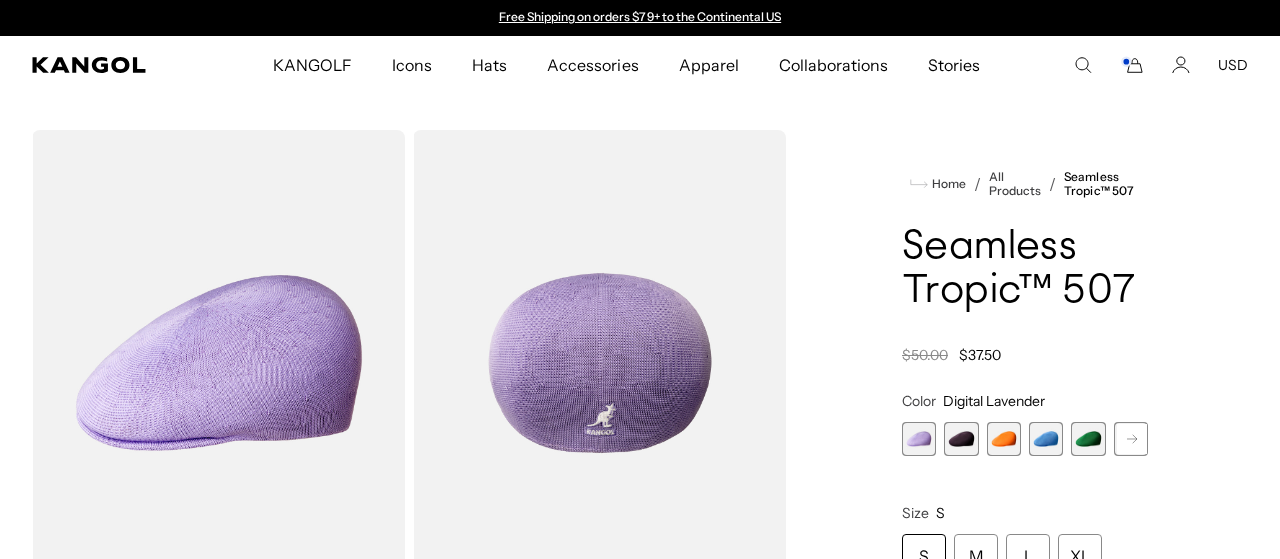 scroll, scrollTop: 0, scrollLeft: 0, axis: both 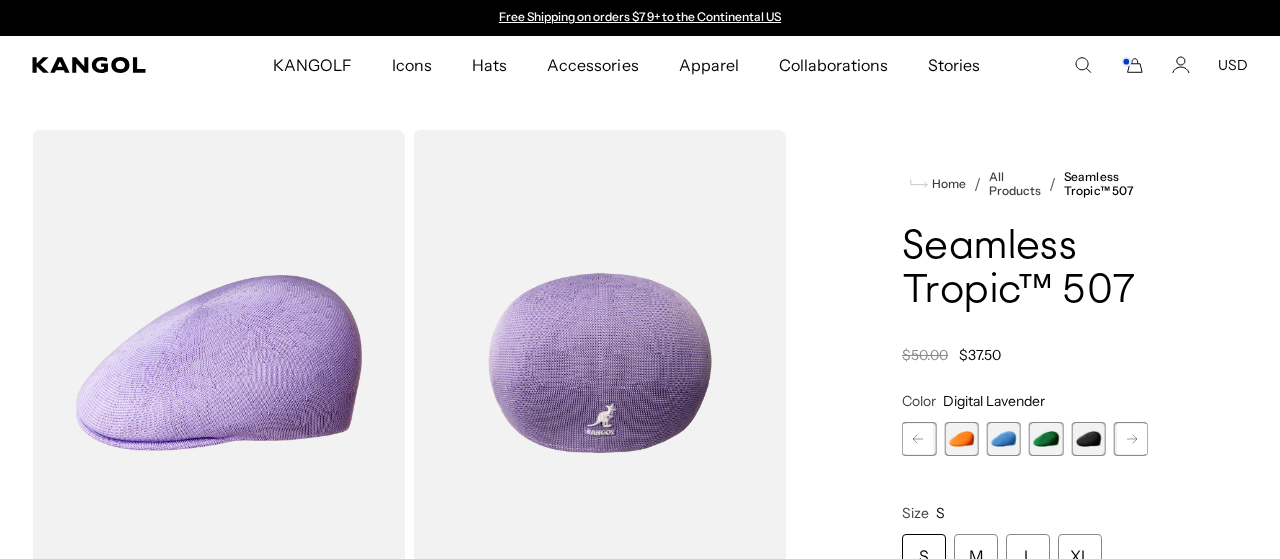 click 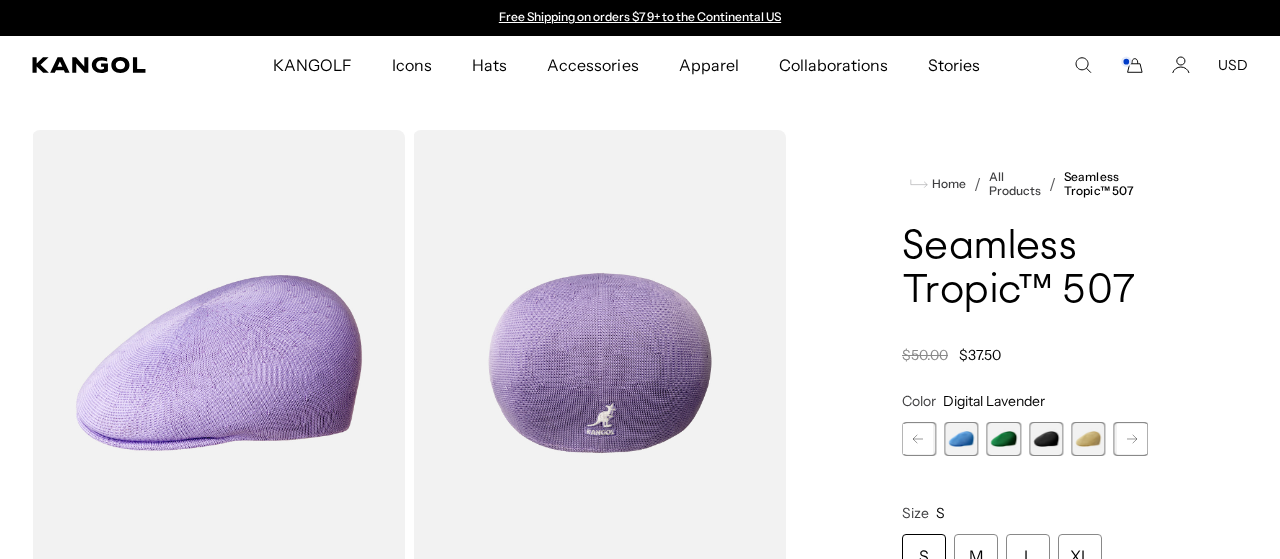 click 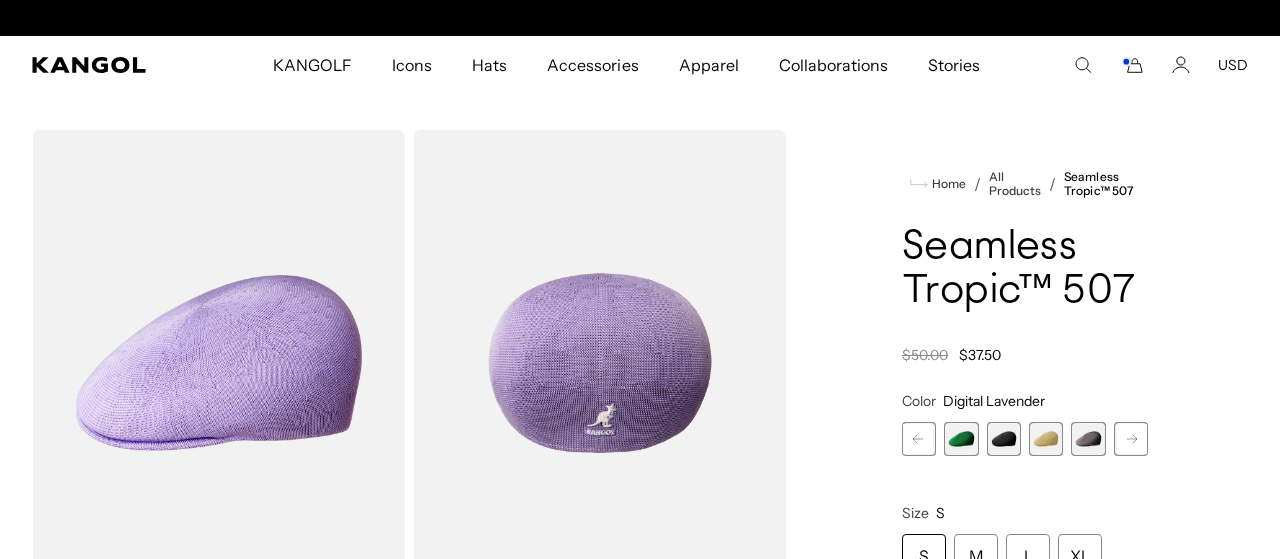 scroll, scrollTop: 0, scrollLeft: 412, axis: horizontal 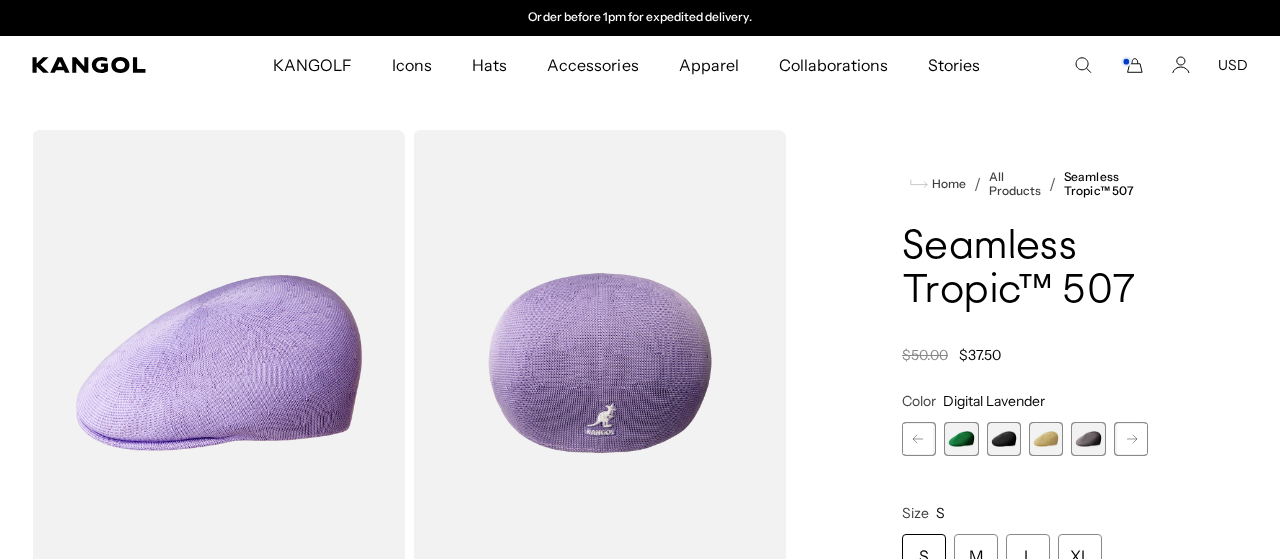 click at bounding box center [1046, 439] 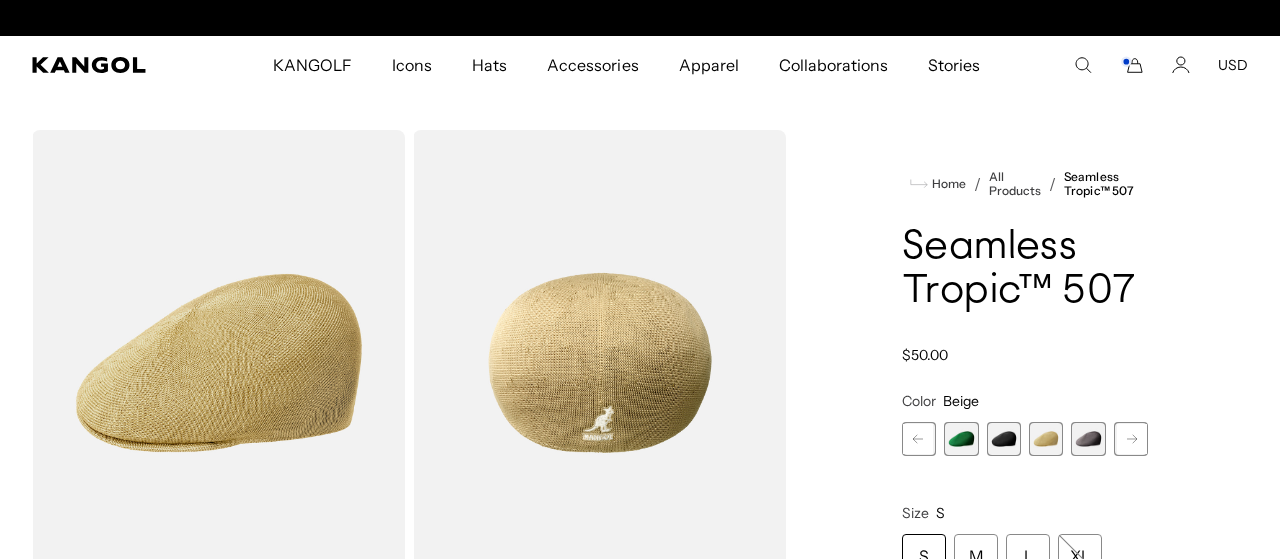 click 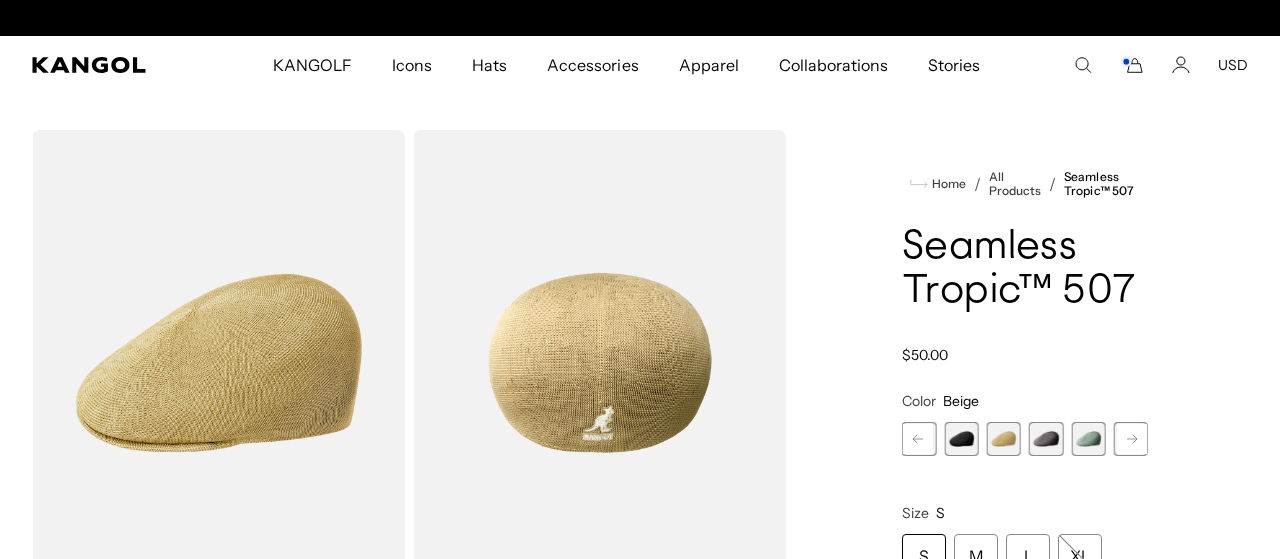 scroll, scrollTop: 0, scrollLeft: 0, axis: both 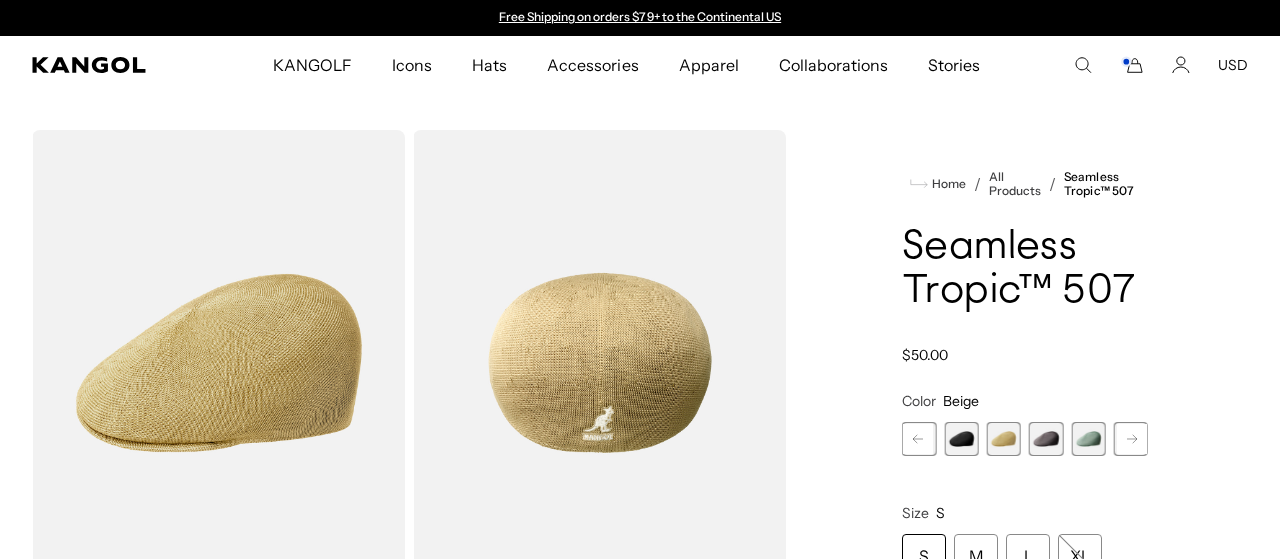 click 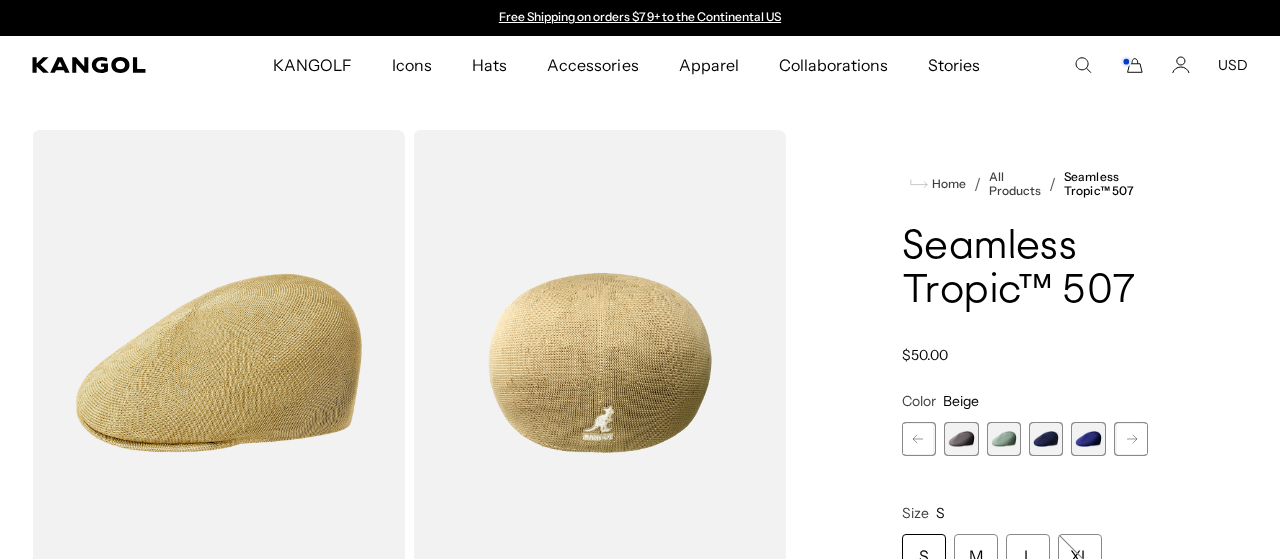 click at bounding box center (1004, 439) 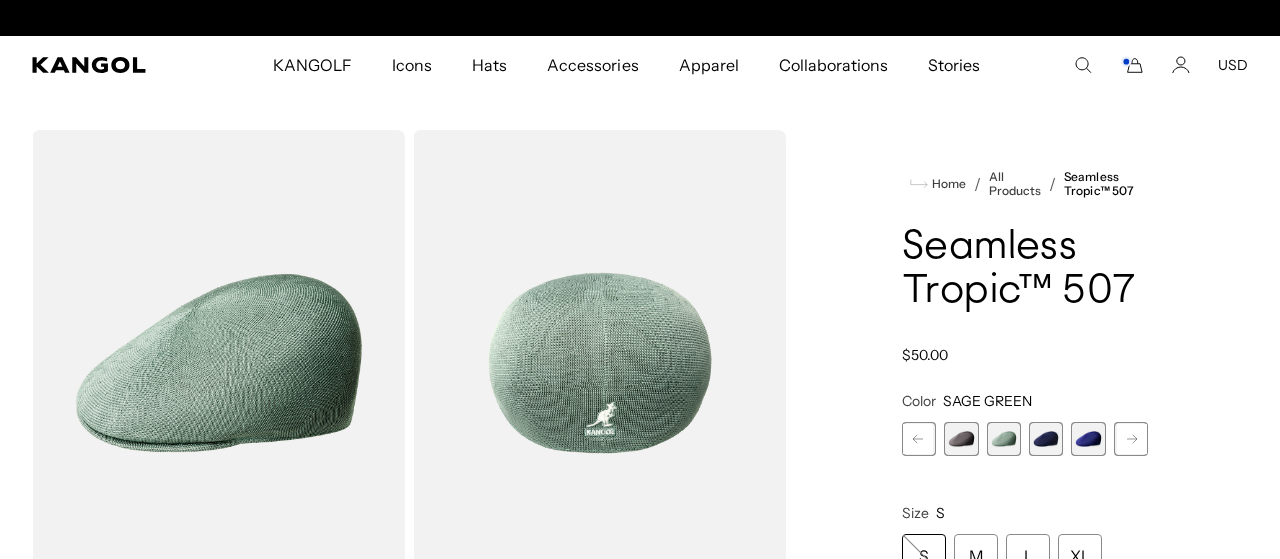 scroll, scrollTop: 0, scrollLeft: 412, axis: horizontal 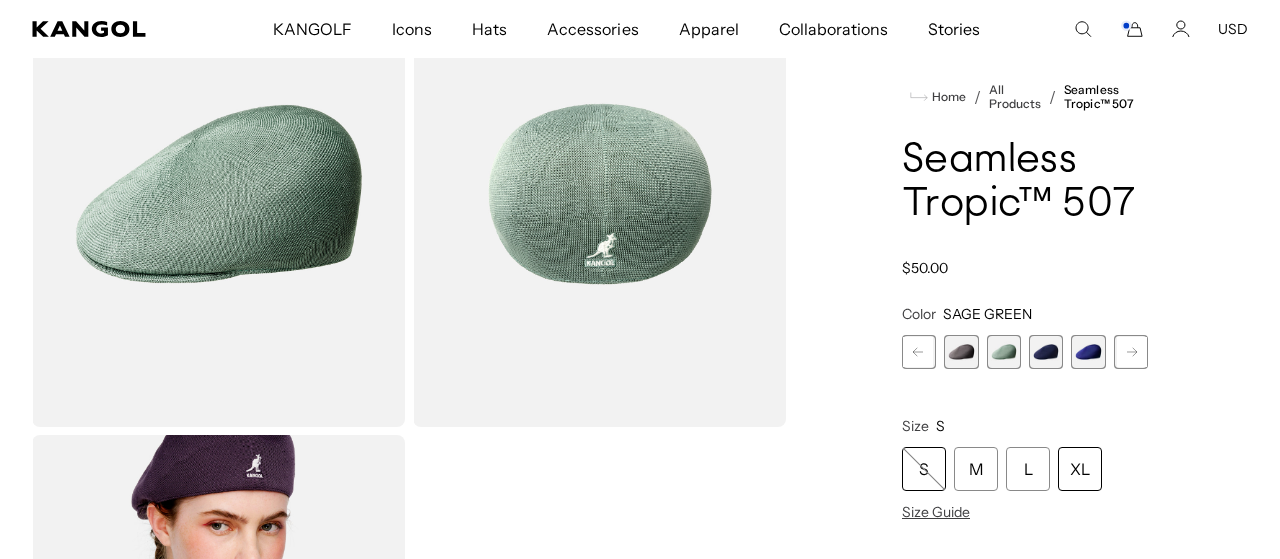 click on "XL" at bounding box center [1080, 470] 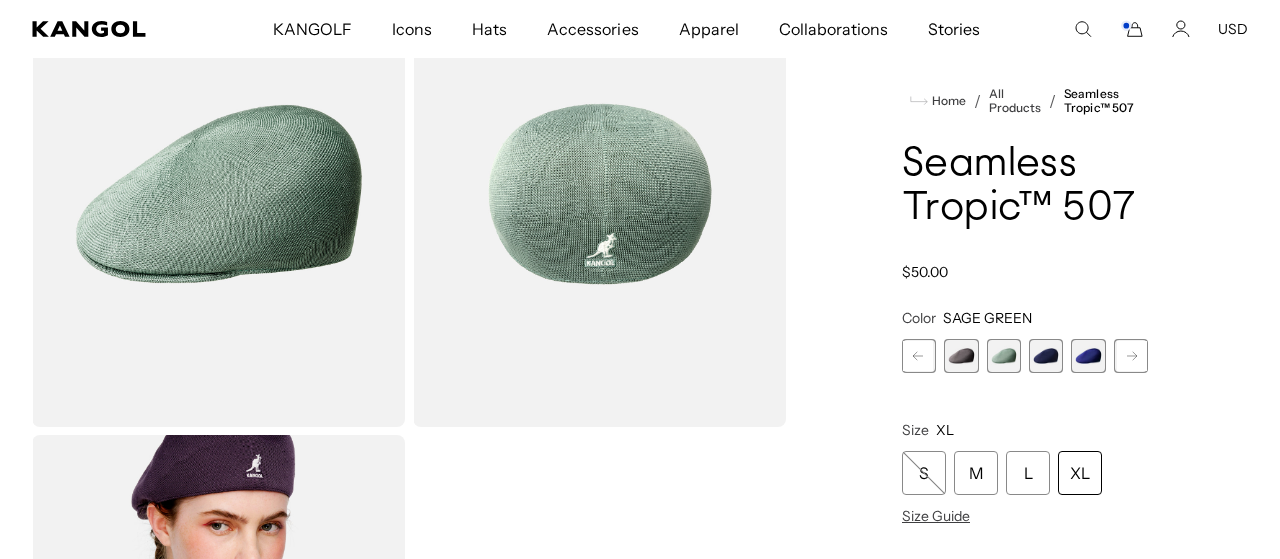 scroll, scrollTop: 0, scrollLeft: 0, axis: both 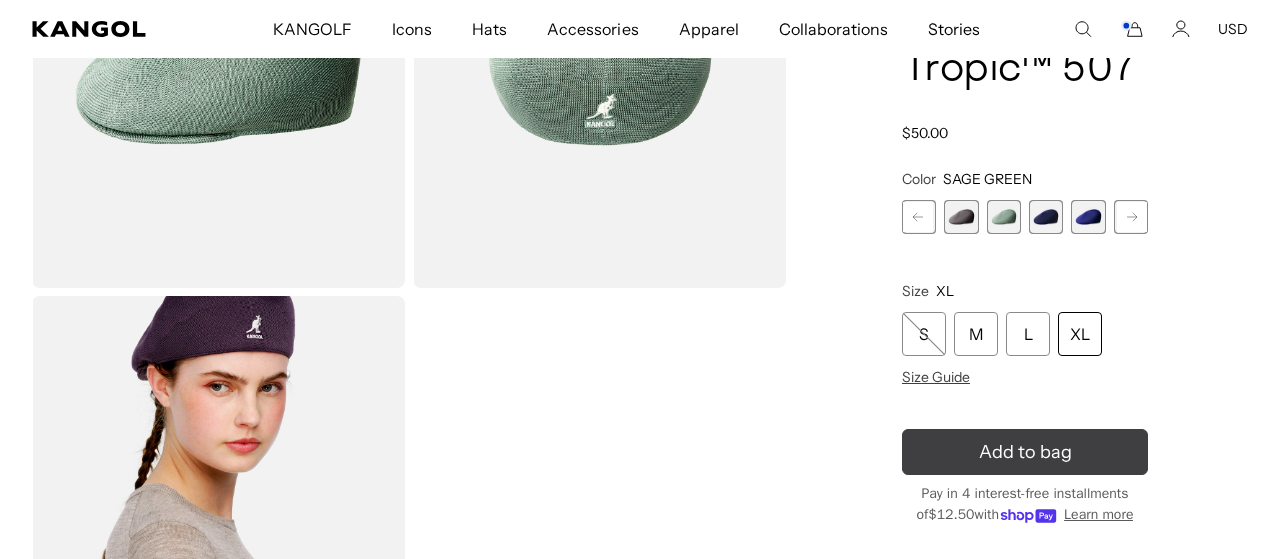 click 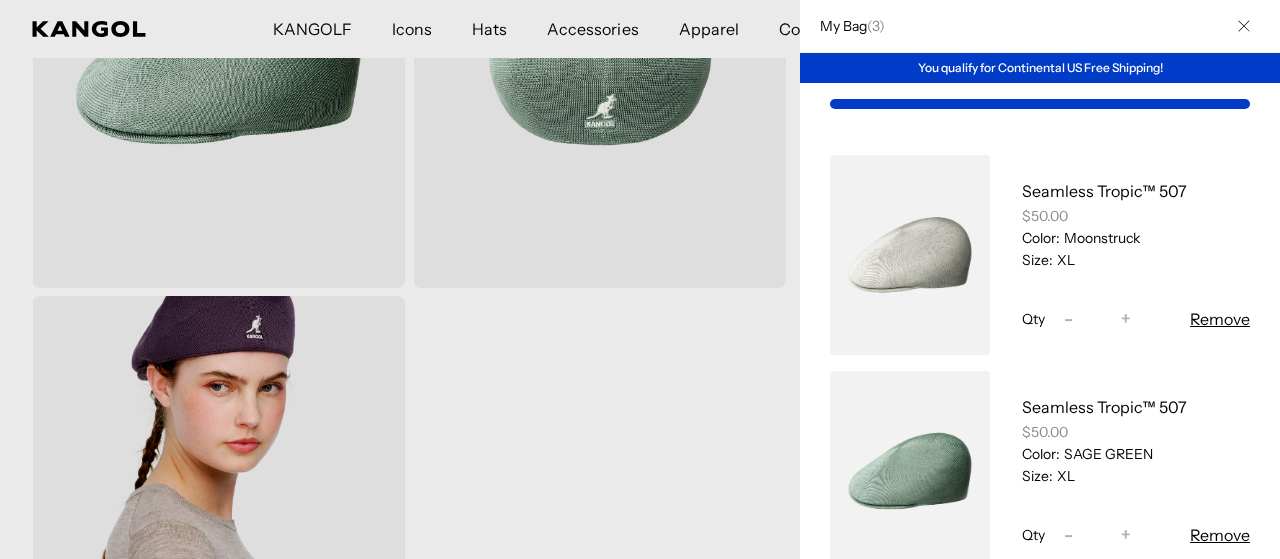 scroll, scrollTop: 0, scrollLeft: 0, axis: both 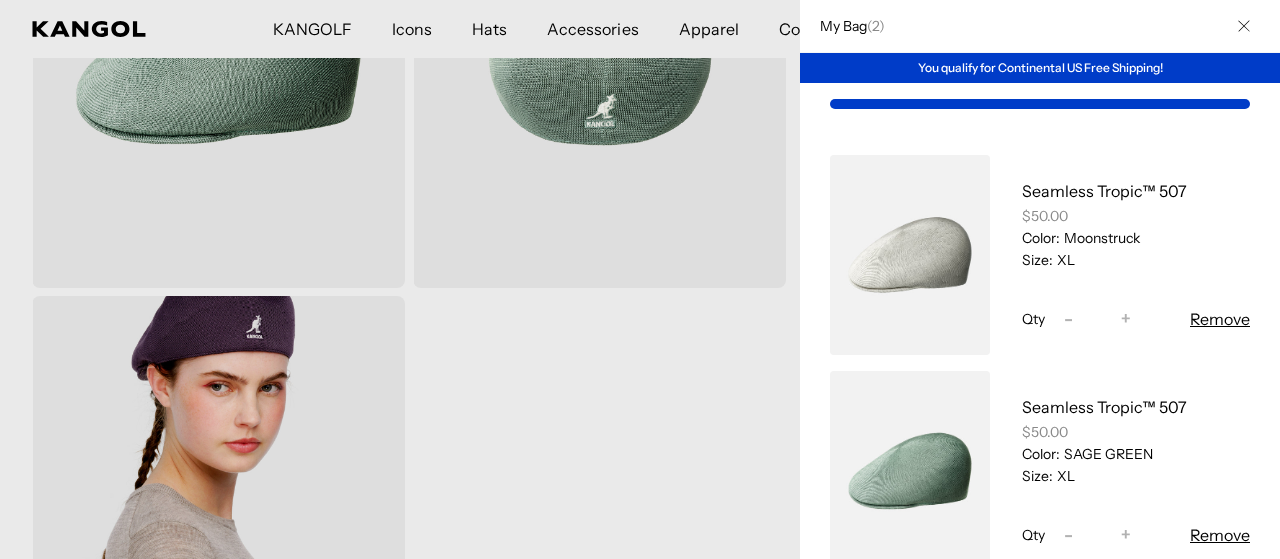 click on "Seamless Tropic™ 507
$50.00
Color:
Moonstruck
Size:
XL
Qty
Decrease quantity for Seamless Tropic™ 507
-
*
Increase quantity for Seamless Tropic™ 507
+
Remove
Seamless Tropic™ 507
$50.00
Color:
SAGE GREEN
Size:
XL
Qty" at bounding box center [1040, 363] 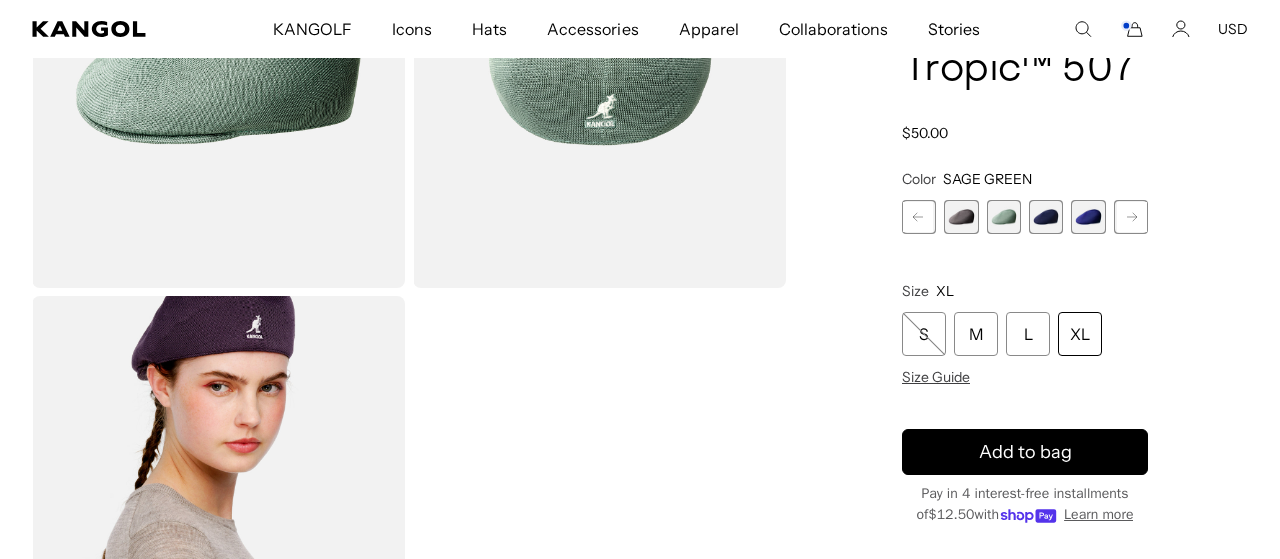 scroll, scrollTop: 0, scrollLeft: 0, axis: both 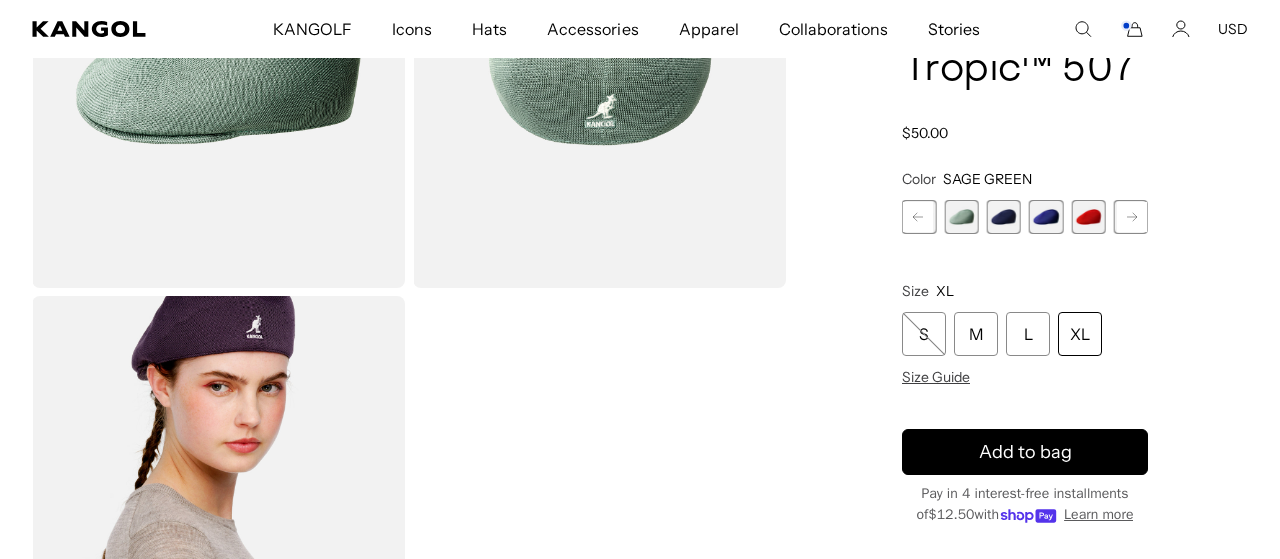 click at bounding box center [1046, 217] 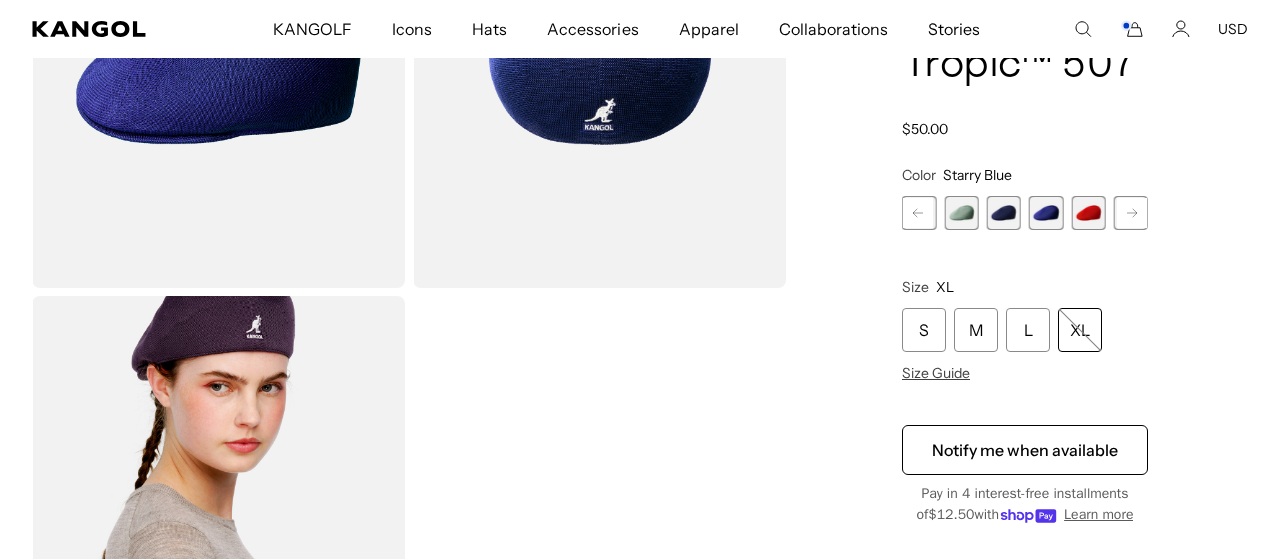 scroll, scrollTop: 0, scrollLeft: 412, axis: horizontal 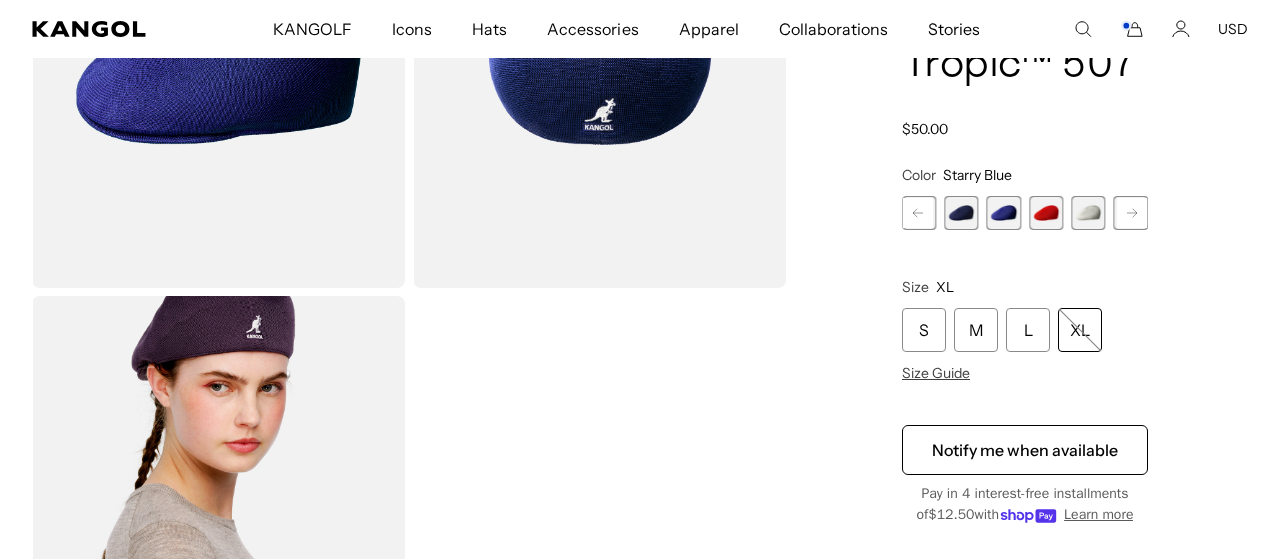 click at bounding box center (1088, 213) 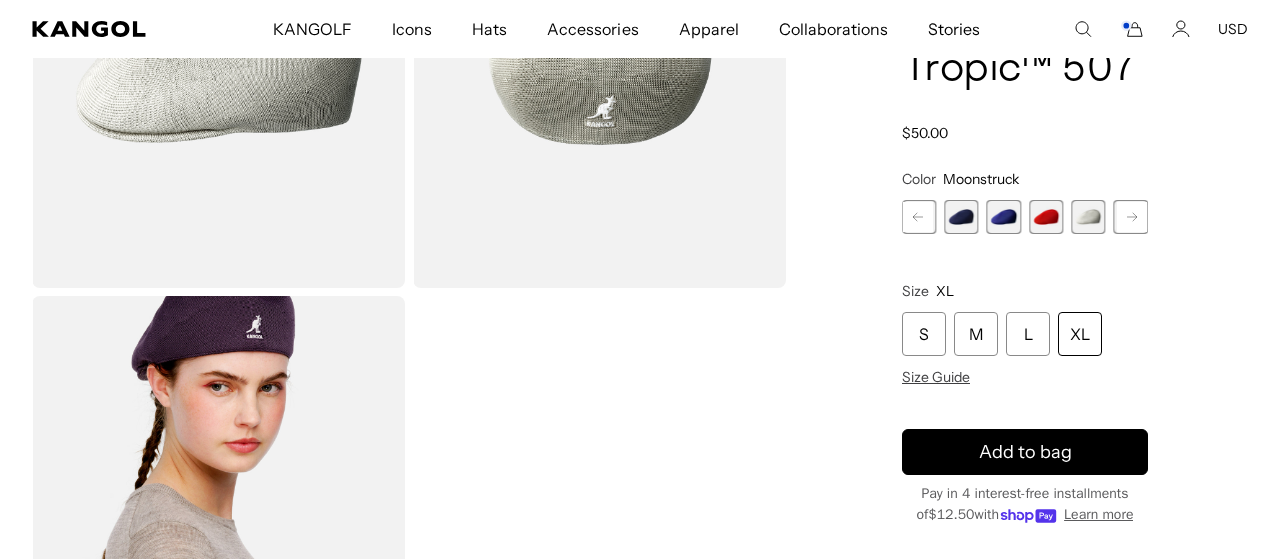 scroll, scrollTop: 0, scrollLeft: 0, axis: both 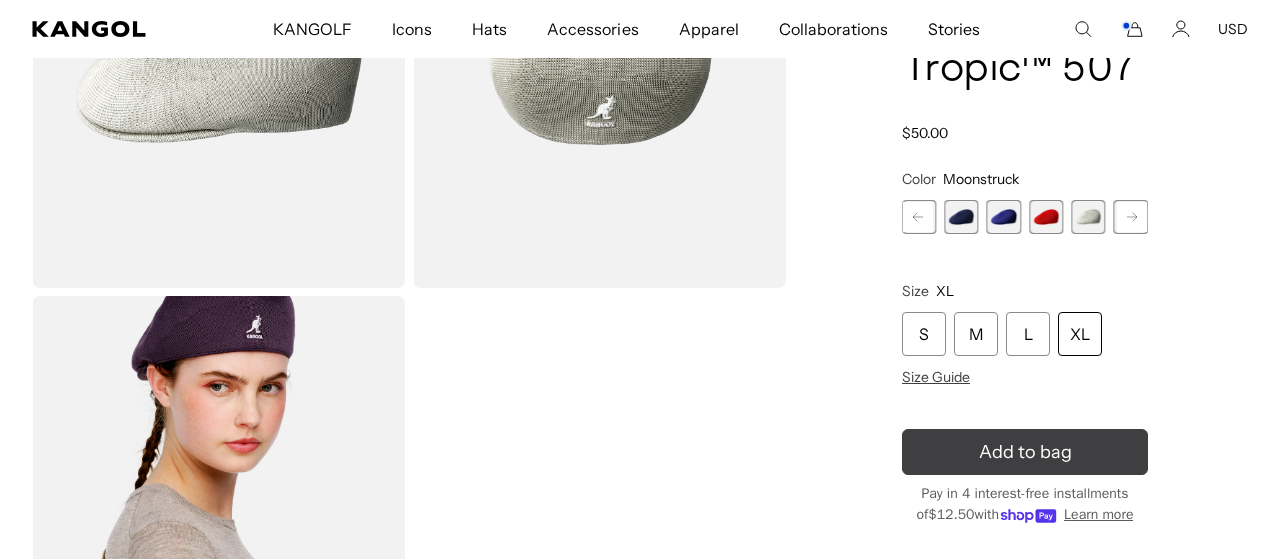 click on "Add to bag" at bounding box center [1025, 452] 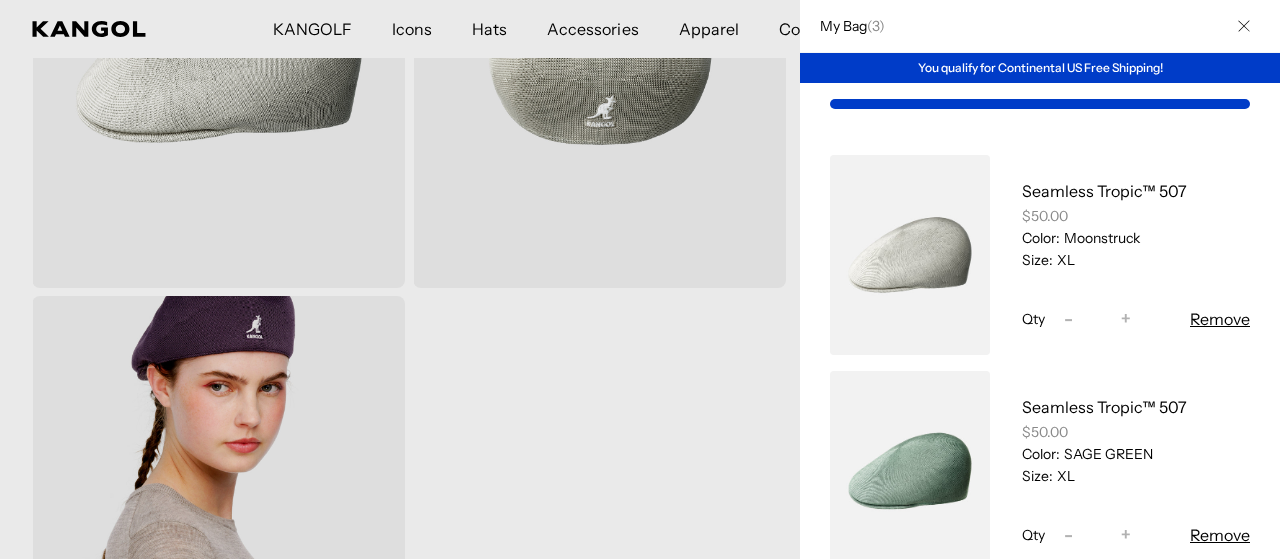 scroll, scrollTop: 0, scrollLeft: 0, axis: both 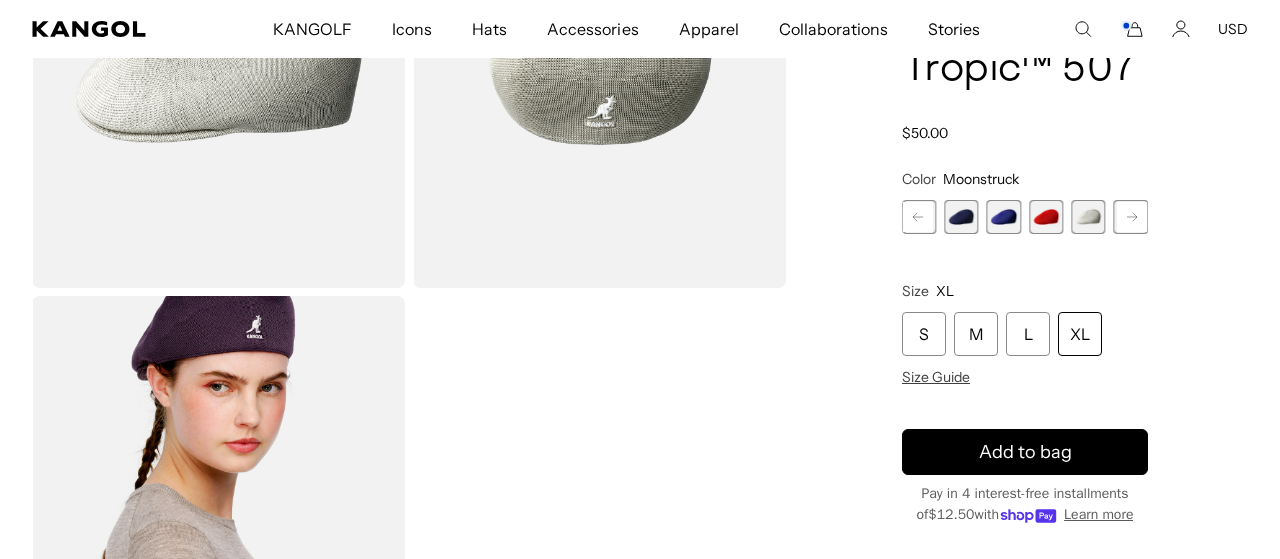 click 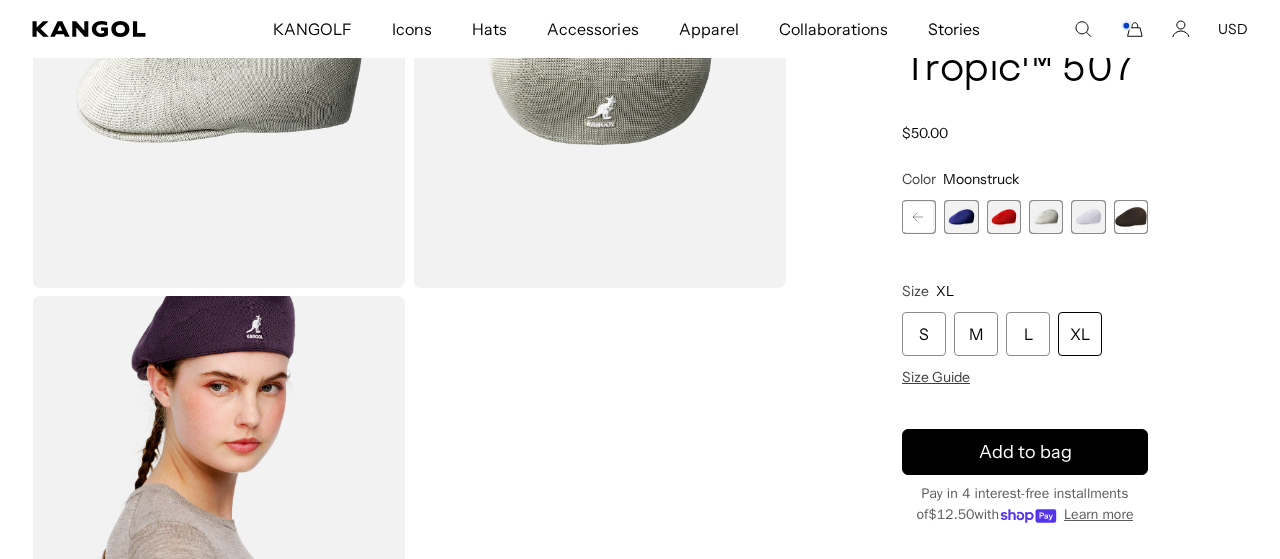 scroll, scrollTop: 0, scrollLeft: 0, axis: both 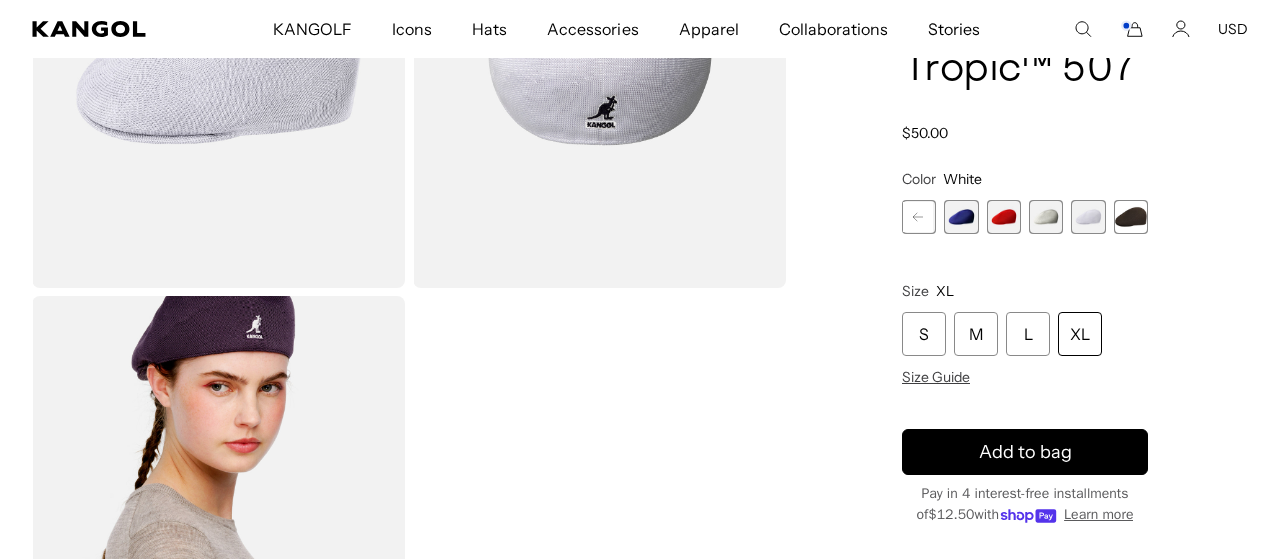 click 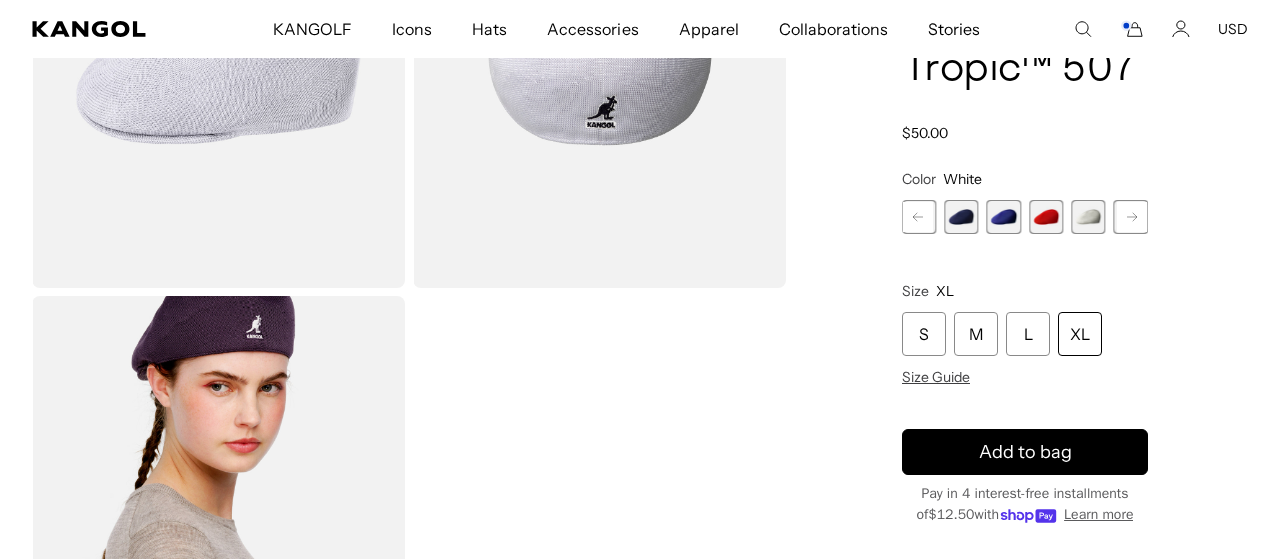 click 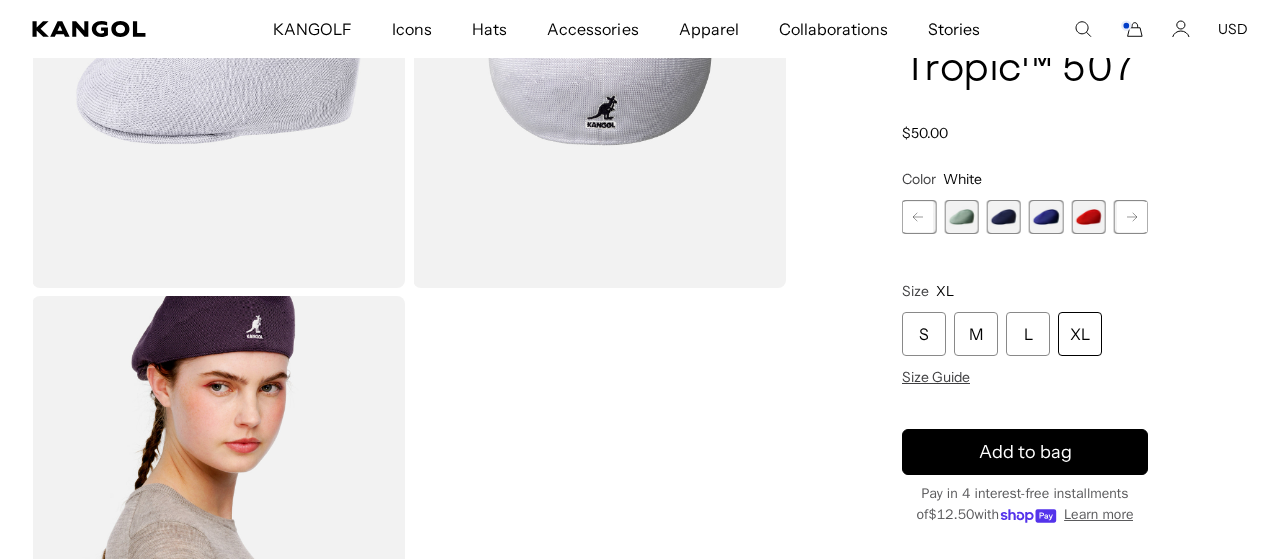 scroll, scrollTop: 0, scrollLeft: 412, axis: horizontal 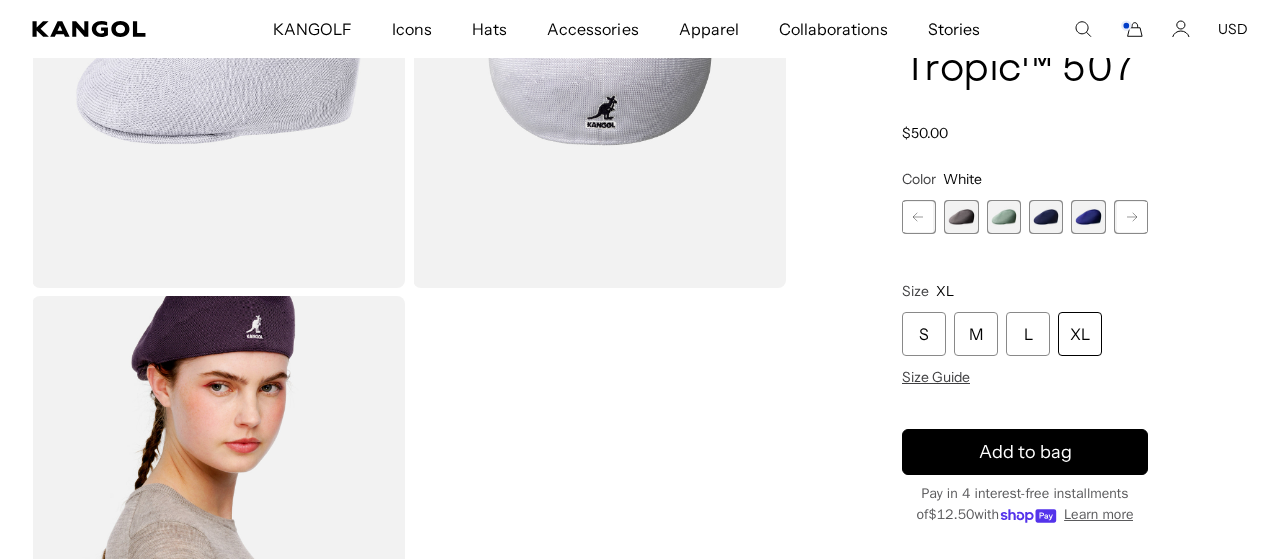 click 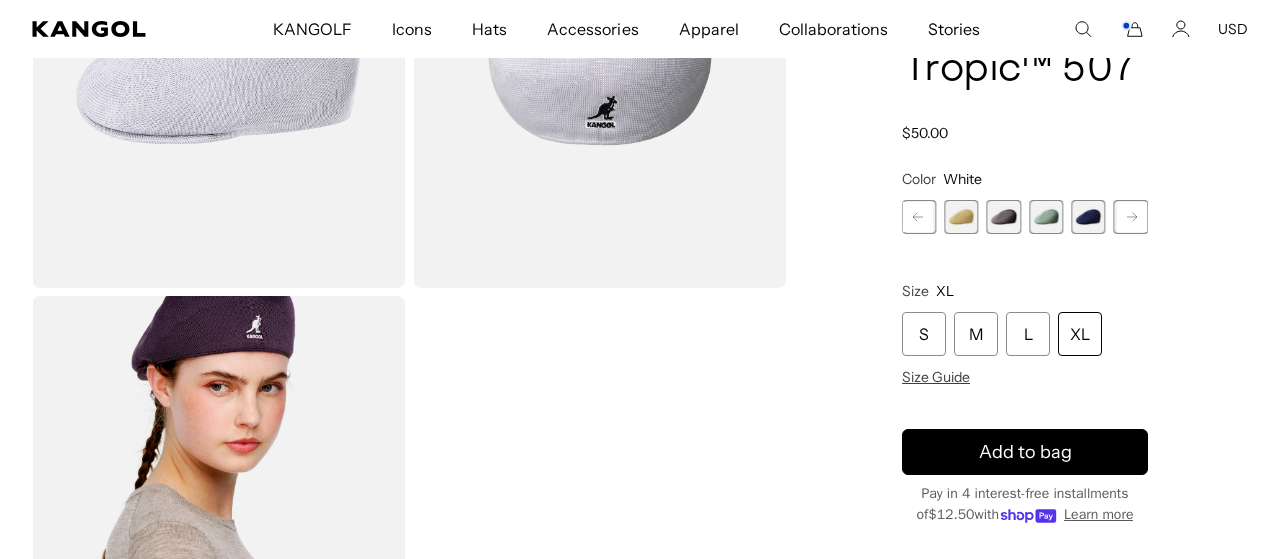 click 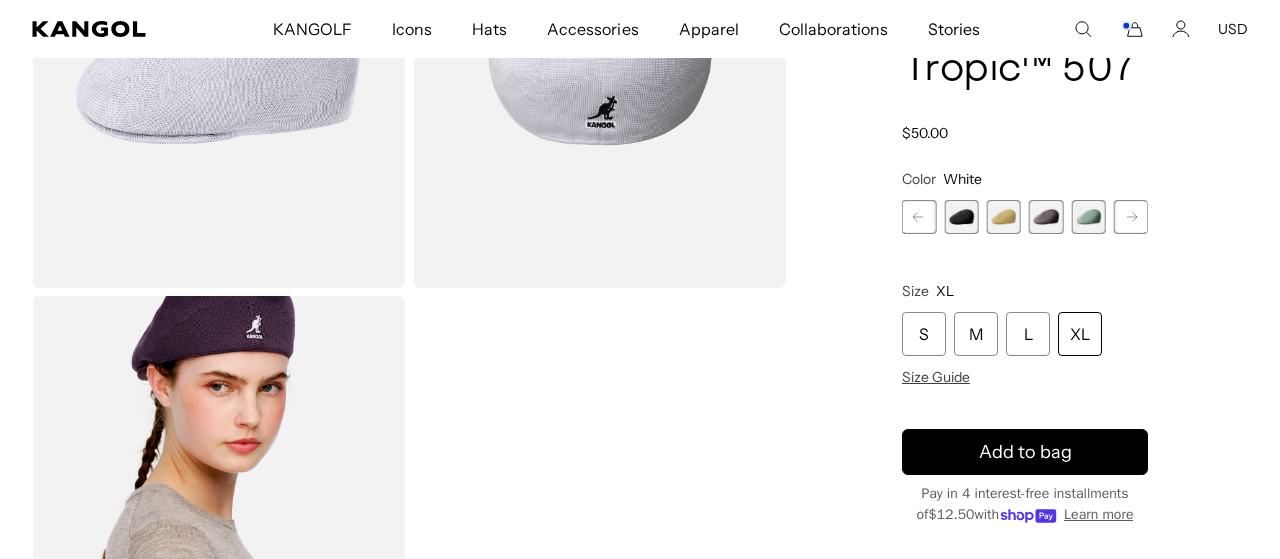 click 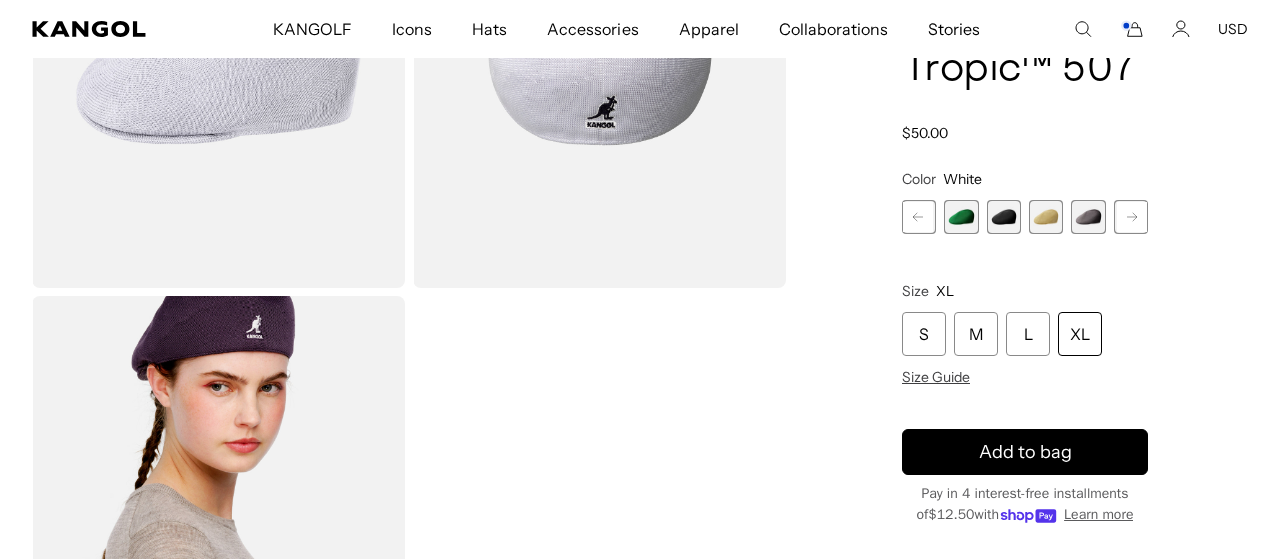click 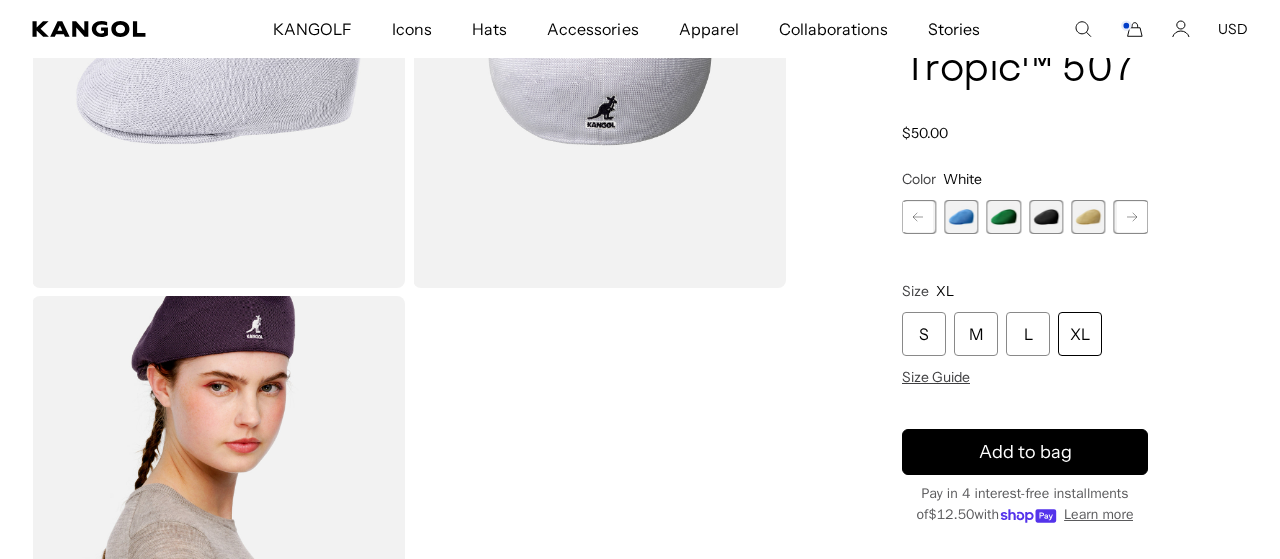 scroll, scrollTop: 0, scrollLeft: 0, axis: both 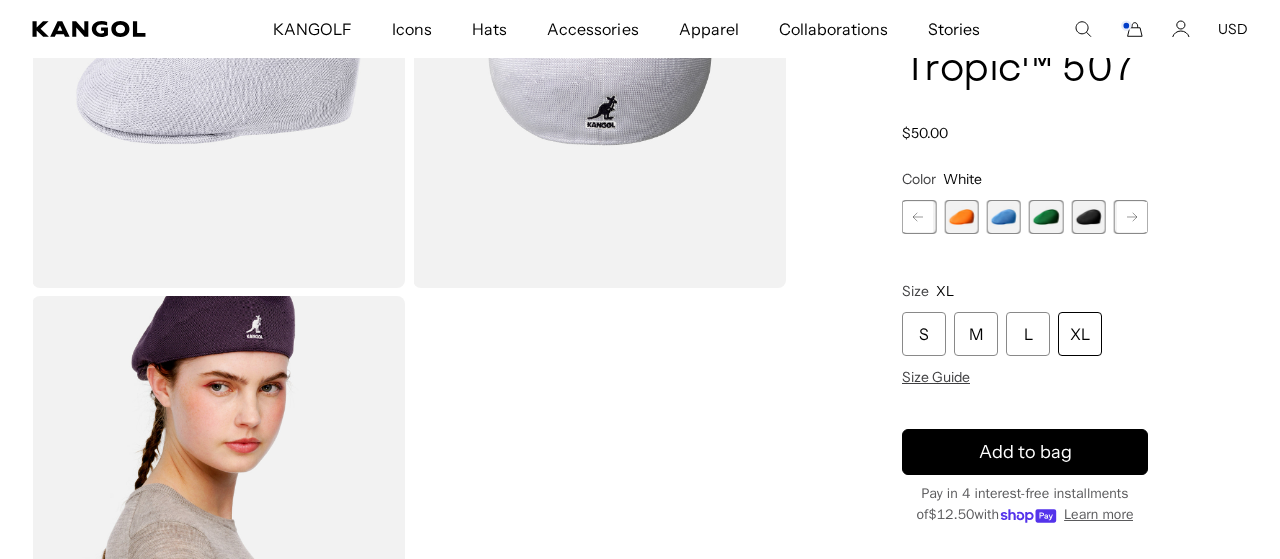 click 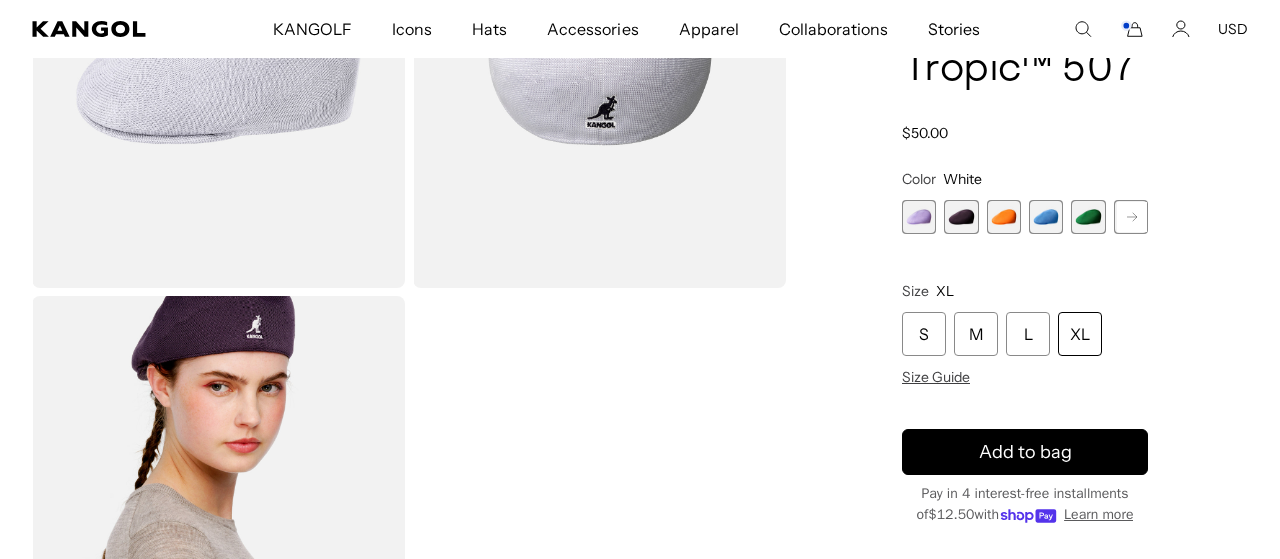 click at bounding box center [919, 217] 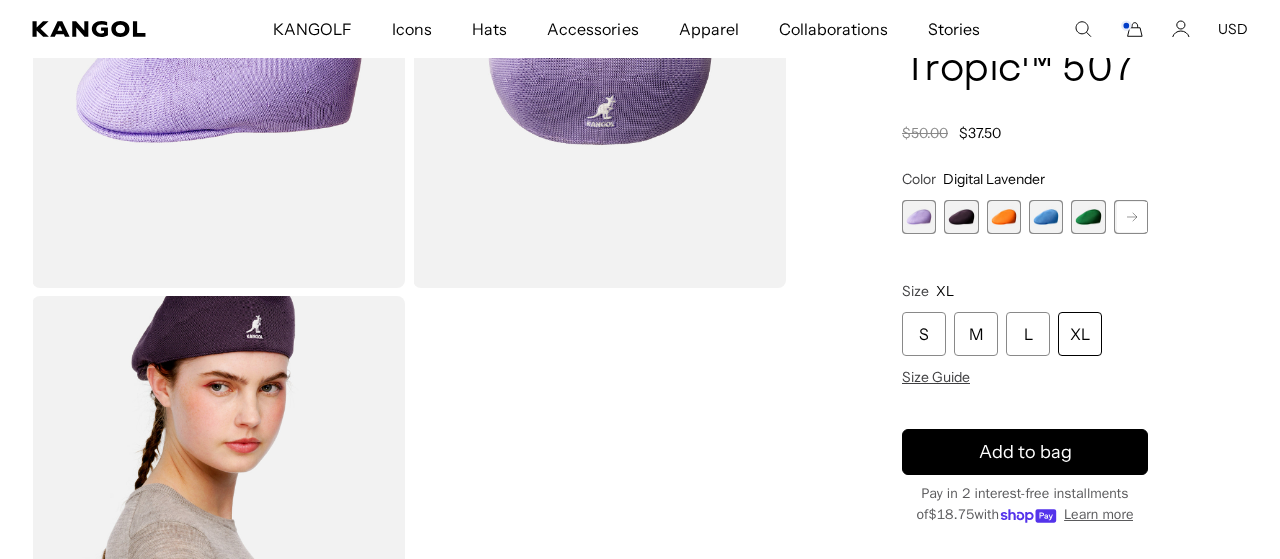 scroll, scrollTop: 0, scrollLeft: 412, axis: horizontal 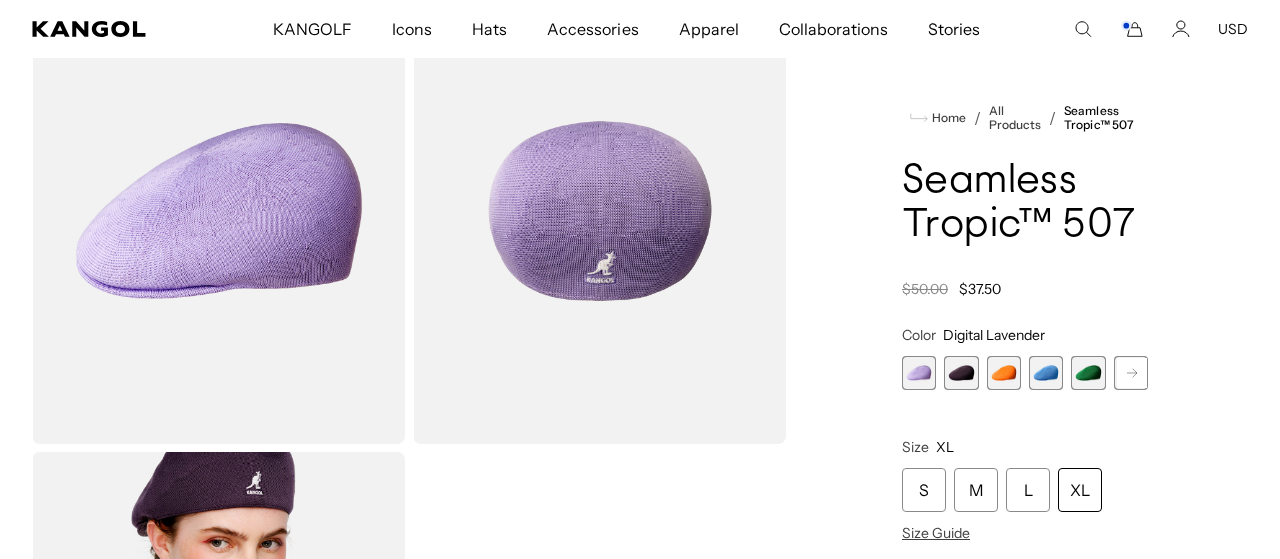 click 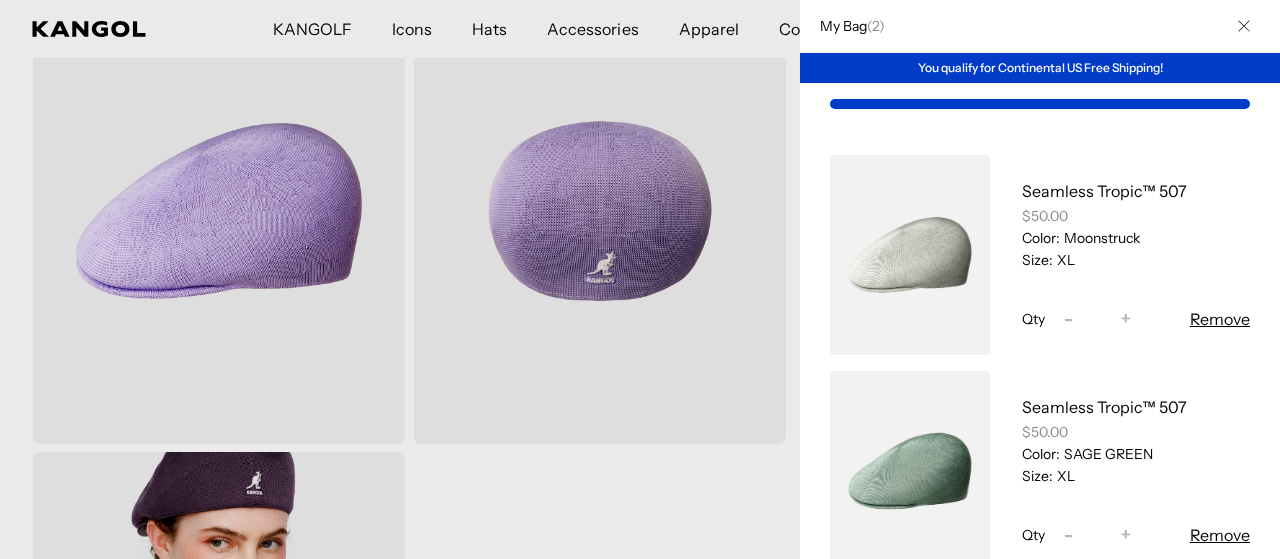 scroll, scrollTop: 98, scrollLeft: 0, axis: vertical 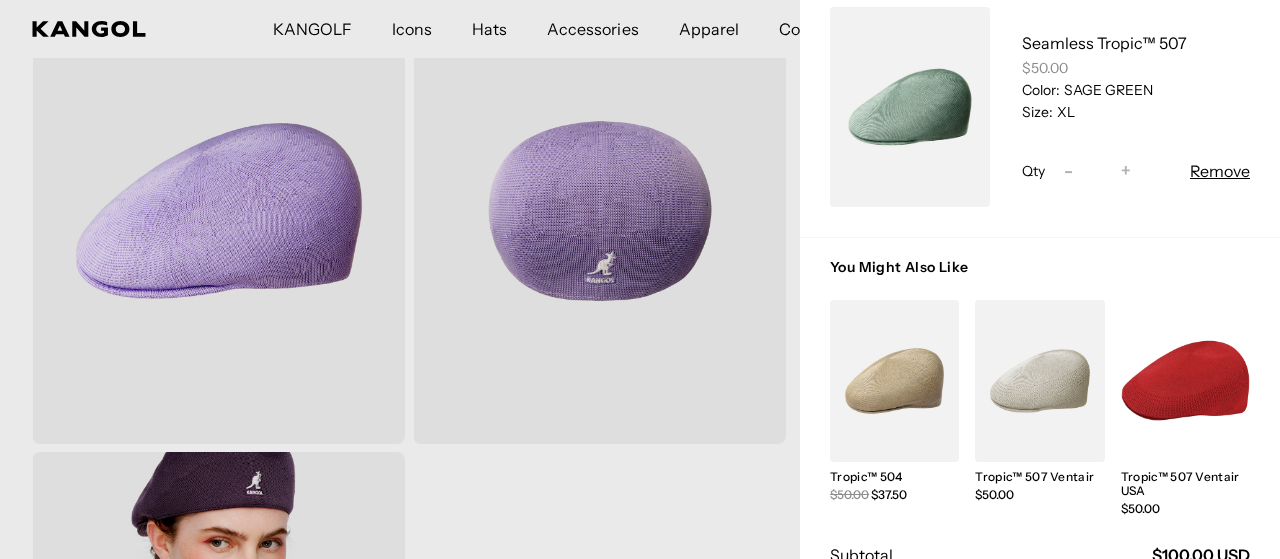 click at bounding box center (1039, 381) 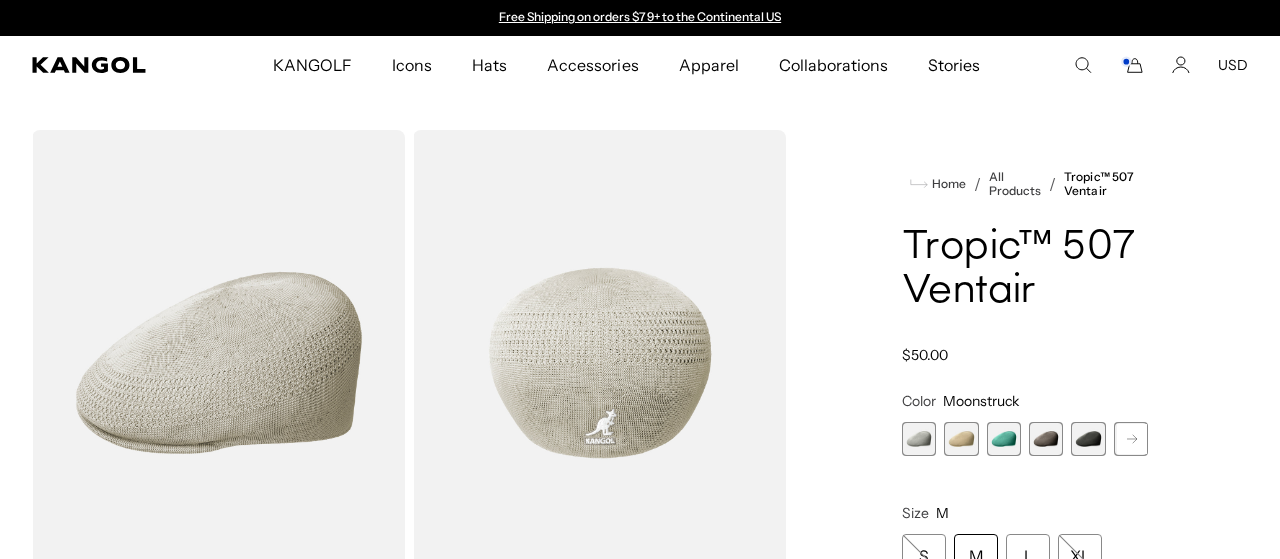 scroll, scrollTop: 0, scrollLeft: 0, axis: both 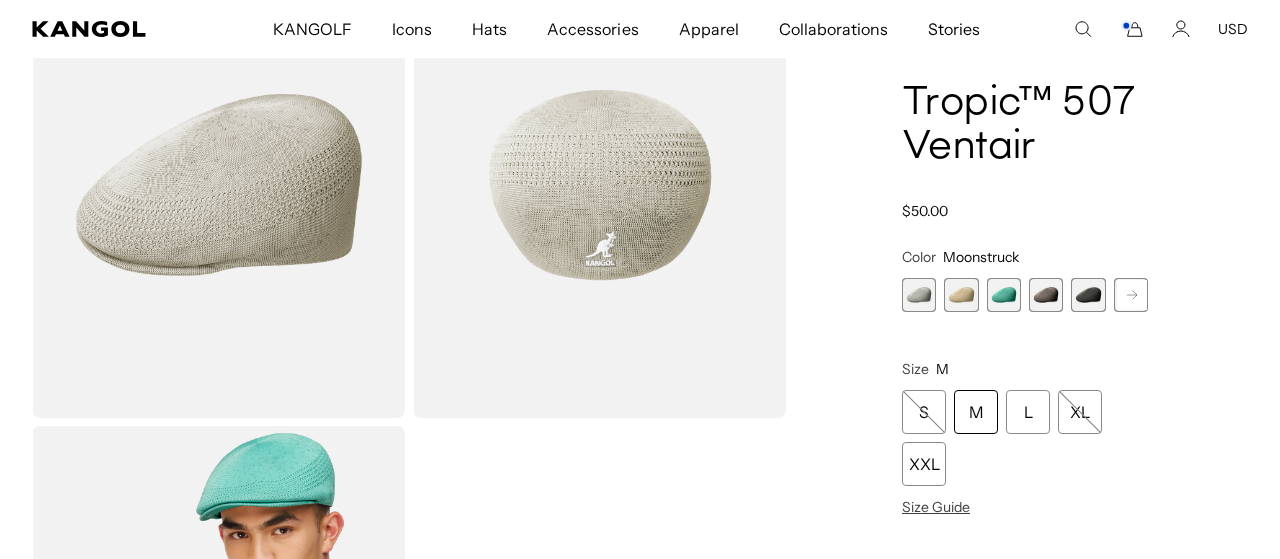 click at bounding box center [961, 295] 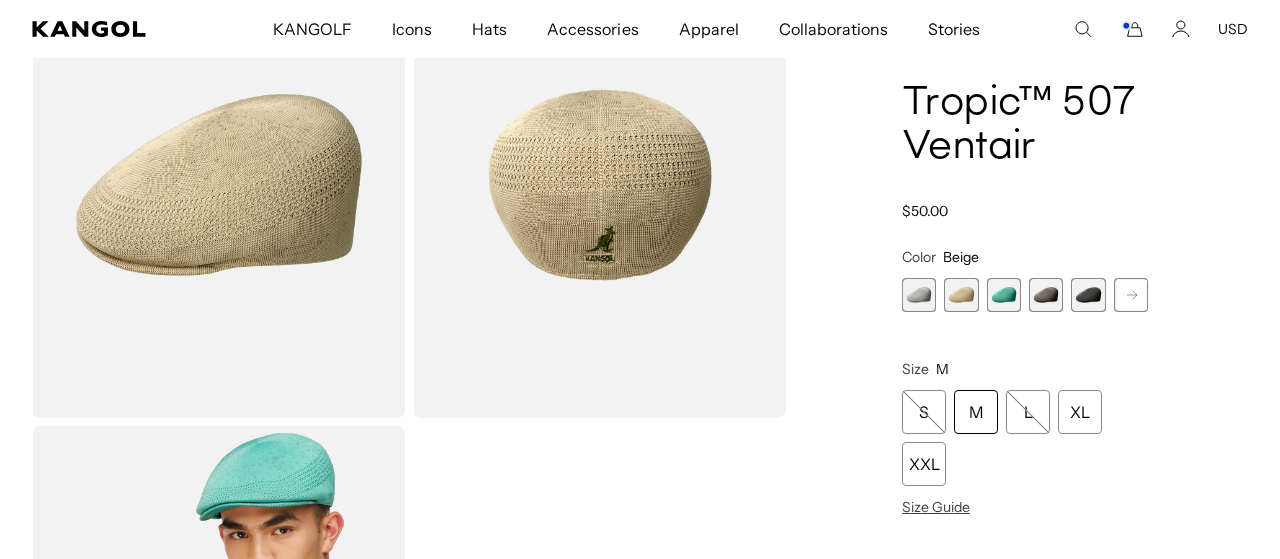 scroll, scrollTop: 0, scrollLeft: 412, axis: horizontal 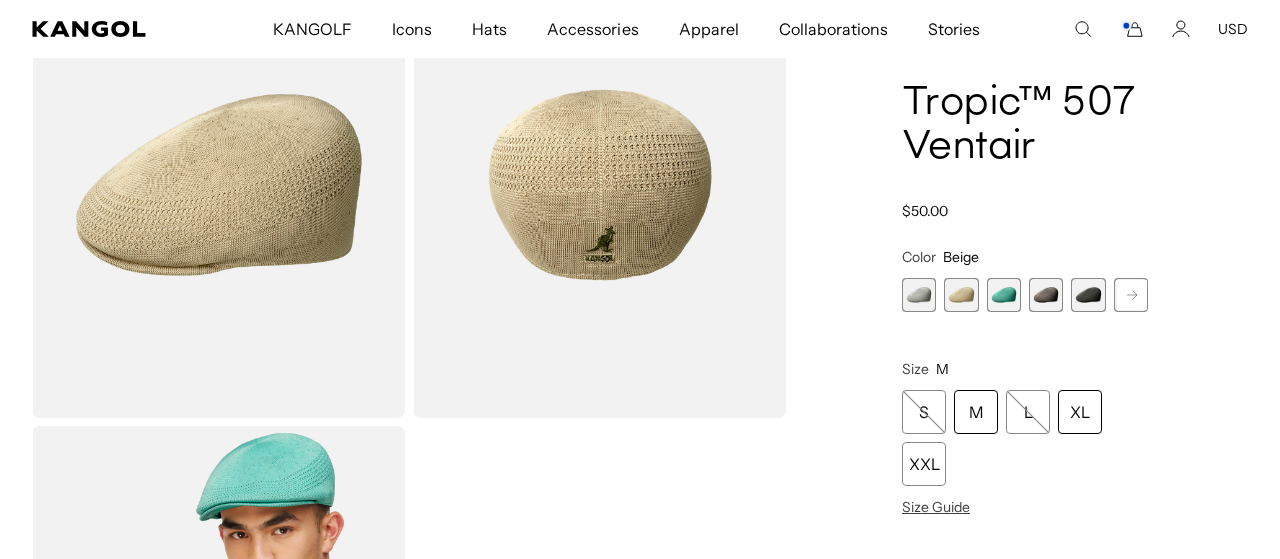 click on "XL" at bounding box center (1080, 413) 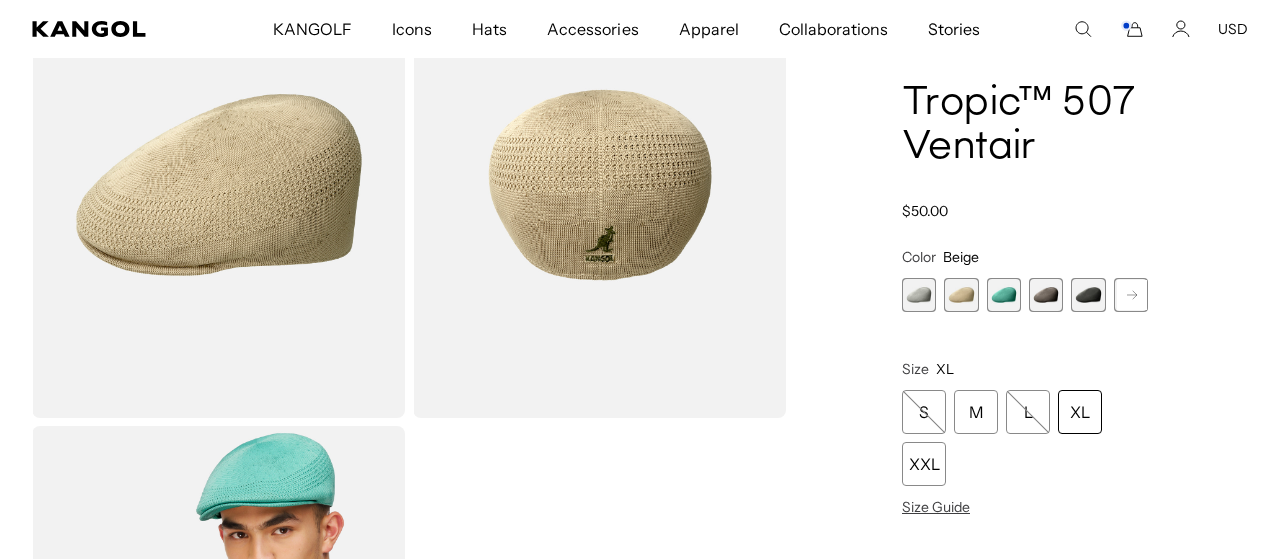 scroll, scrollTop: 0, scrollLeft: 0, axis: both 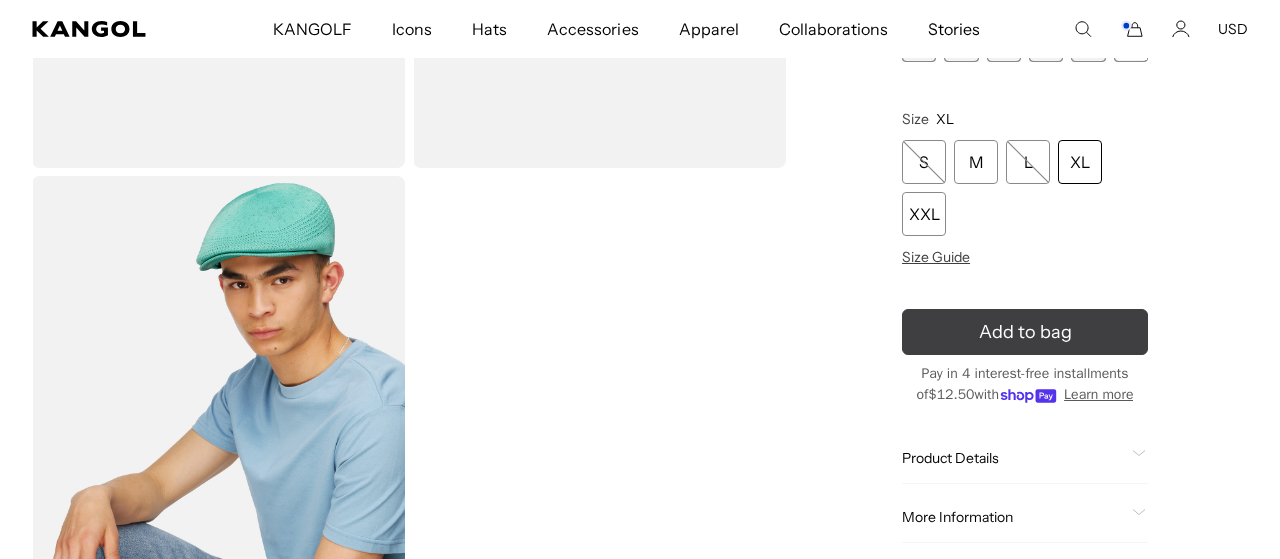 click 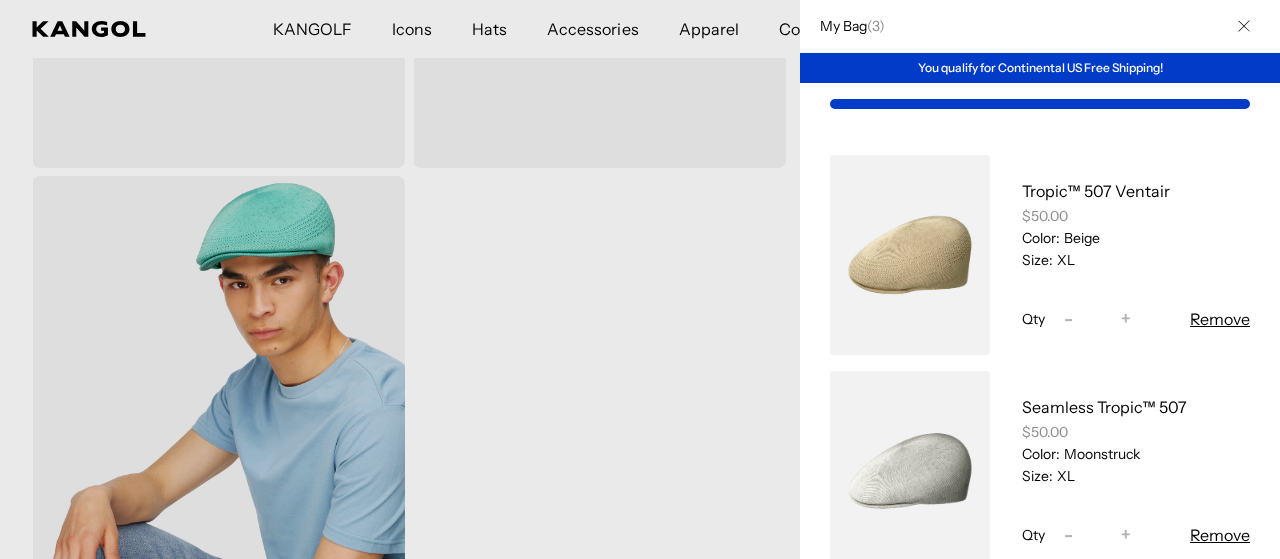 scroll, scrollTop: 0, scrollLeft: 412, axis: horizontal 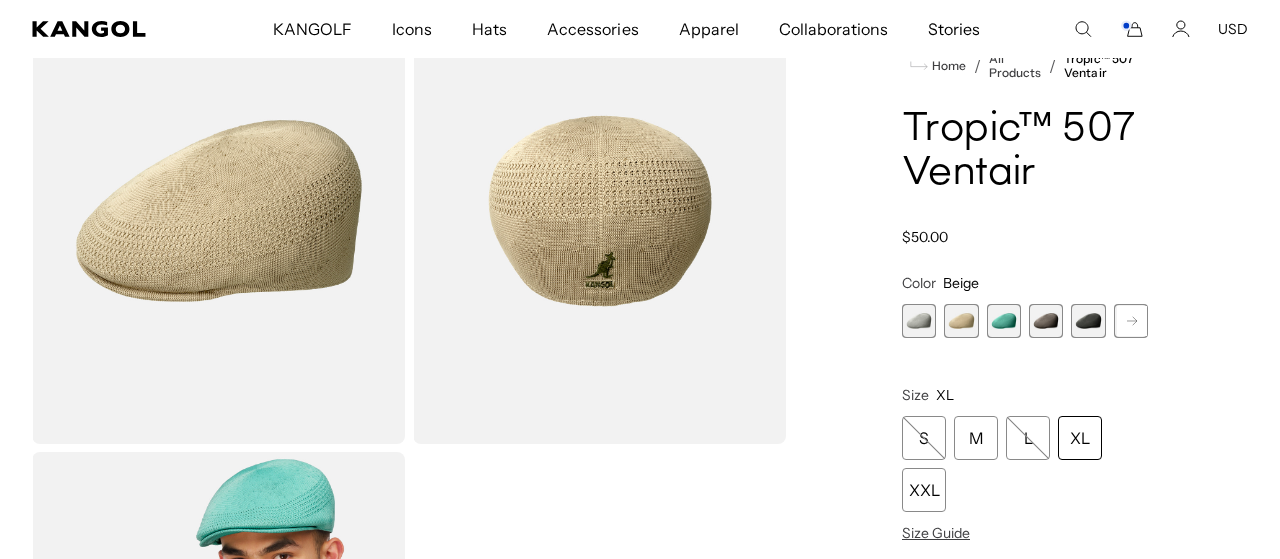 click 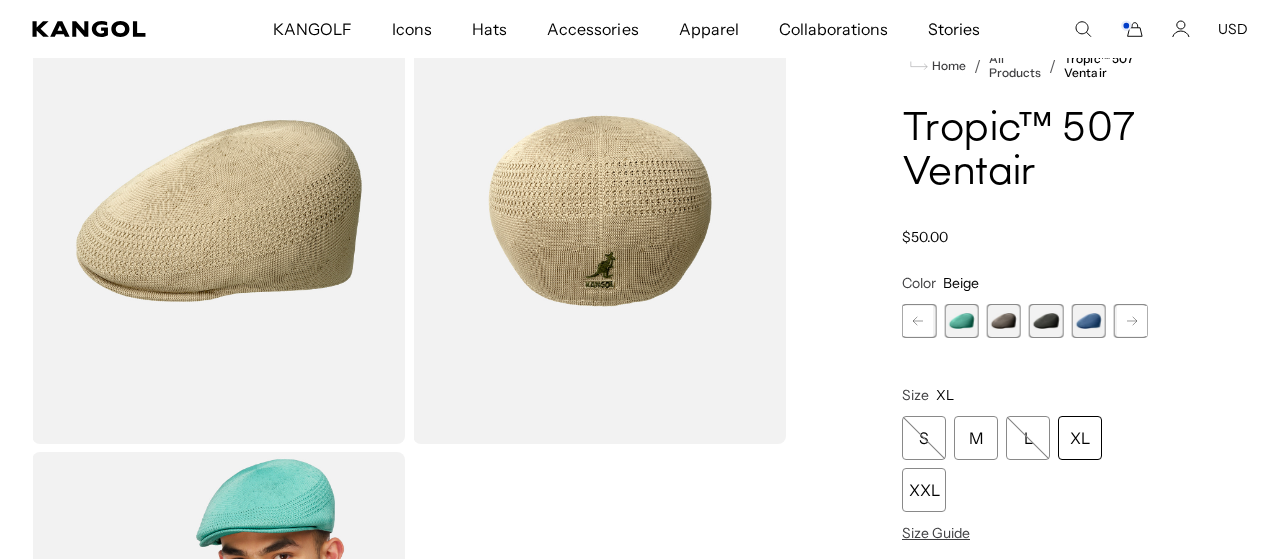 click at bounding box center [1088, 321] 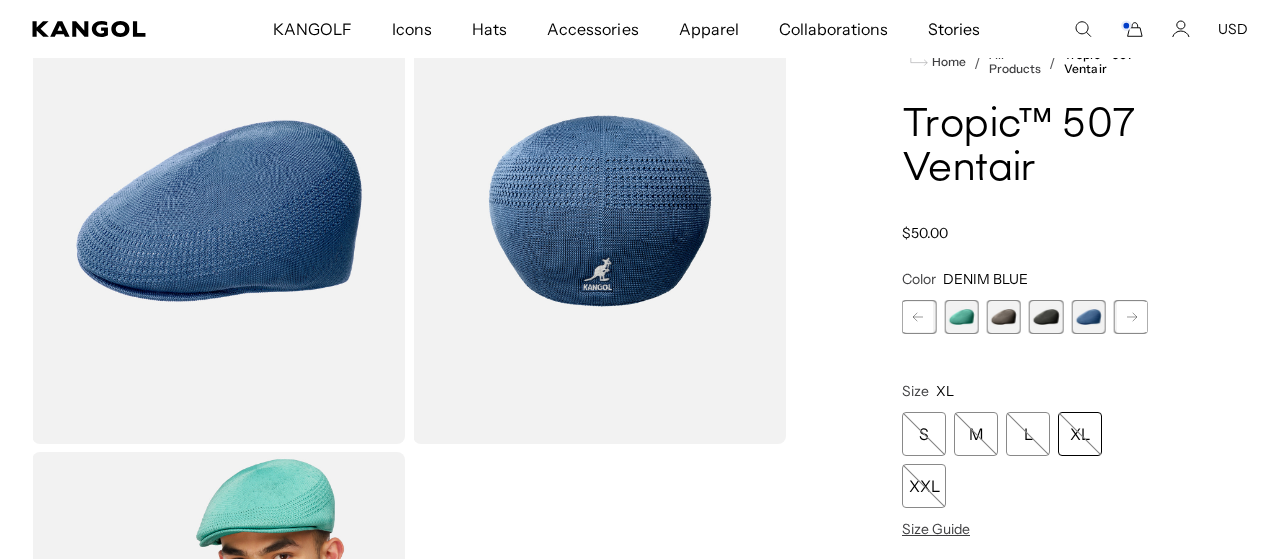 scroll, scrollTop: 0, scrollLeft: 412, axis: horizontal 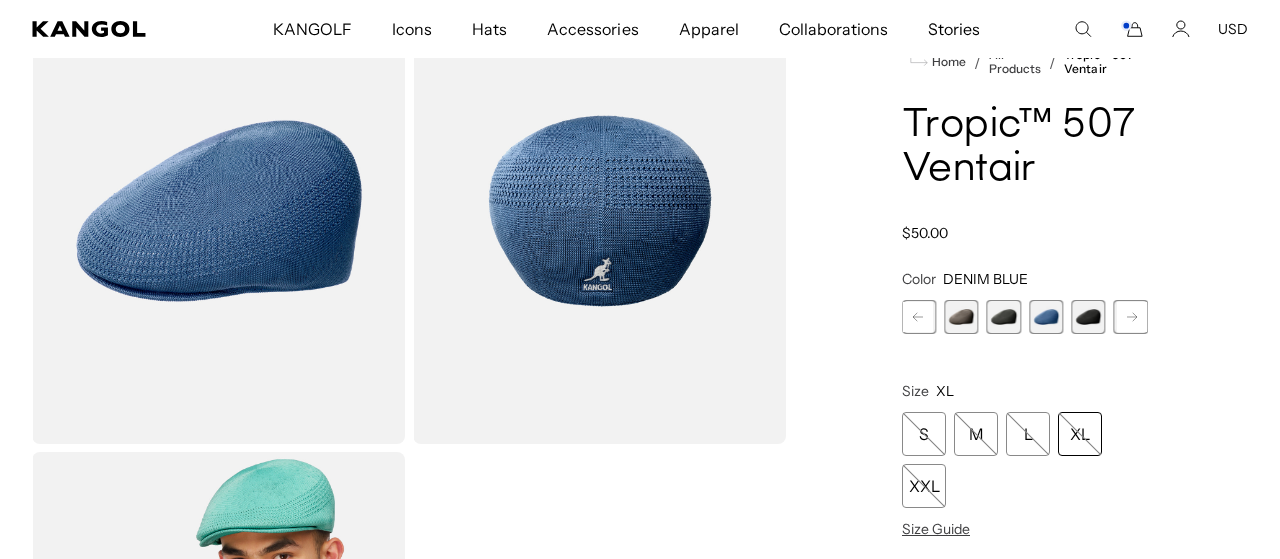 click 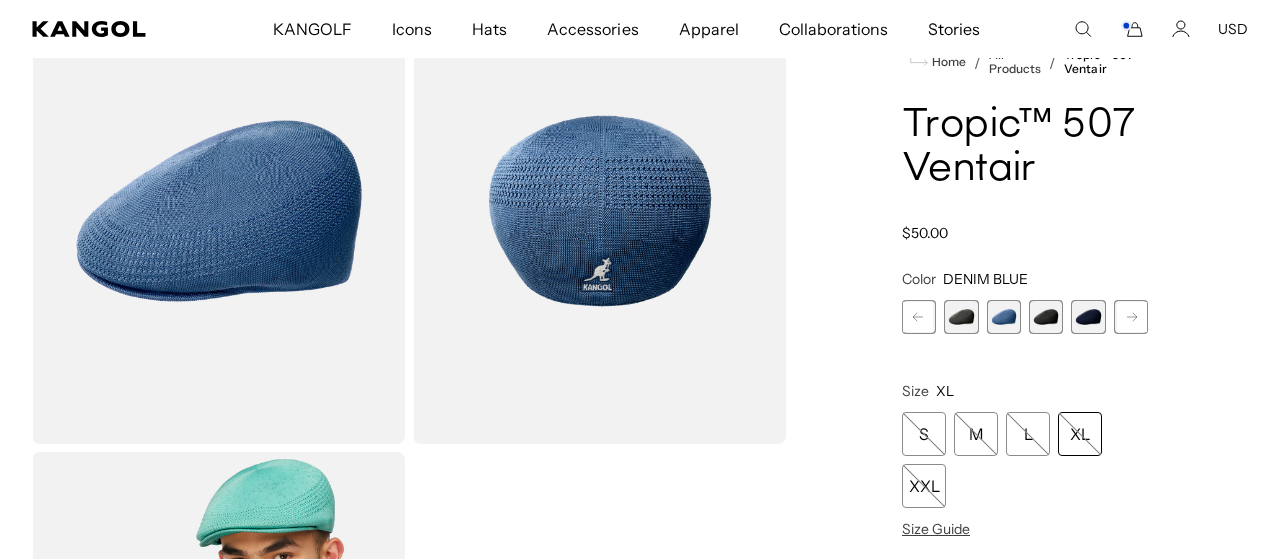 scroll, scrollTop: 0, scrollLeft: 0, axis: both 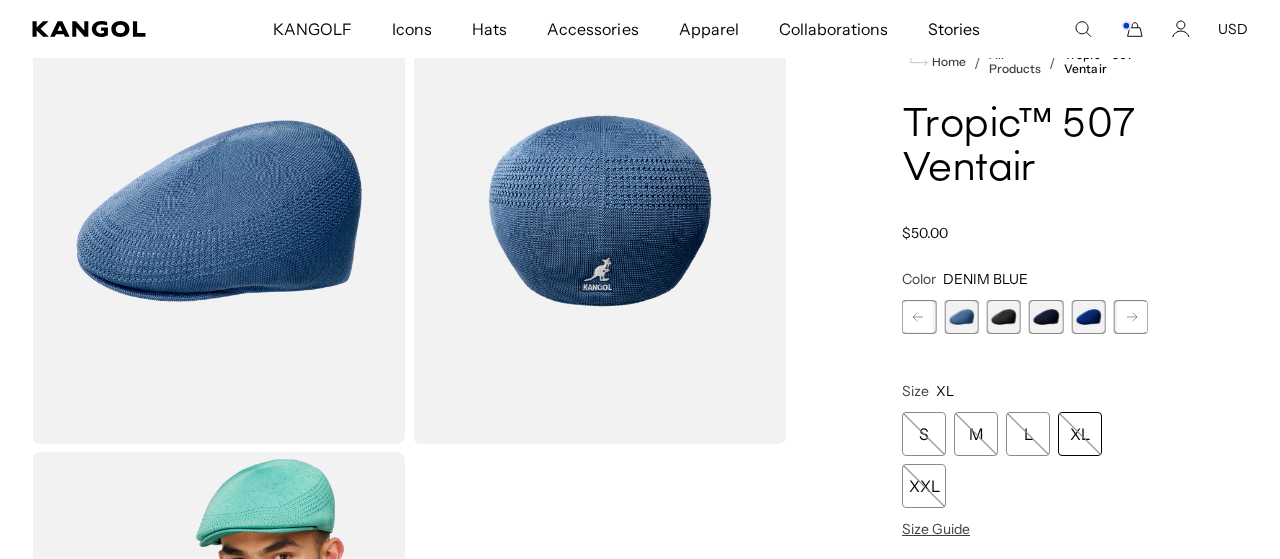 click 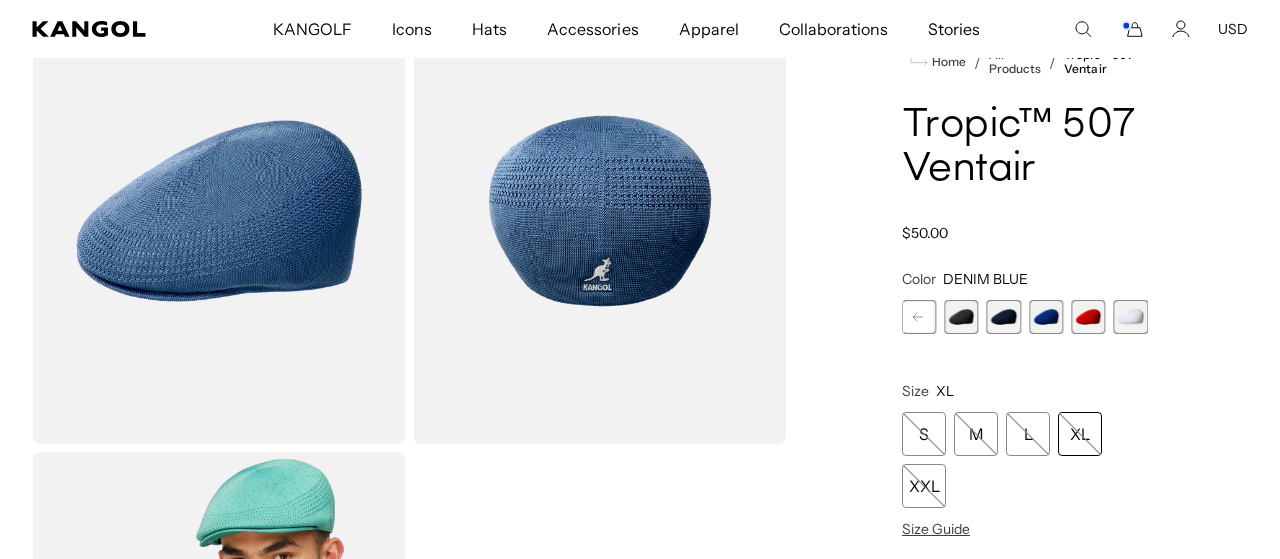 click at bounding box center [1131, 317] 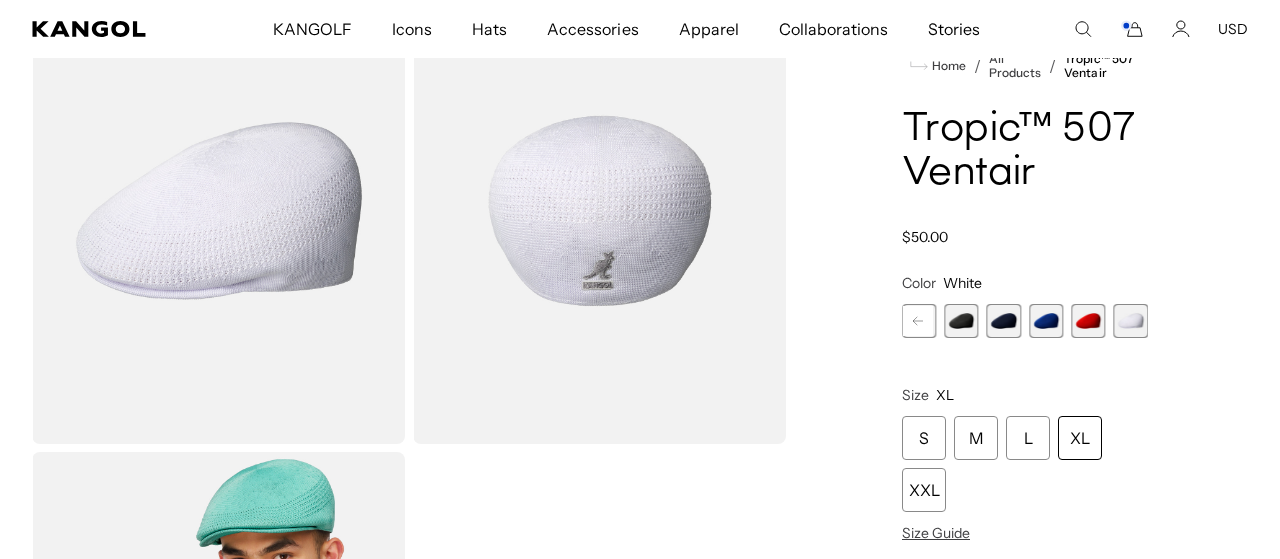 scroll, scrollTop: 0, scrollLeft: 412, axis: horizontal 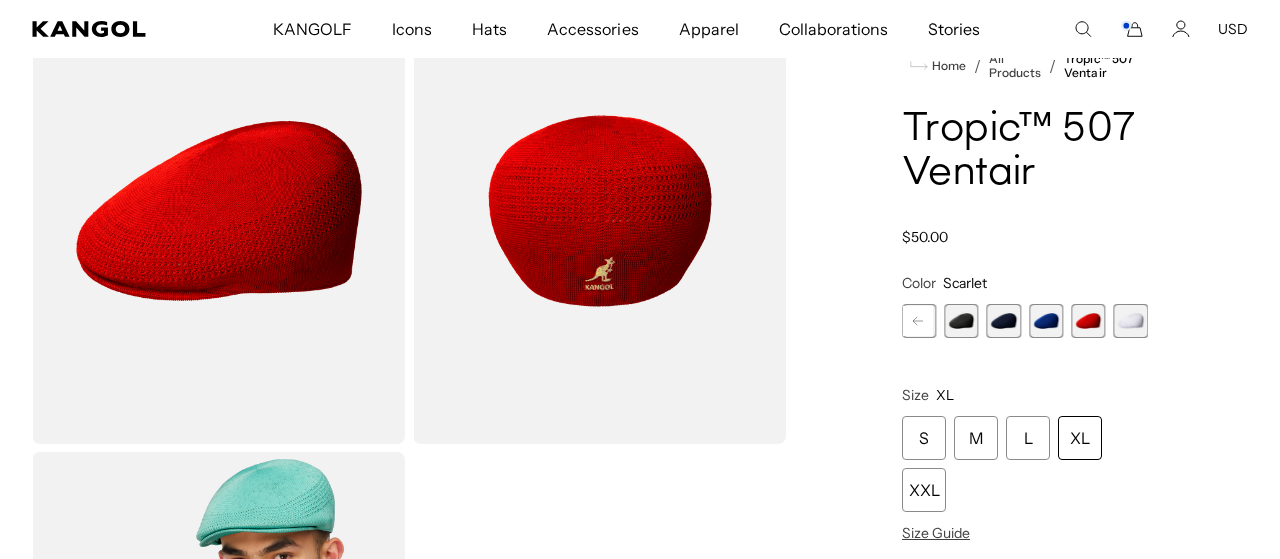 click at bounding box center [1046, 321] 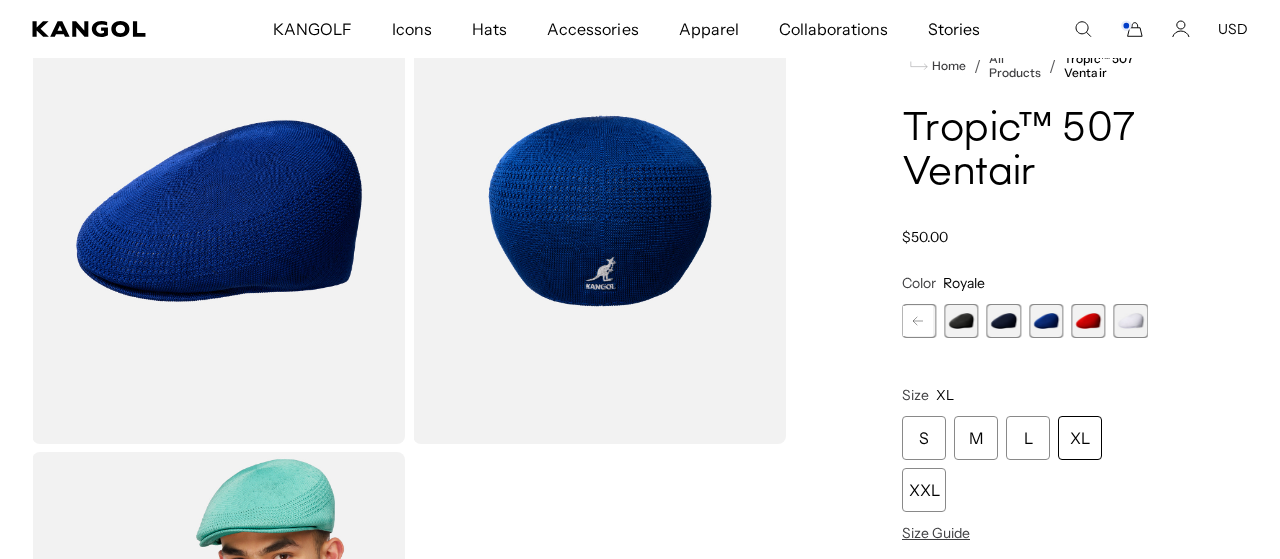 scroll, scrollTop: 0, scrollLeft: 0, axis: both 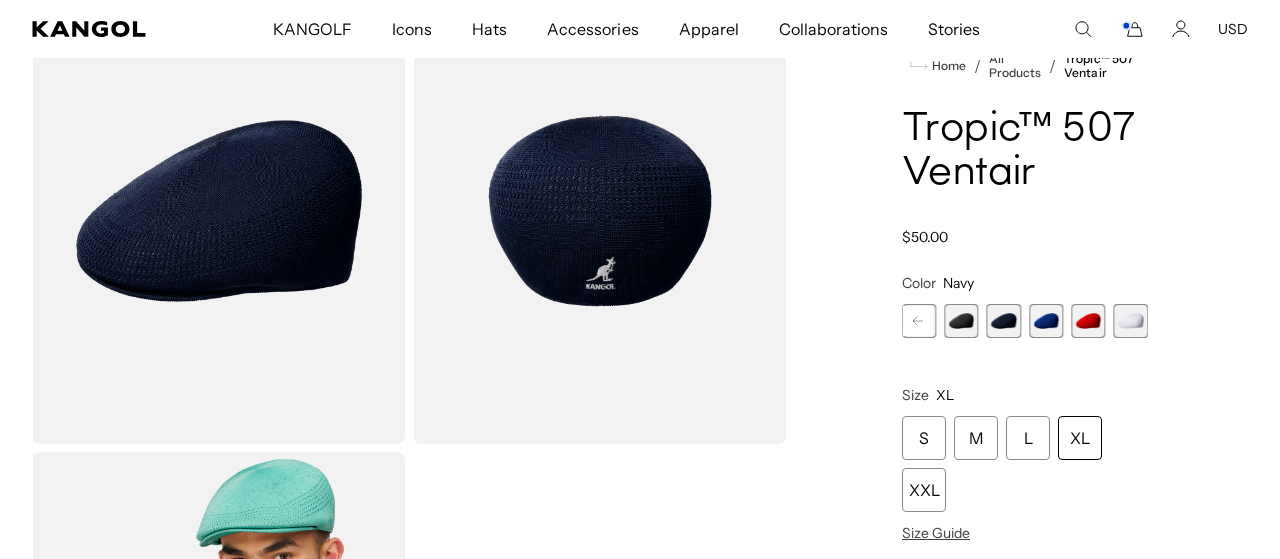 click at bounding box center (961, 321) 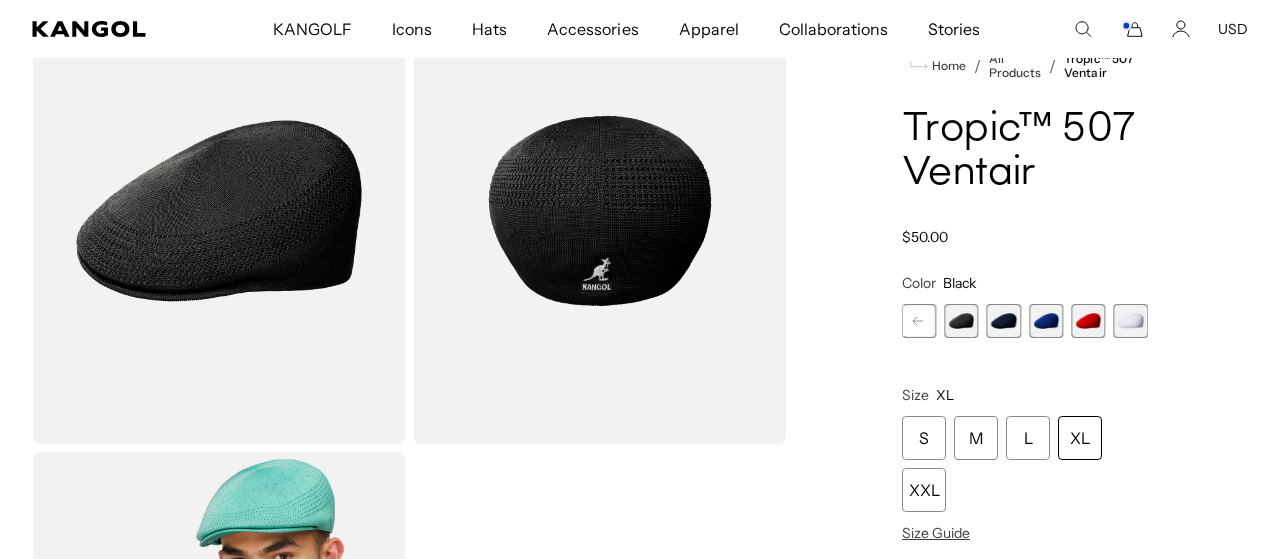 click 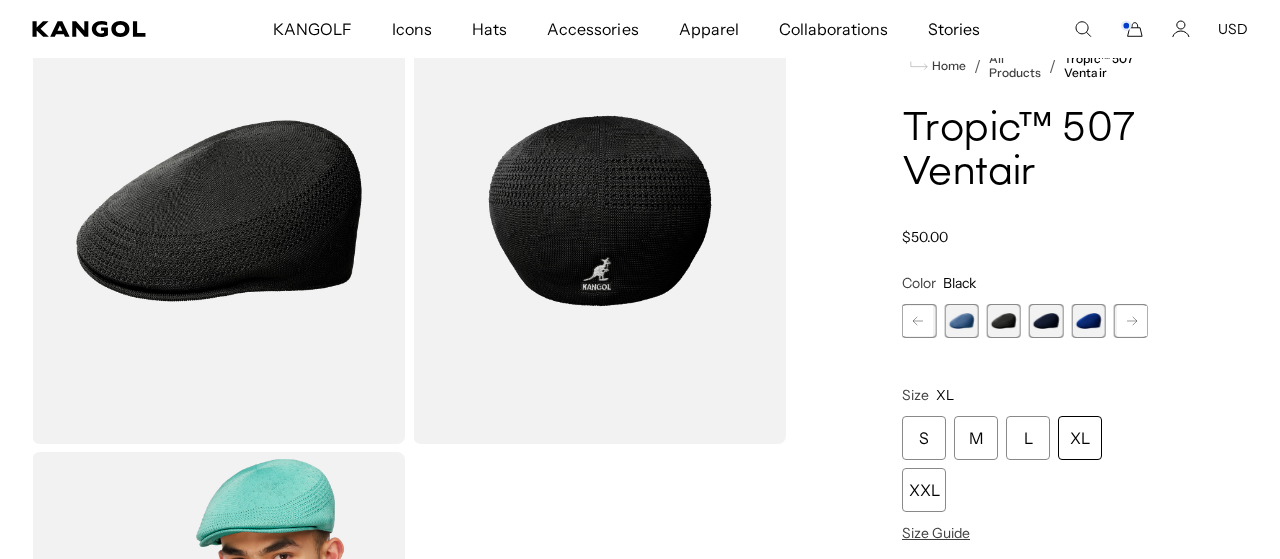 scroll, scrollTop: 0, scrollLeft: 0, axis: both 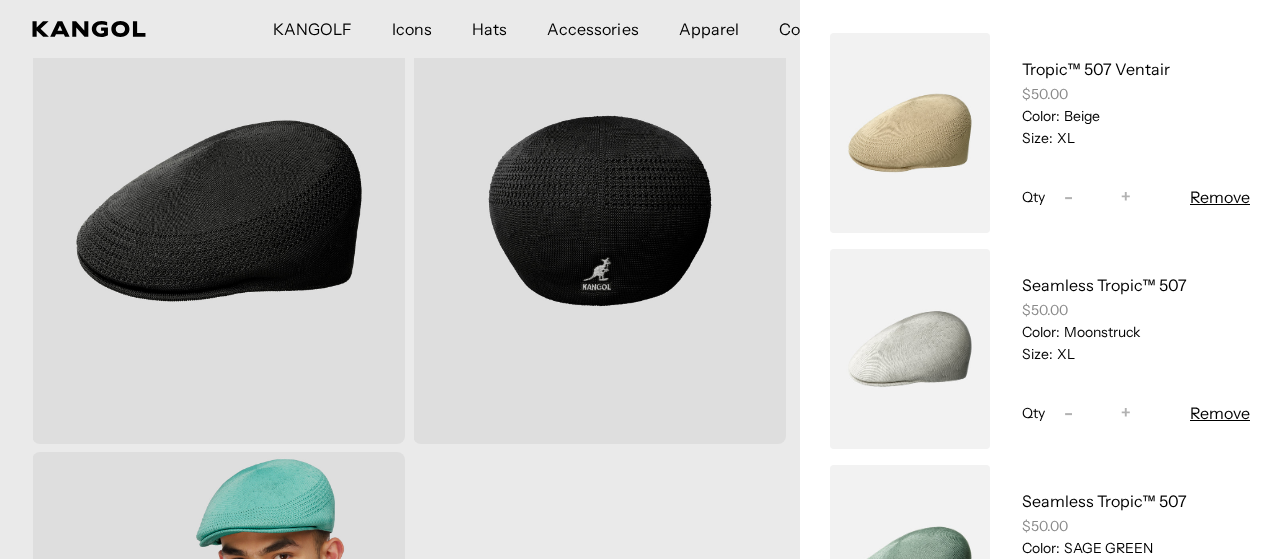 click at bounding box center [640, 279] 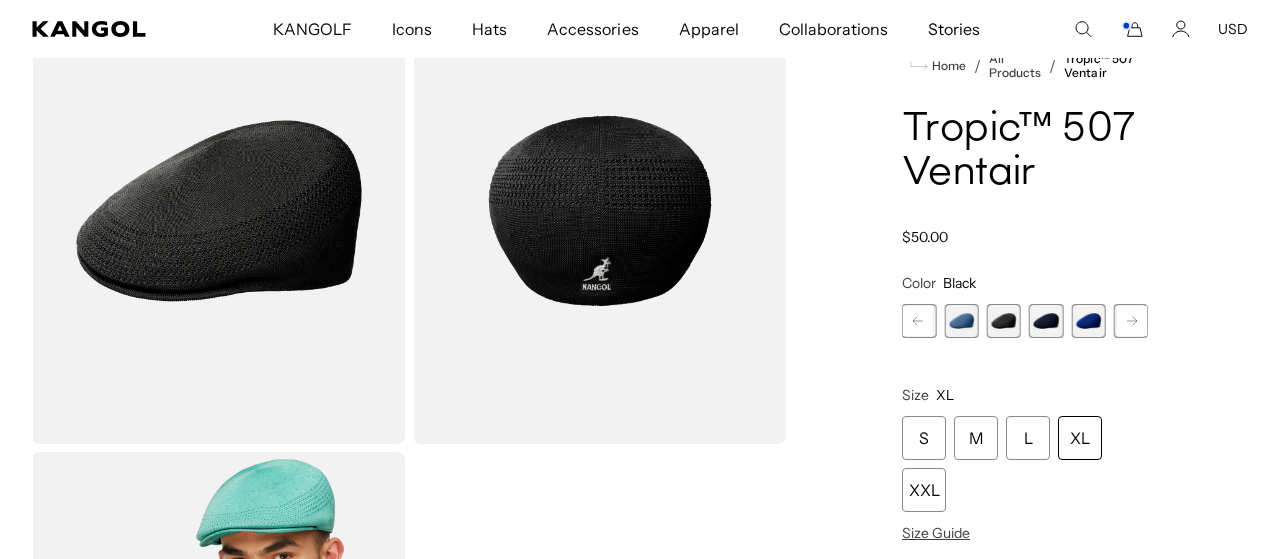 scroll, scrollTop: 352, scrollLeft: 0, axis: vertical 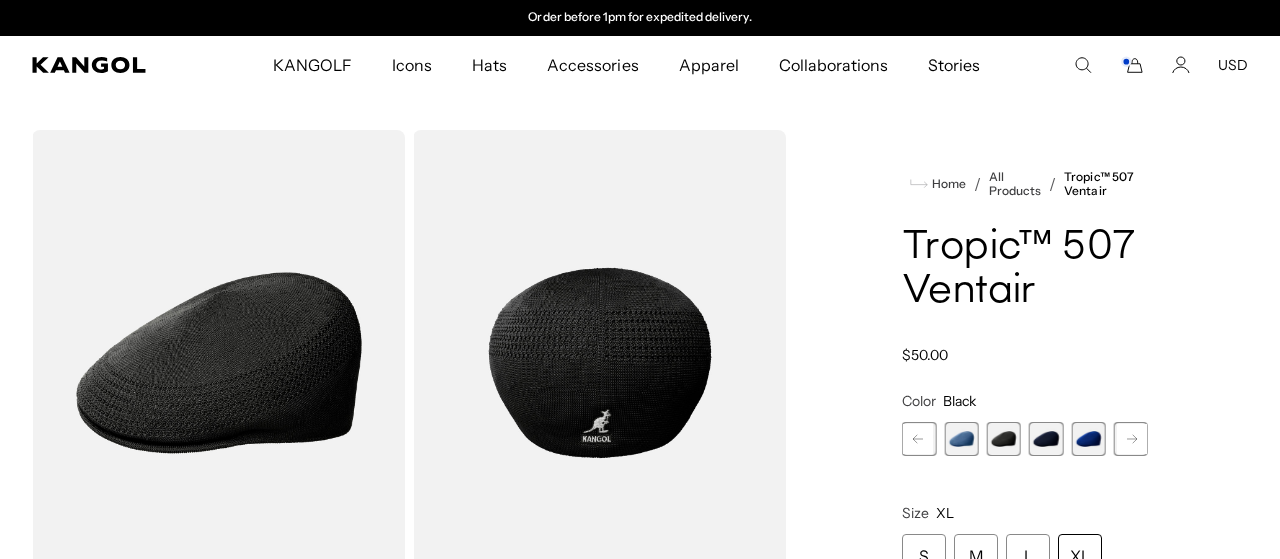 click at bounding box center (1004, 439) 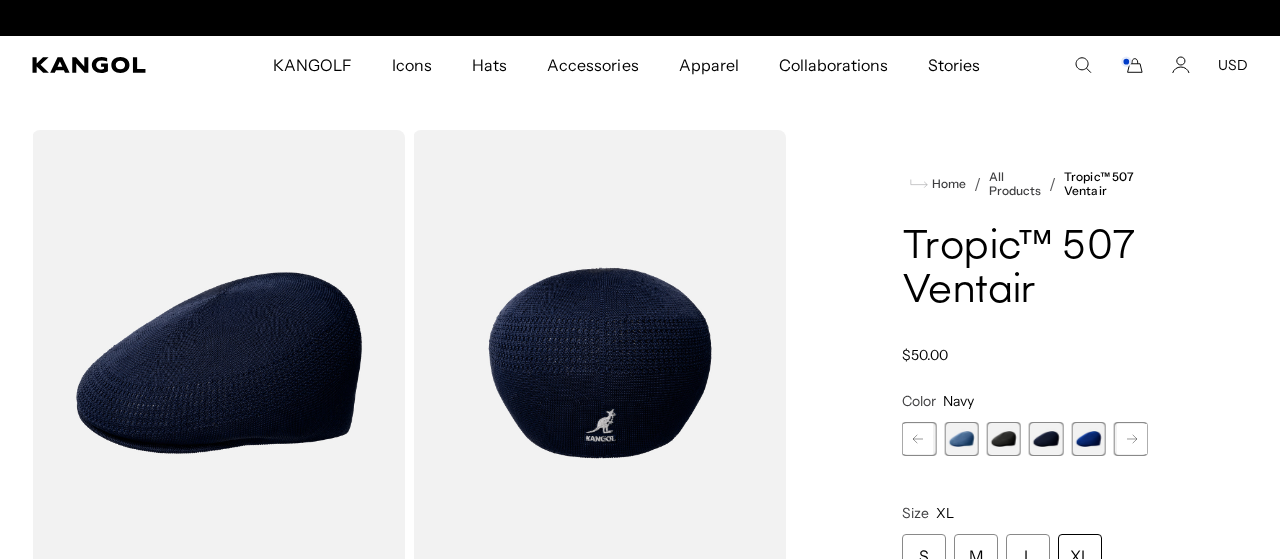click at bounding box center [1088, 439] 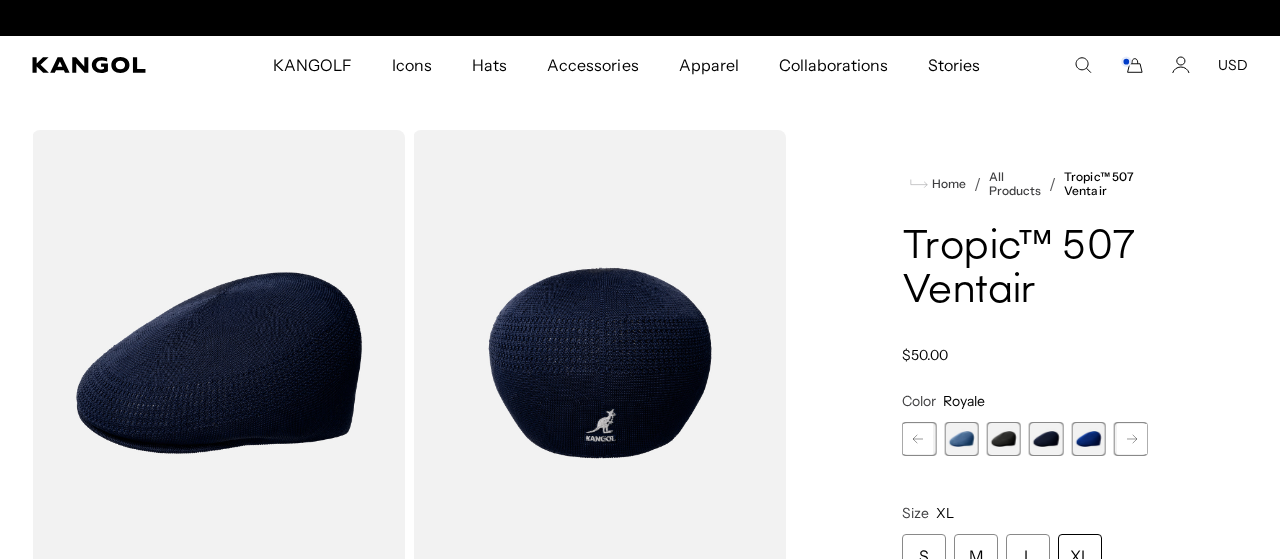 scroll, scrollTop: 0, scrollLeft: 0, axis: both 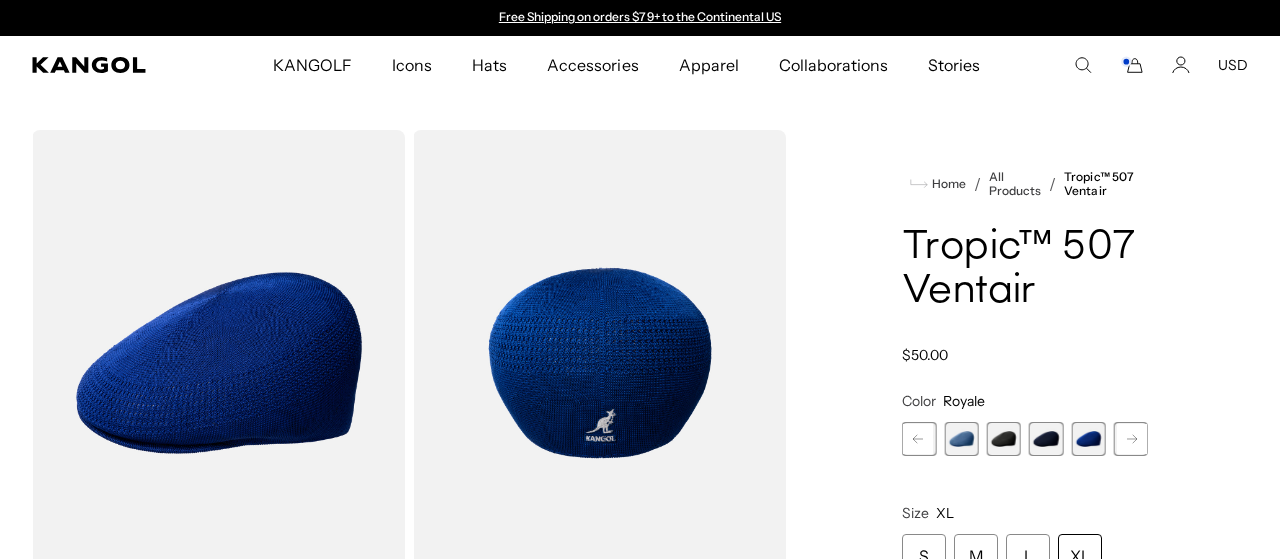 click 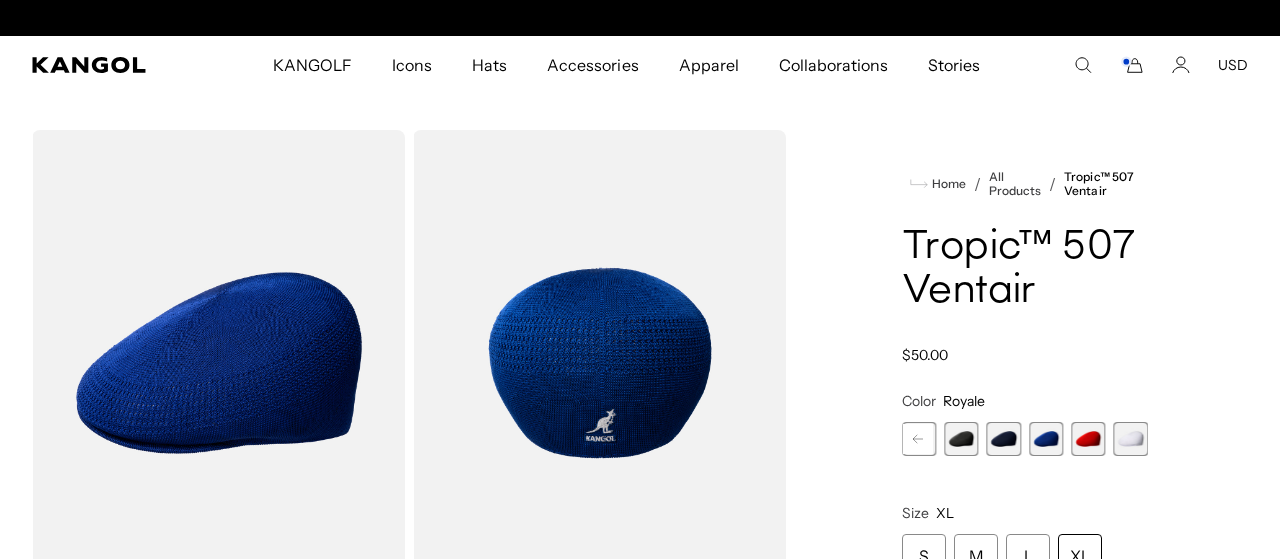 scroll, scrollTop: 0, scrollLeft: 412, axis: horizontal 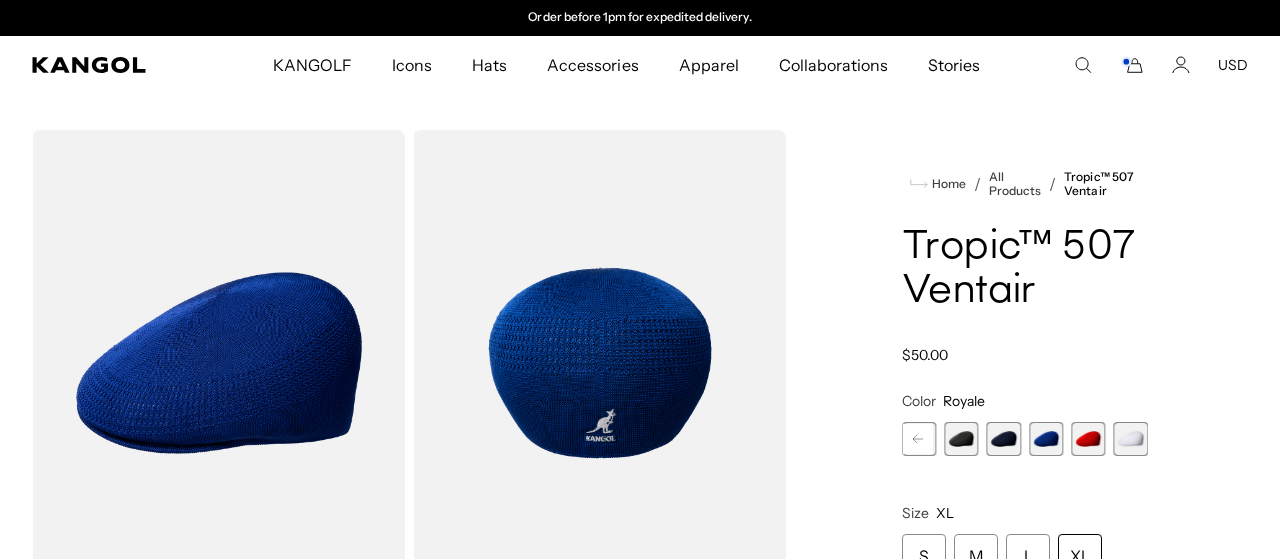 click 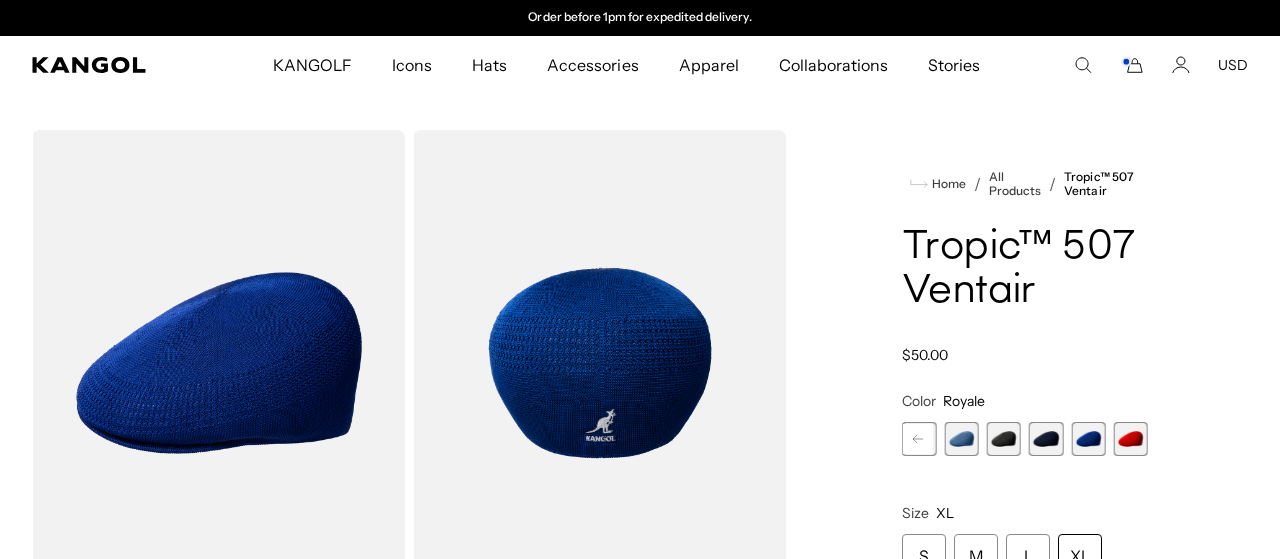 click 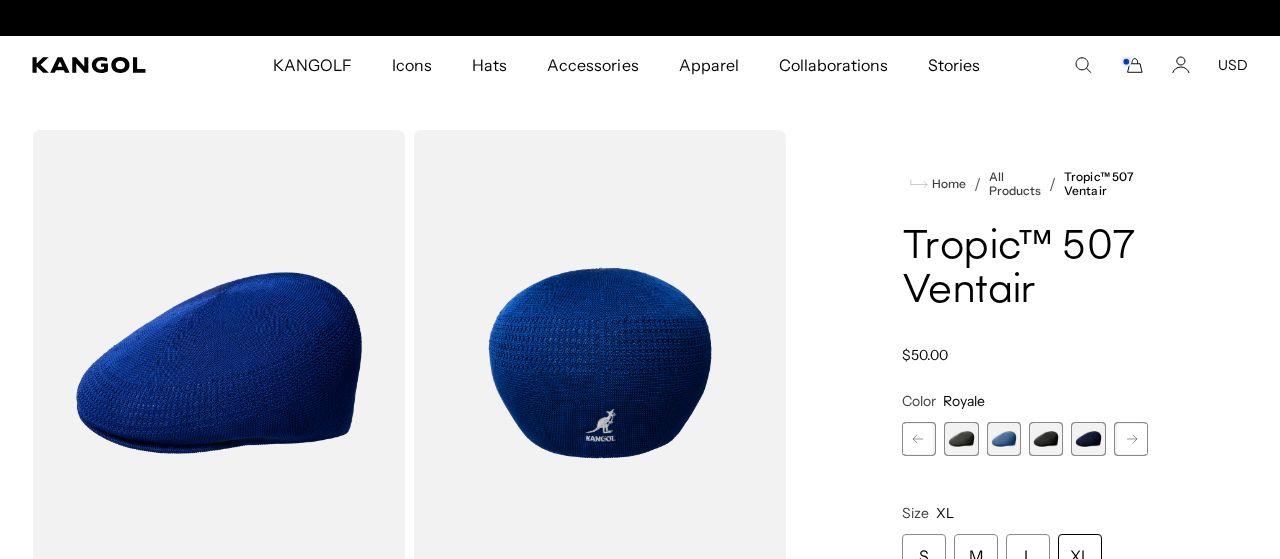 scroll, scrollTop: 0, scrollLeft: 0, axis: both 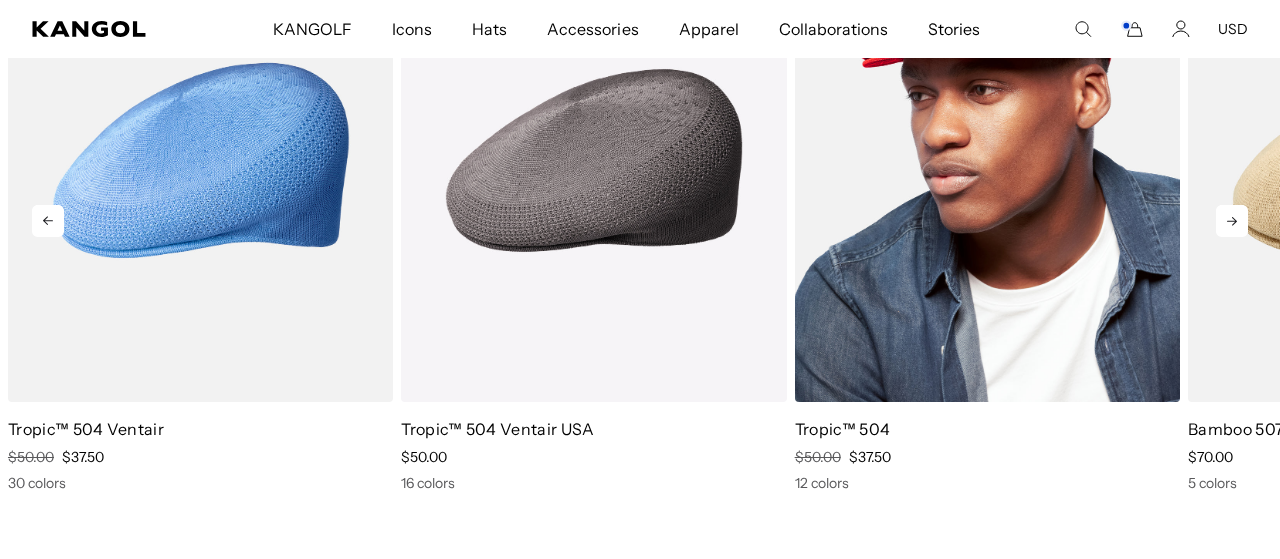 click at bounding box center (987, 161) 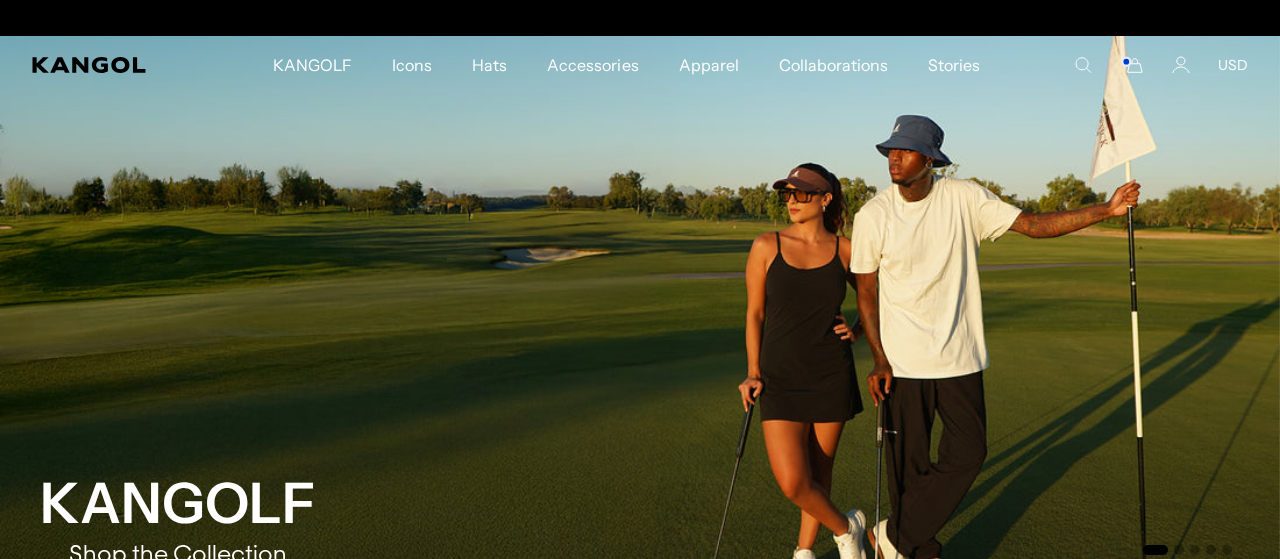 scroll, scrollTop: 0, scrollLeft: 0, axis: both 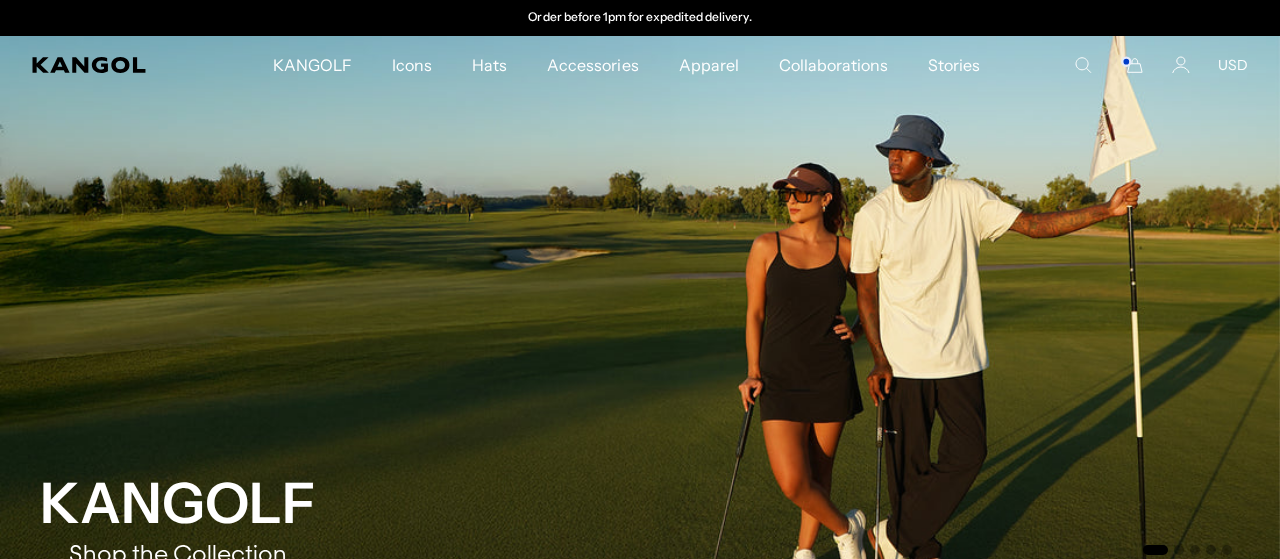 click 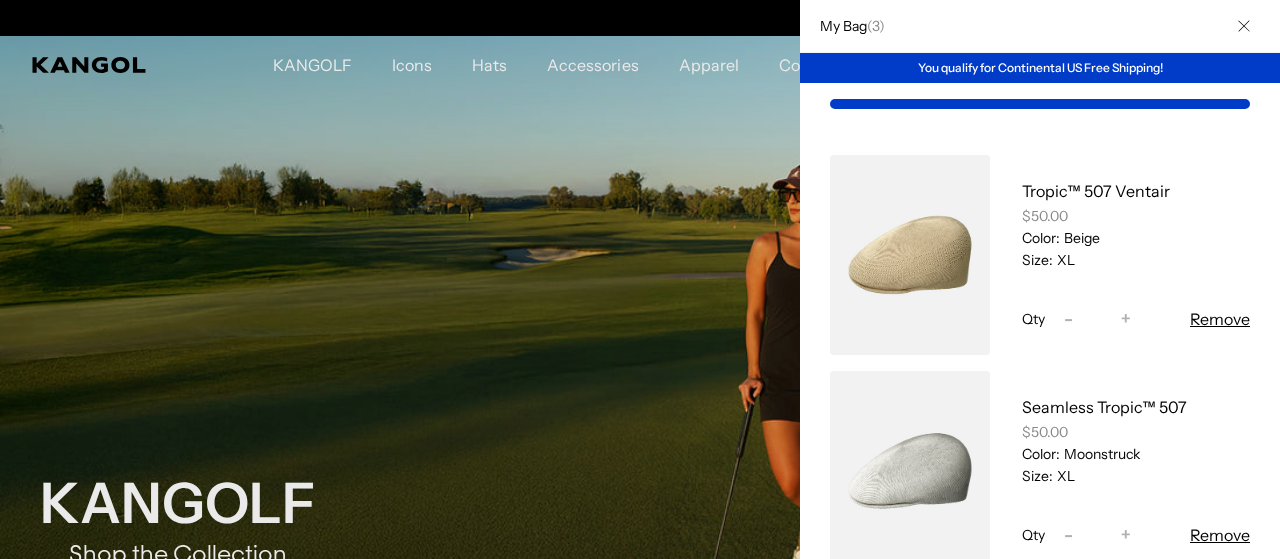 scroll, scrollTop: 0, scrollLeft: 412, axis: horizontal 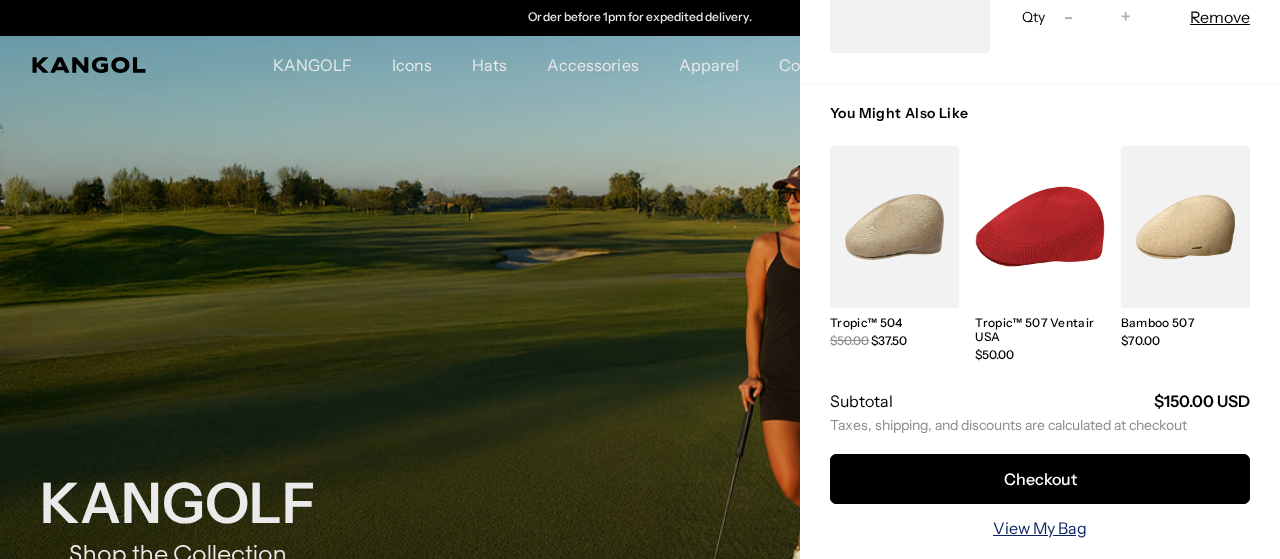 click on "View My Bag" at bounding box center [1040, 528] 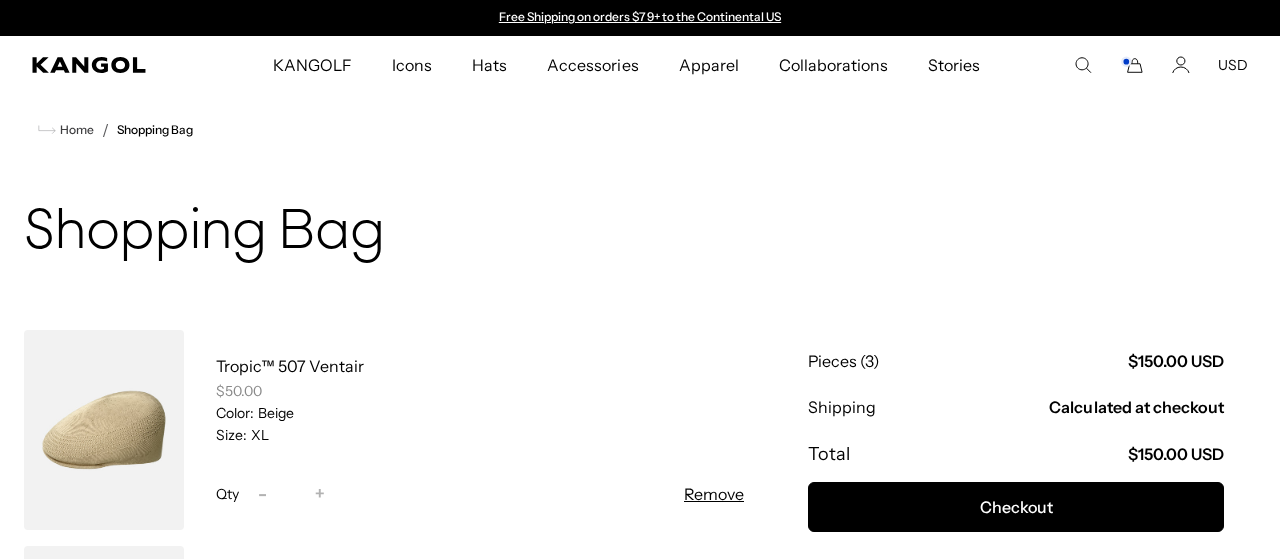 scroll, scrollTop: 618, scrollLeft: 0, axis: vertical 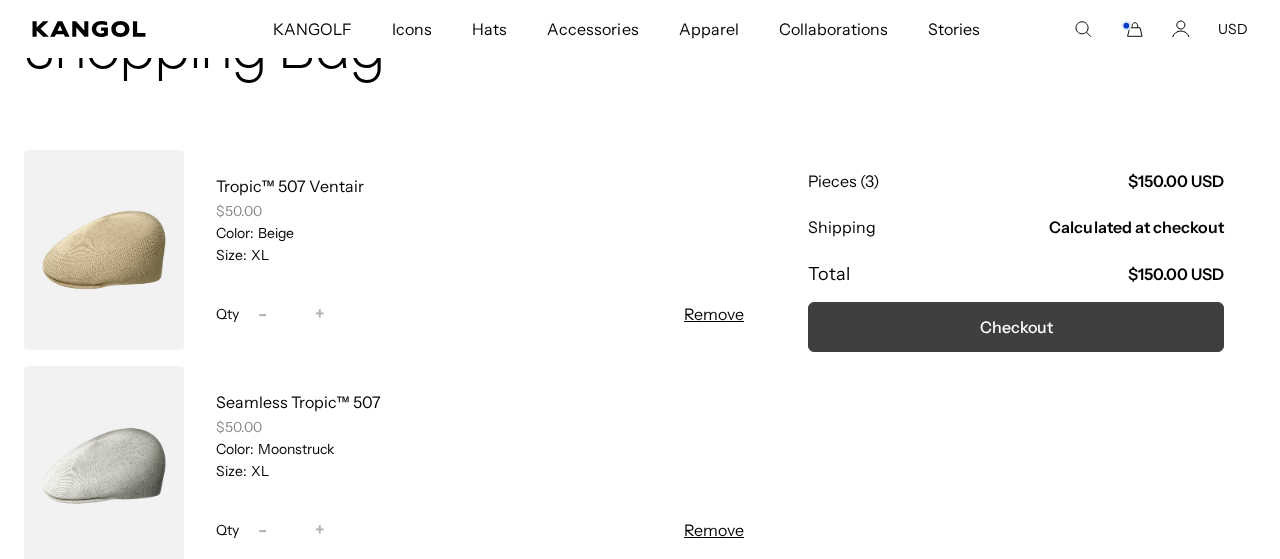 click on "Checkout" at bounding box center (1016, 327) 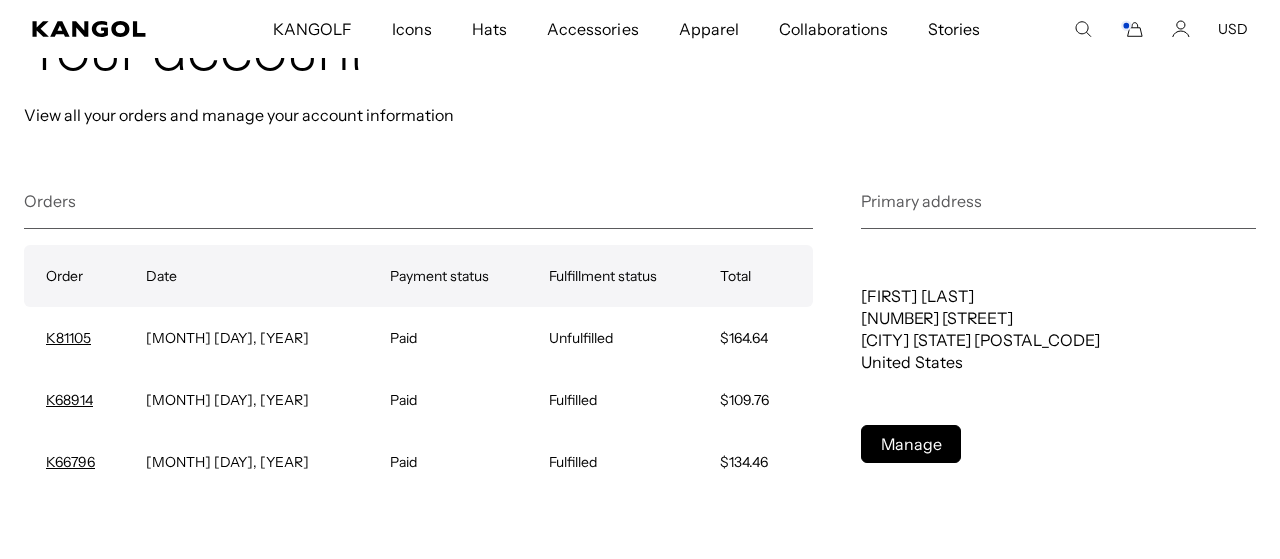 scroll, scrollTop: 299, scrollLeft: 0, axis: vertical 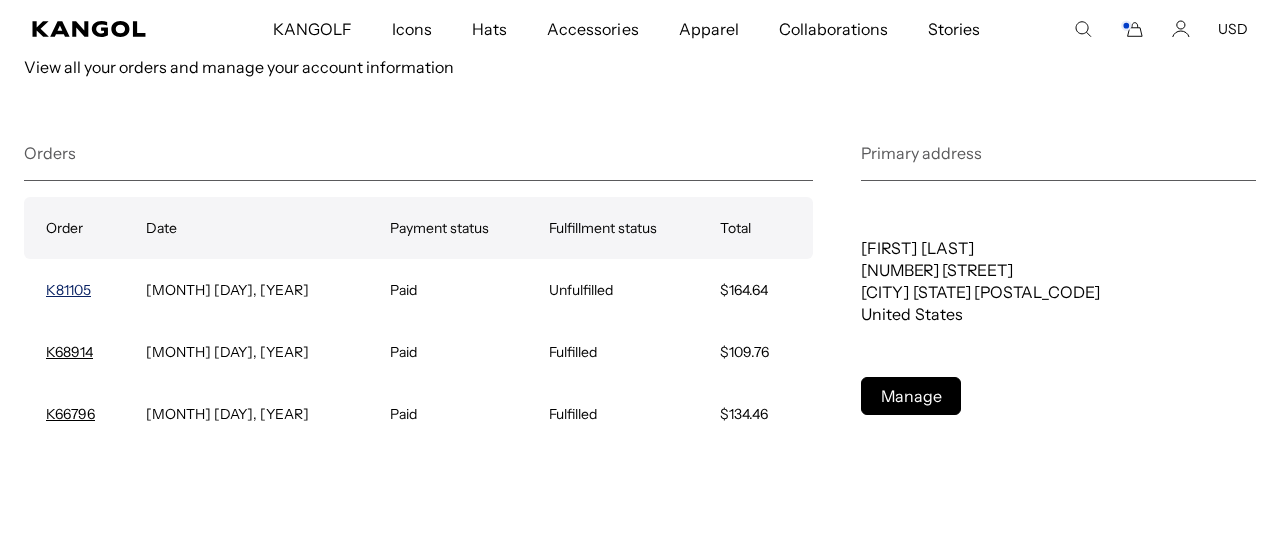 click on "K81105" at bounding box center [68, 290] 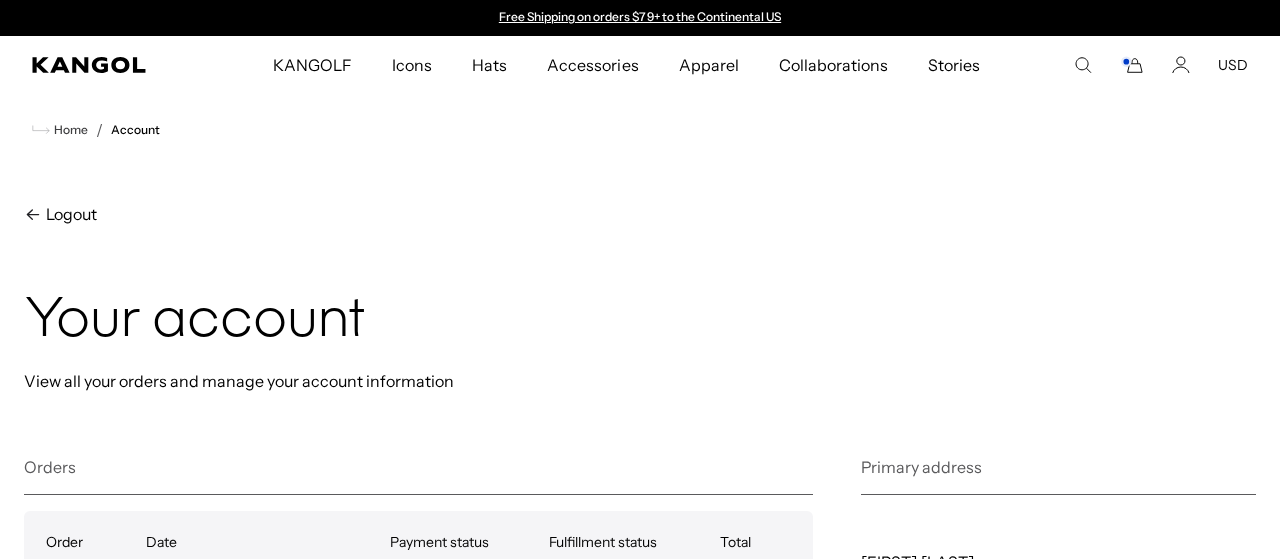 scroll, scrollTop: 313, scrollLeft: 0, axis: vertical 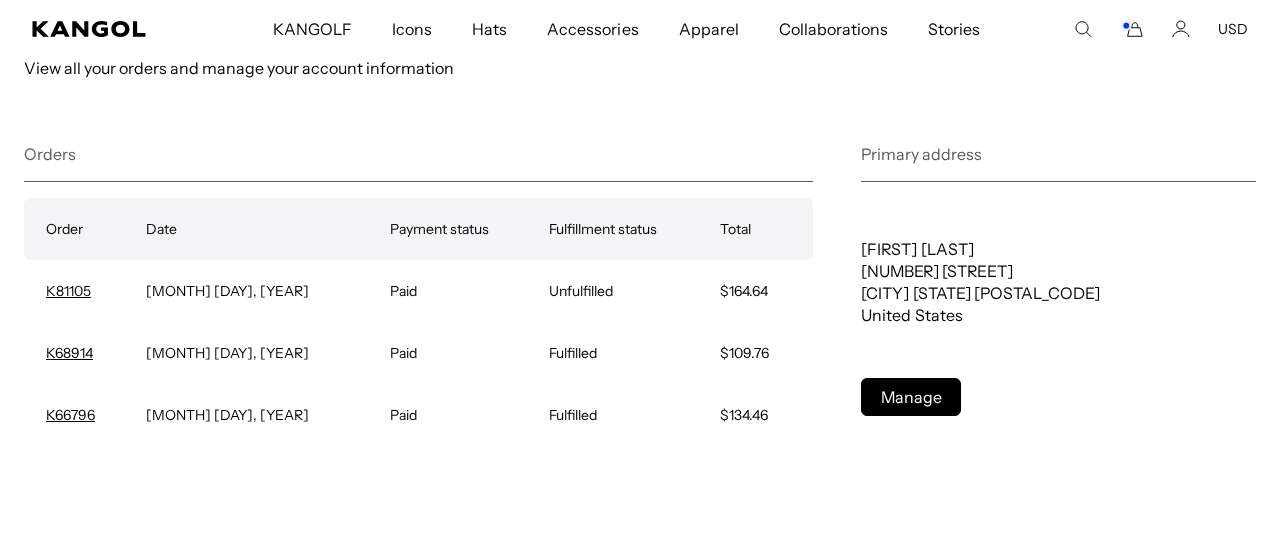 click 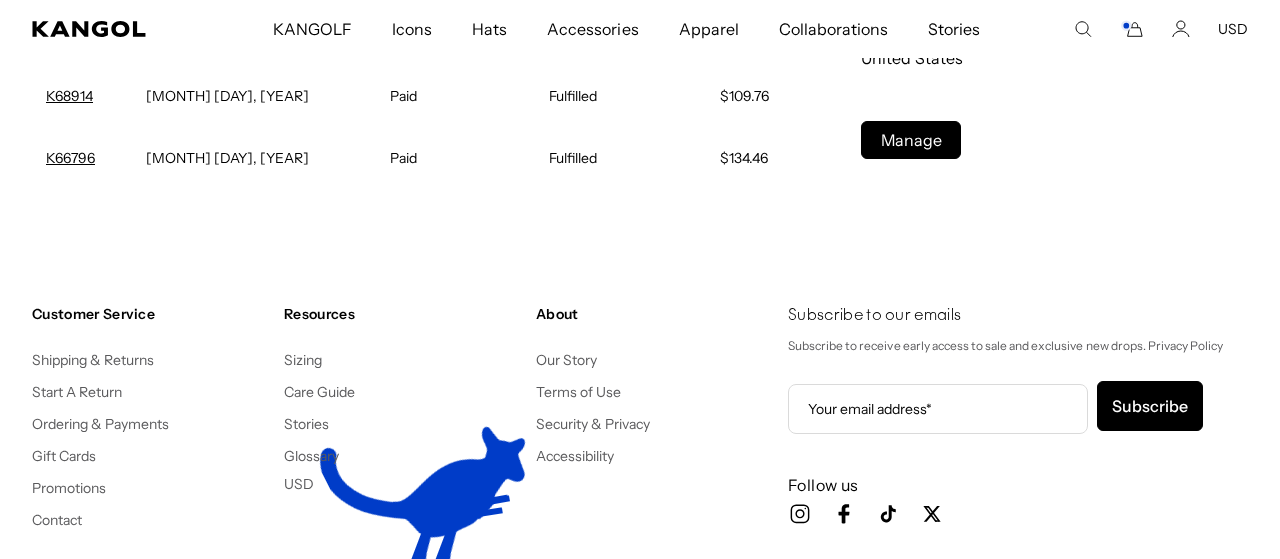 scroll, scrollTop: 572, scrollLeft: 0, axis: vertical 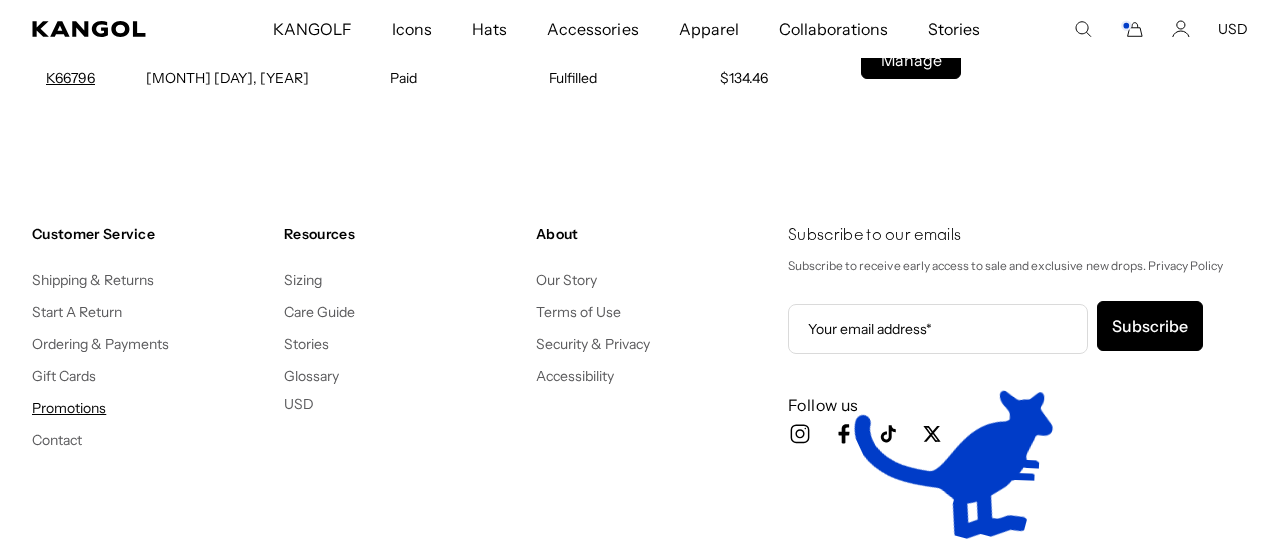 click on "Promotions" at bounding box center [69, 408] 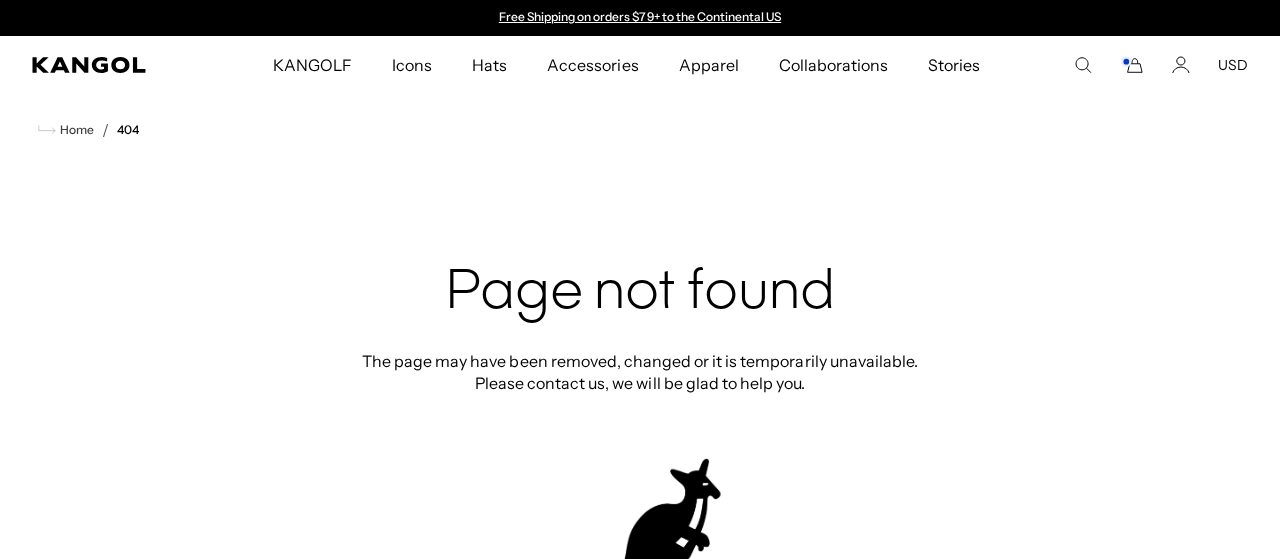 scroll, scrollTop: 0, scrollLeft: 0, axis: both 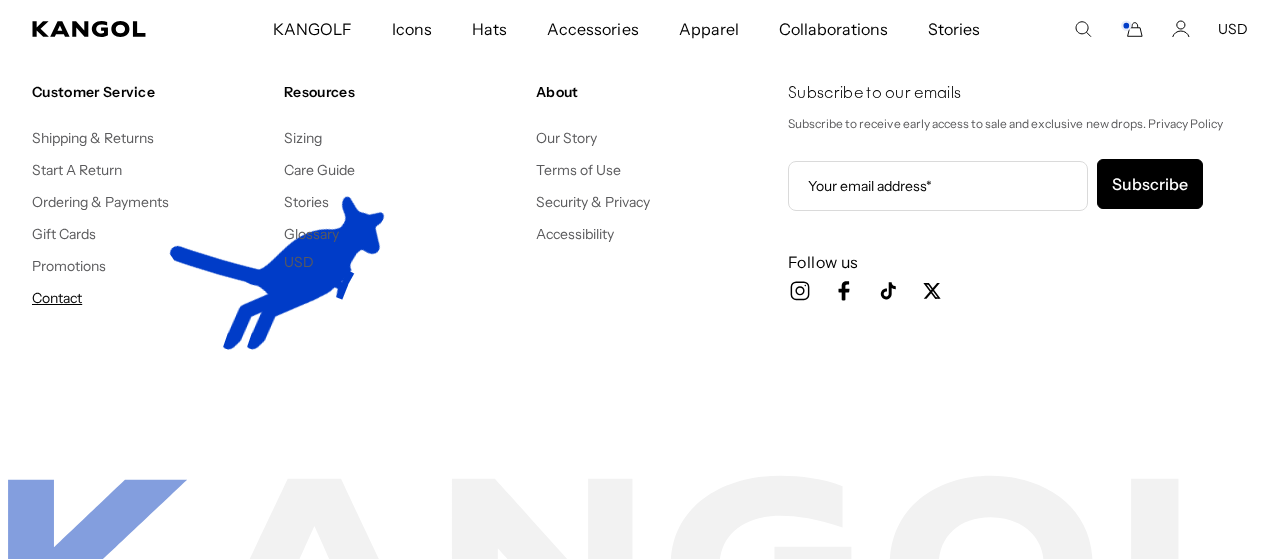 click on "Contact" at bounding box center (57, 298) 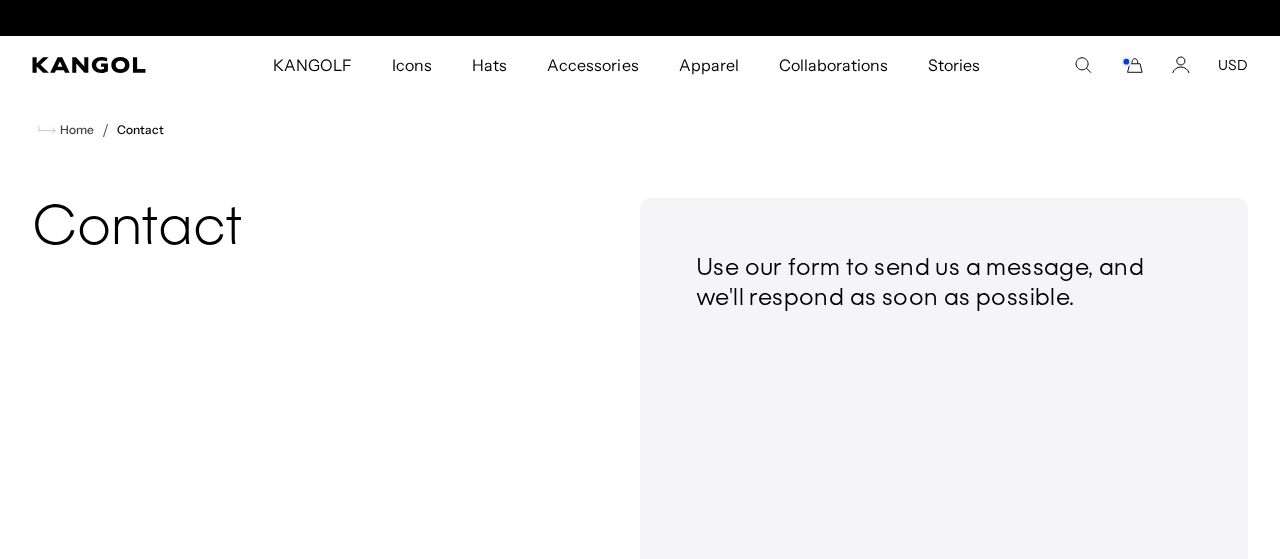scroll, scrollTop: 373, scrollLeft: 0, axis: vertical 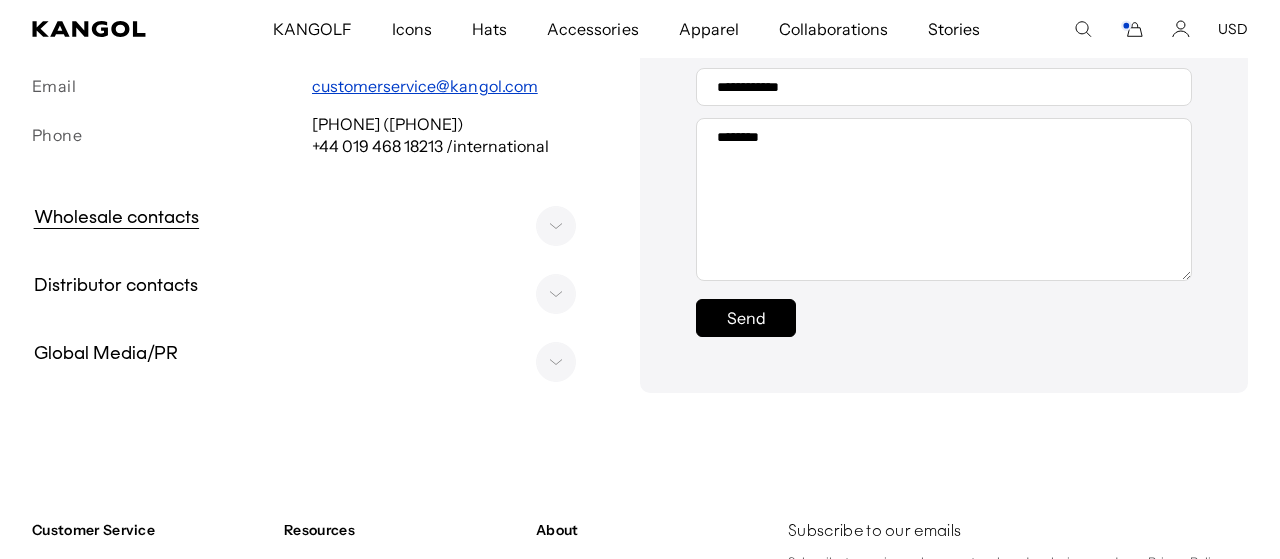 click 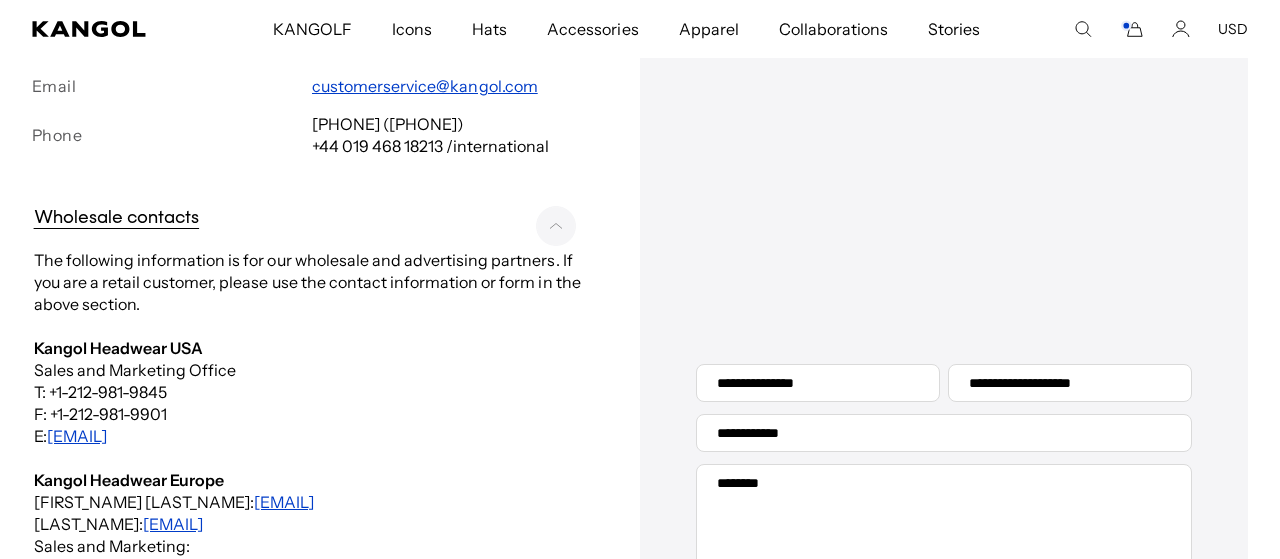 click 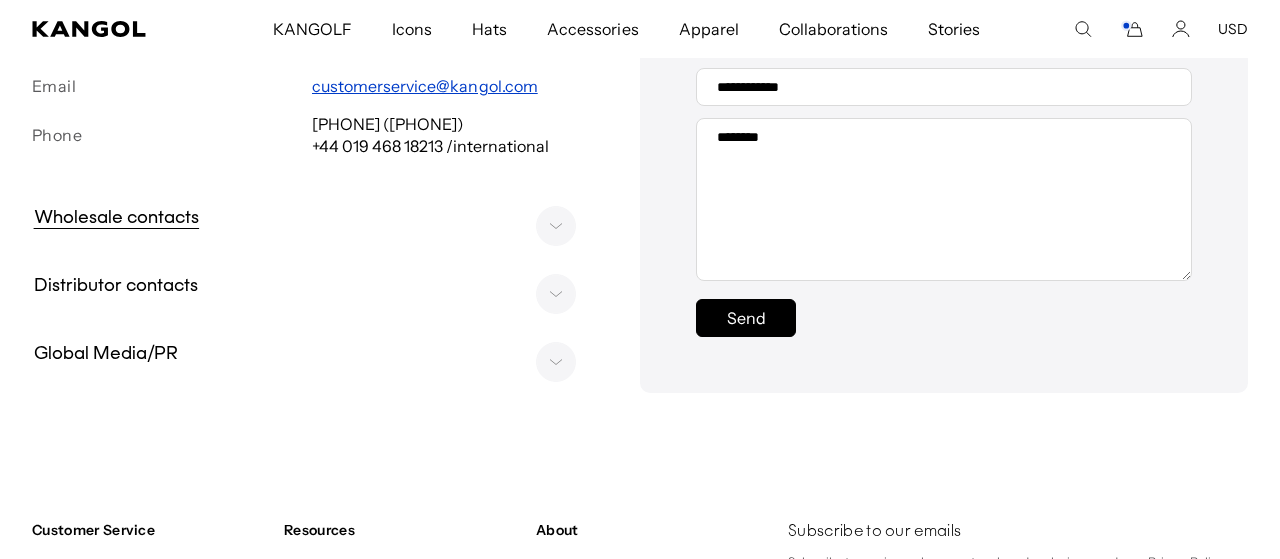click 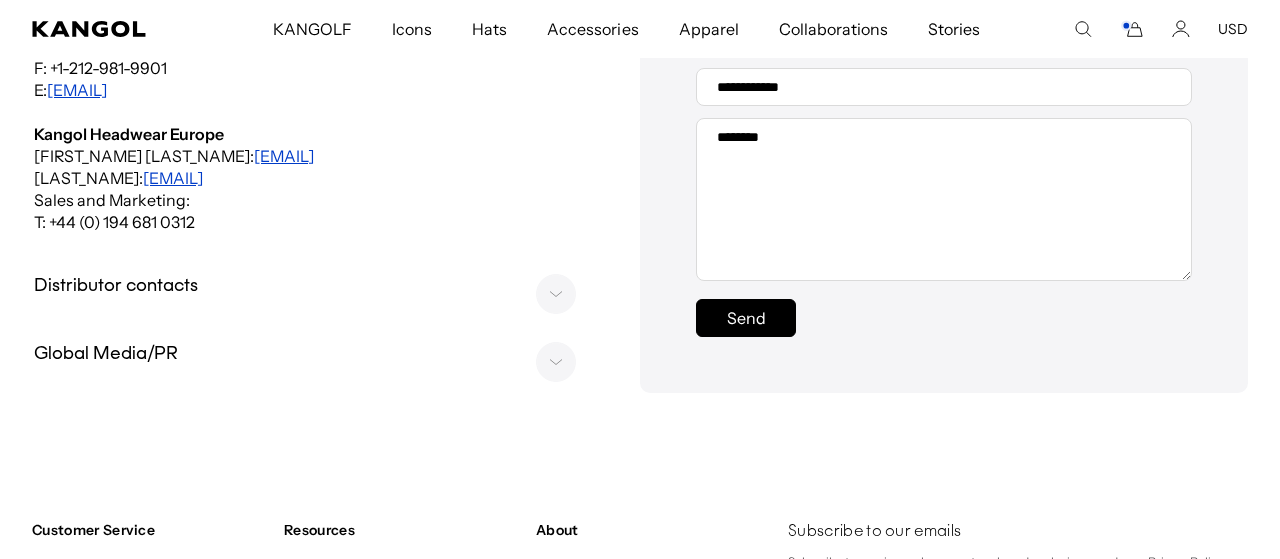 scroll, scrollTop: 346, scrollLeft: 0, axis: vertical 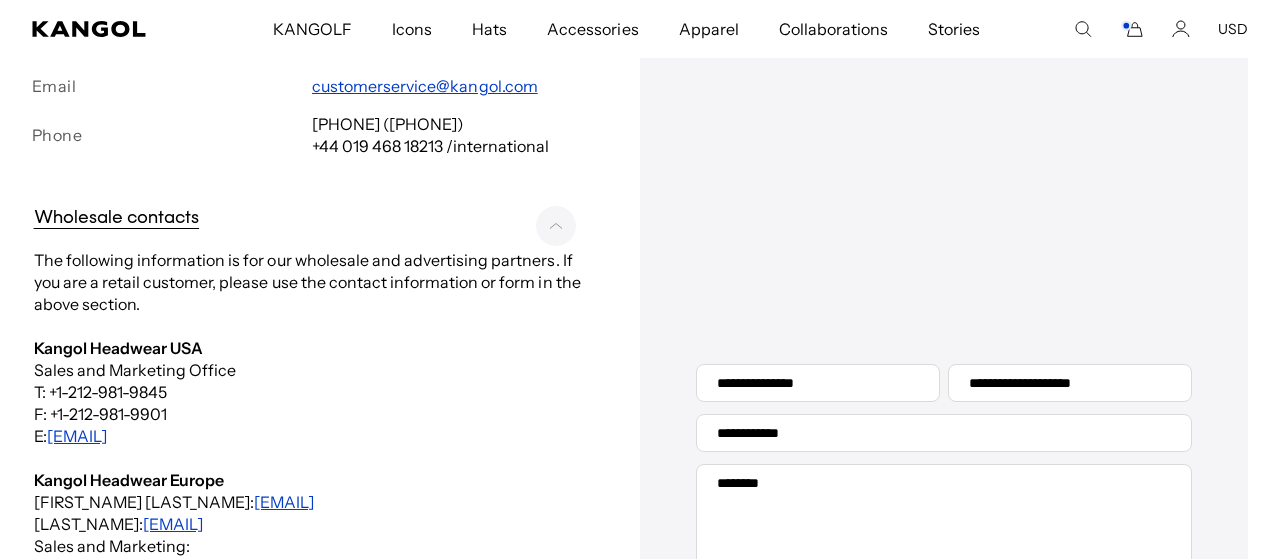 click 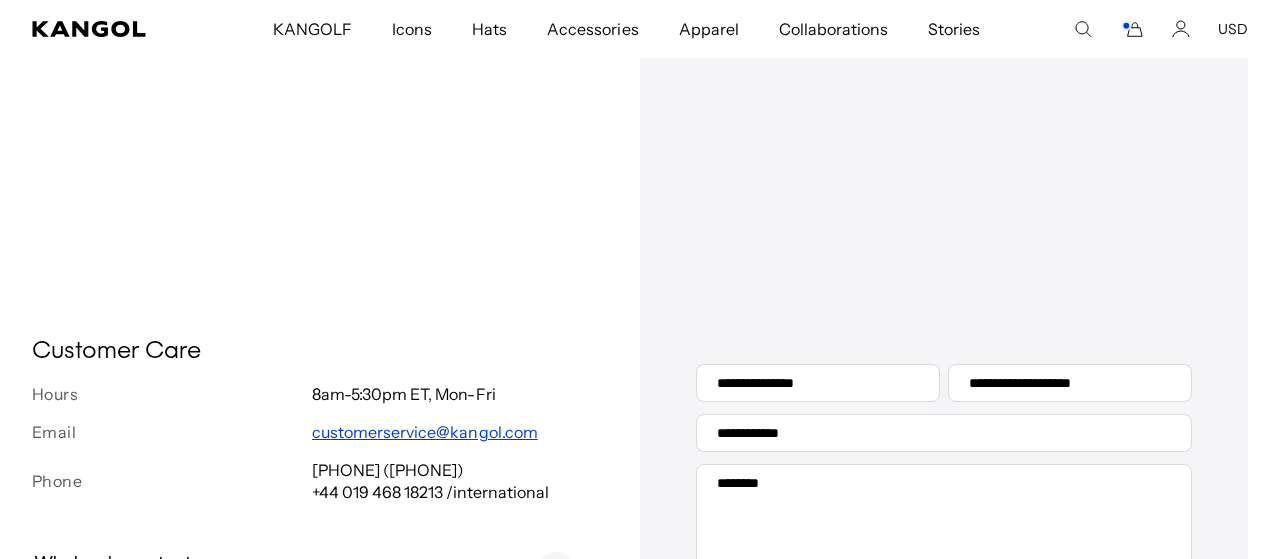 scroll, scrollTop: 692, scrollLeft: 0, axis: vertical 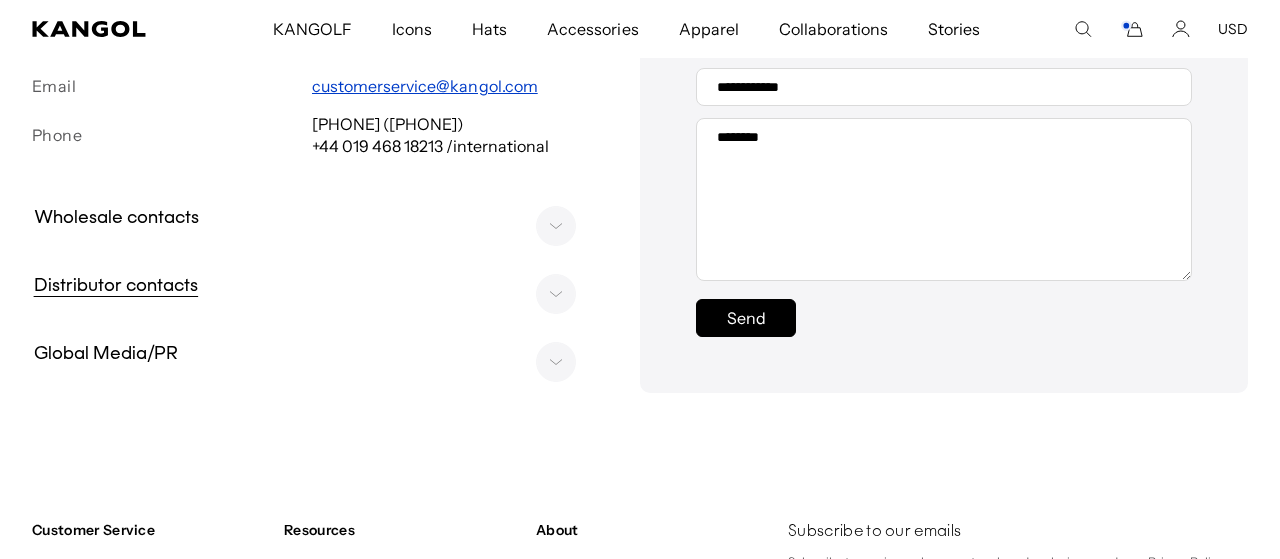 click 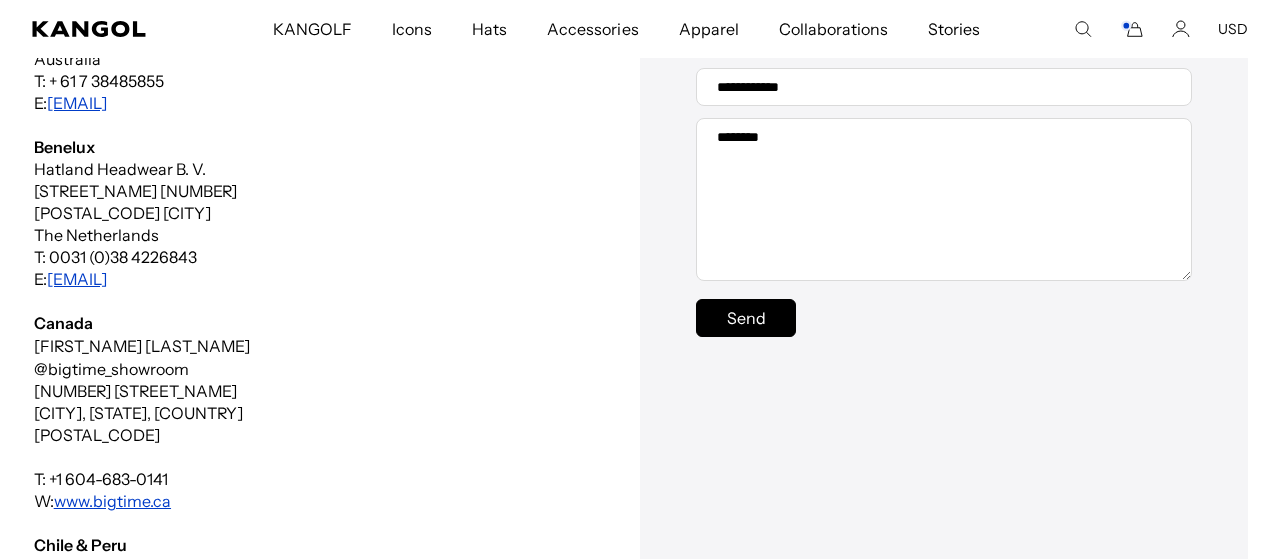 scroll, scrollTop: 336, scrollLeft: 0, axis: vertical 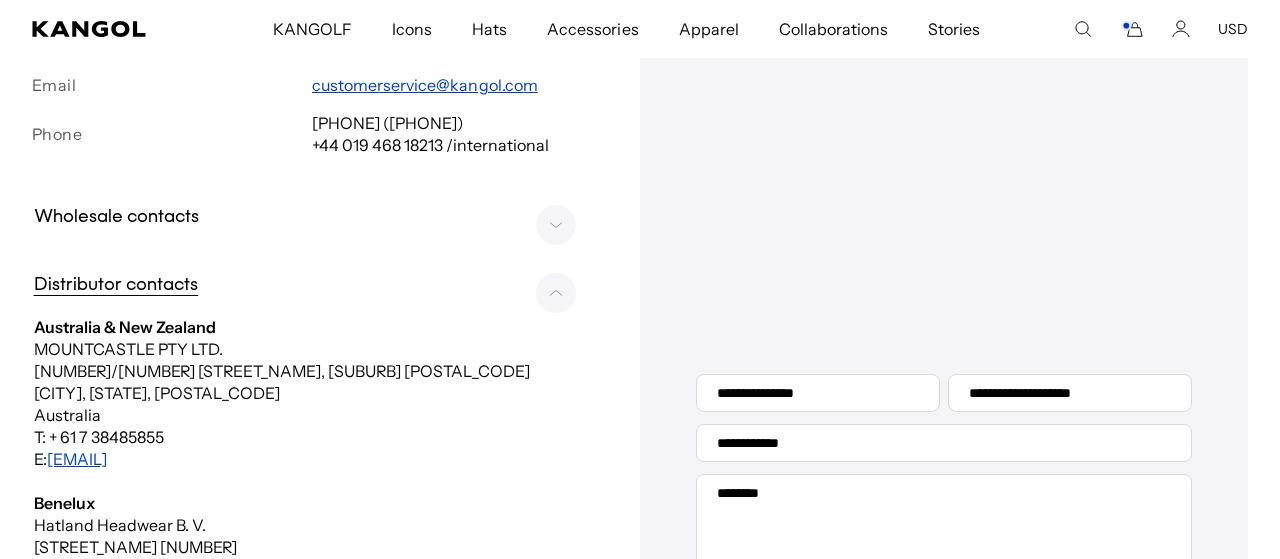 click 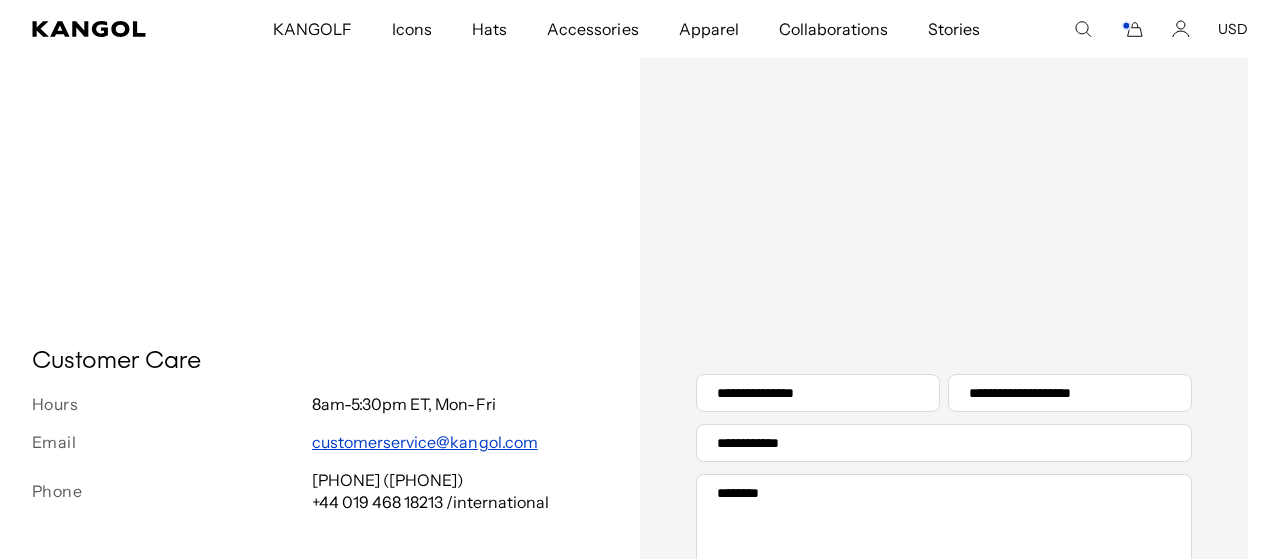 scroll, scrollTop: 692, scrollLeft: 0, axis: vertical 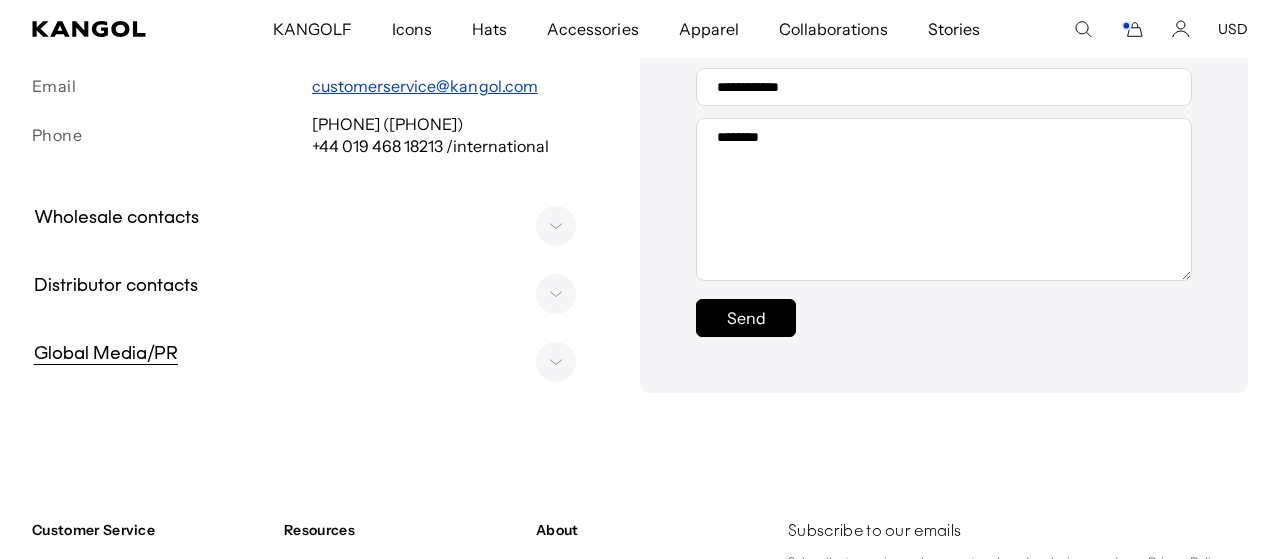 click 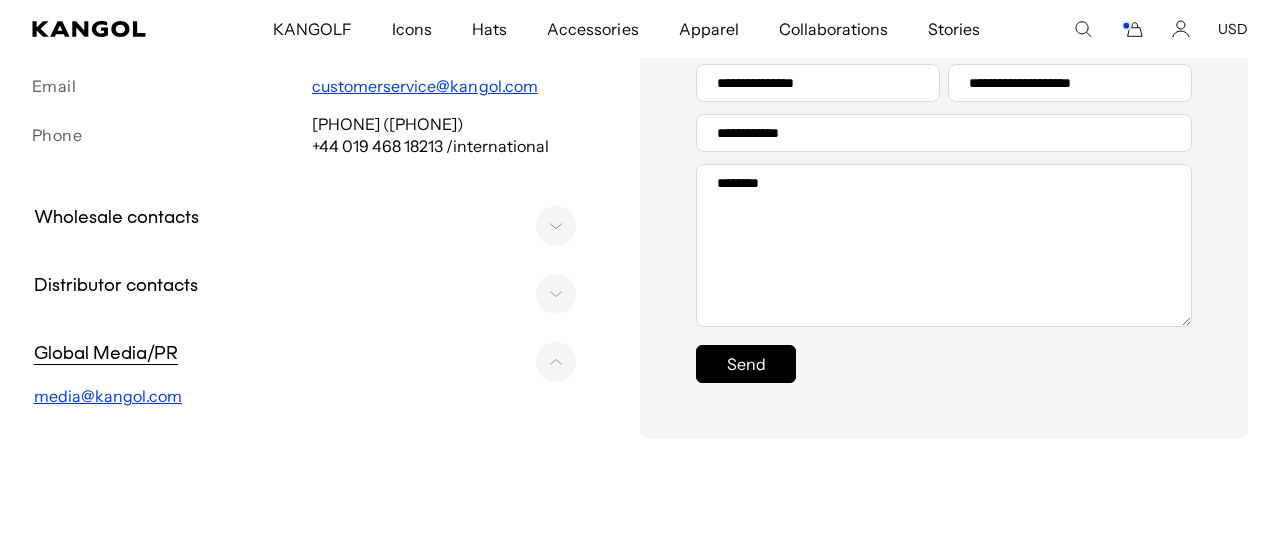 click 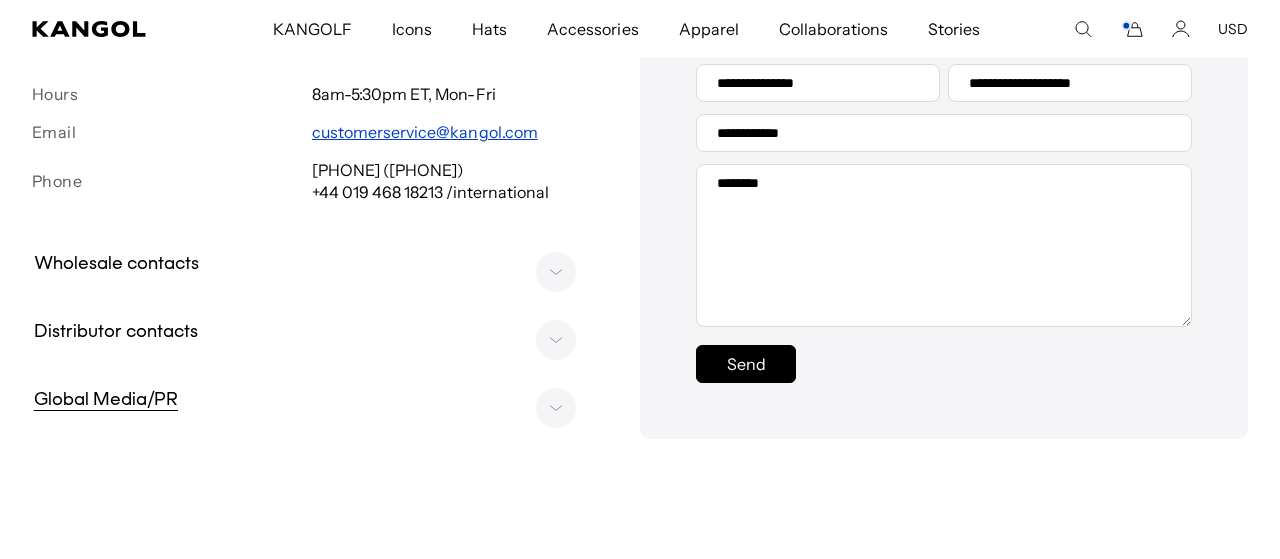 scroll, scrollTop: 692, scrollLeft: 0, axis: vertical 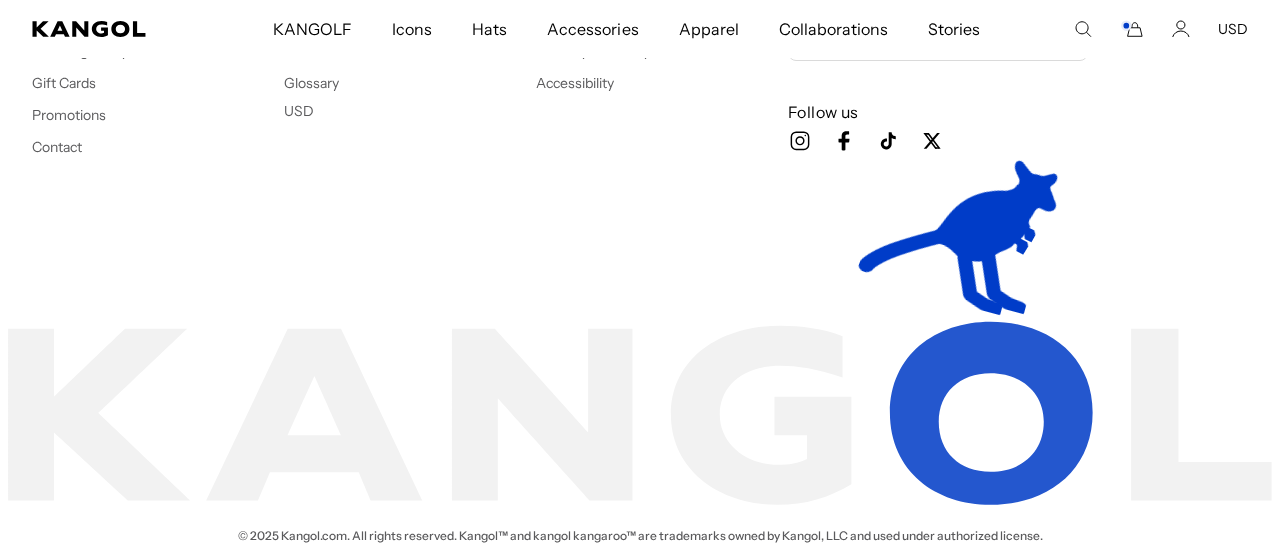 click 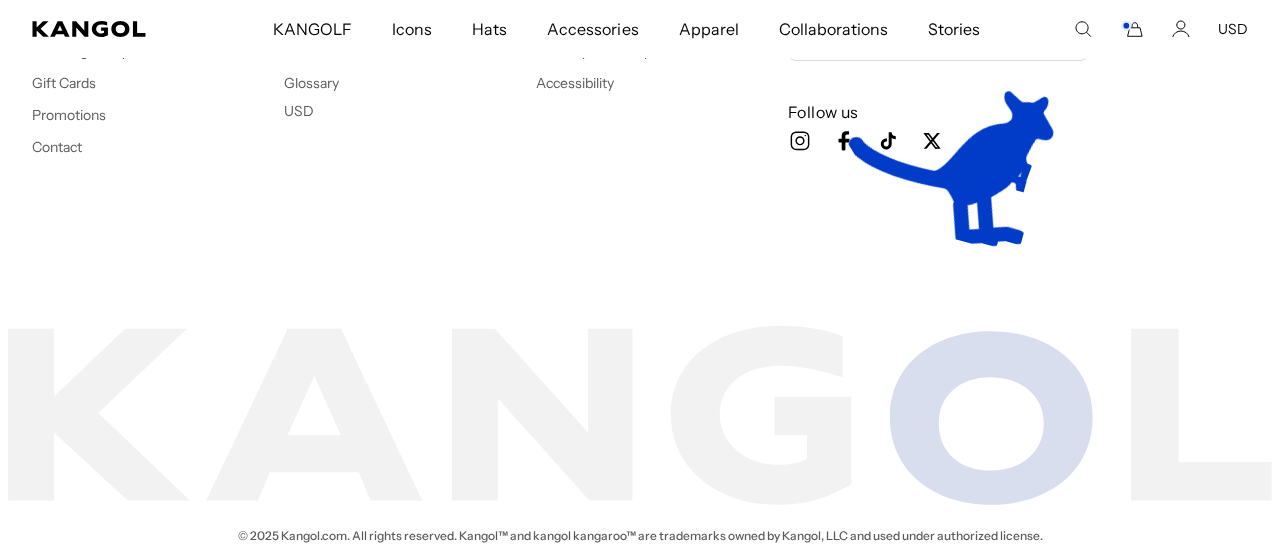 scroll, scrollTop: 0, scrollLeft: 0, axis: both 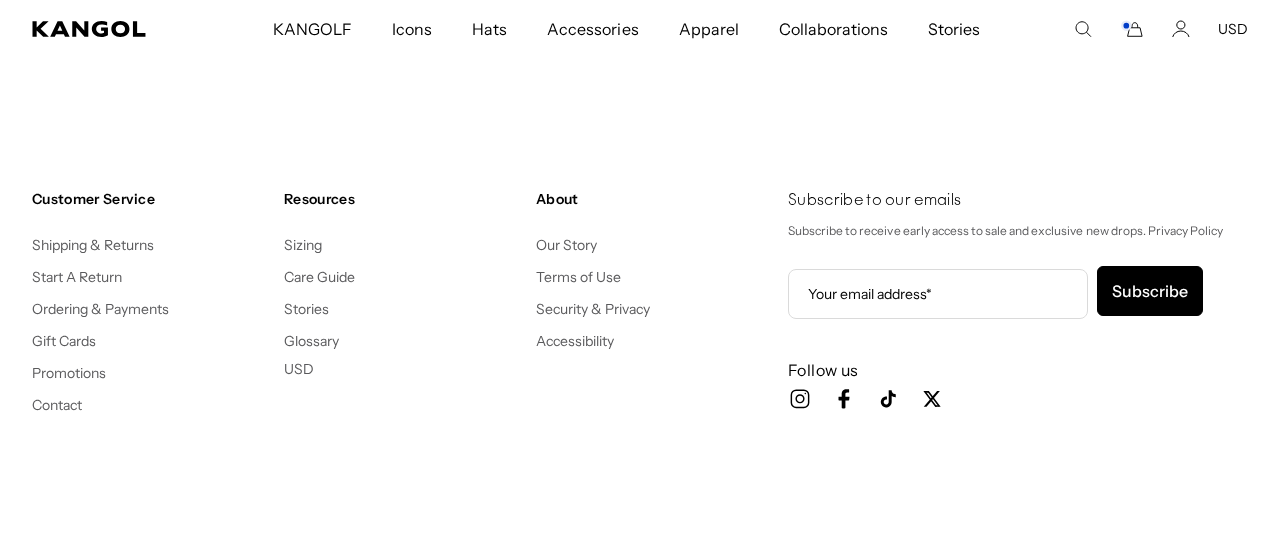 click on "KANGOLF
KANGOLF
Shop the KANGOLF Collection
Golf Accessories
All Golf
Icons
Icons" at bounding box center [640, 29] 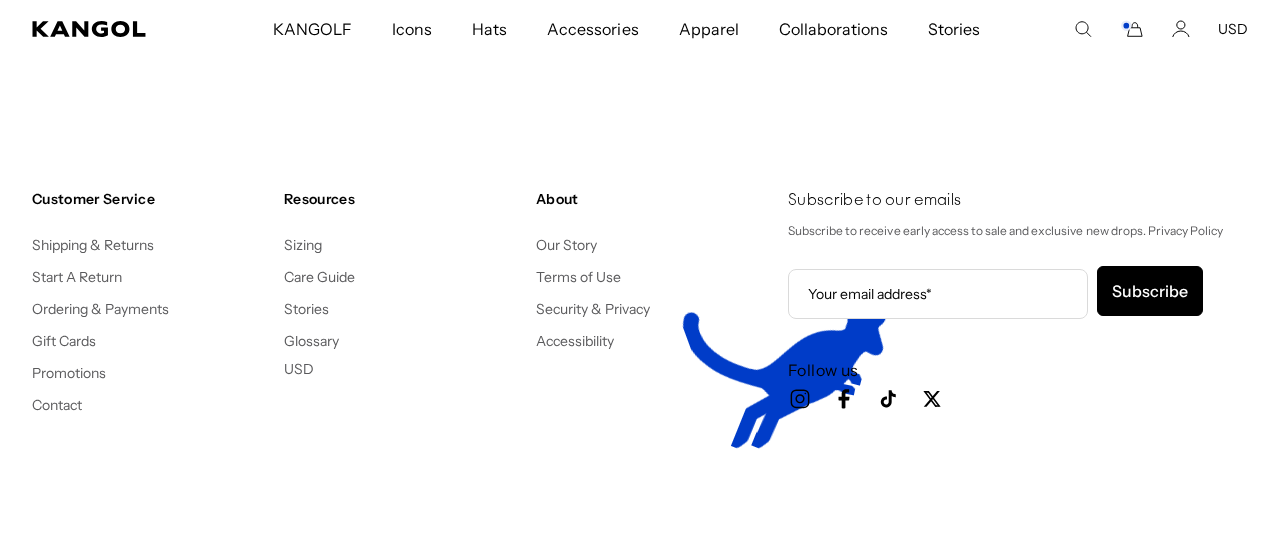 scroll, scrollTop: 0, scrollLeft: 412, axis: horizontal 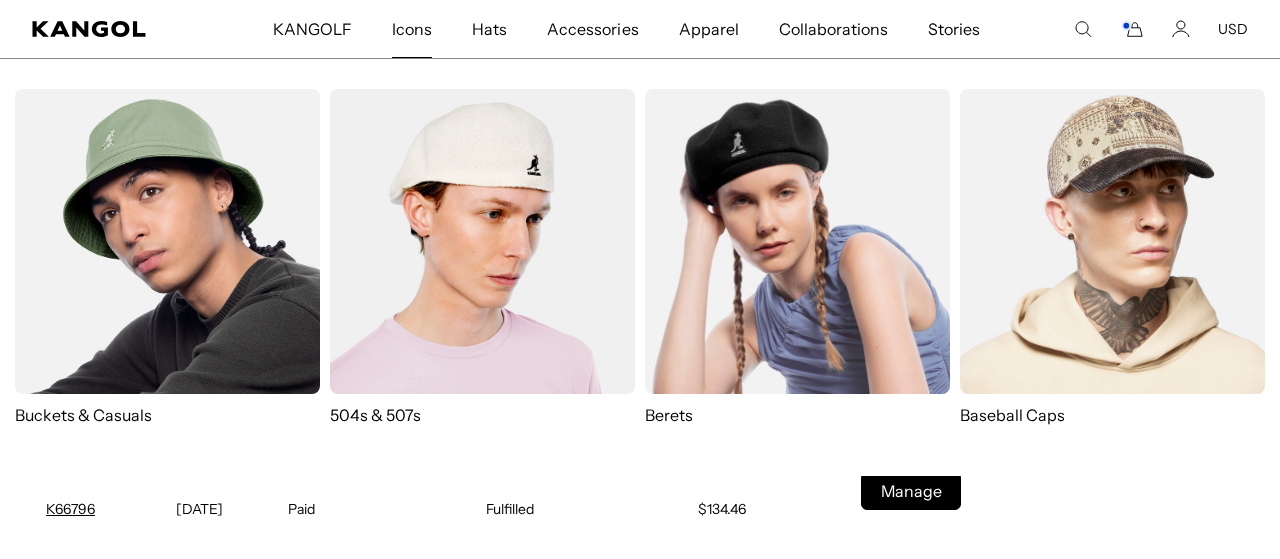 click at bounding box center [482, 241] 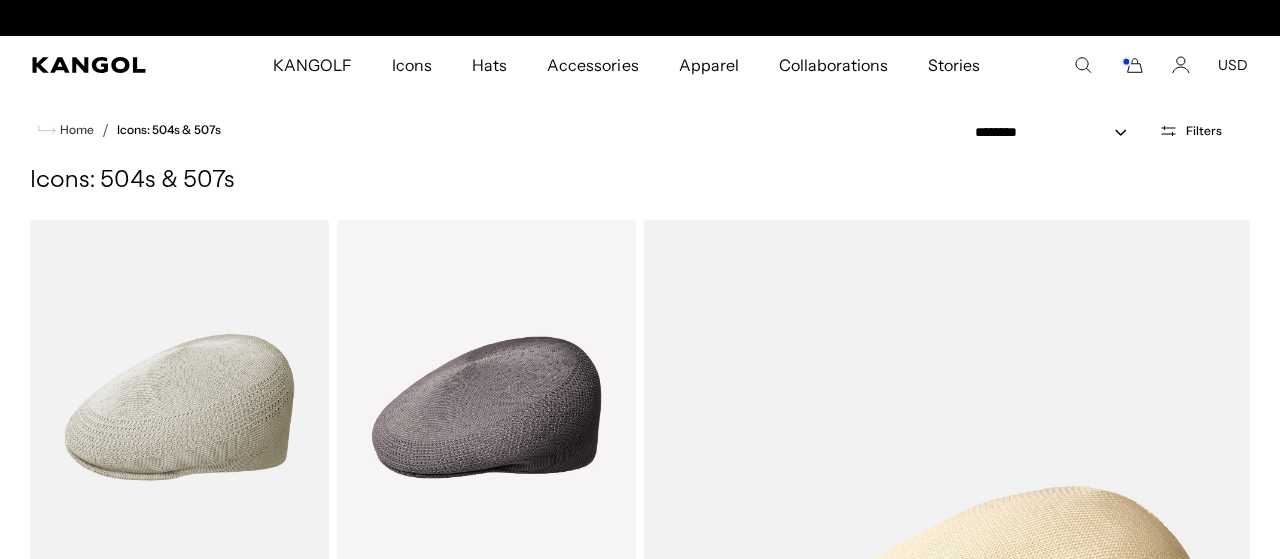 scroll, scrollTop: 0, scrollLeft: 0, axis: both 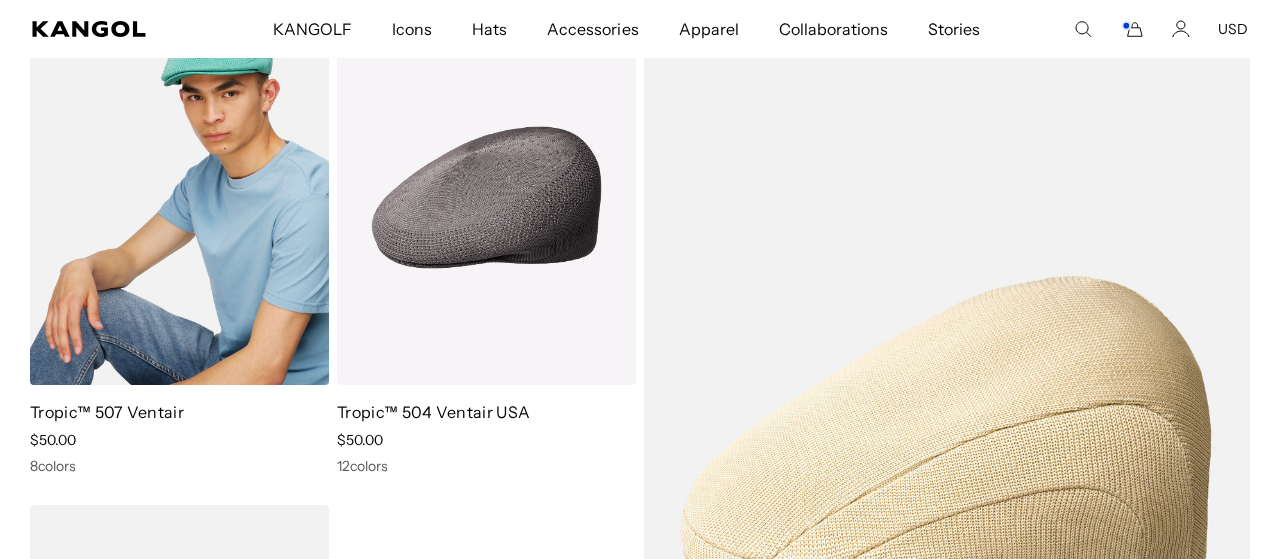 click at bounding box center (179, 197) 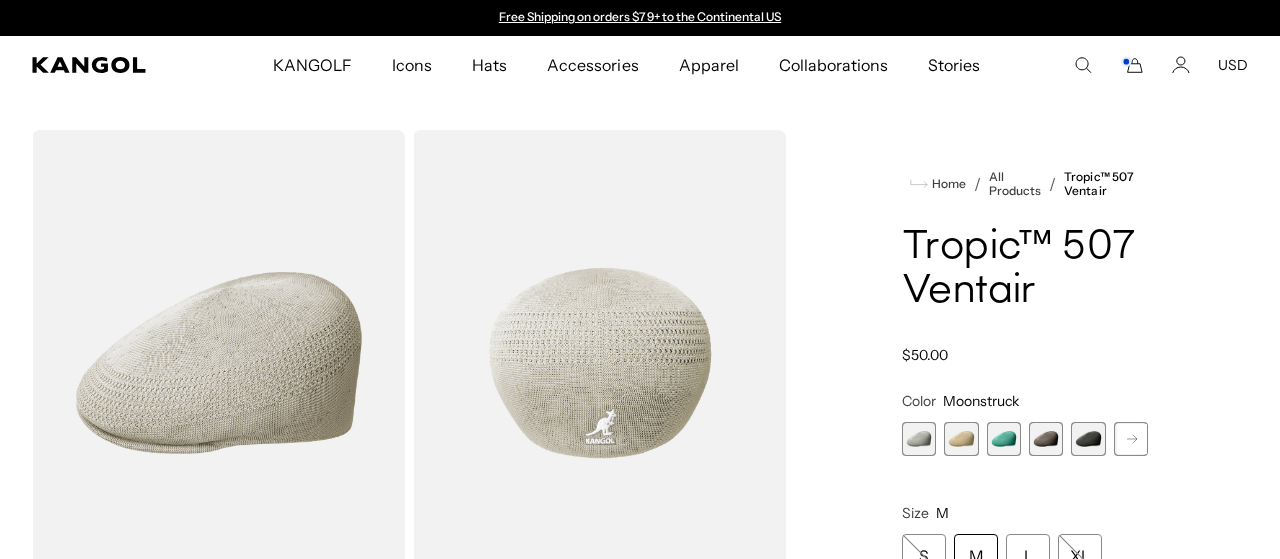 scroll, scrollTop: 0, scrollLeft: 0, axis: both 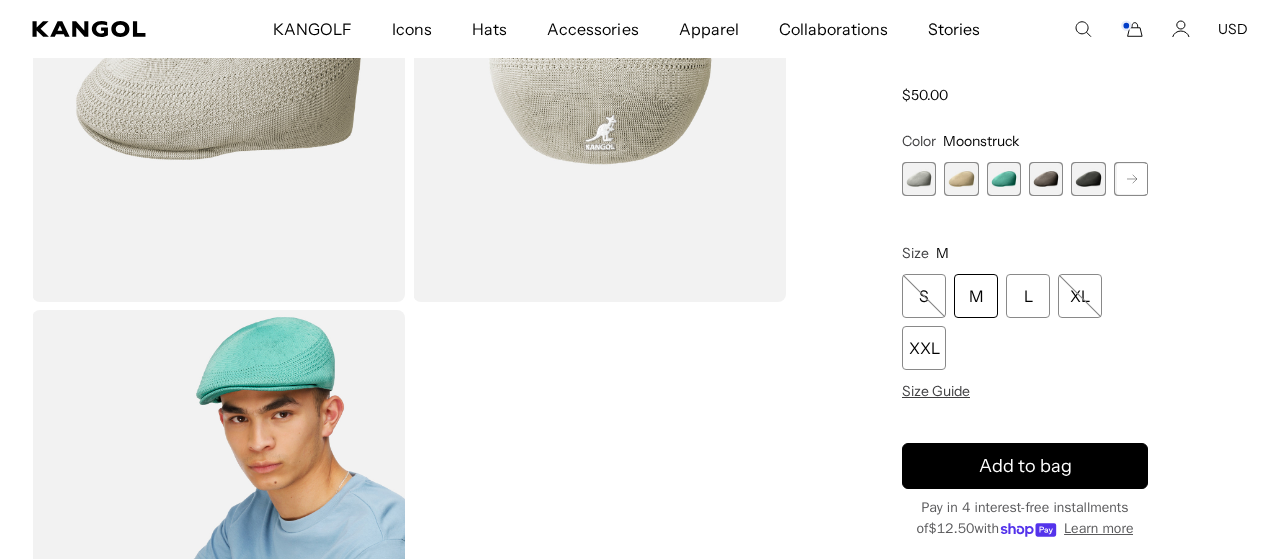 click at bounding box center (919, 179) 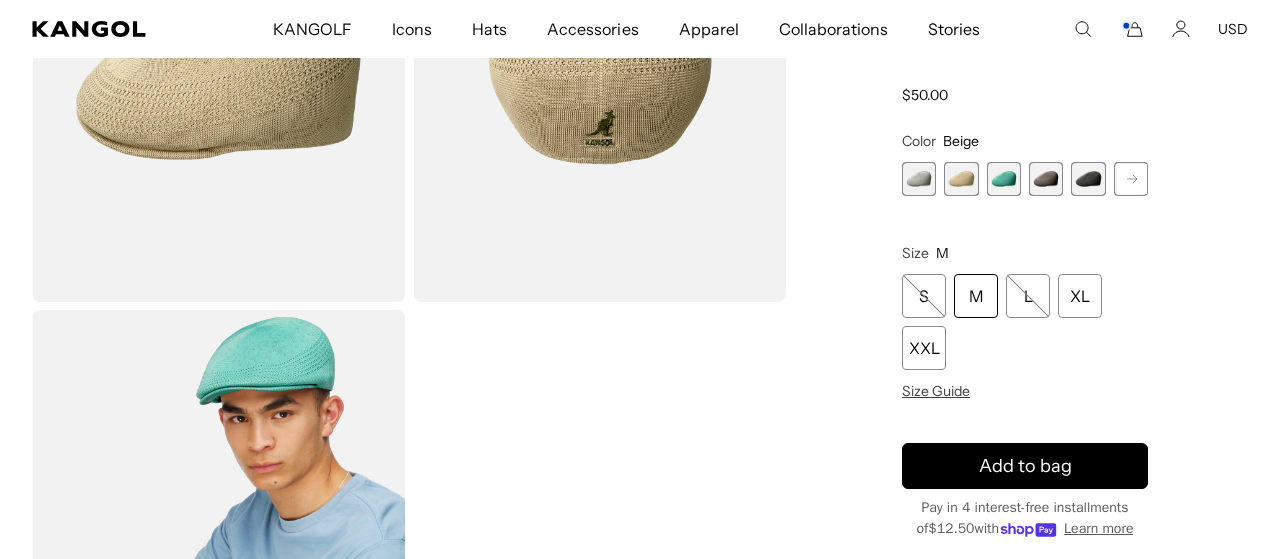 scroll, scrollTop: 0, scrollLeft: 412, axis: horizontal 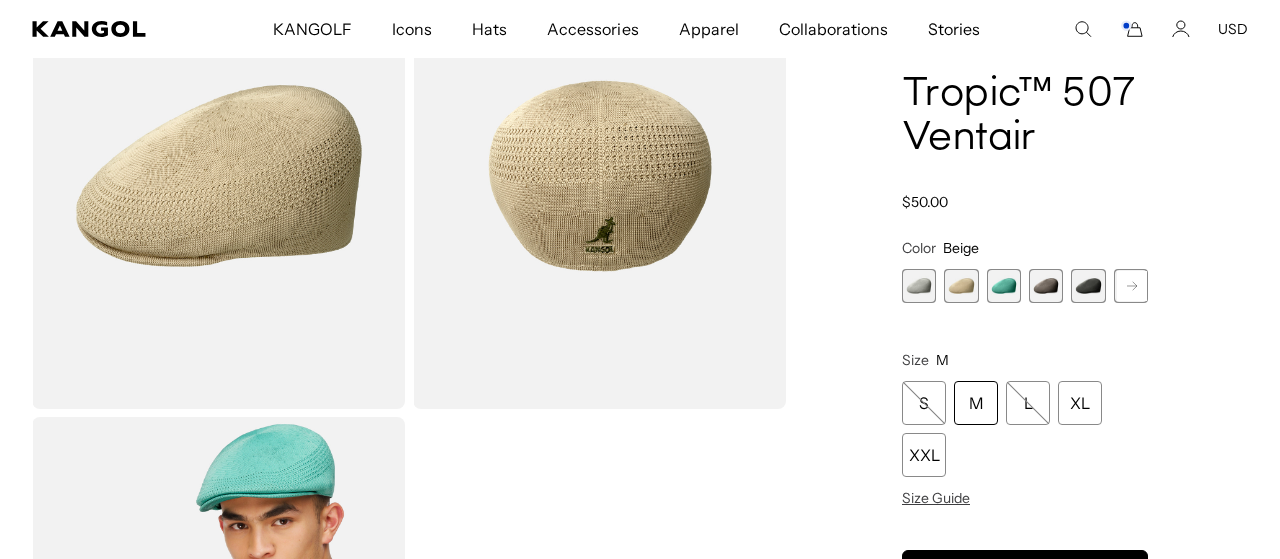 click at bounding box center [1004, 286] 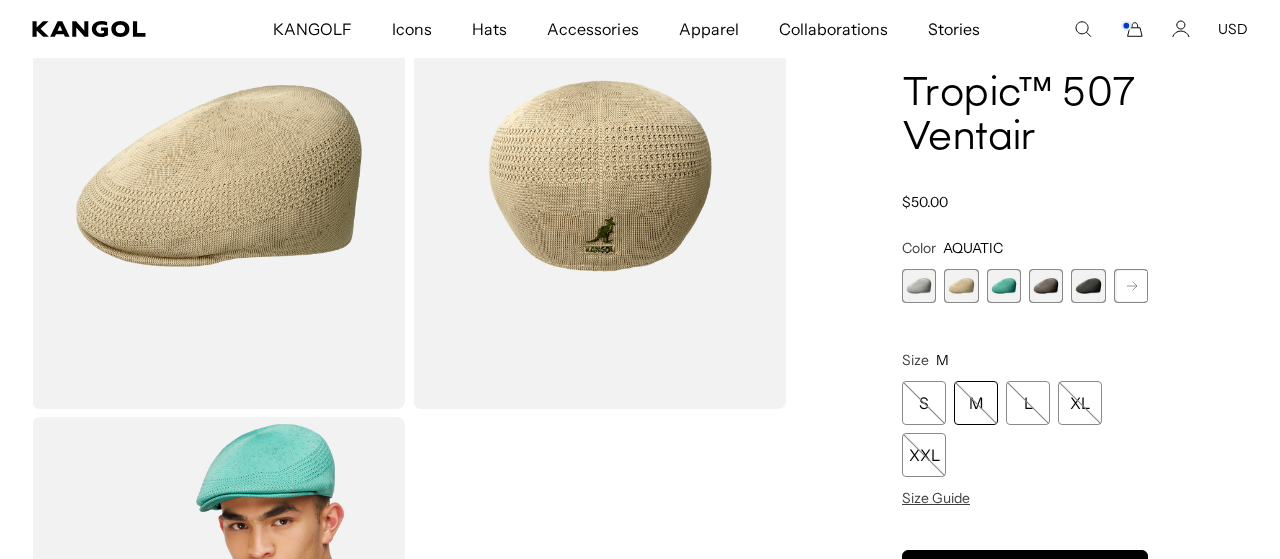 scroll, scrollTop: 0, scrollLeft: 412, axis: horizontal 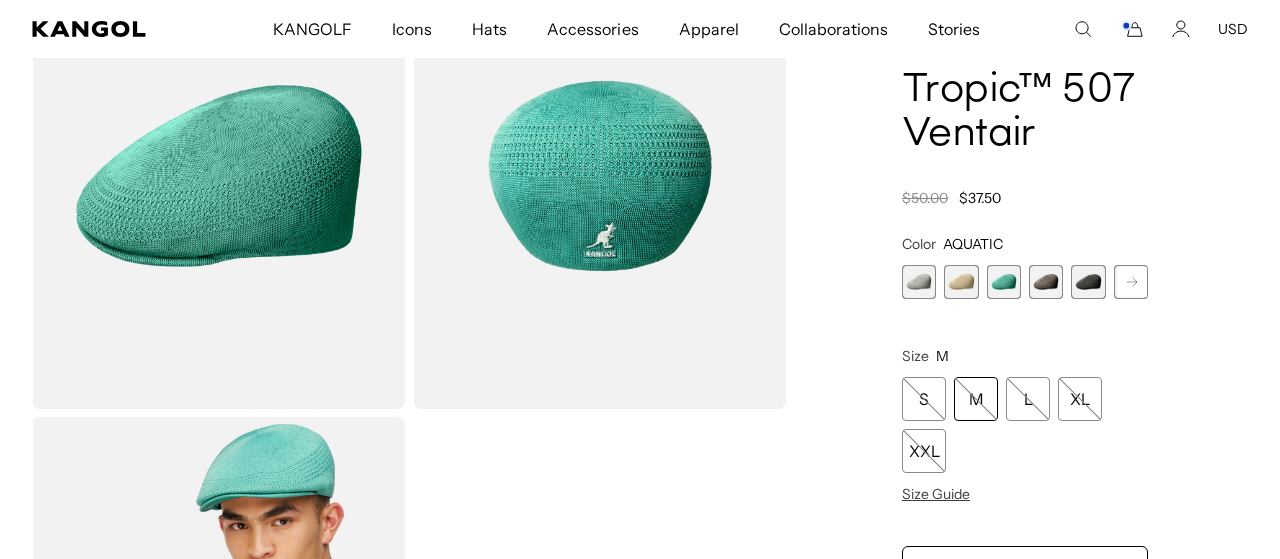 click at bounding box center (1046, 282) 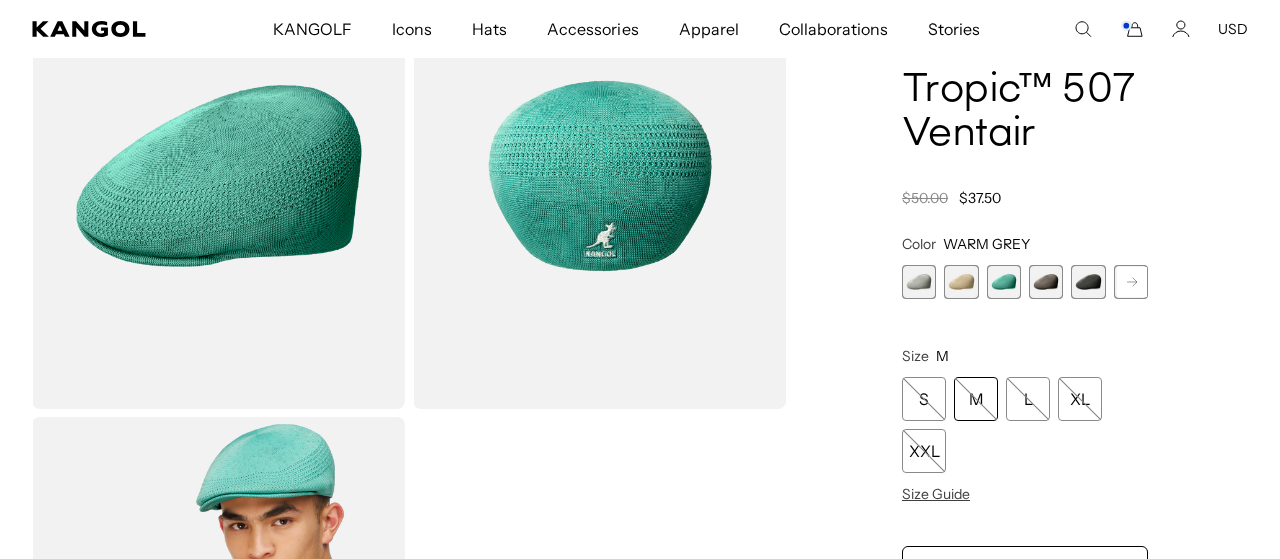 scroll, scrollTop: 0, scrollLeft: 0, axis: both 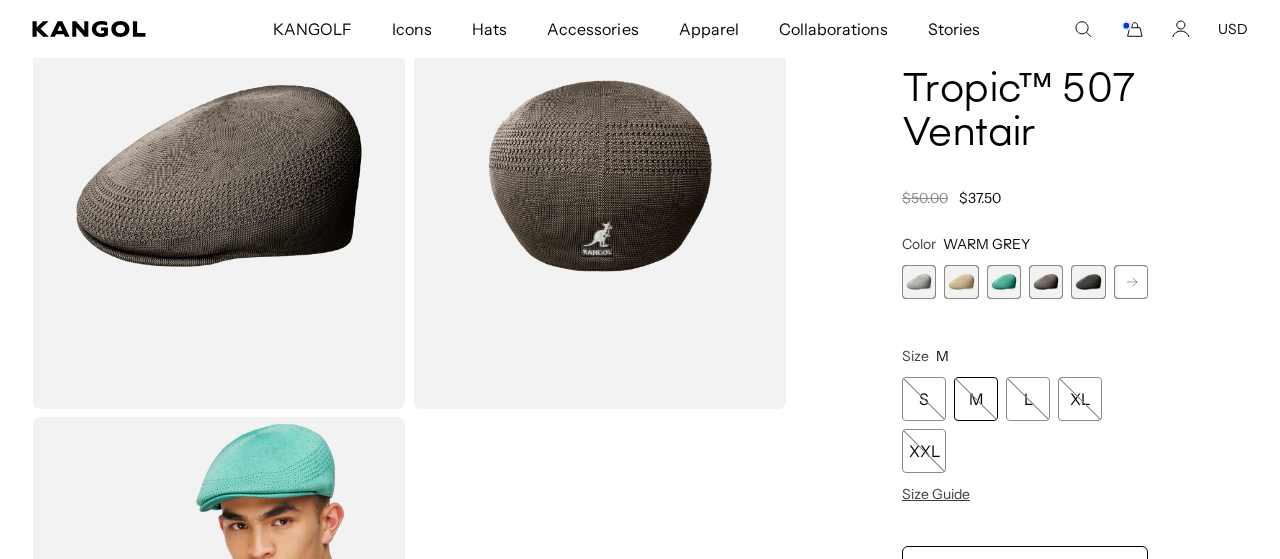 click at bounding box center (1088, 282) 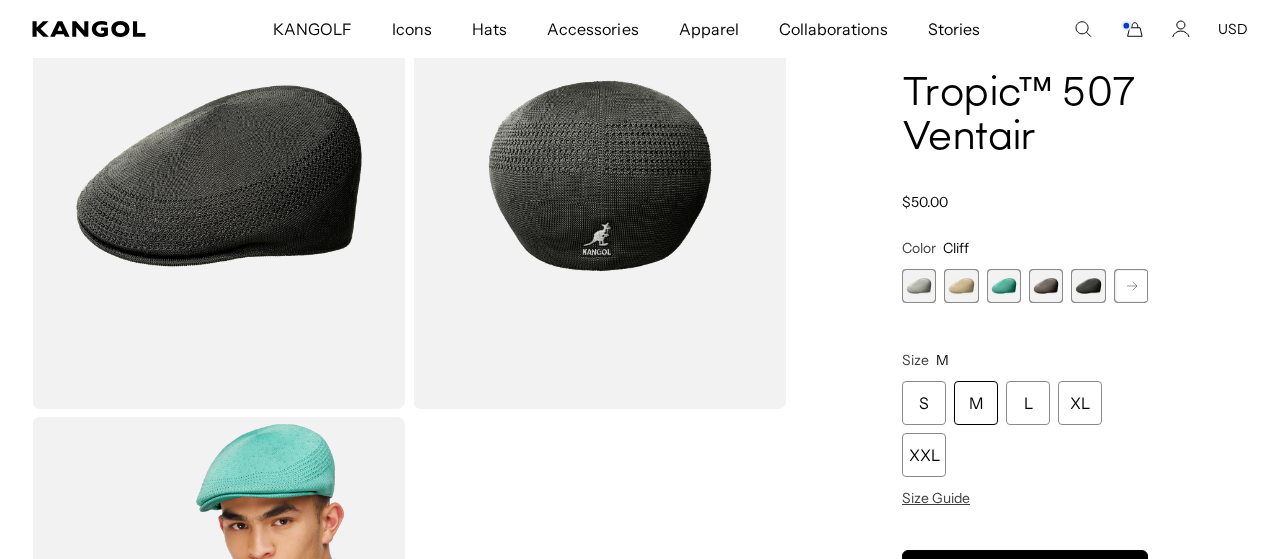 click 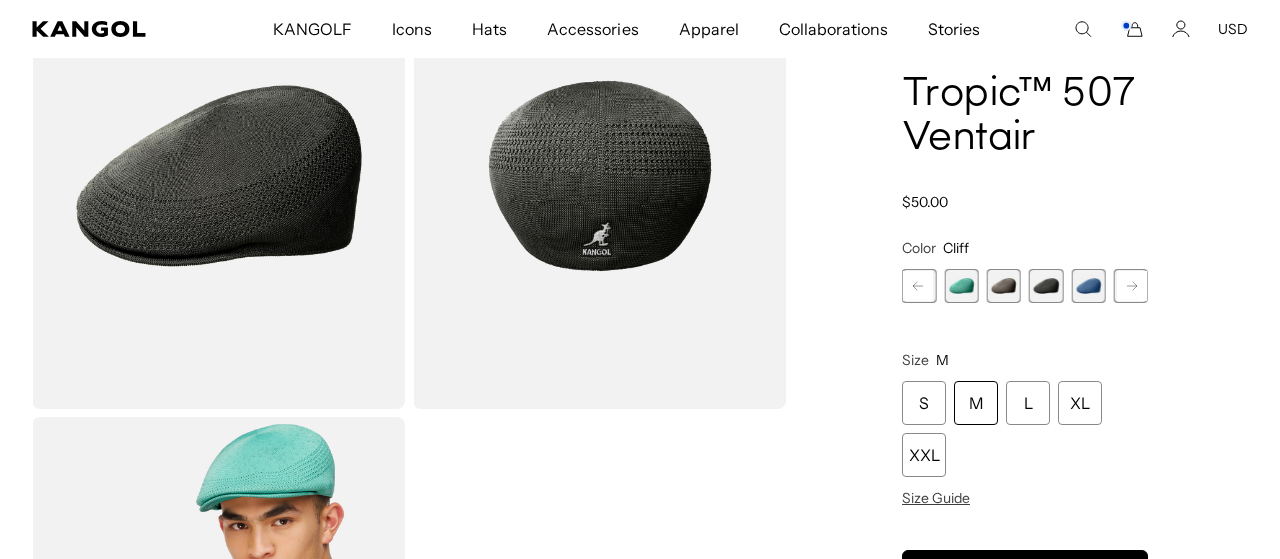 scroll, scrollTop: 0, scrollLeft: 412, axis: horizontal 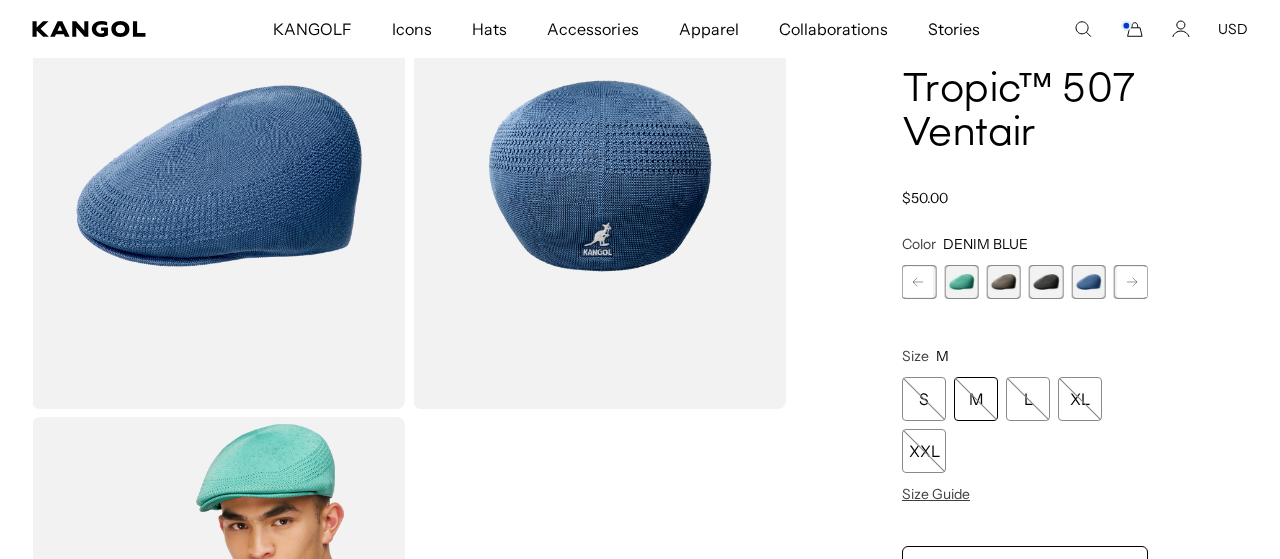 click 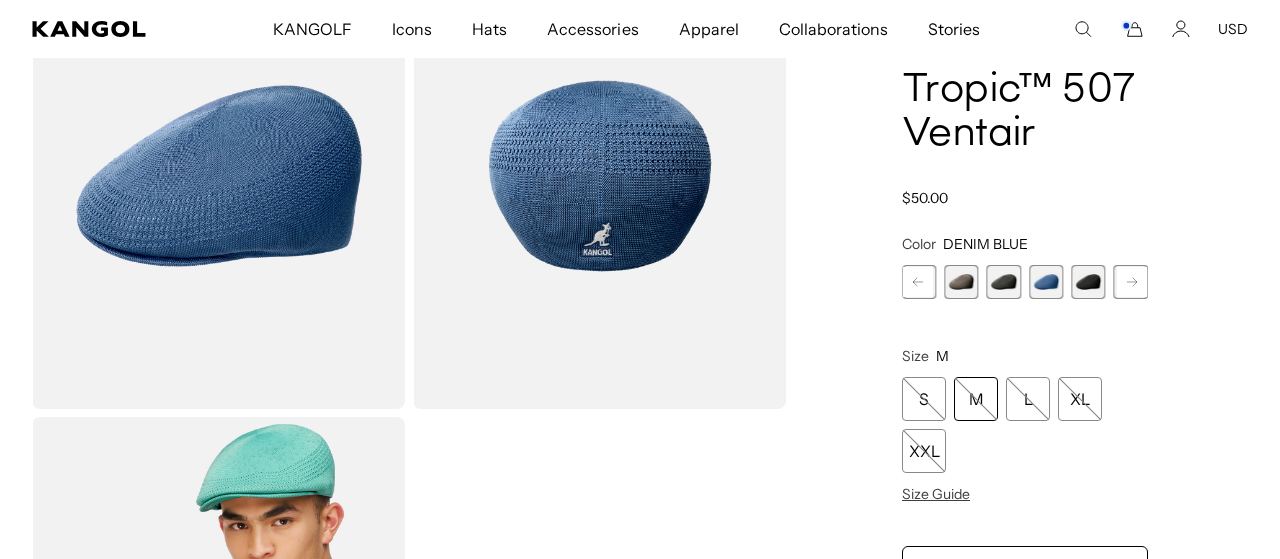 click at bounding box center [1088, 282] 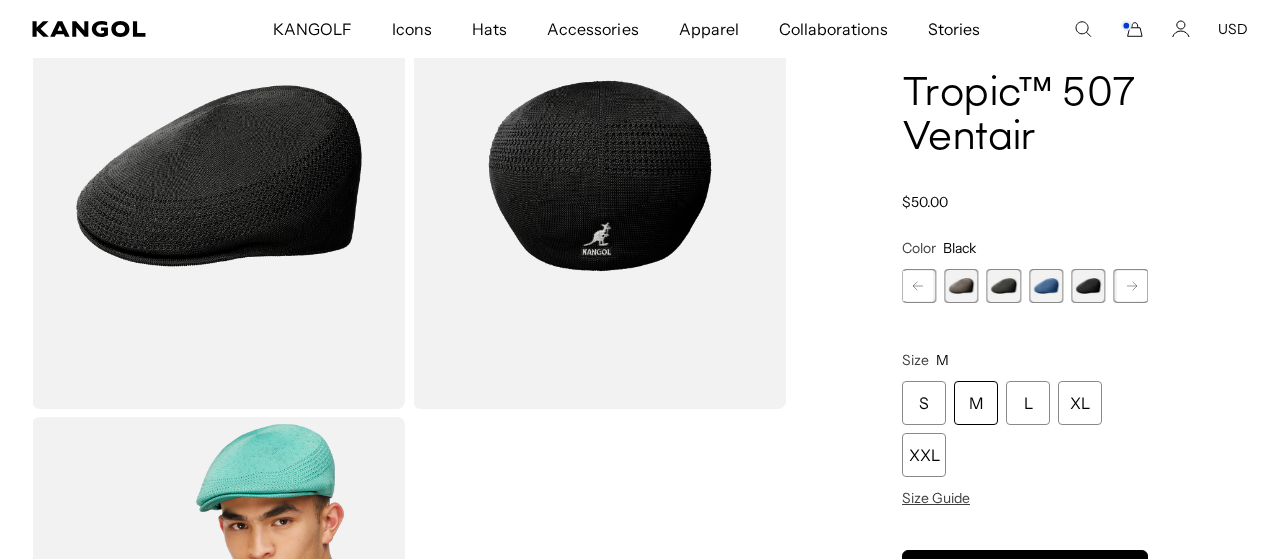 click 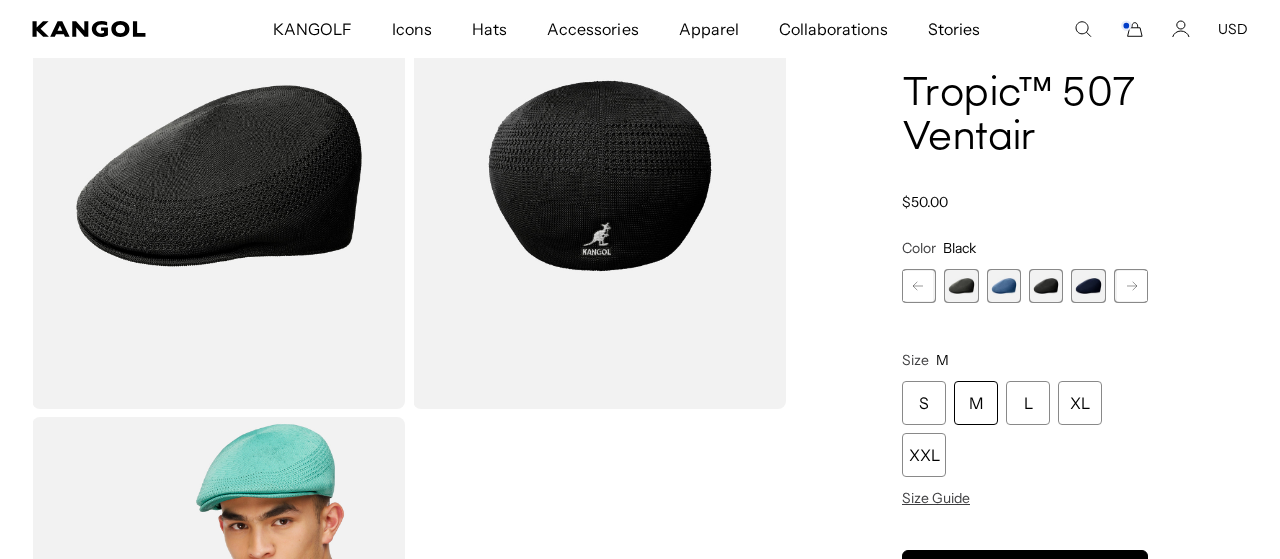 scroll, scrollTop: 0, scrollLeft: 412, axis: horizontal 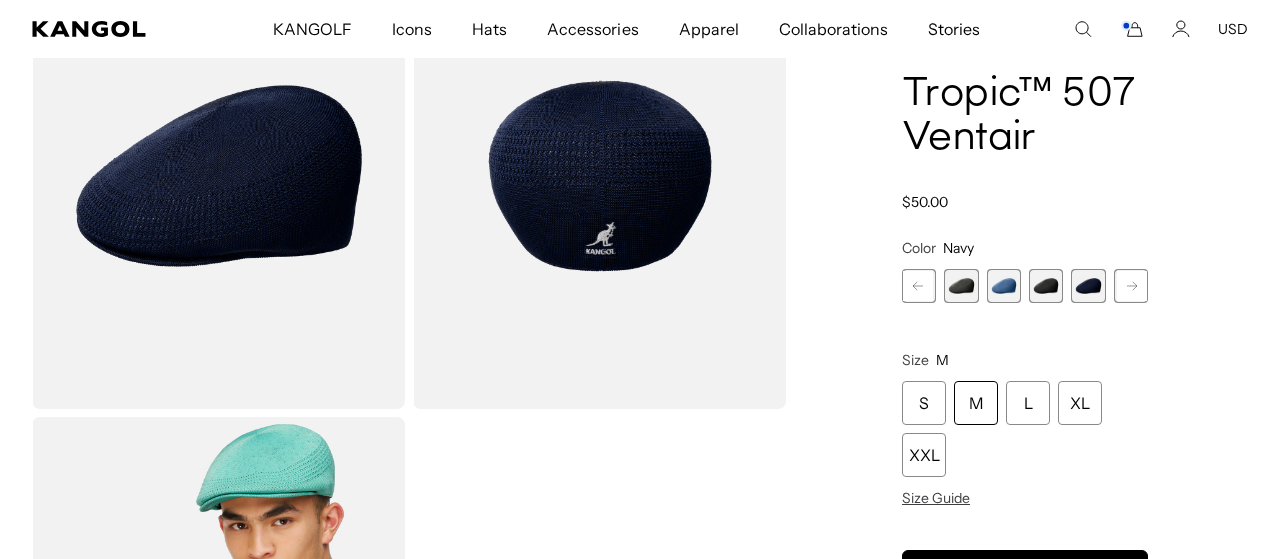 click 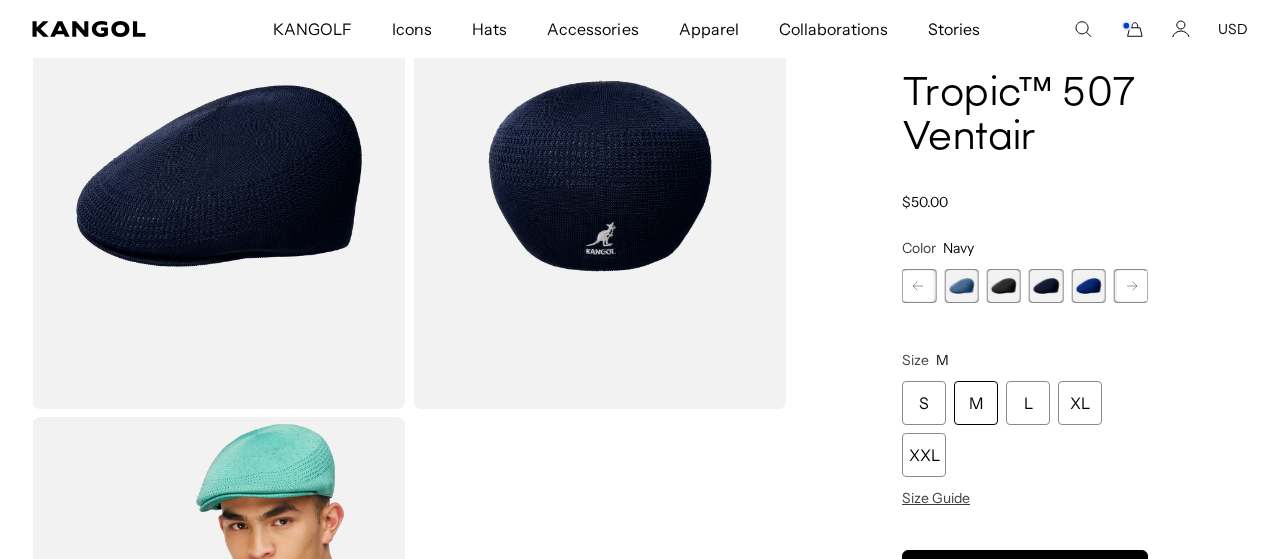 scroll, scrollTop: 0, scrollLeft: 0, axis: both 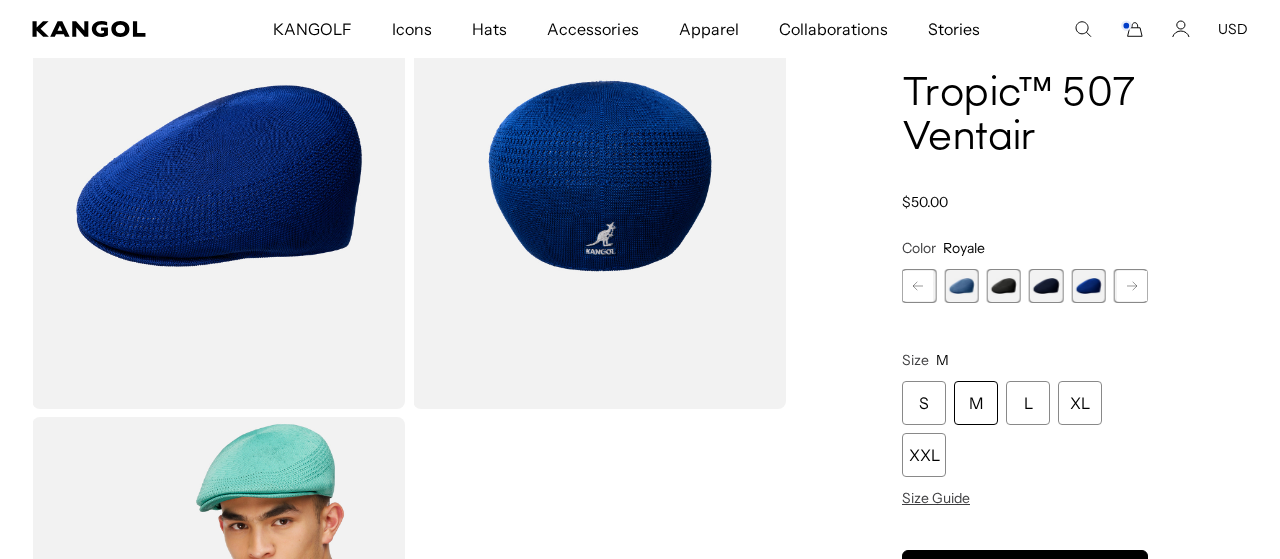 click 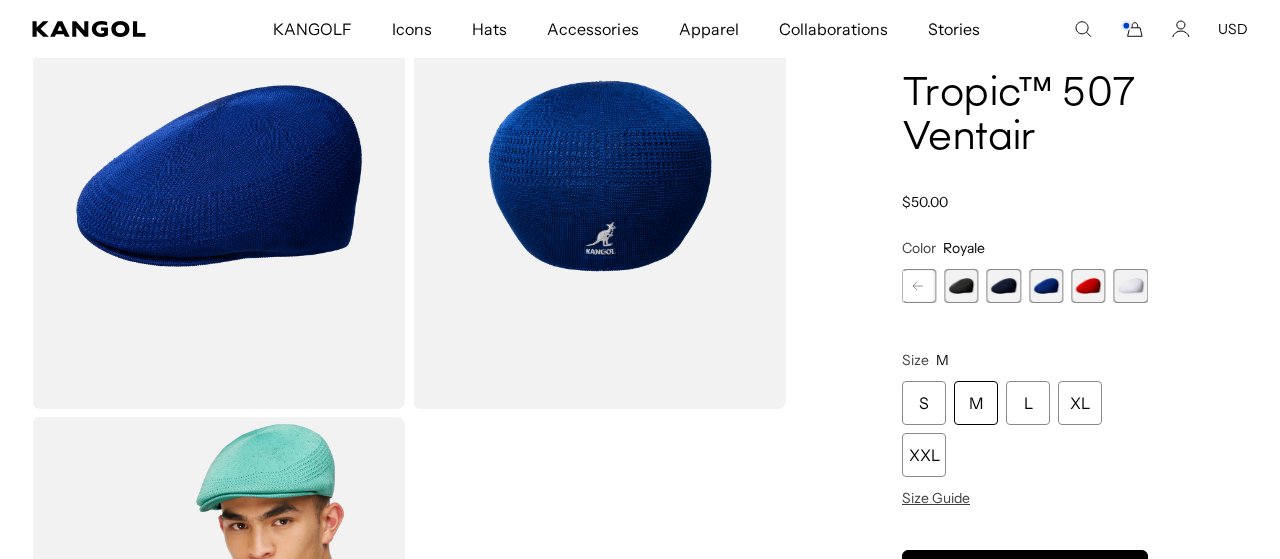 click at bounding box center [1088, 286] 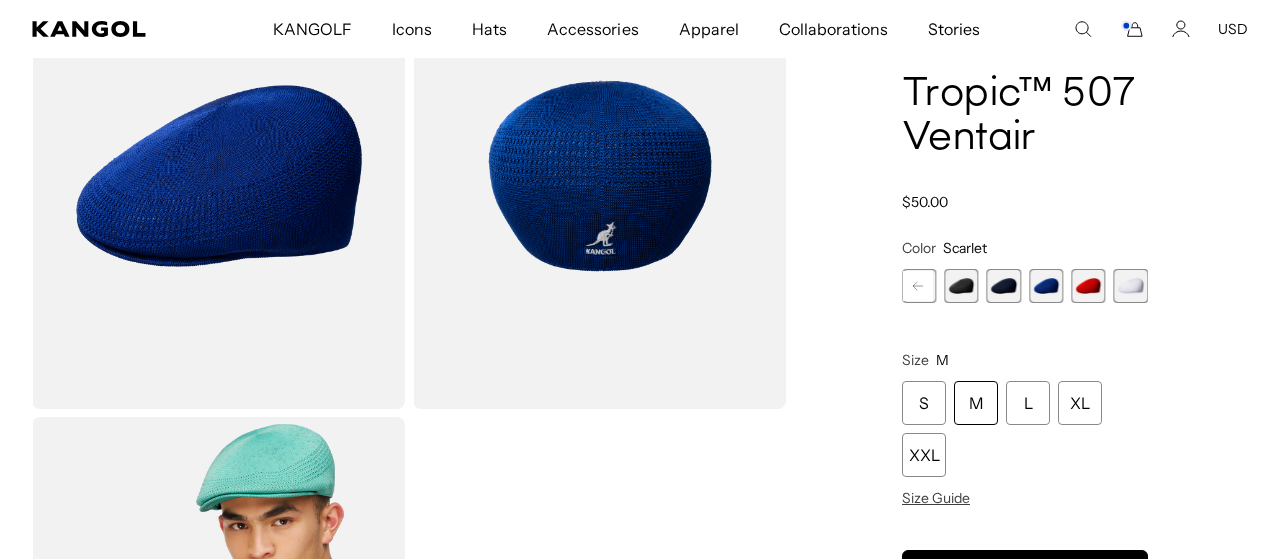 scroll, scrollTop: 0, scrollLeft: 412, axis: horizontal 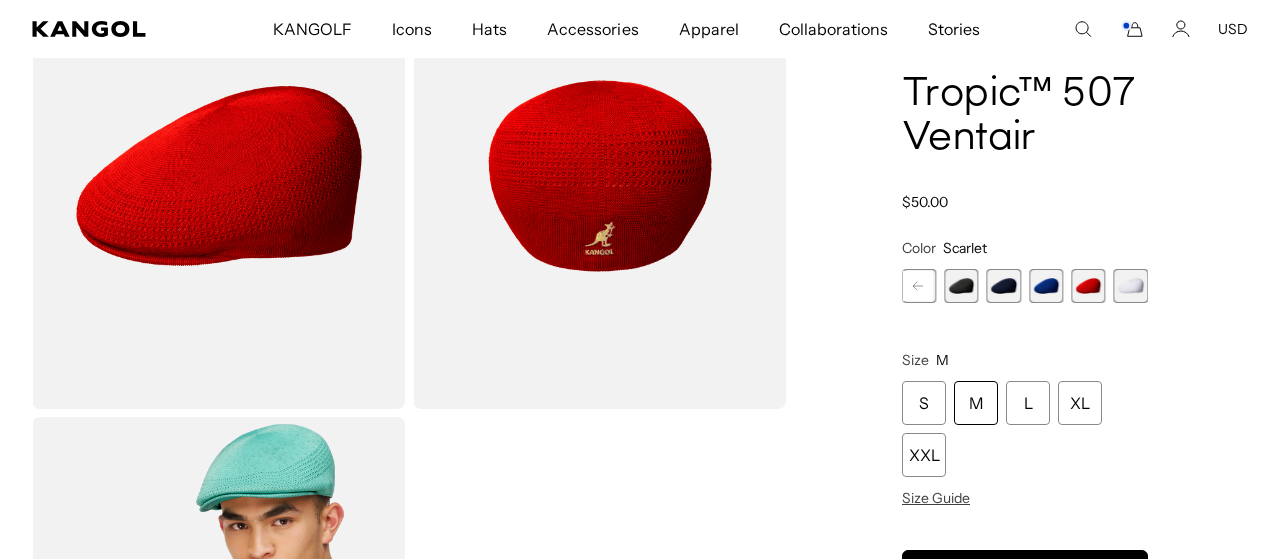 click at bounding box center [1131, 286] 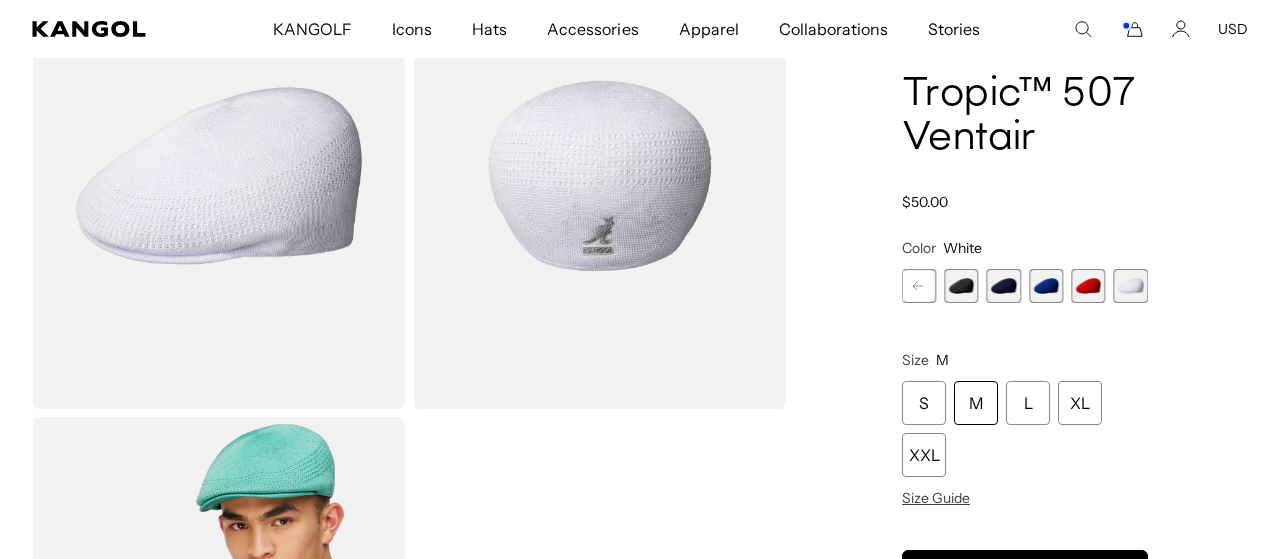 scroll, scrollTop: 0, scrollLeft: 0, axis: both 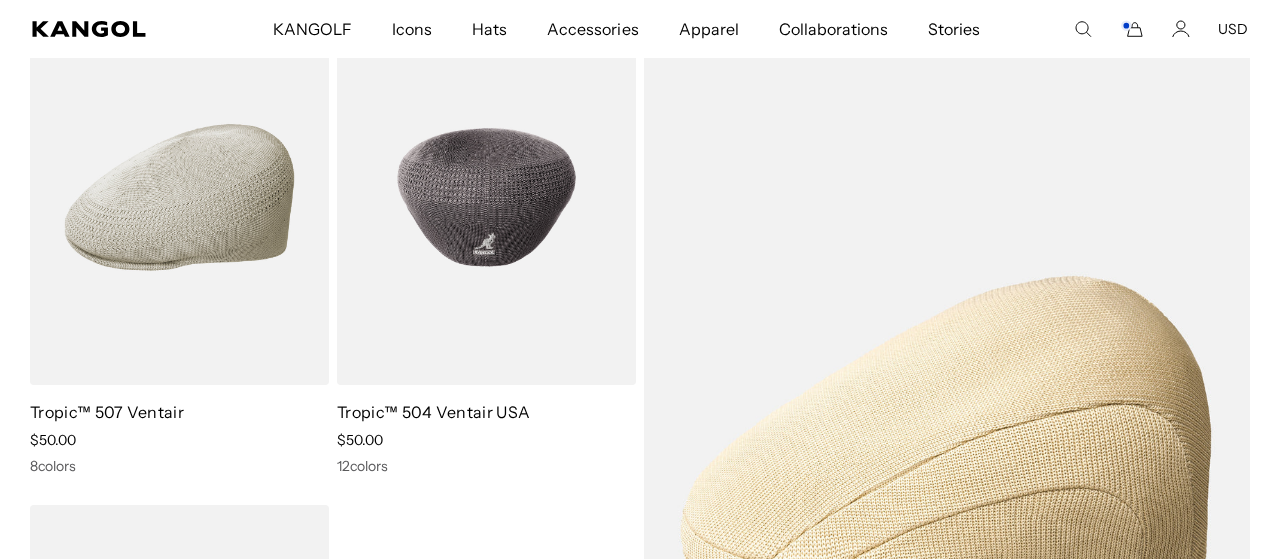click at bounding box center (486, 197) 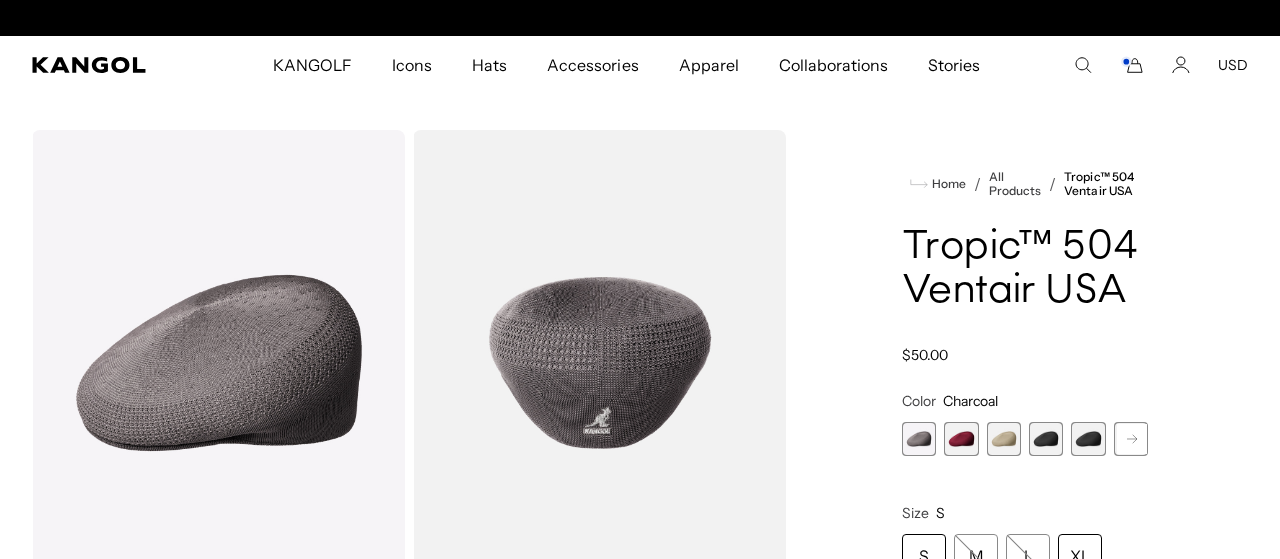 scroll, scrollTop: 205, scrollLeft: 0, axis: vertical 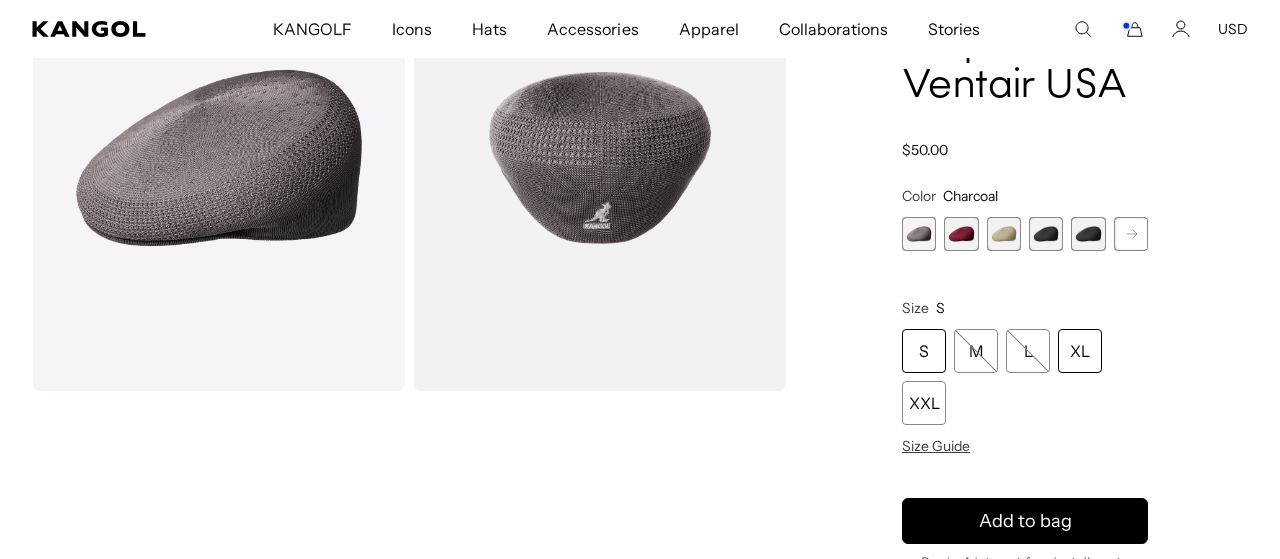 click on "XL" at bounding box center [1080, 351] 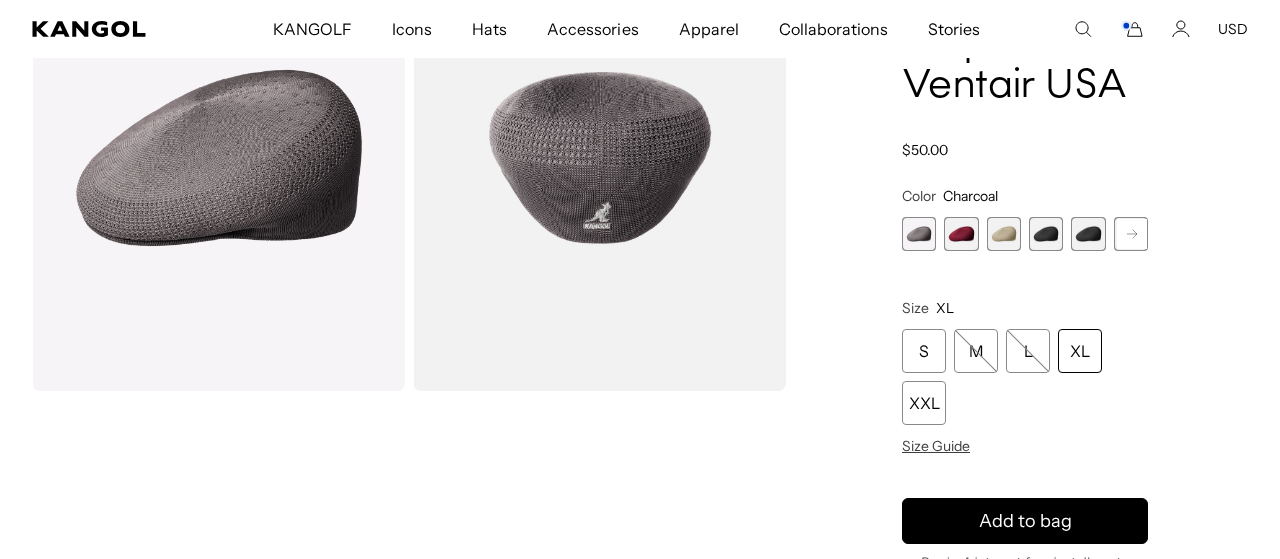 scroll, scrollTop: 0, scrollLeft: 0, axis: both 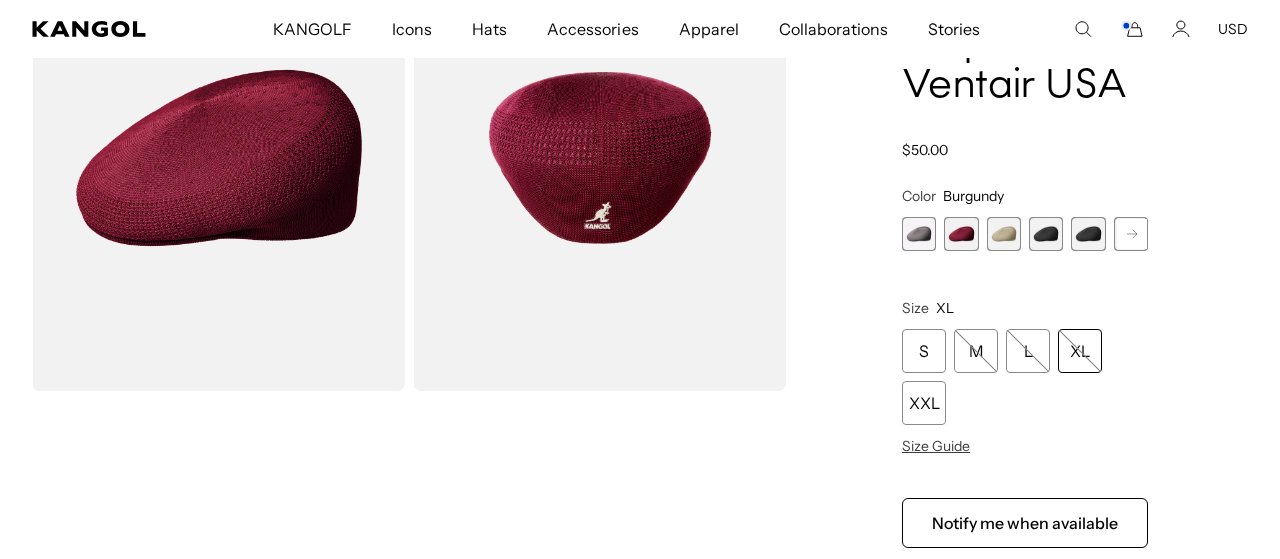 click at bounding box center (1004, 234) 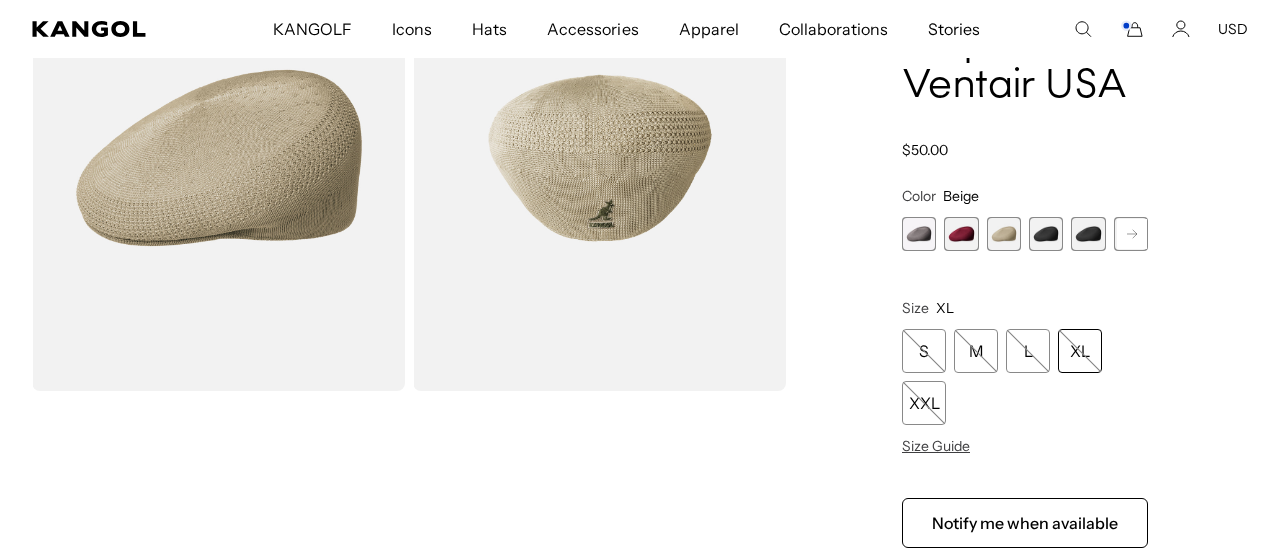scroll, scrollTop: 0, scrollLeft: 412, axis: horizontal 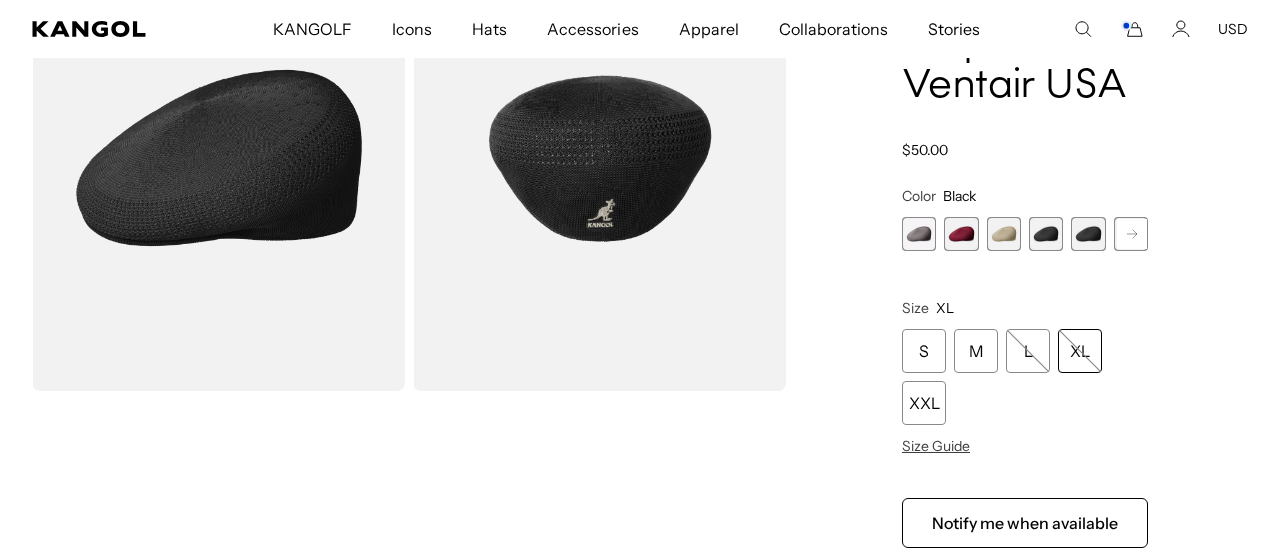 click at bounding box center (1088, 234) 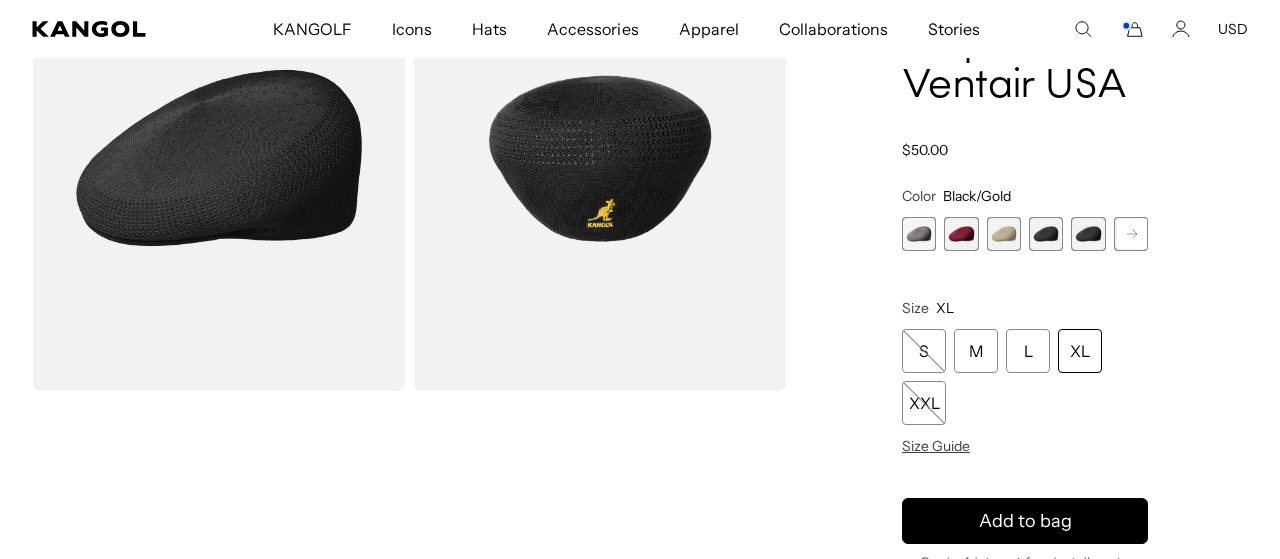 click 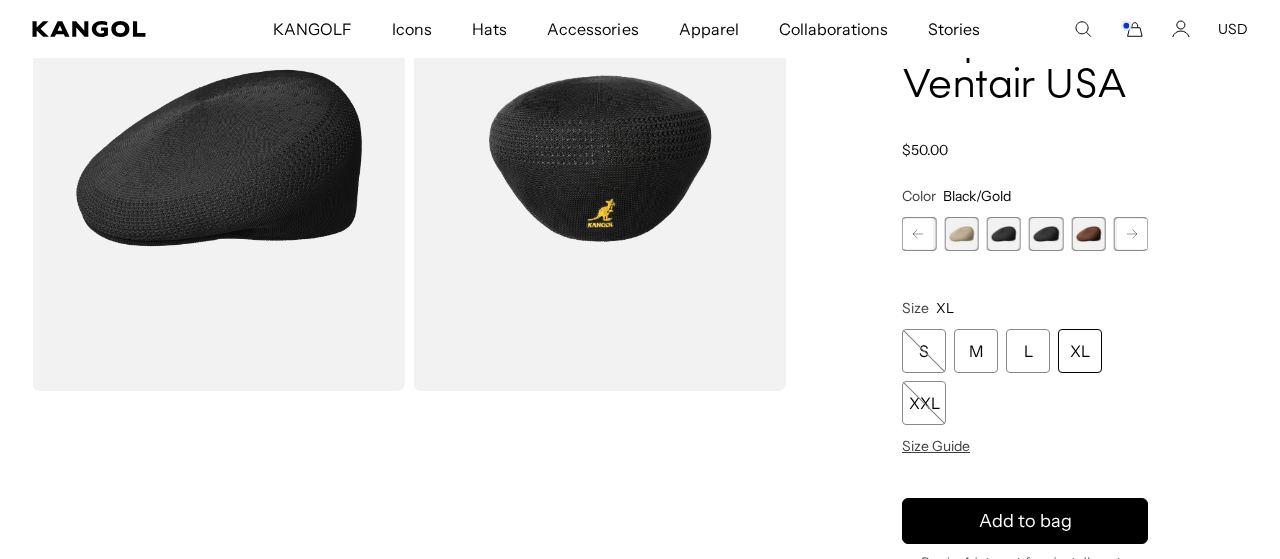 scroll, scrollTop: 0, scrollLeft: 0, axis: both 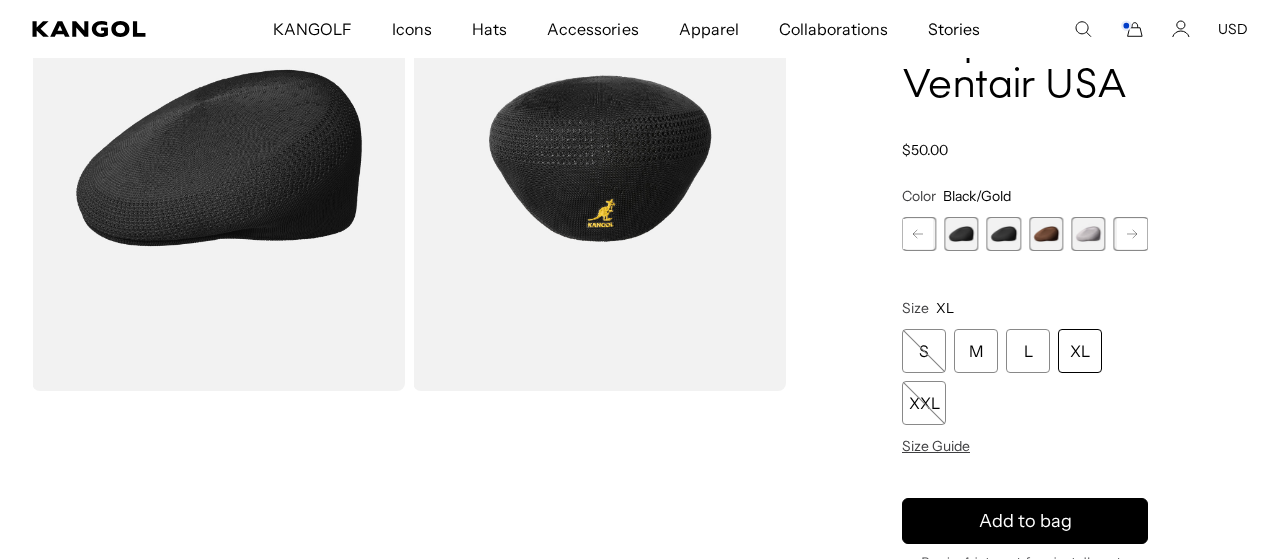 click 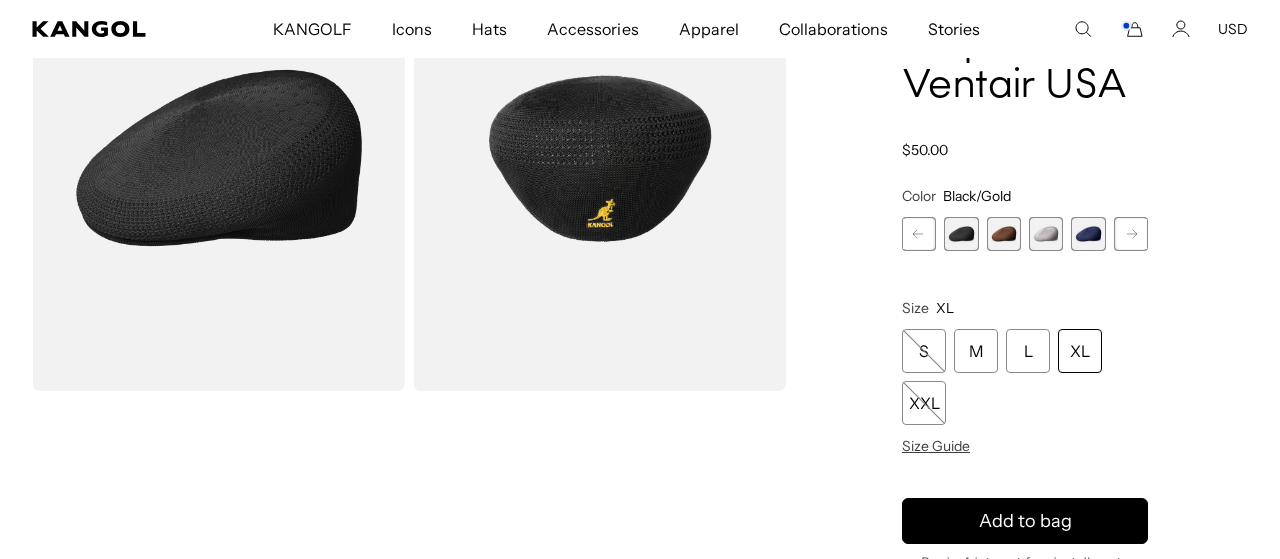 click 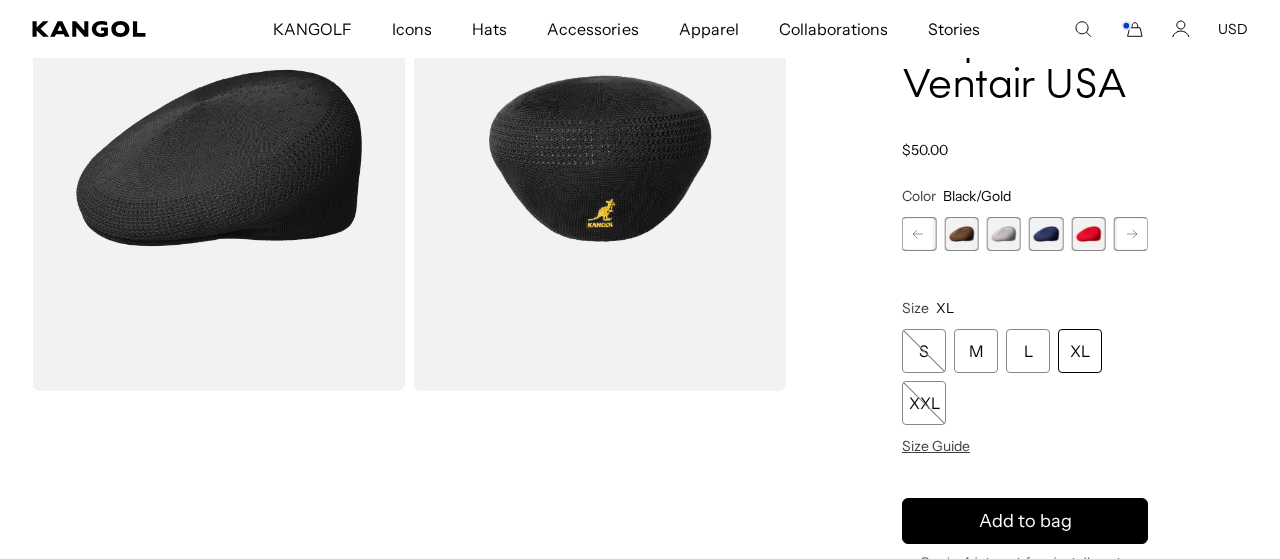 click at bounding box center [961, 234] 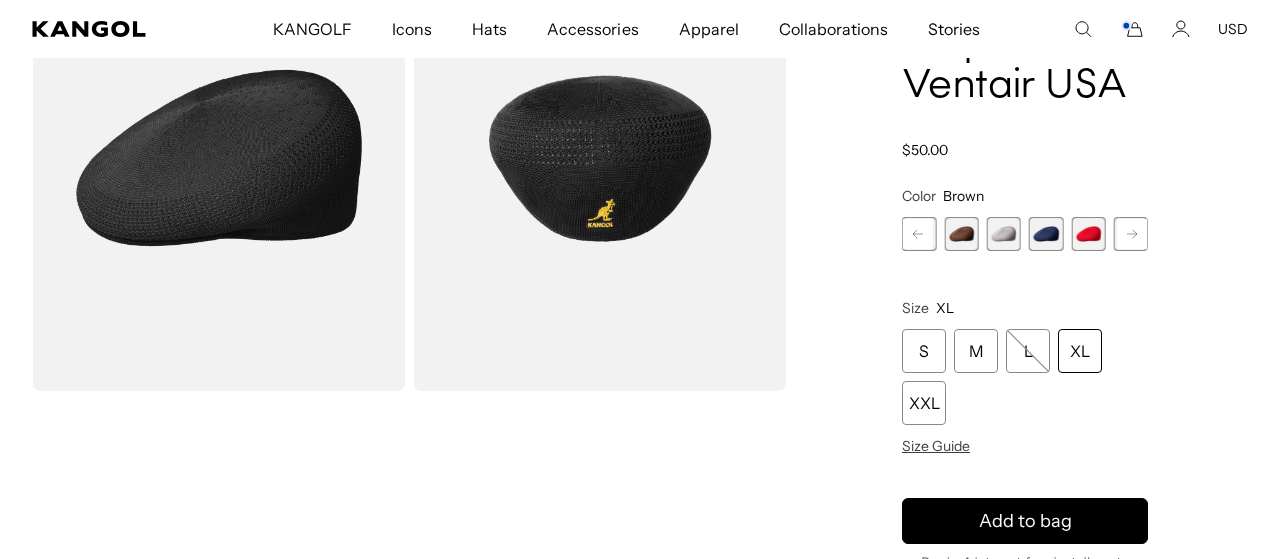 scroll, scrollTop: 0, scrollLeft: 412, axis: horizontal 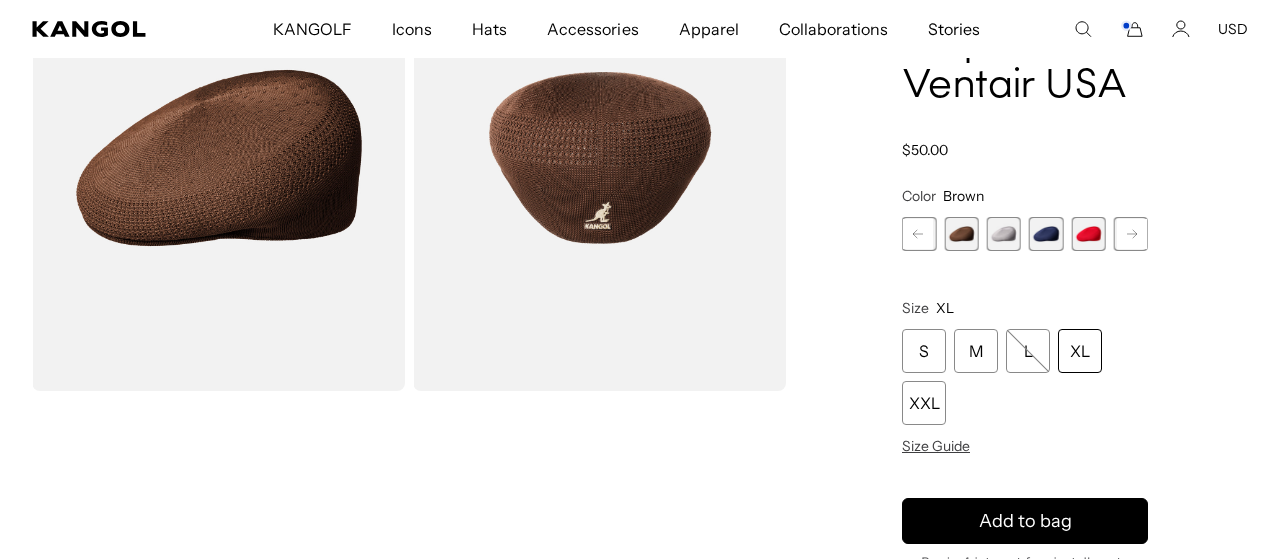 click at bounding box center [1004, 234] 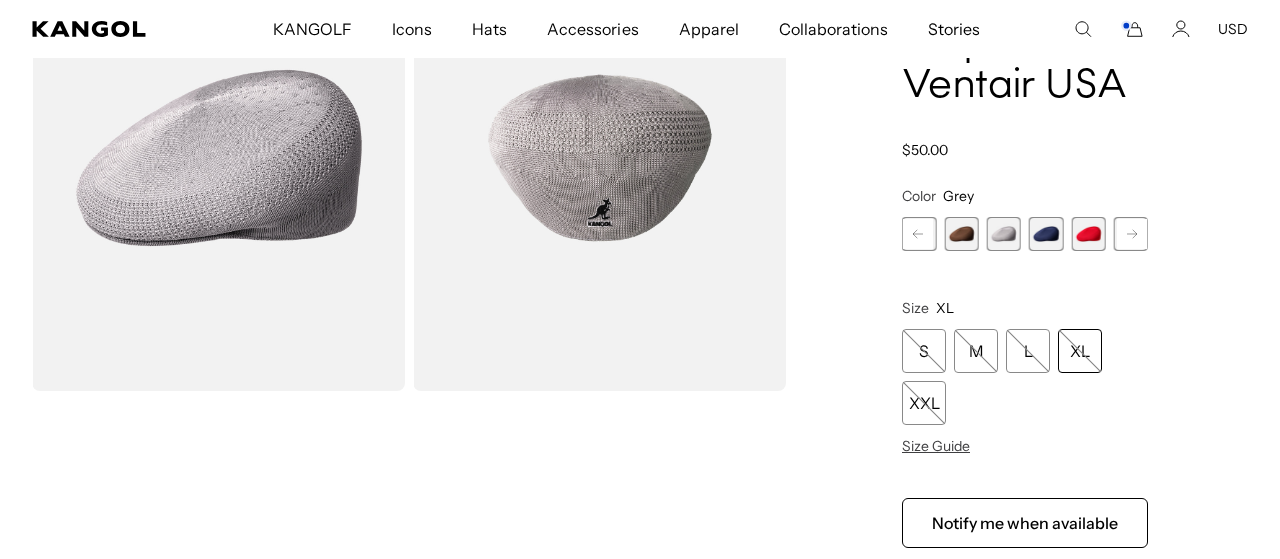 scroll, scrollTop: 0, scrollLeft: 0, axis: both 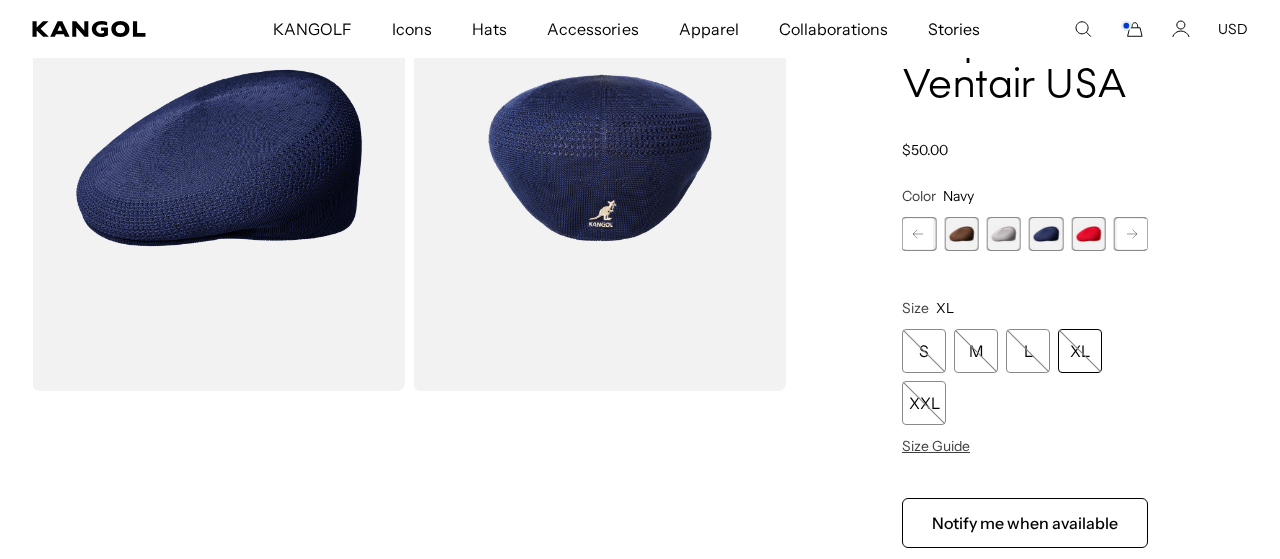 click at bounding box center (1088, 234) 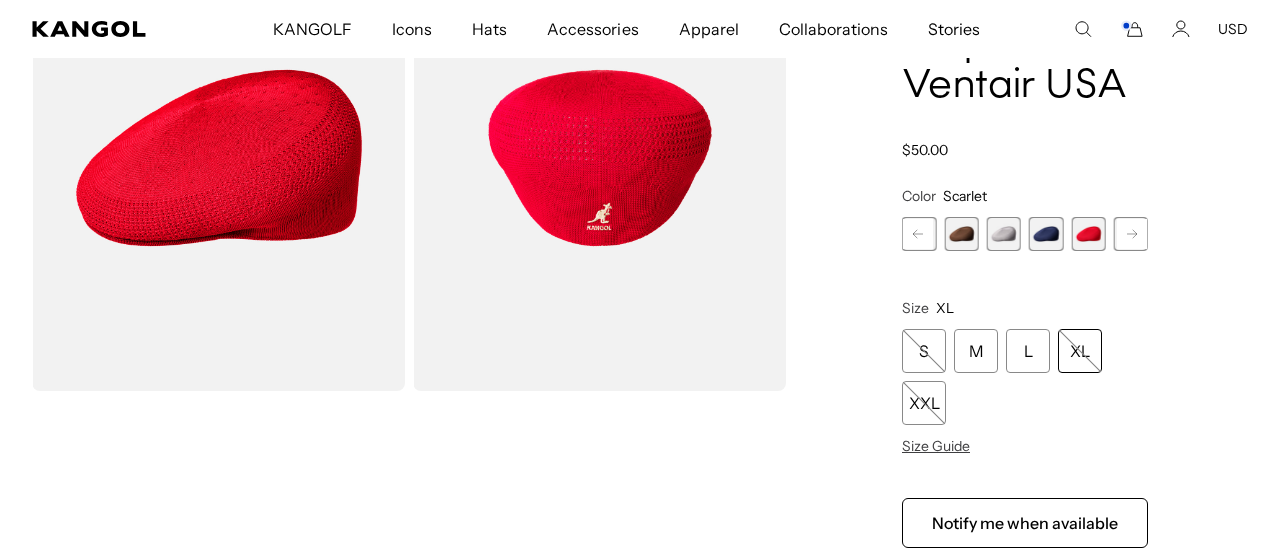 click 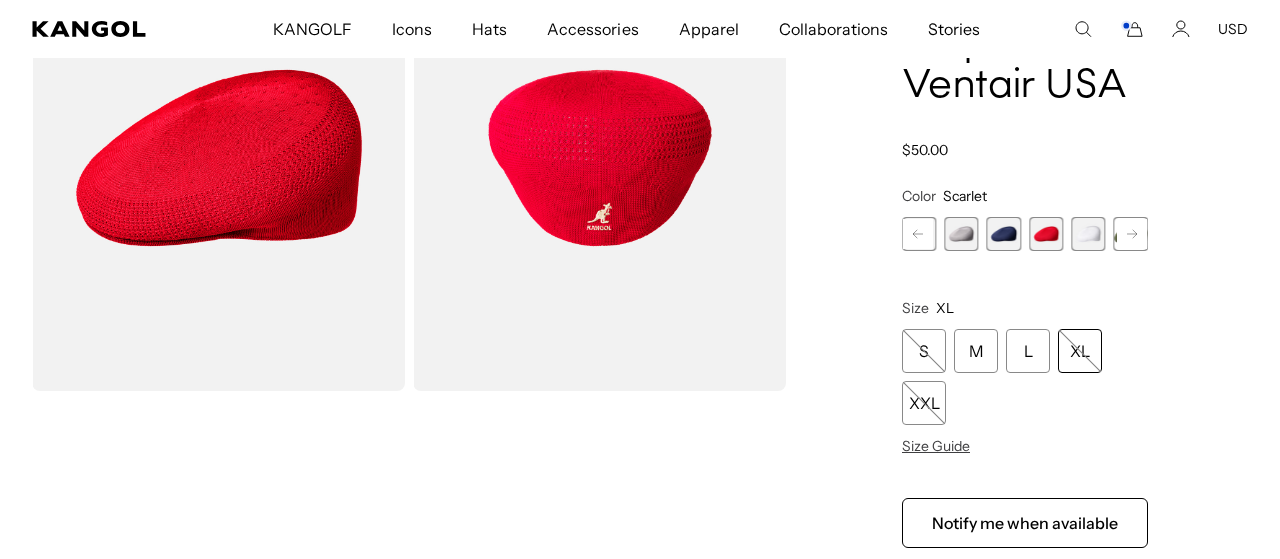 click 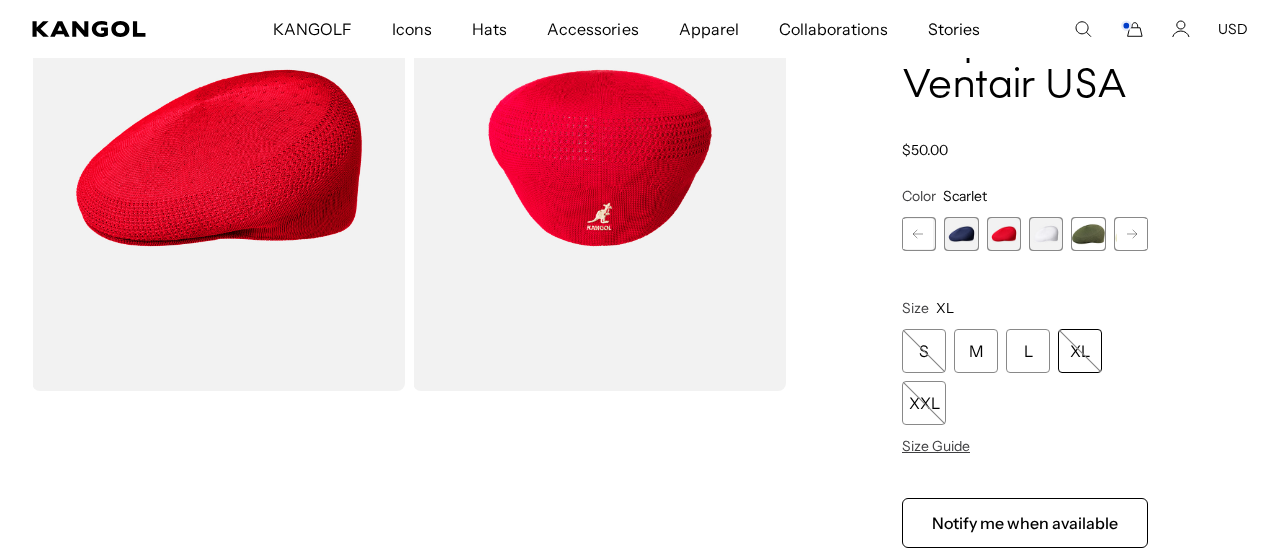 click 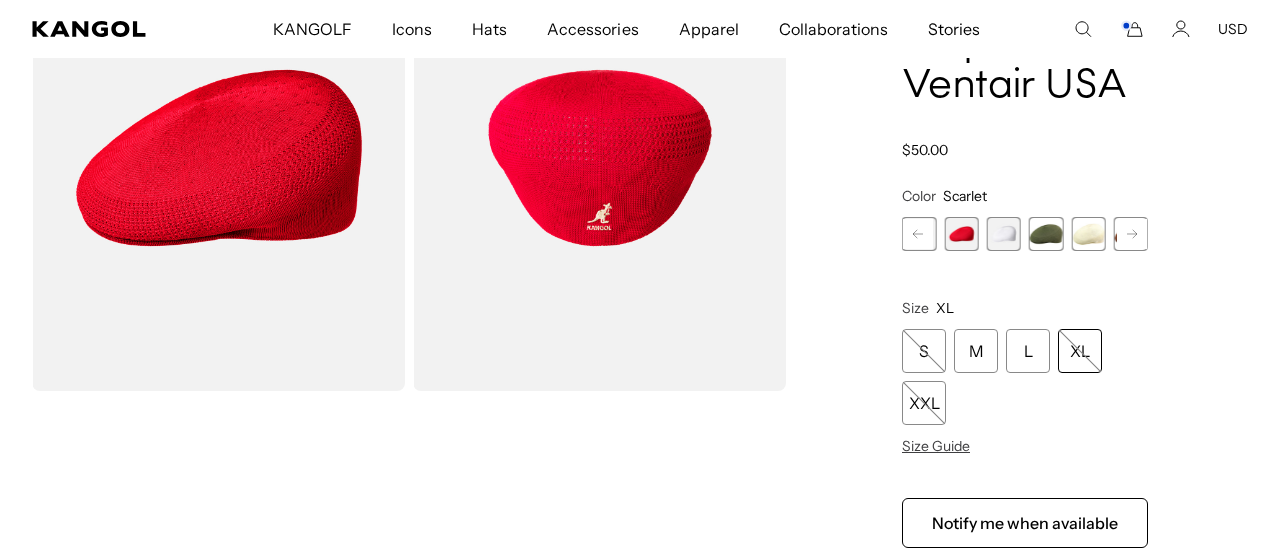 scroll, scrollTop: 0, scrollLeft: 0, axis: both 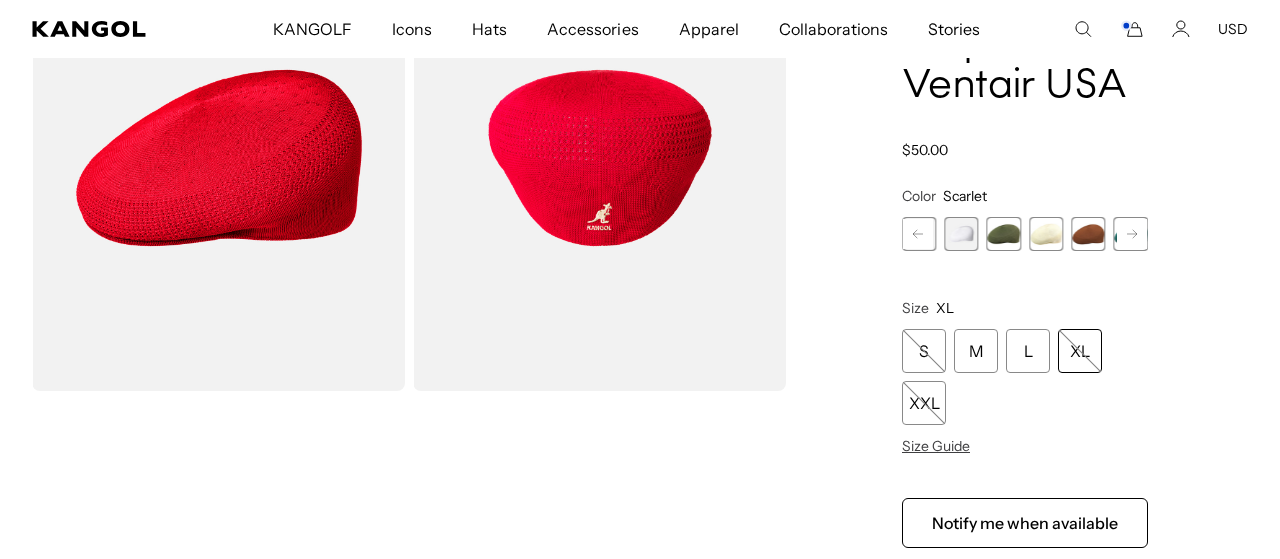 click at bounding box center (1004, 234) 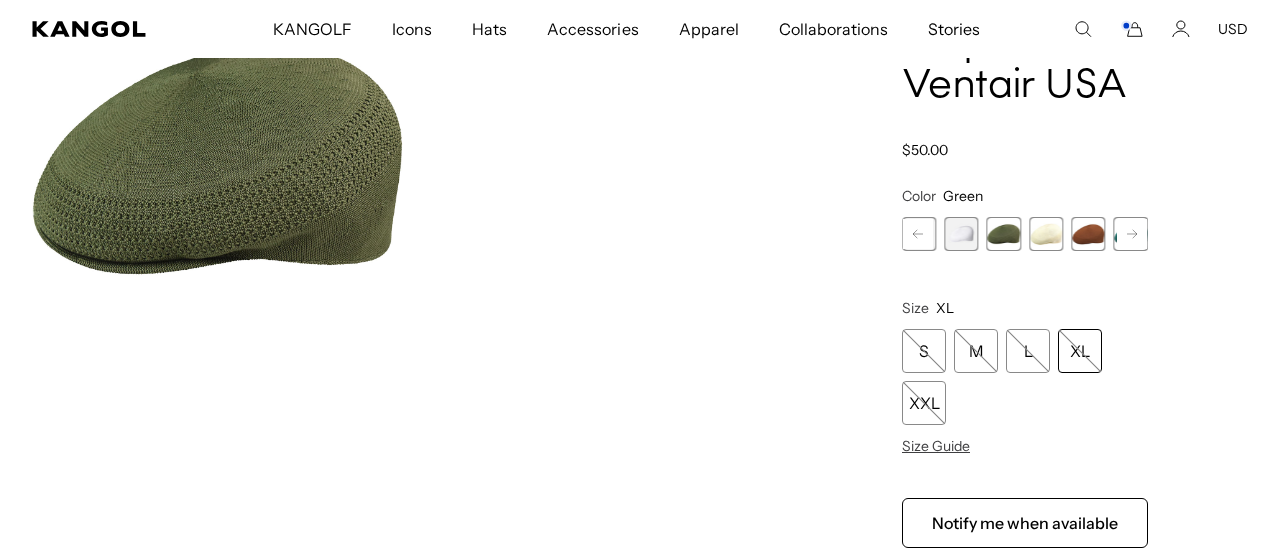 scroll, scrollTop: 0, scrollLeft: 412, axis: horizontal 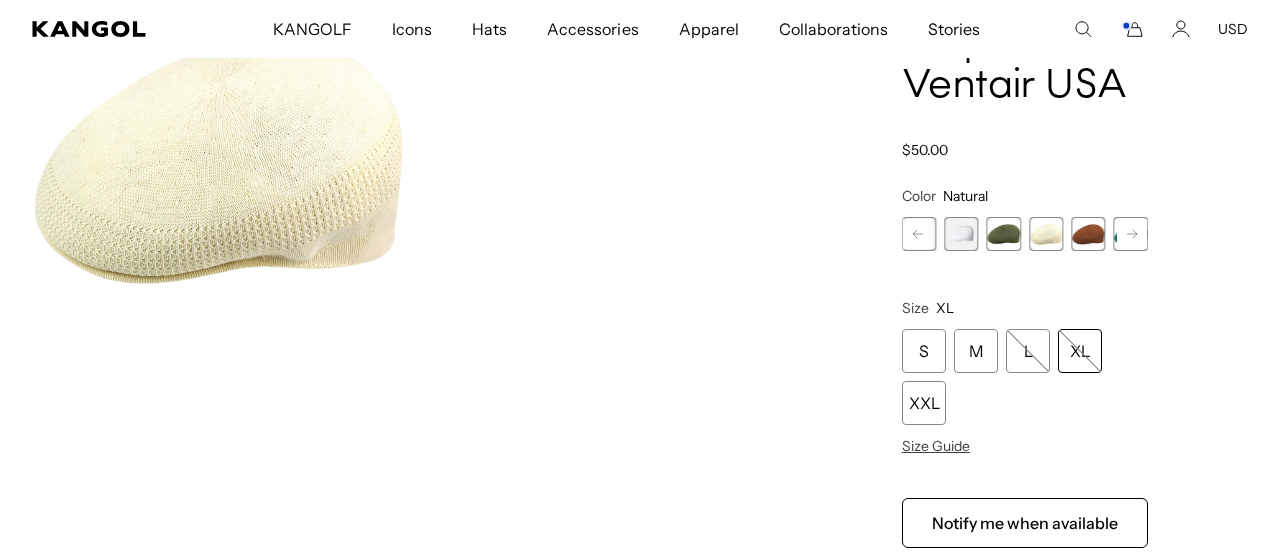 click at bounding box center (1088, 234) 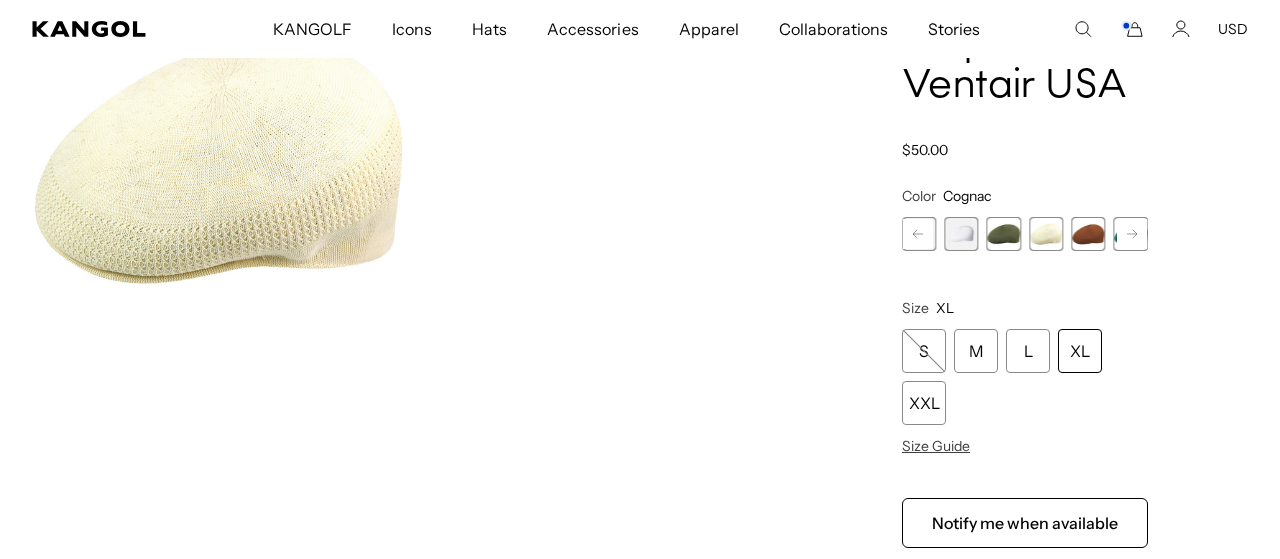 scroll, scrollTop: 0, scrollLeft: 0, axis: both 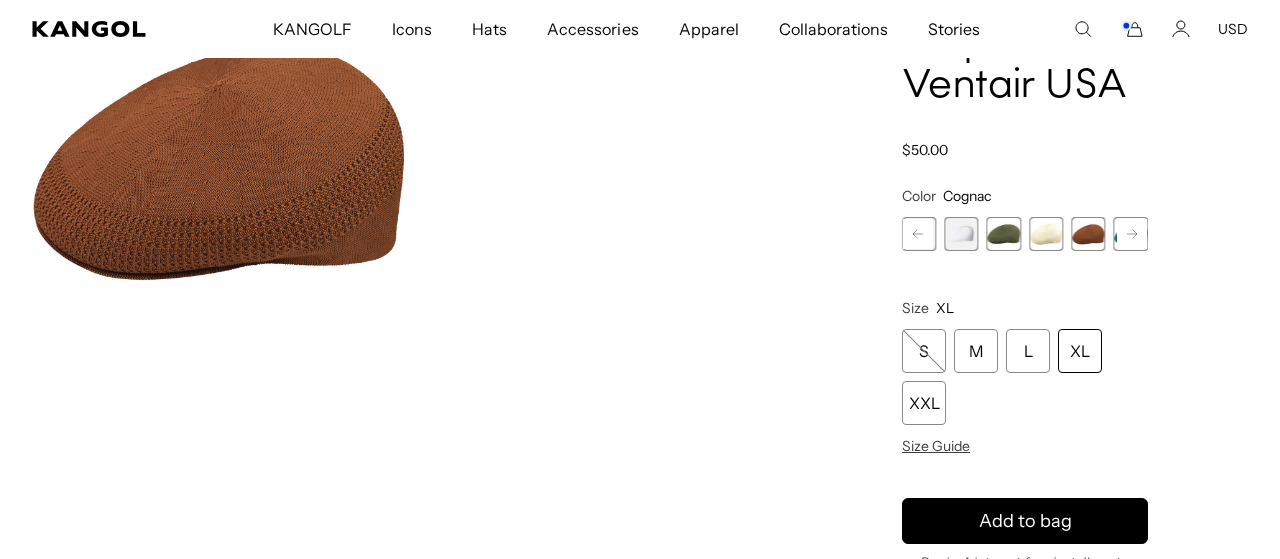 click at bounding box center [1046, 234] 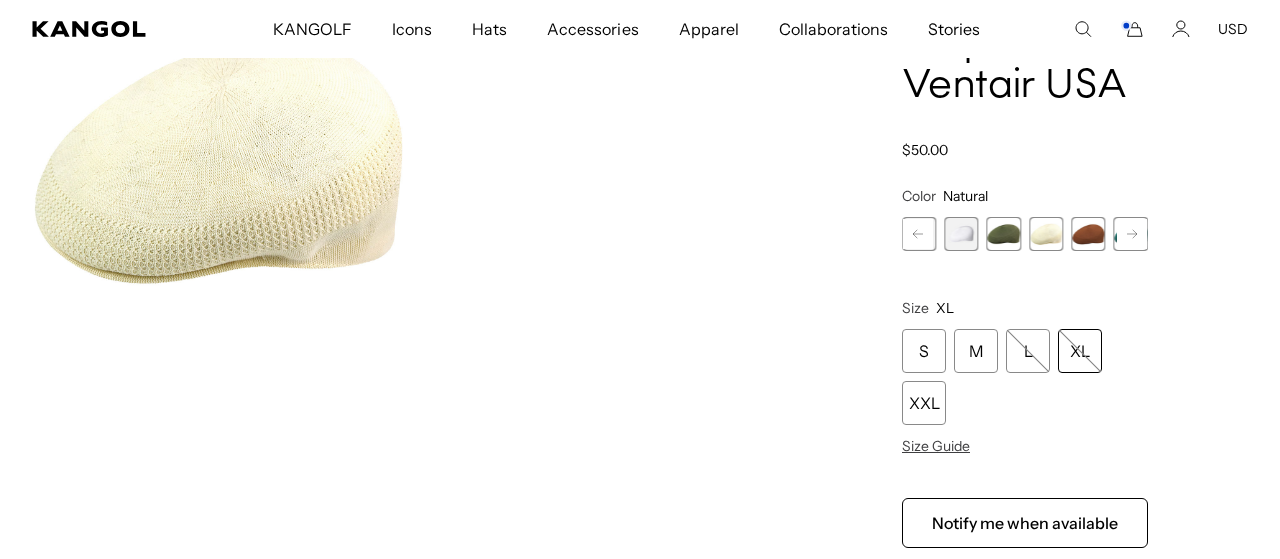 scroll, scrollTop: 0, scrollLeft: 412, axis: horizontal 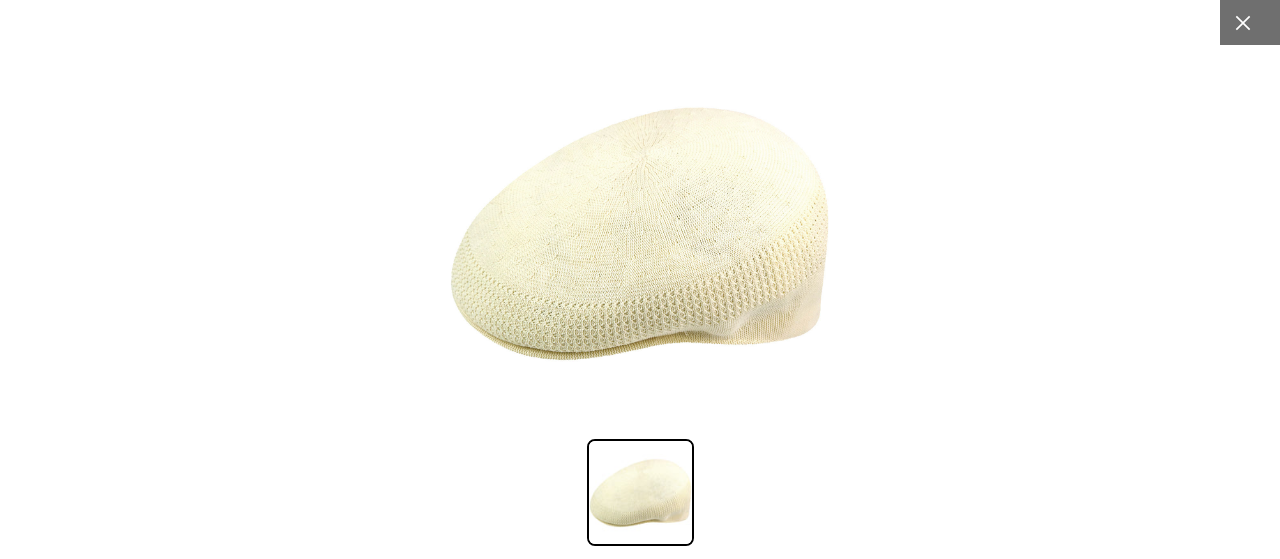 click 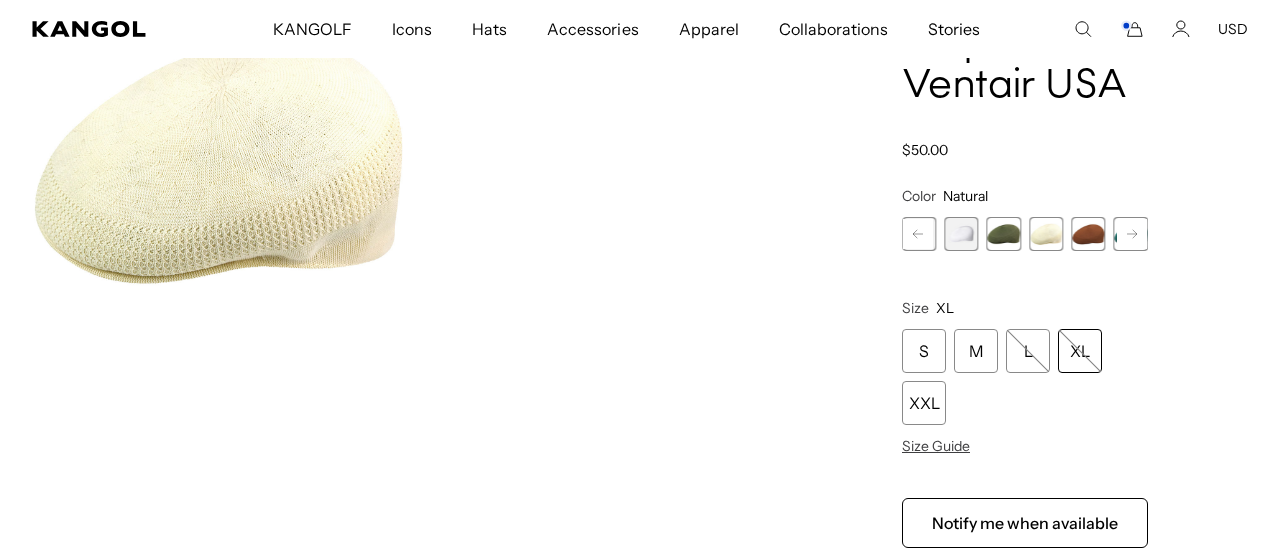 scroll, scrollTop: 0, scrollLeft: 412, axis: horizontal 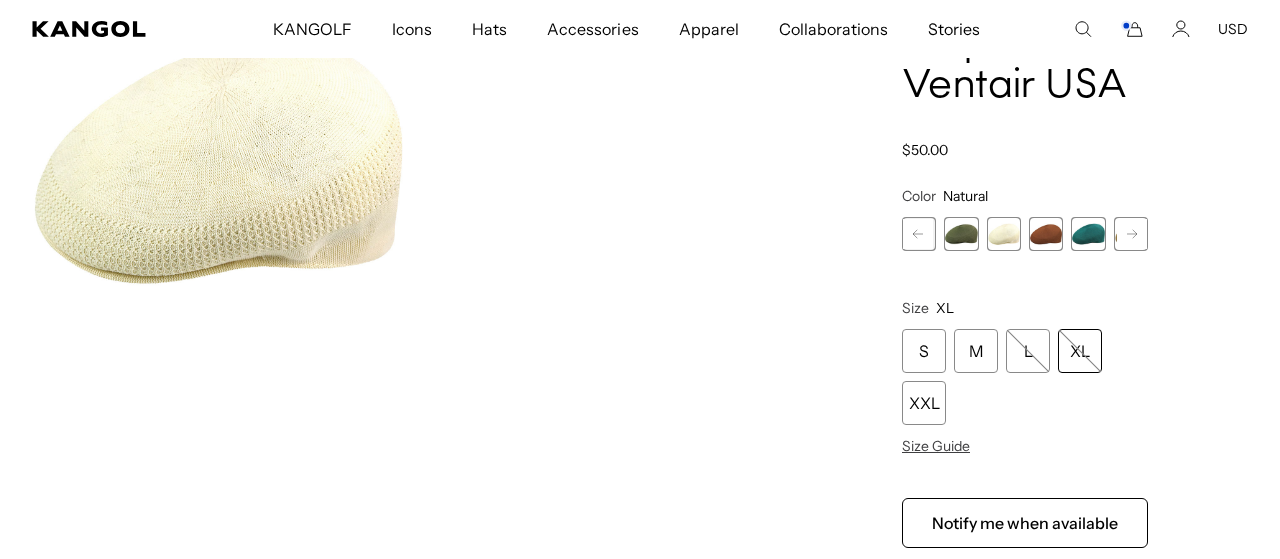 click 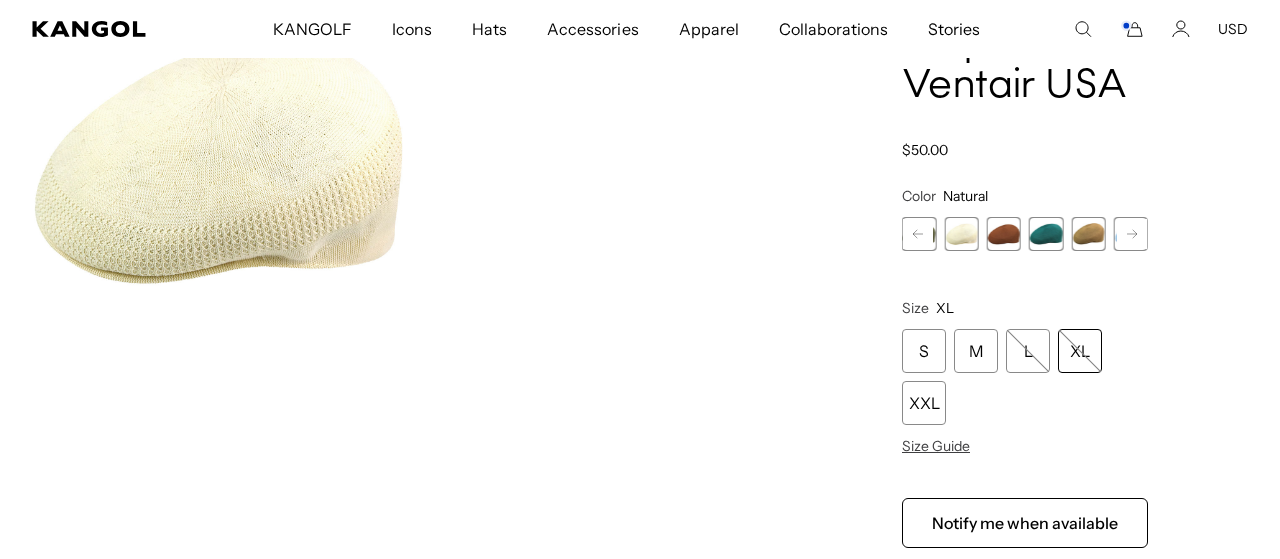 click 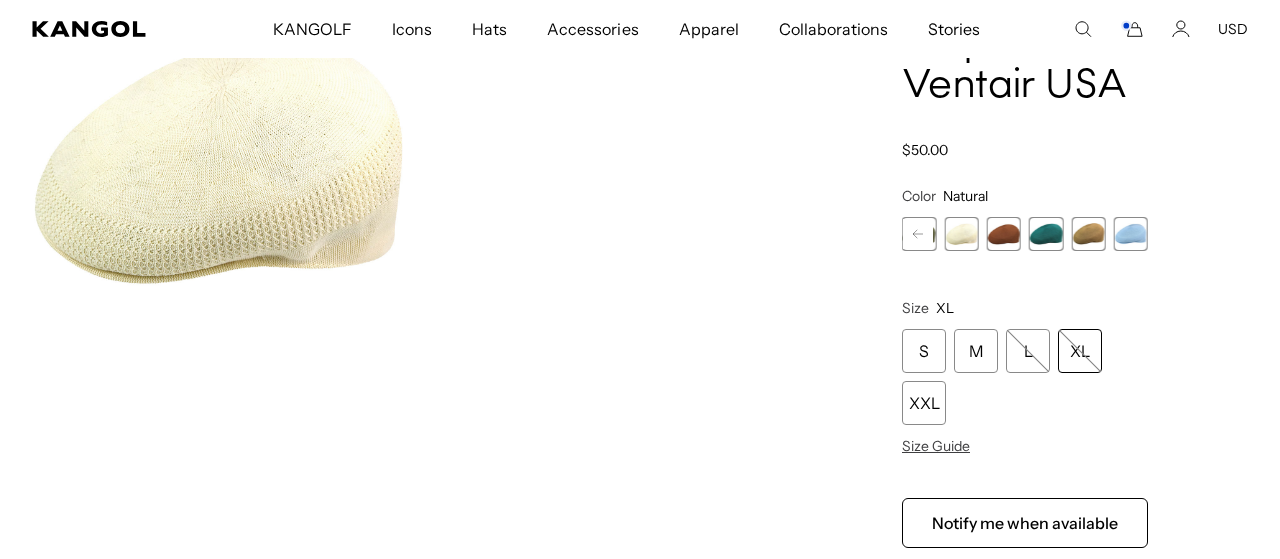 scroll, scrollTop: 0, scrollLeft: 0, axis: both 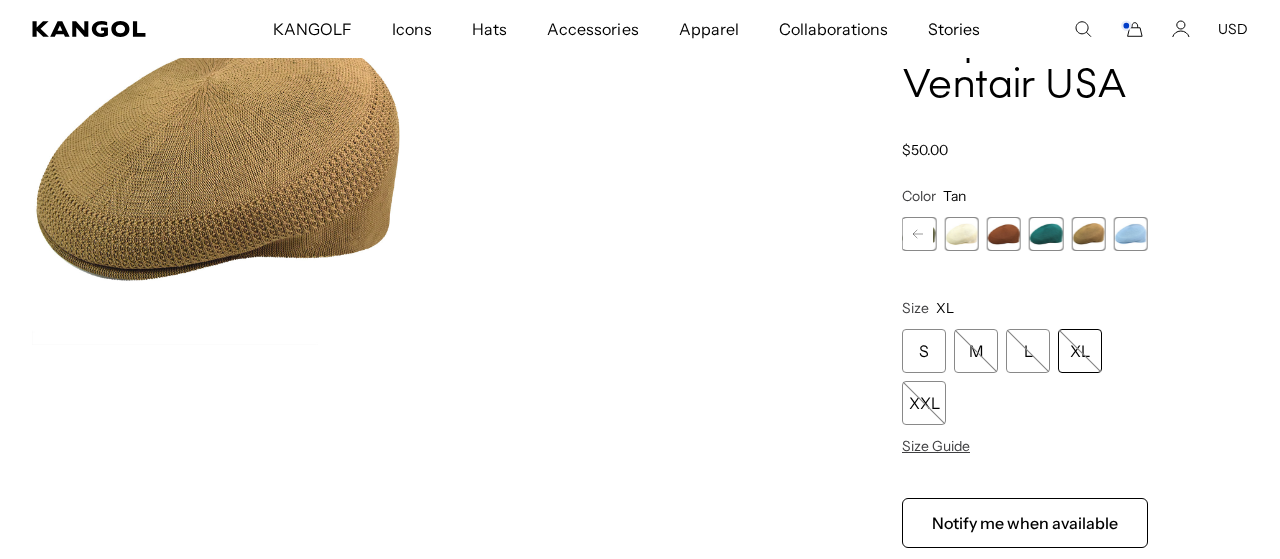 click at bounding box center [1131, 234] 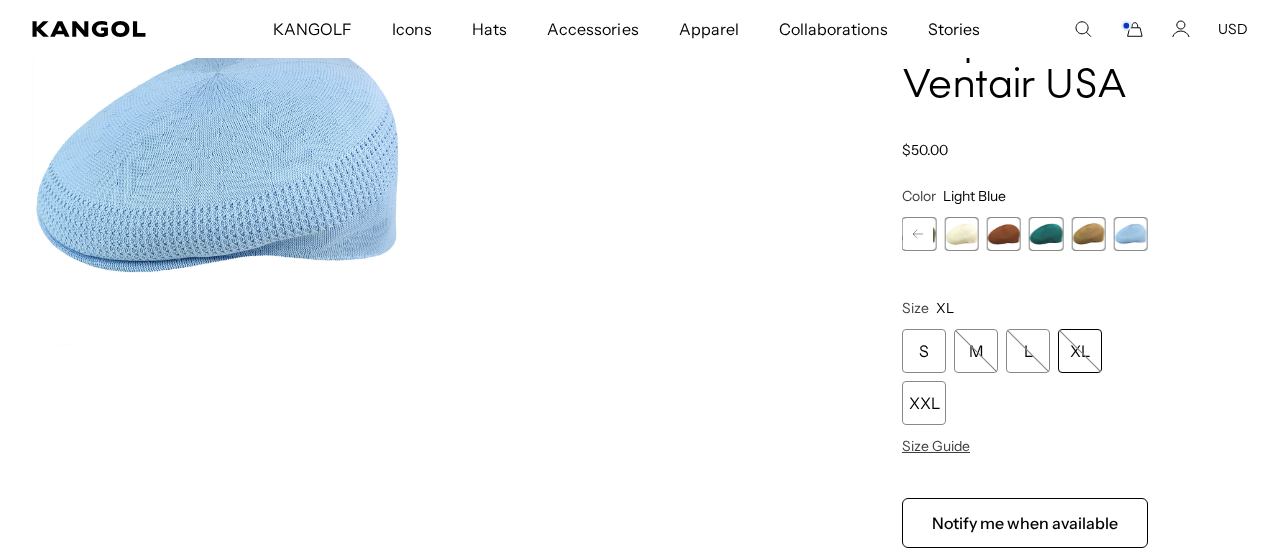 scroll, scrollTop: 0, scrollLeft: 0, axis: both 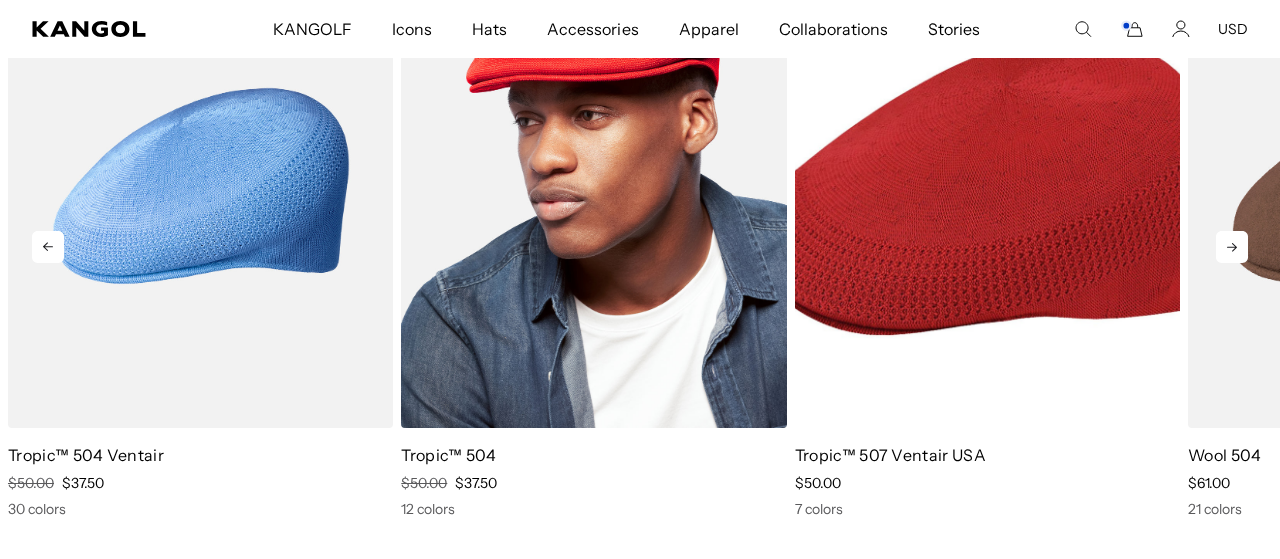 click at bounding box center [593, 186] 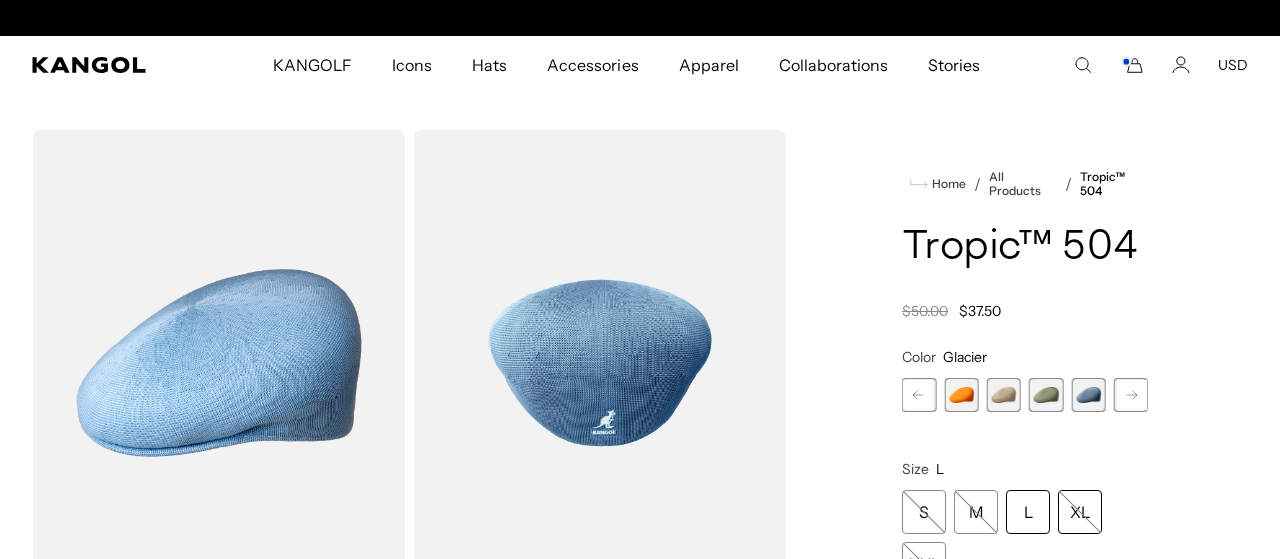 scroll, scrollTop: 0, scrollLeft: 0, axis: both 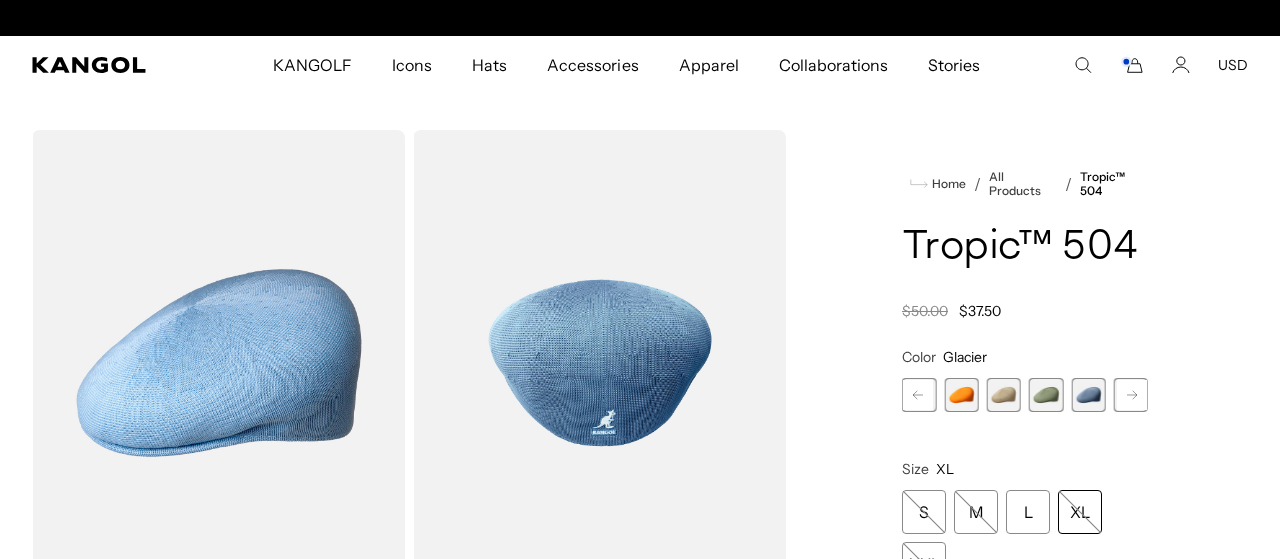 click at bounding box center [1046, 395] 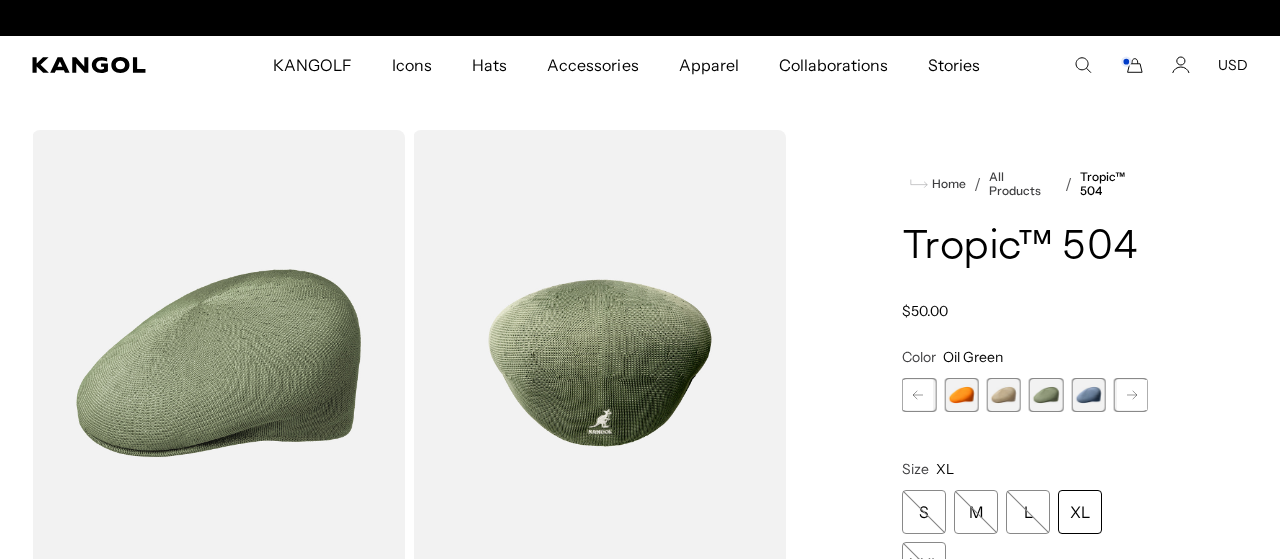 scroll, scrollTop: 0, scrollLeft: 0, axis: both 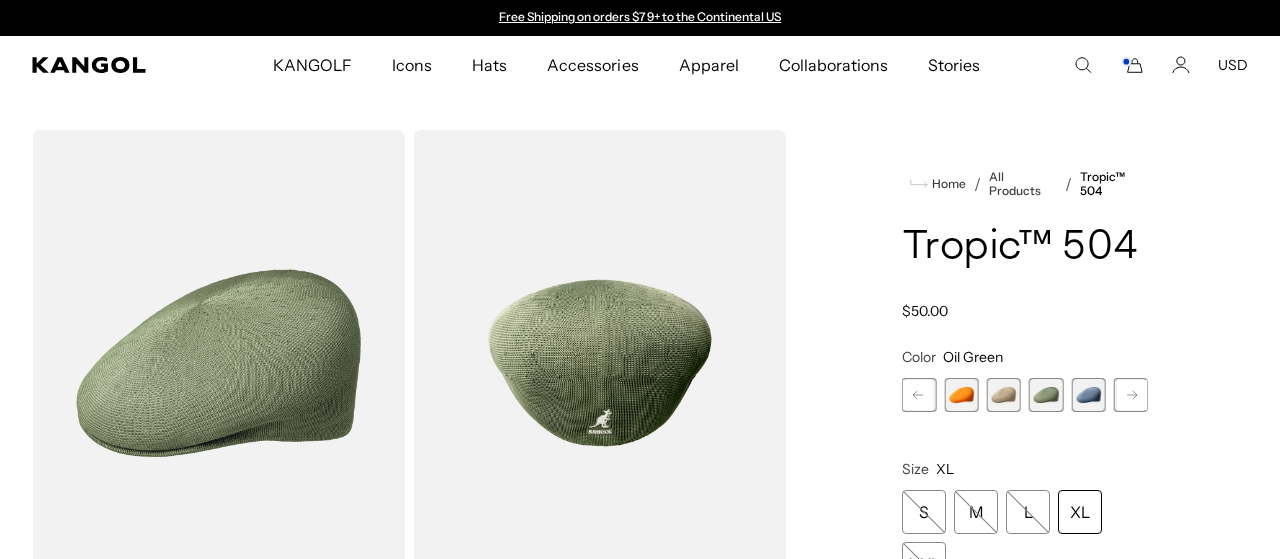 click on "XL" at bounding box center (1080, 512) 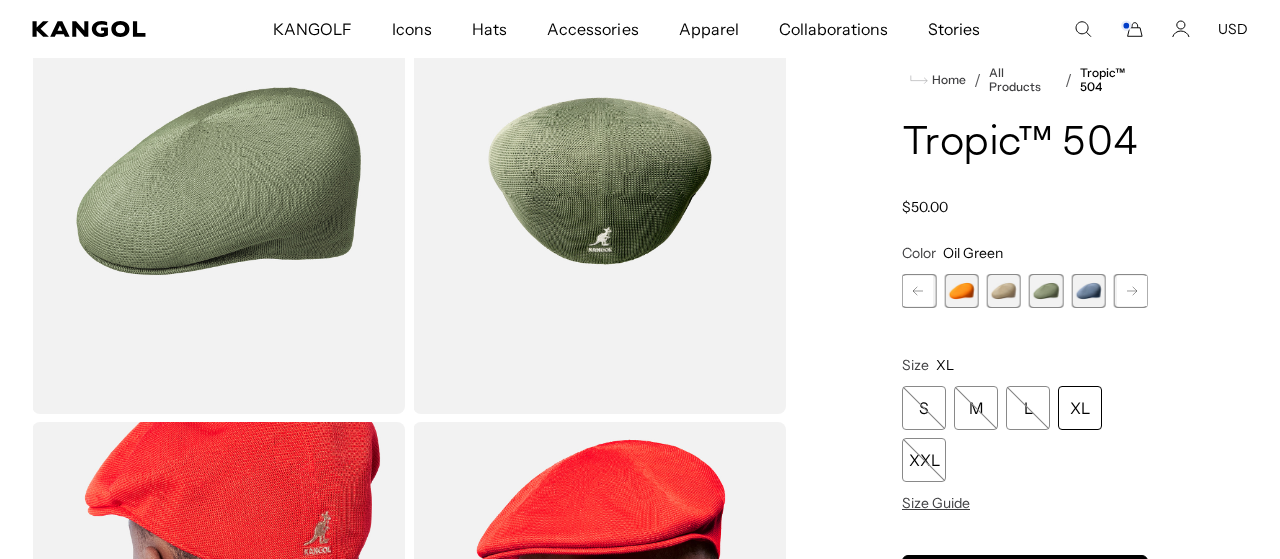 scroll, scrollTop: 0, scrollLeft: 412, axis: horizontal 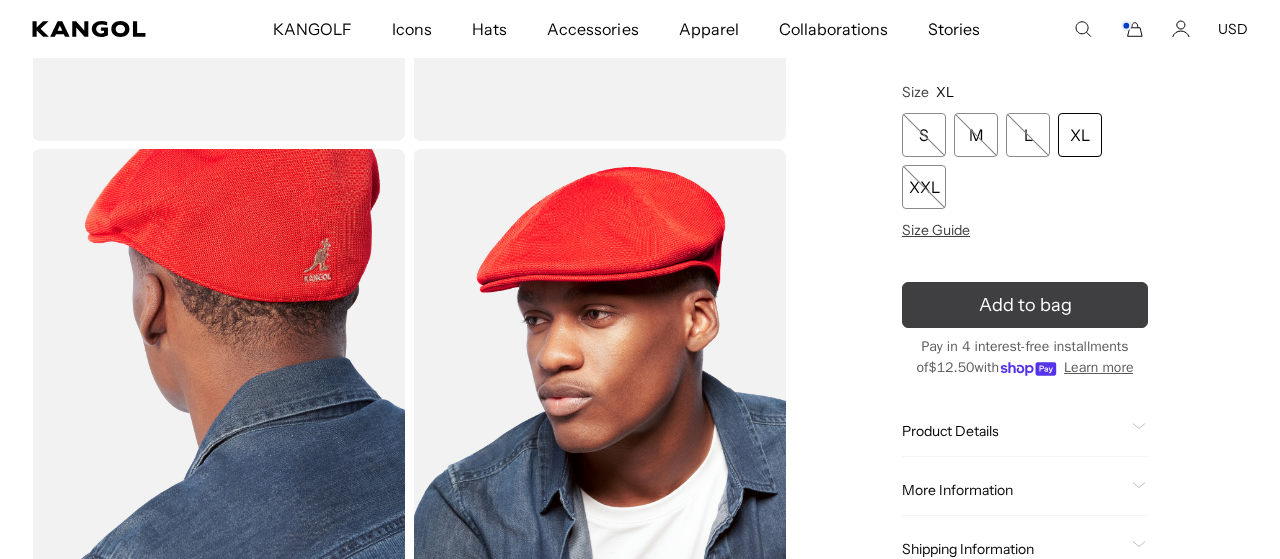 click 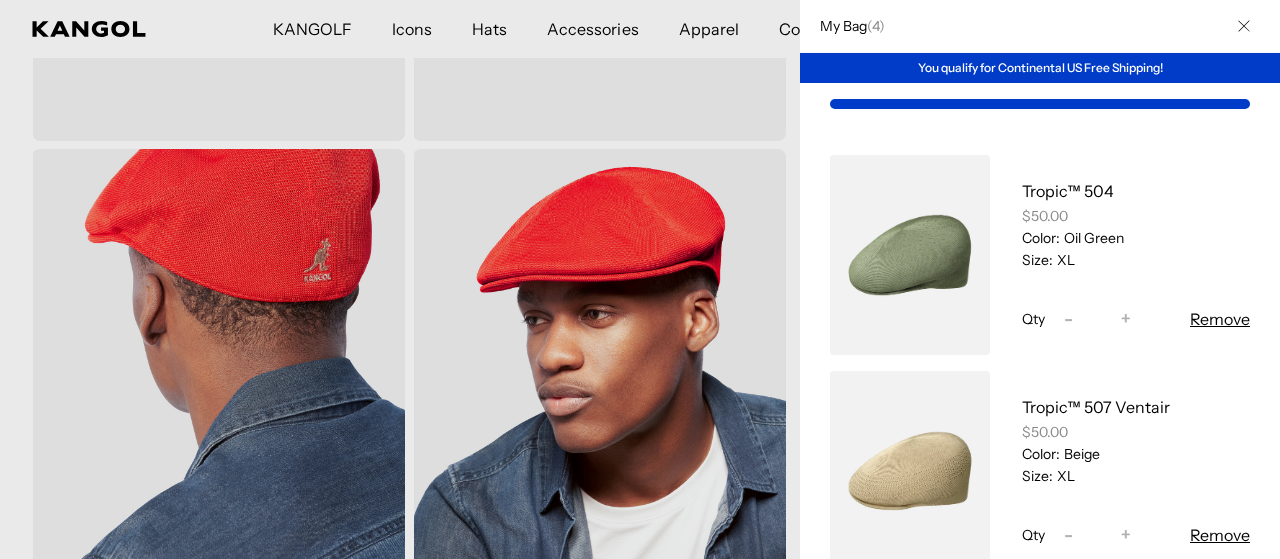 scroll, scrollTop: 0, scrollLeft: 412, axis: horizontal 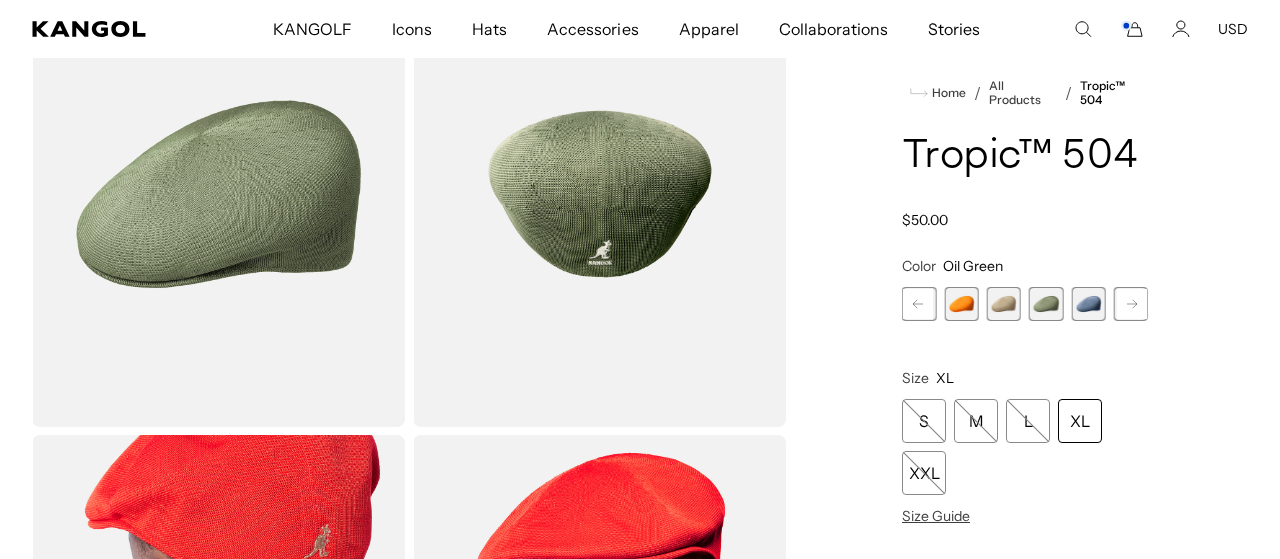 click at bounding box center (1004, 304) 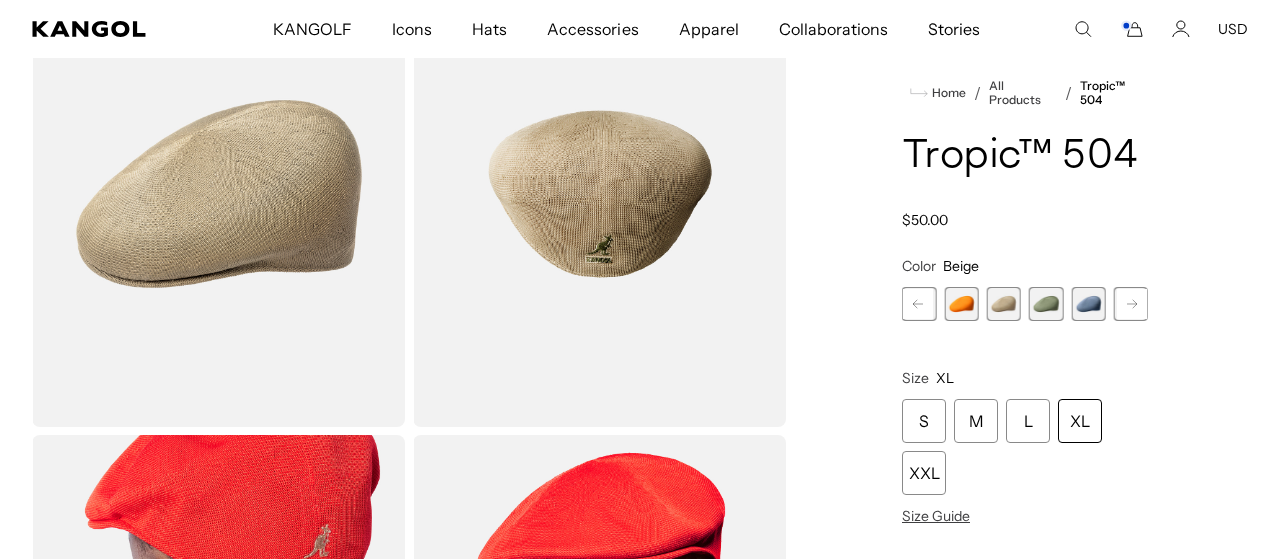 scroll, scrollTop: 0, scrollLeft: 412, axis: horizontal 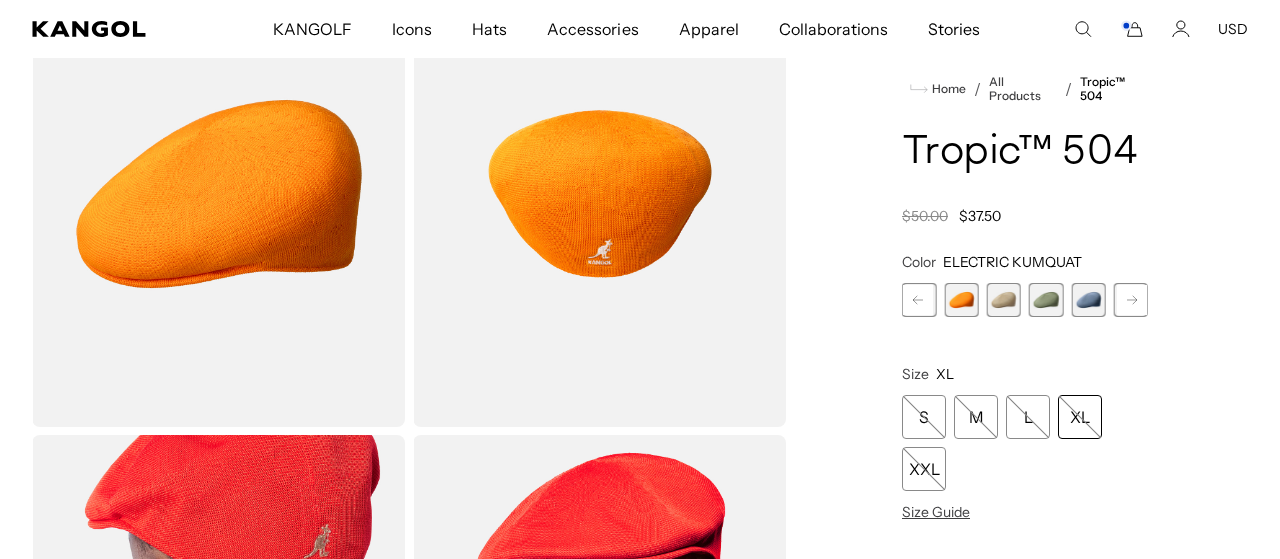 click 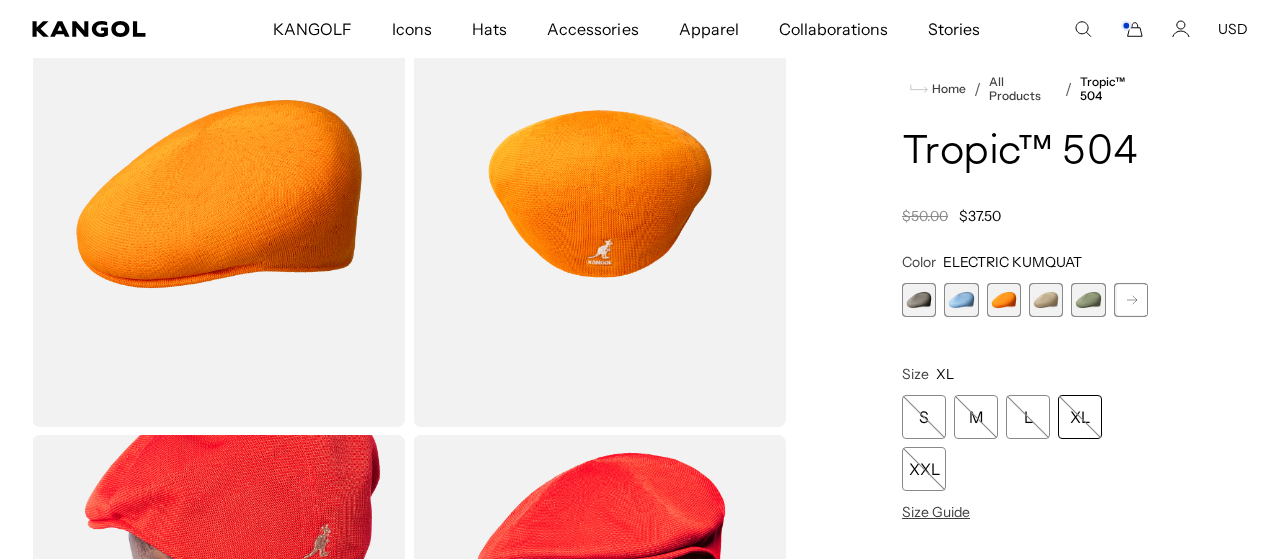 click at bounding box center (961, 300) 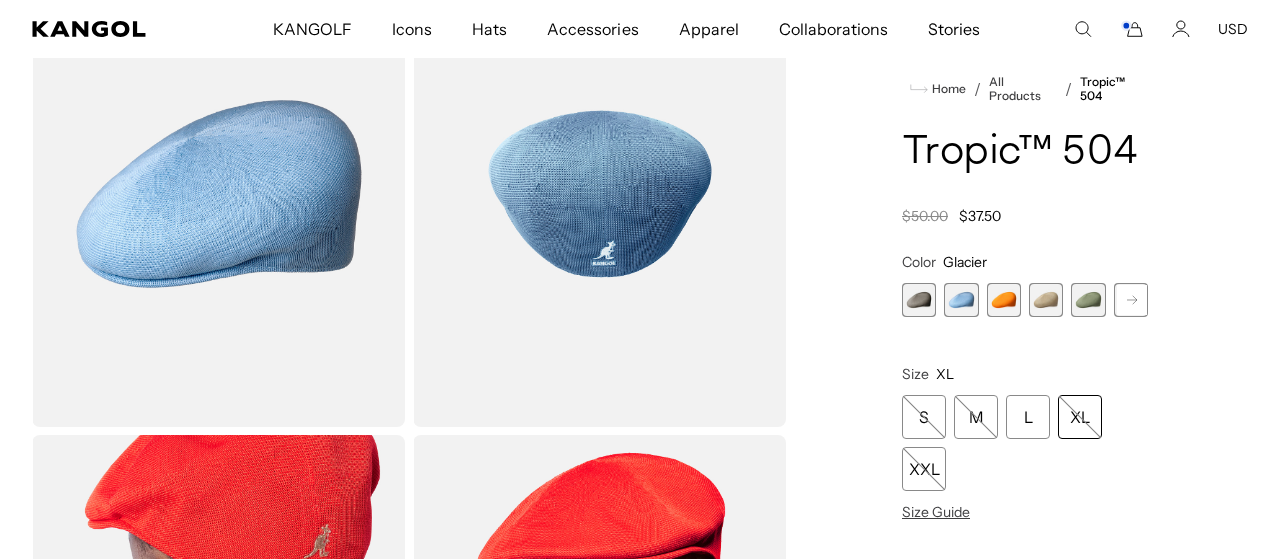 click at bounding box center [919, 300] 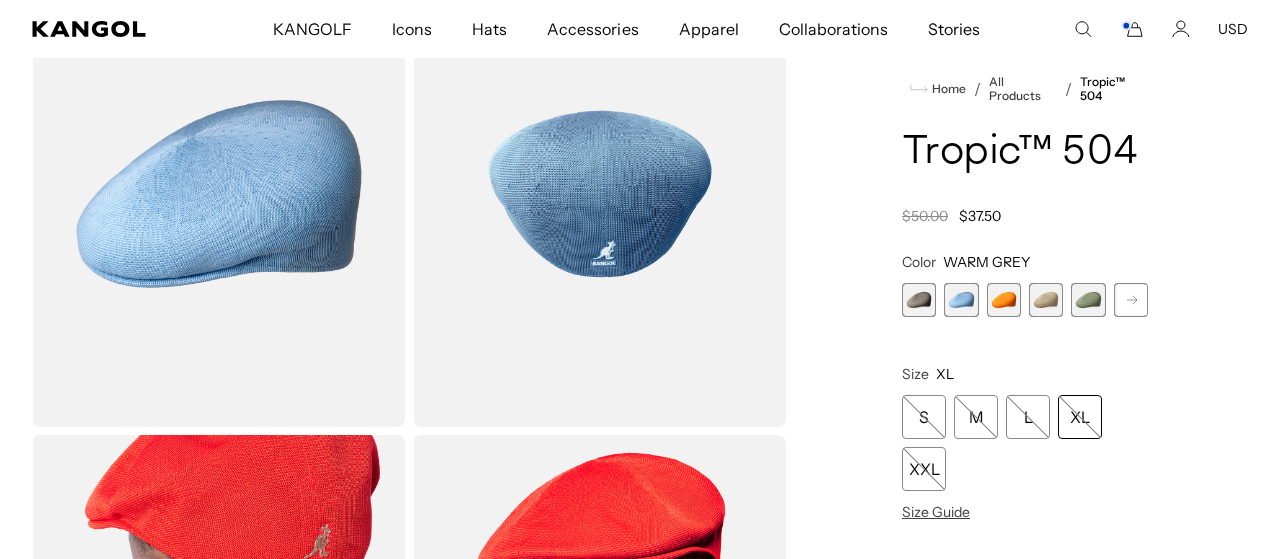 scroll, scrollTop: 0, scrollLeft: 412, axis: horizontal 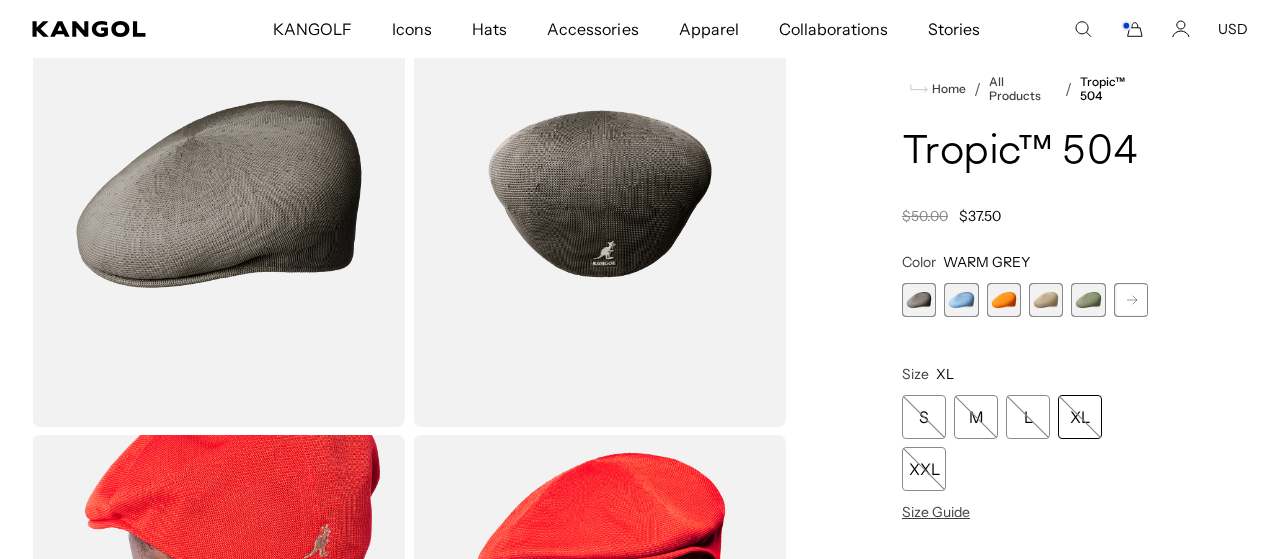 click 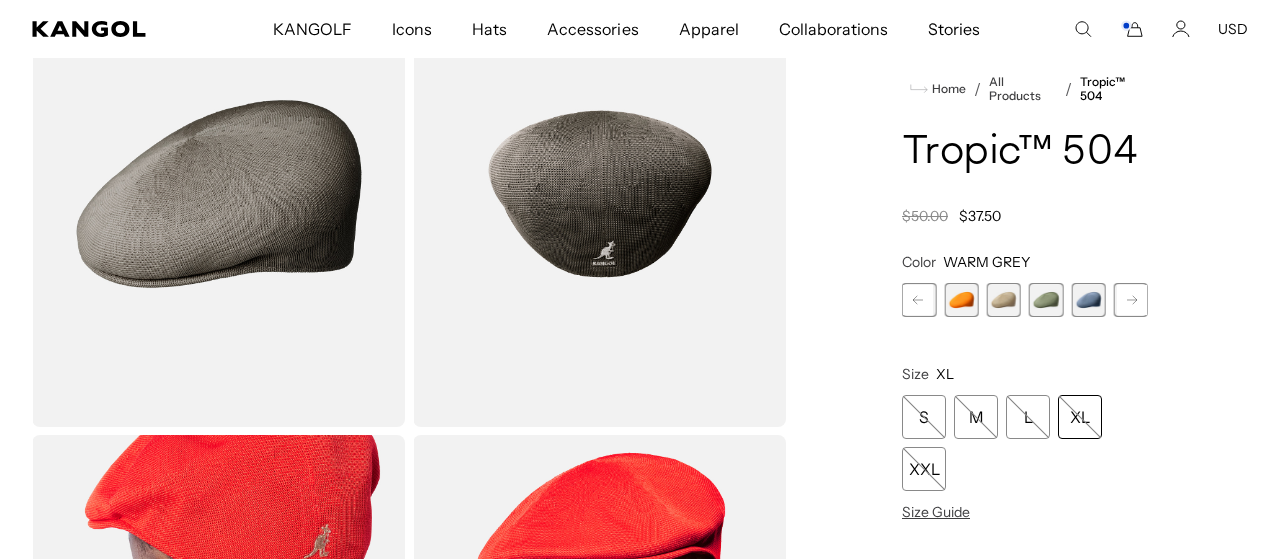 scroll, scrollTop: 0, scrollLeft: 0, axis: both 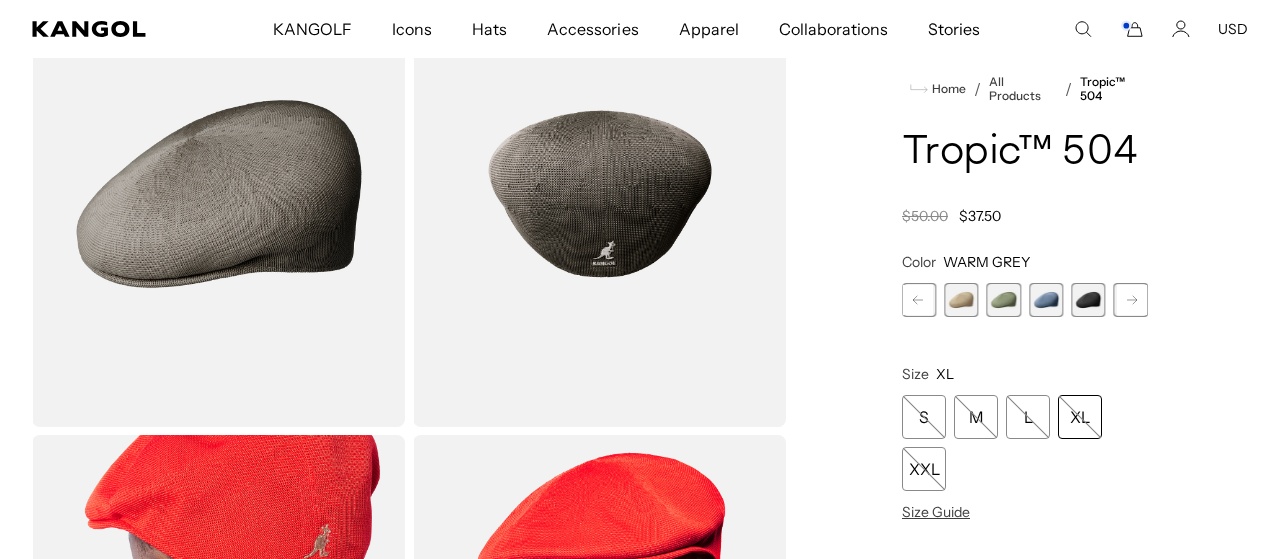 click 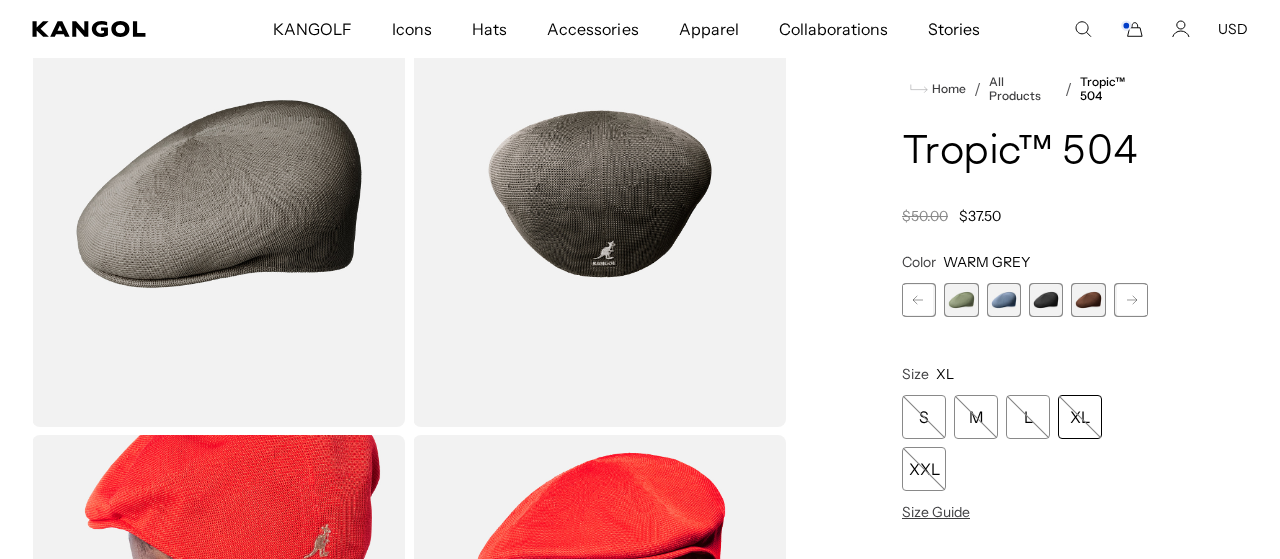 click 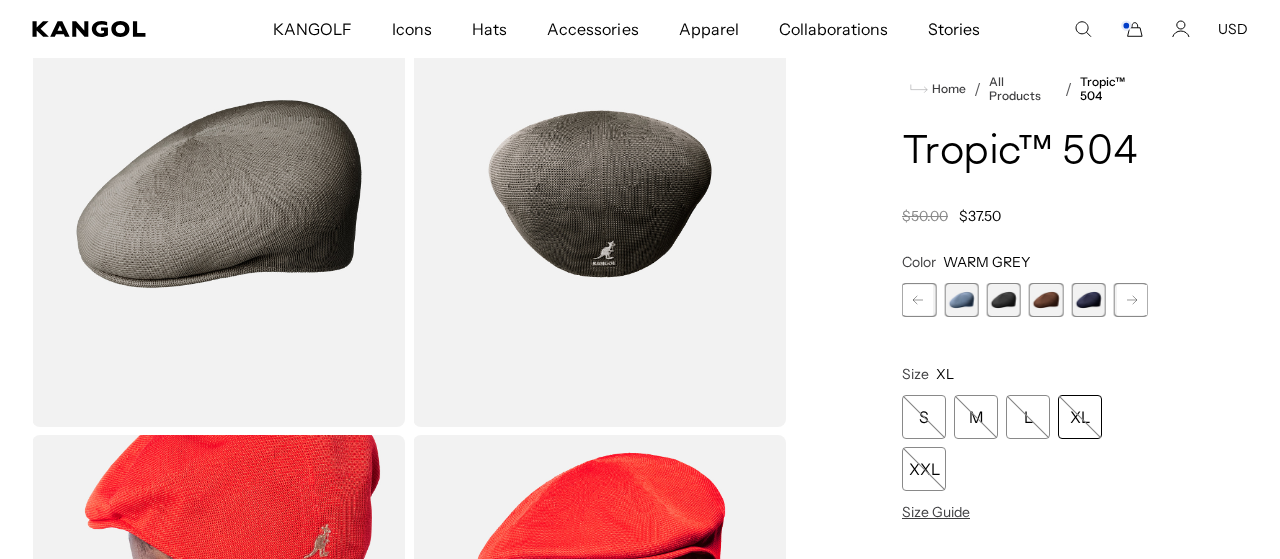 click 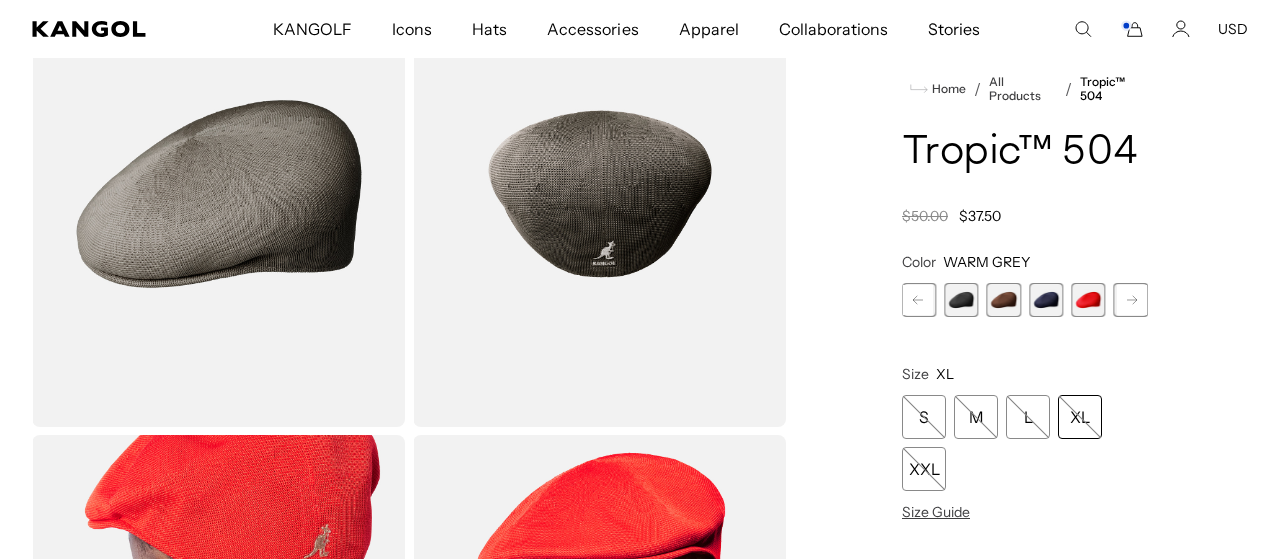 click 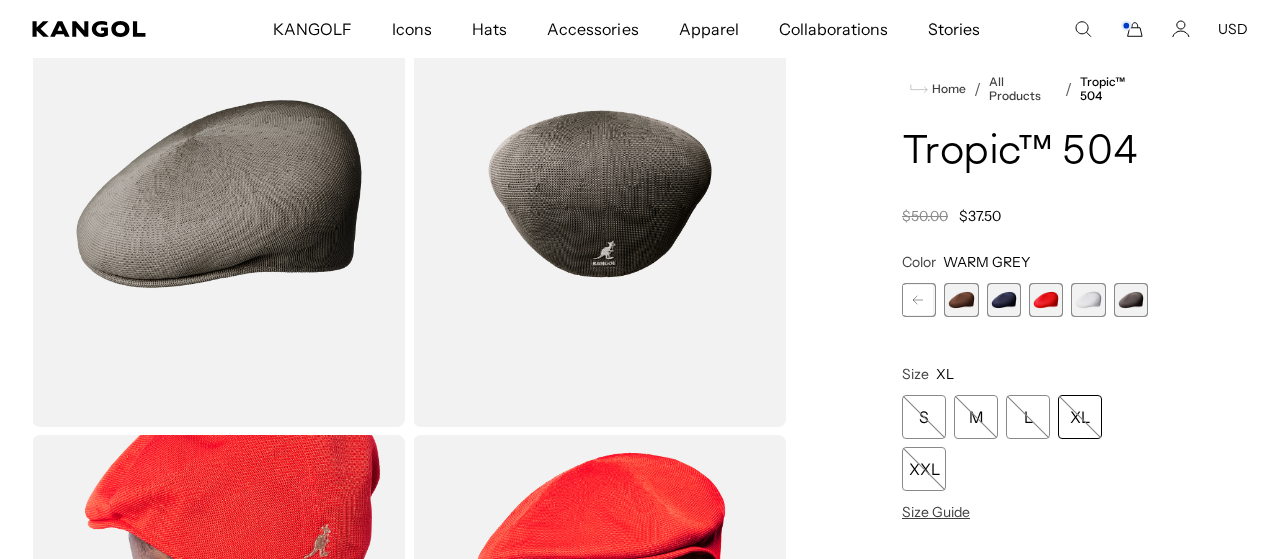 click at bounding box center [1131, 300] 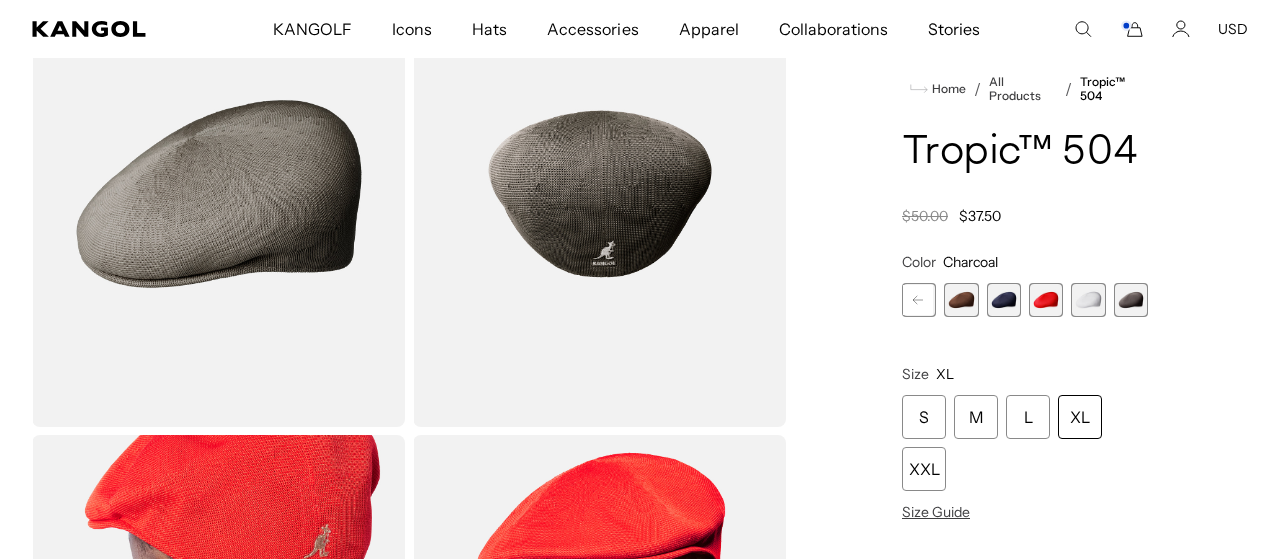 scroll, scrollTop: 0, scrollLeft: 412, axis: horizontal 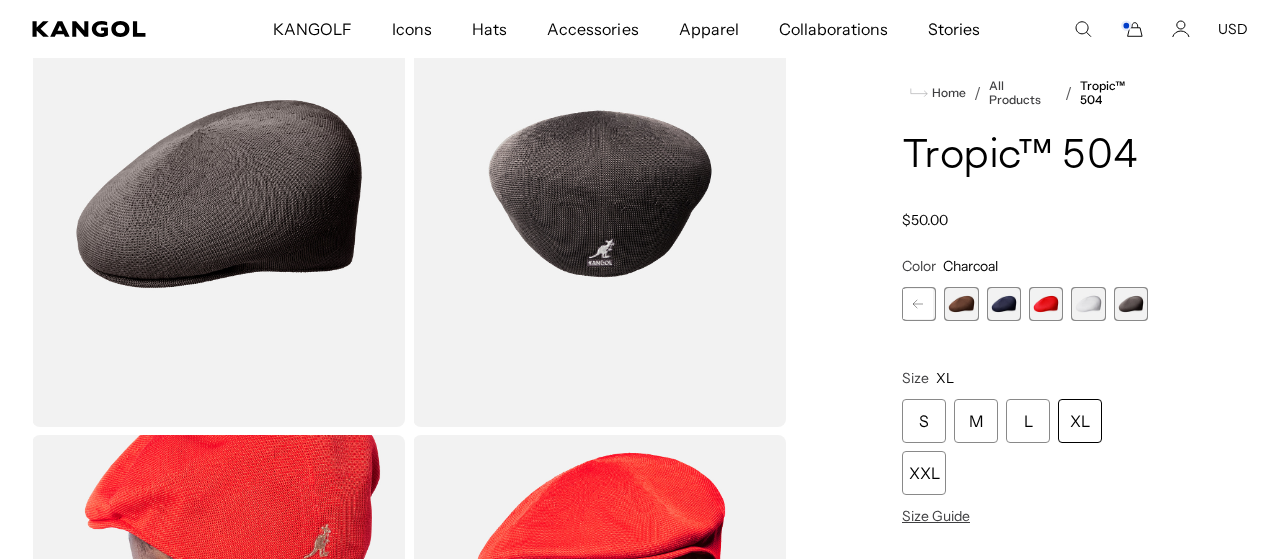click 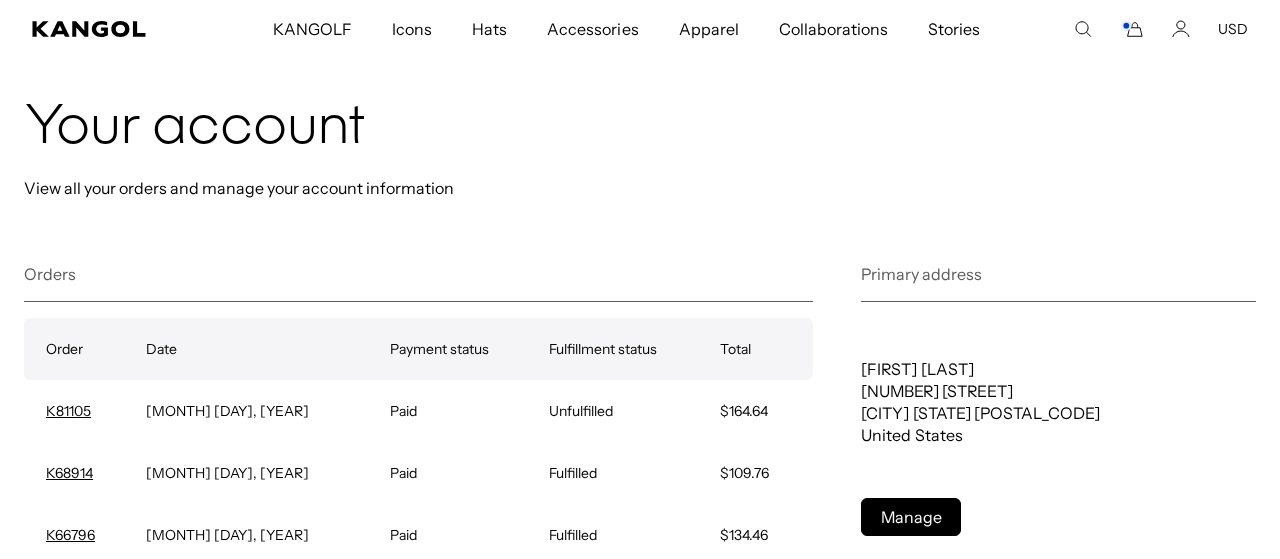 scroll, scrollTop: 246, scrollLeft: 0, axis: vertical 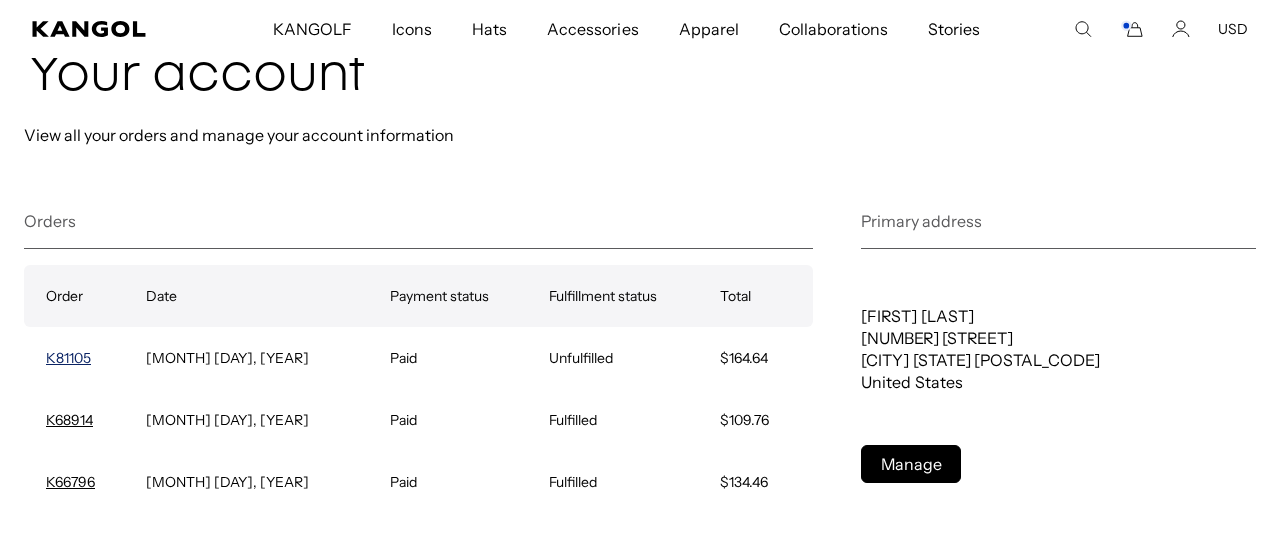 click on "K81105" at bounding box center [68, 358] 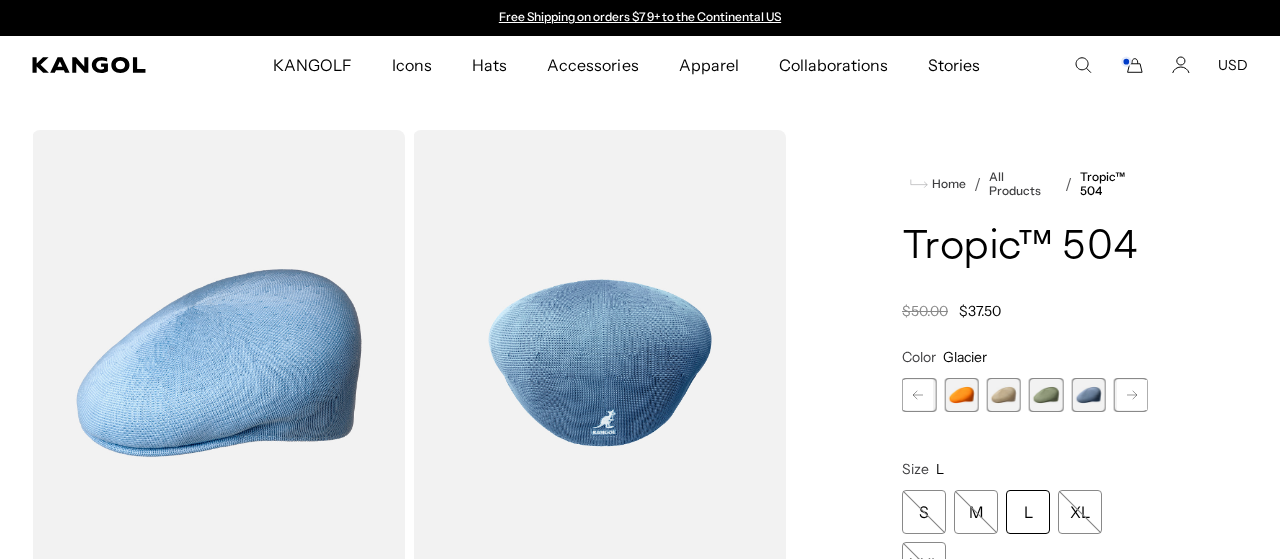 scroll, scrollTop: 0, scrollLeft: 0, axis: both 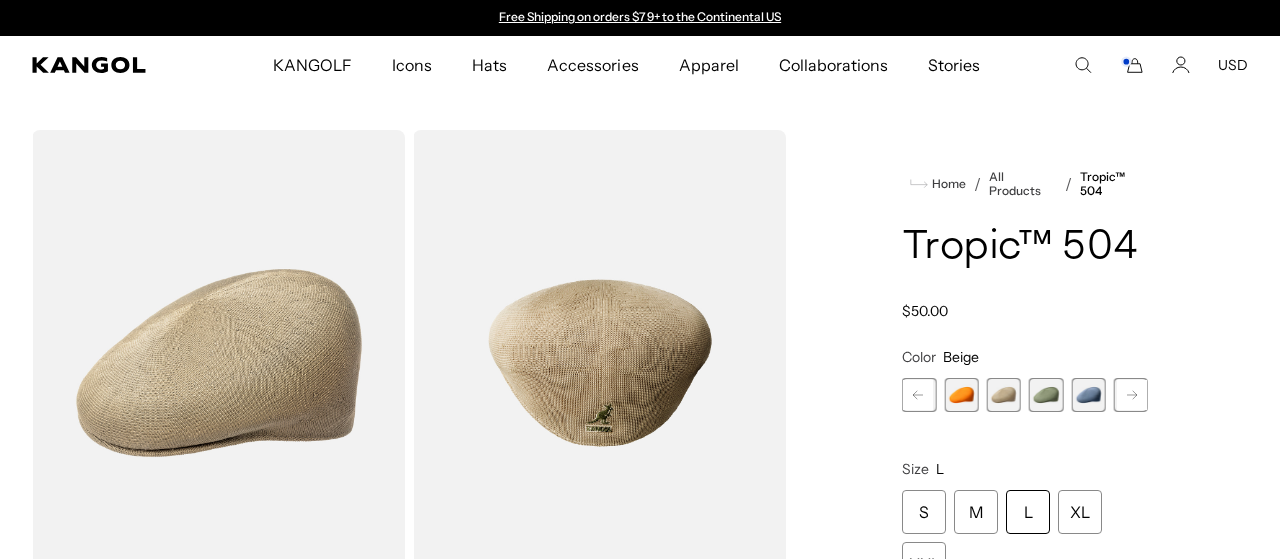 click at bounding box center (1046, 395) 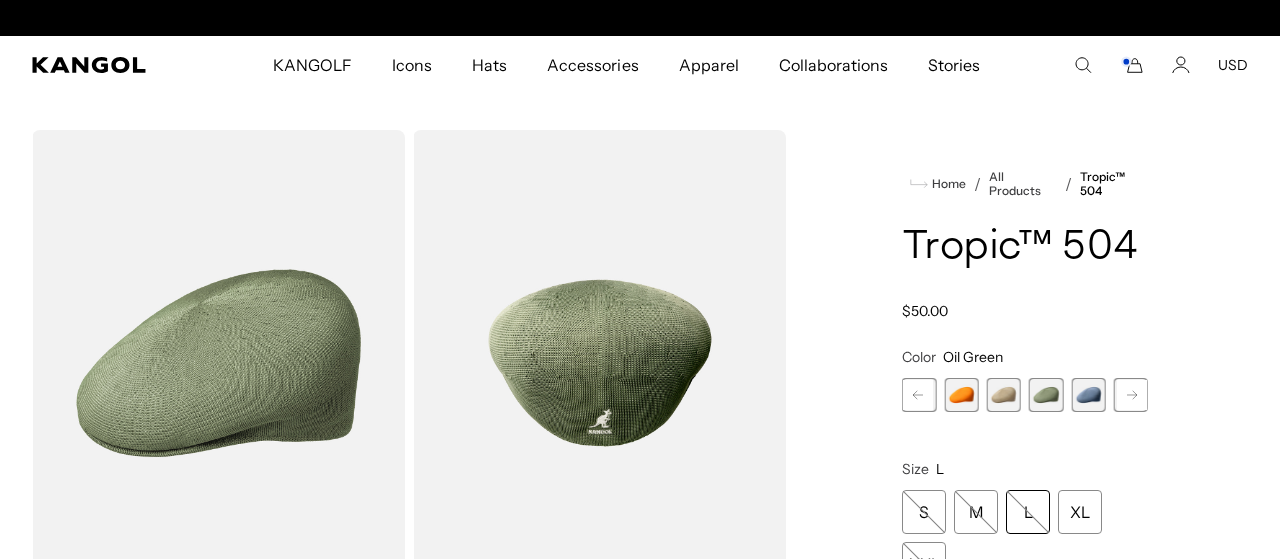 scroll, scrollTop: 0, scrollLeft: 412, axis: horizontal 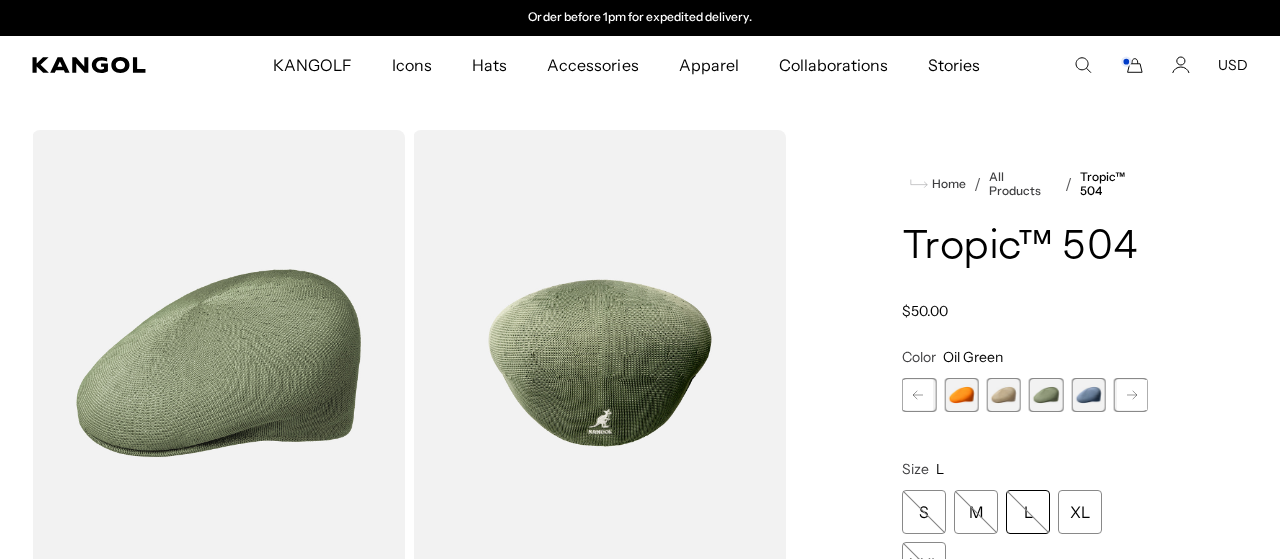 click at bounding box center [1046, 395] 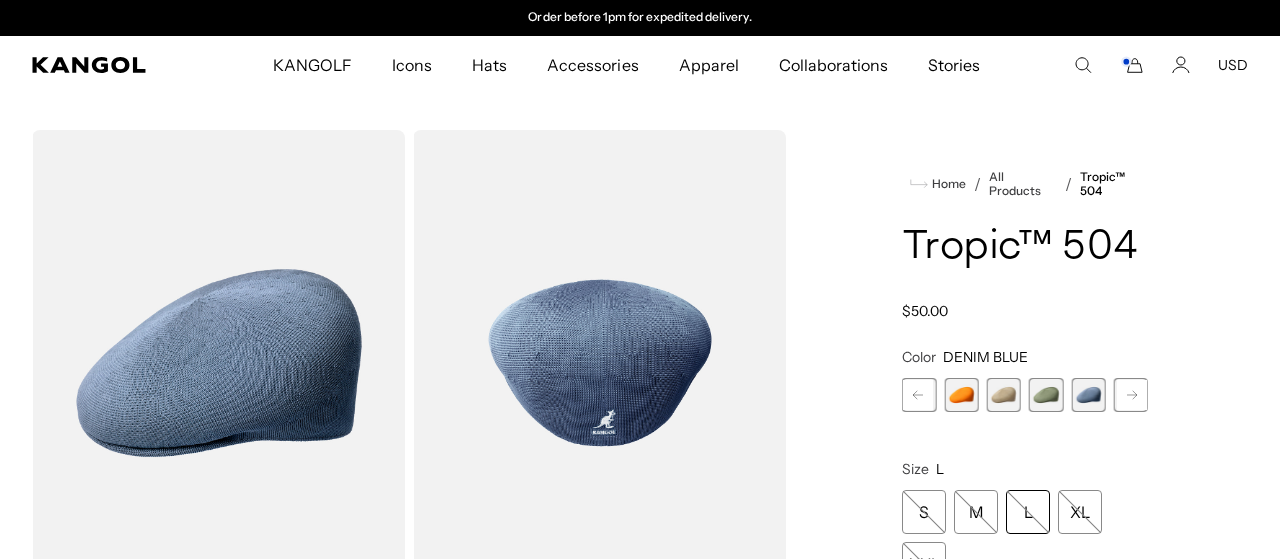 click 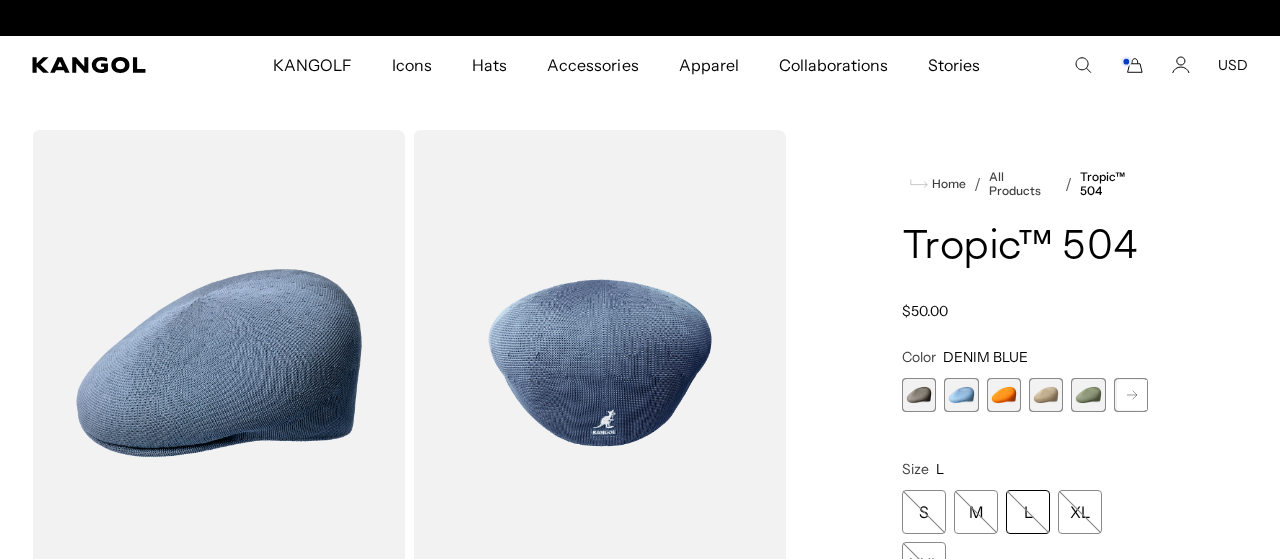 scroll, scrollTop: 0, scrollLeft: 0, axis: both 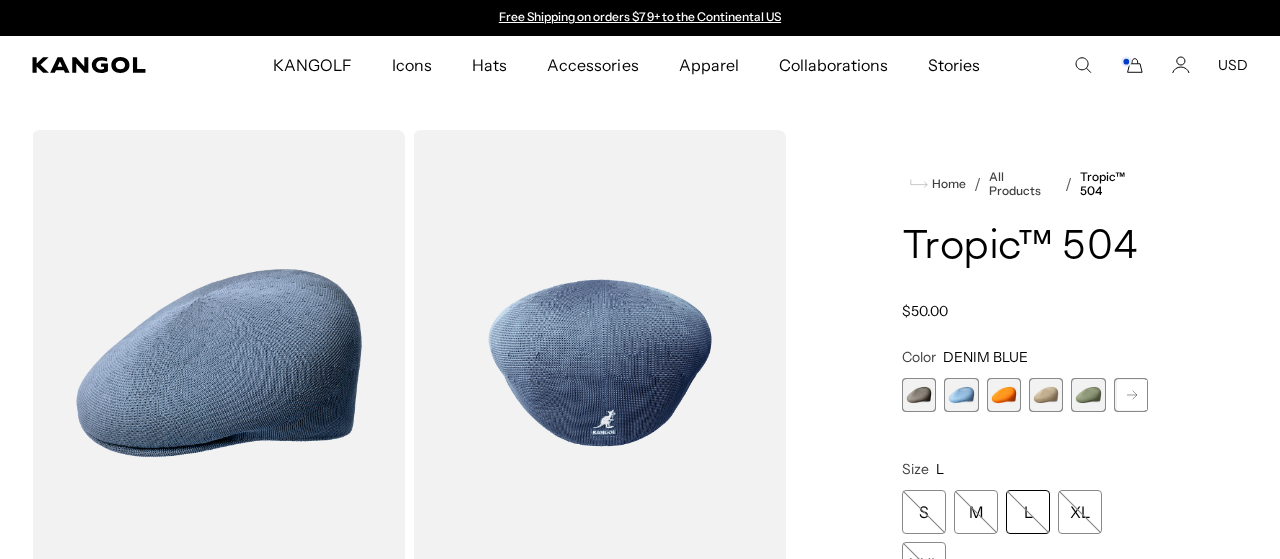 click at bounding box center [919, 395] 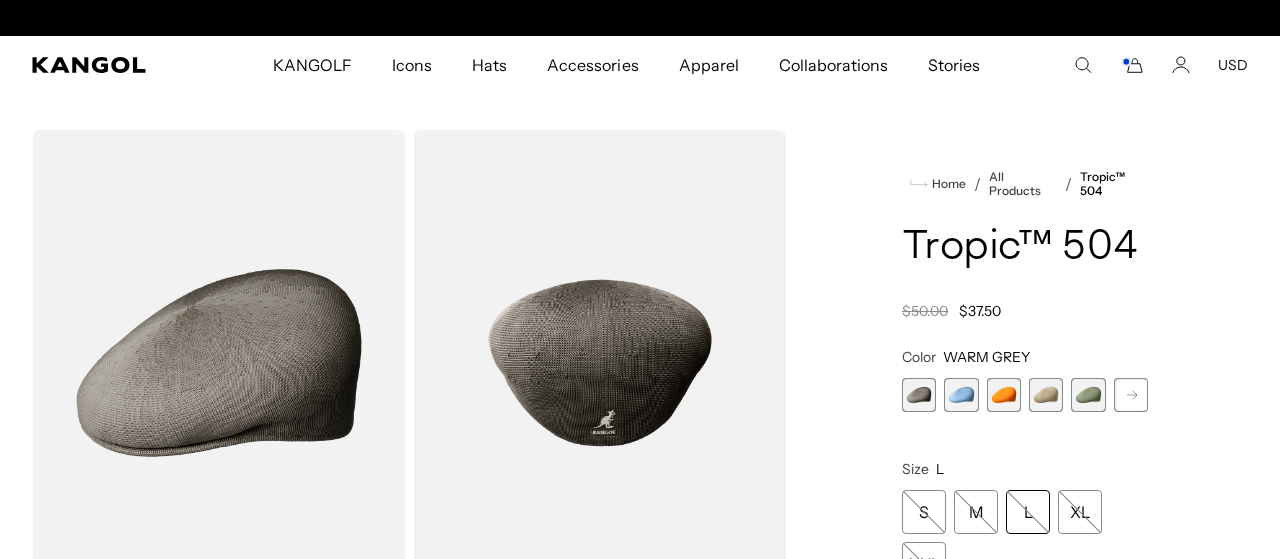 scroll, scrollTop: 0, scrollLeft: 412, axis: horizontal 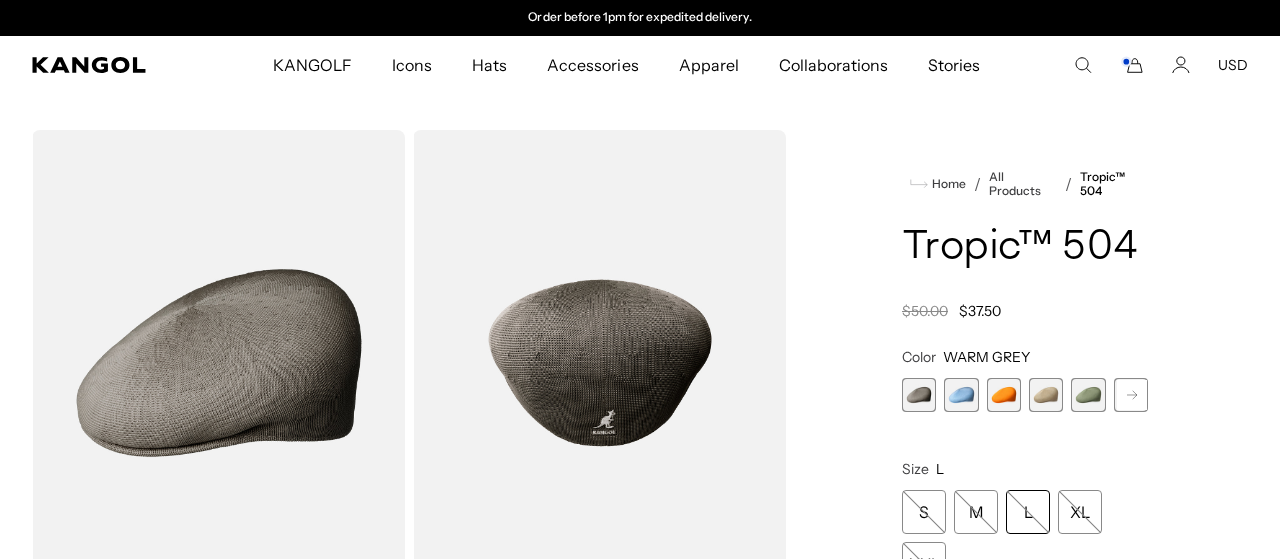 click at bounding box center (218, 363) 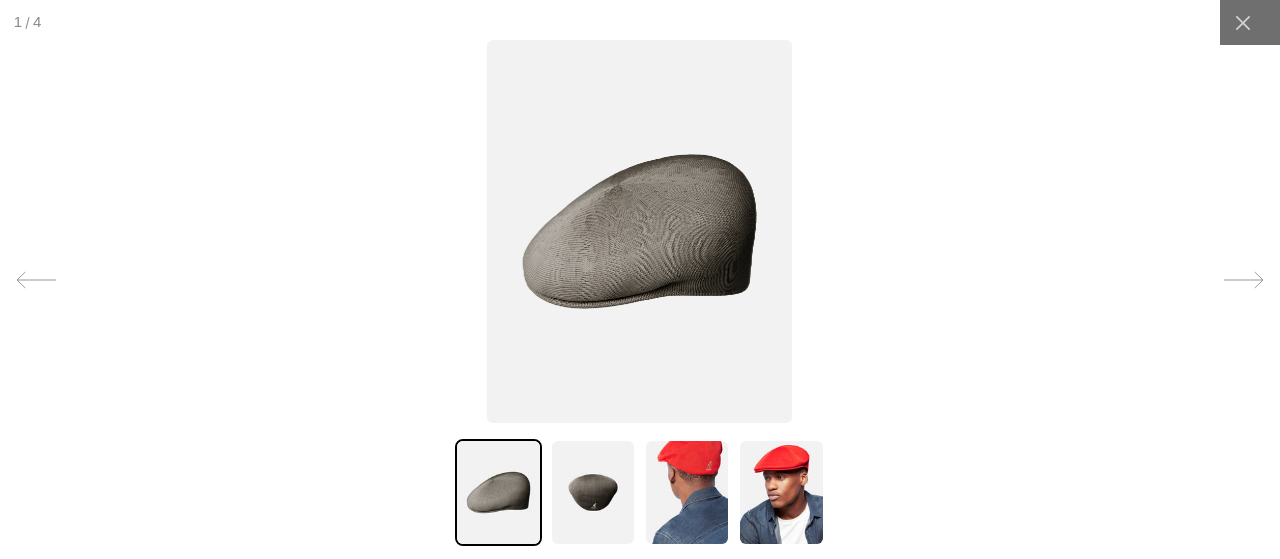 scroll, scrollTop: 0, scrollLeft: 412, axis: horizontal 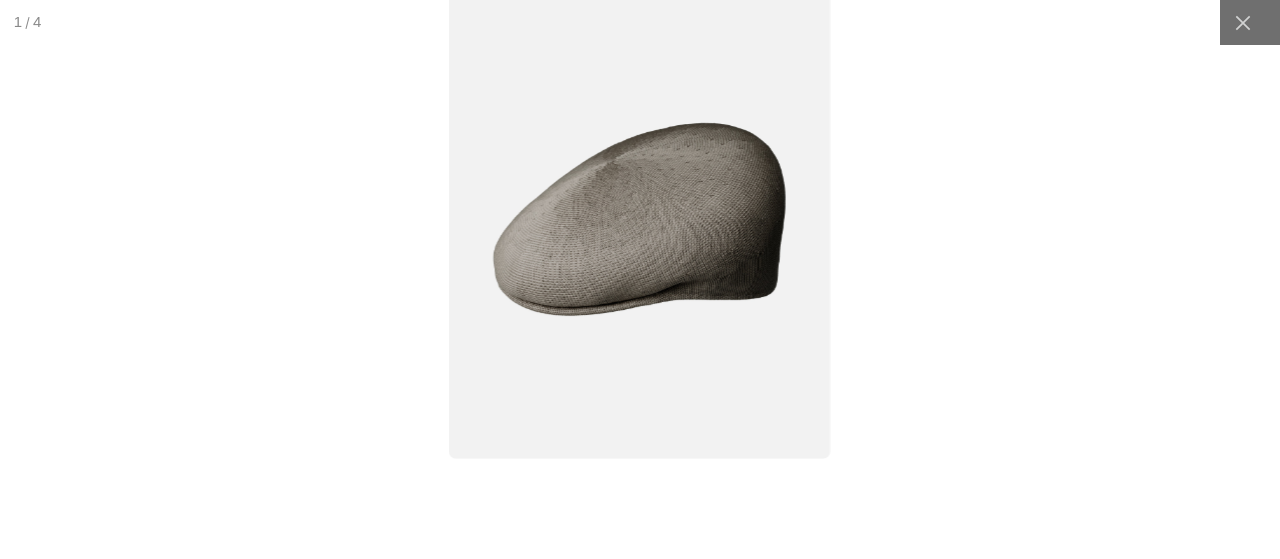 click at bounding box center (640, 219) 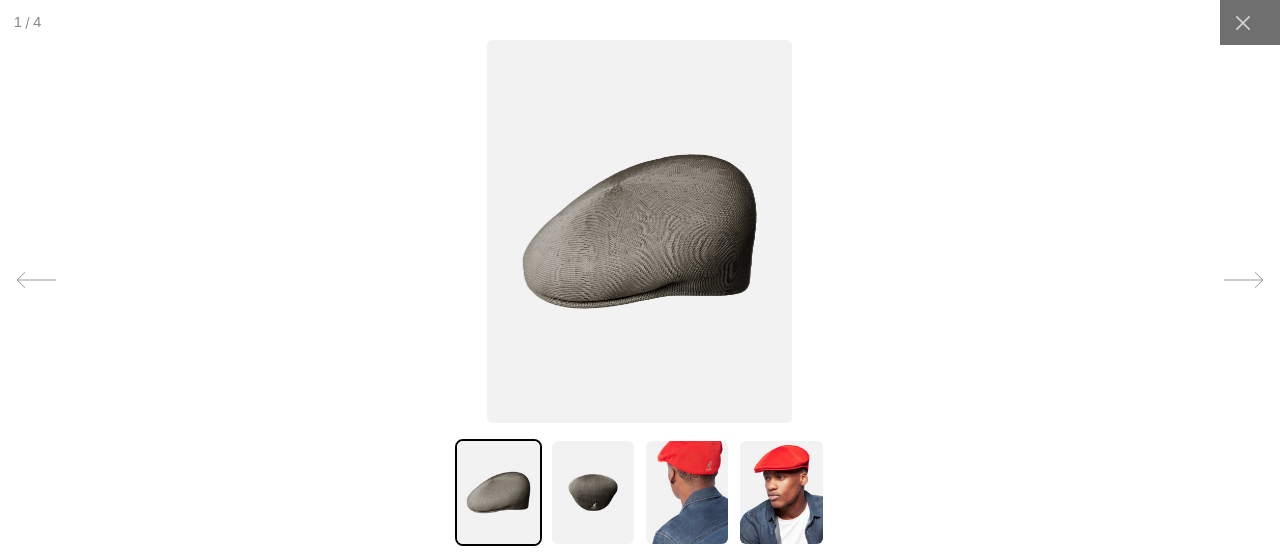 click at bounding box center (593, 492) 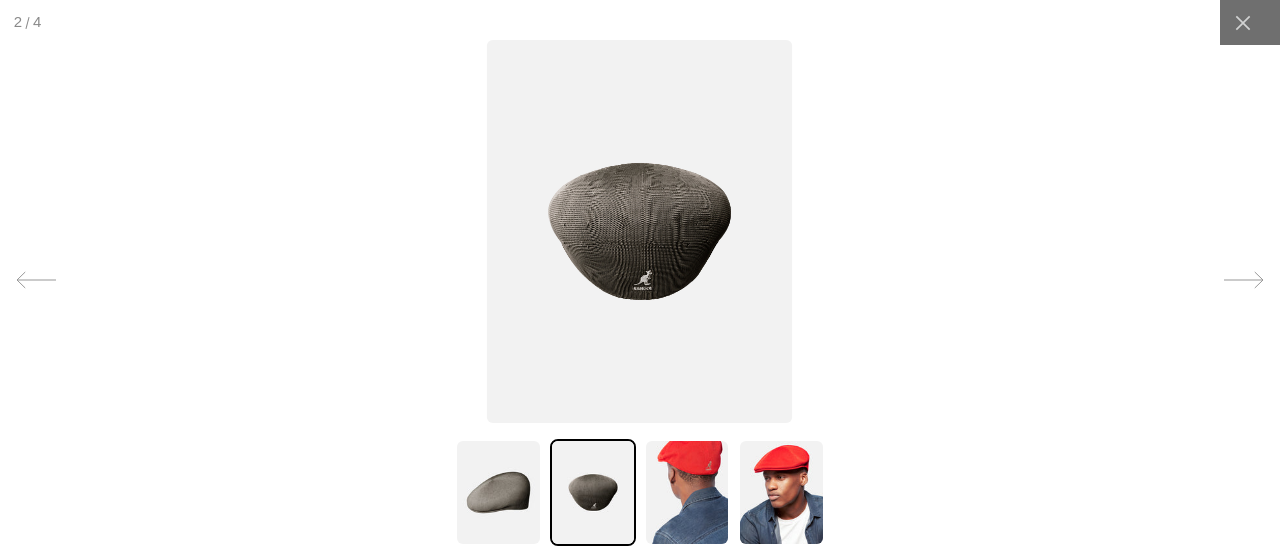 click at bounding box center [640, 231] 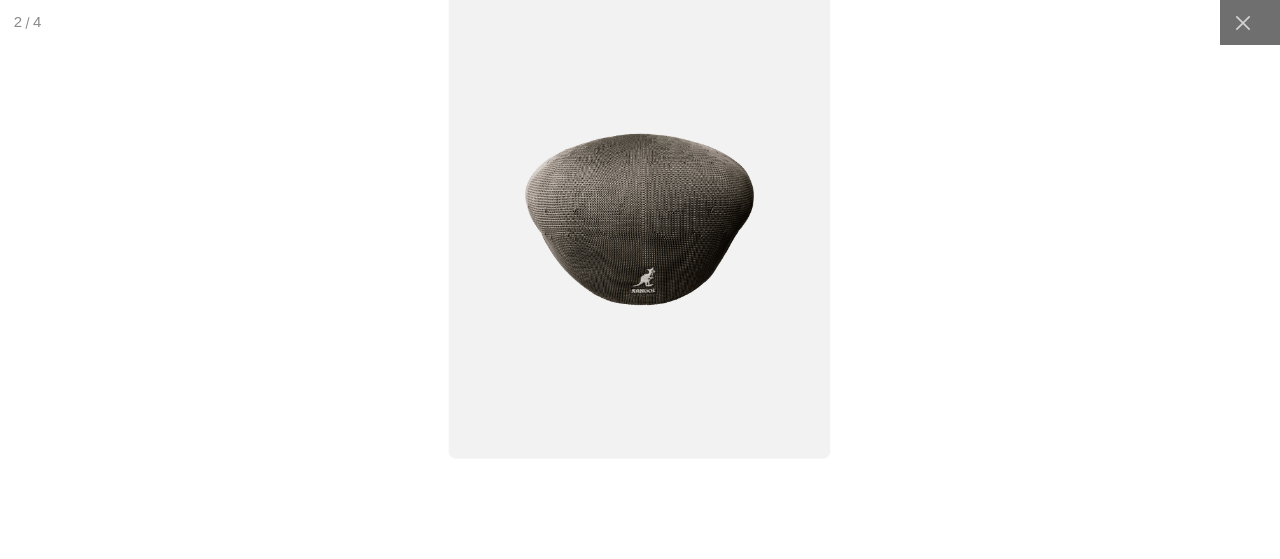 scroll, scrollTop: 0, scrollLeft: 412, axis: horizontal 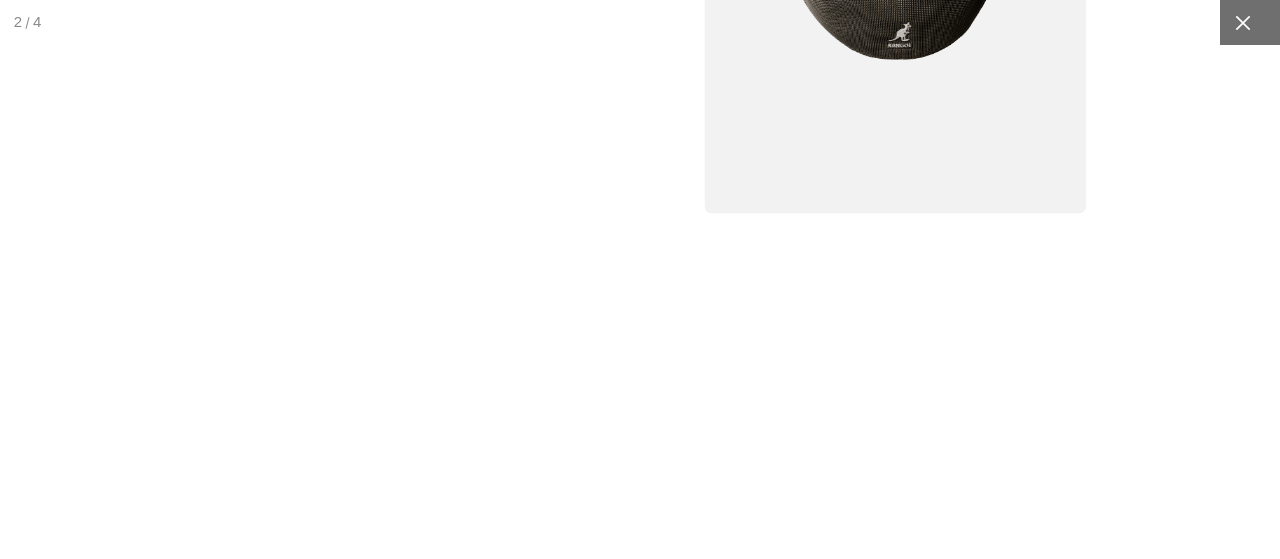 drag, startPoint x: 989, startPoint y: 260, endPoint x: 1243, endPoint y: 21, distance: 348.76495 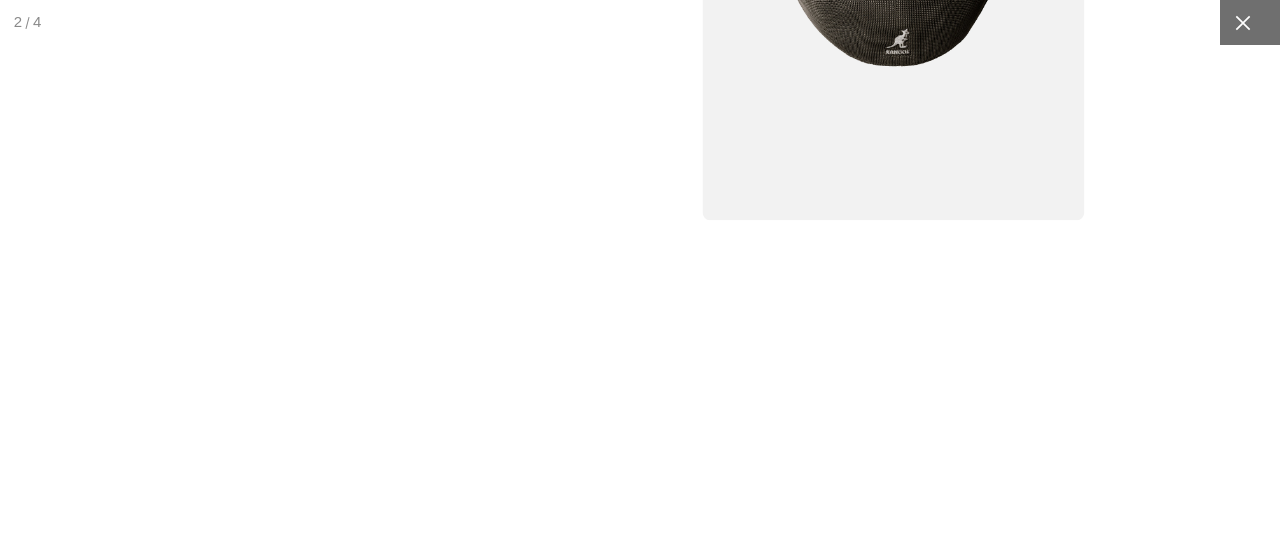 click 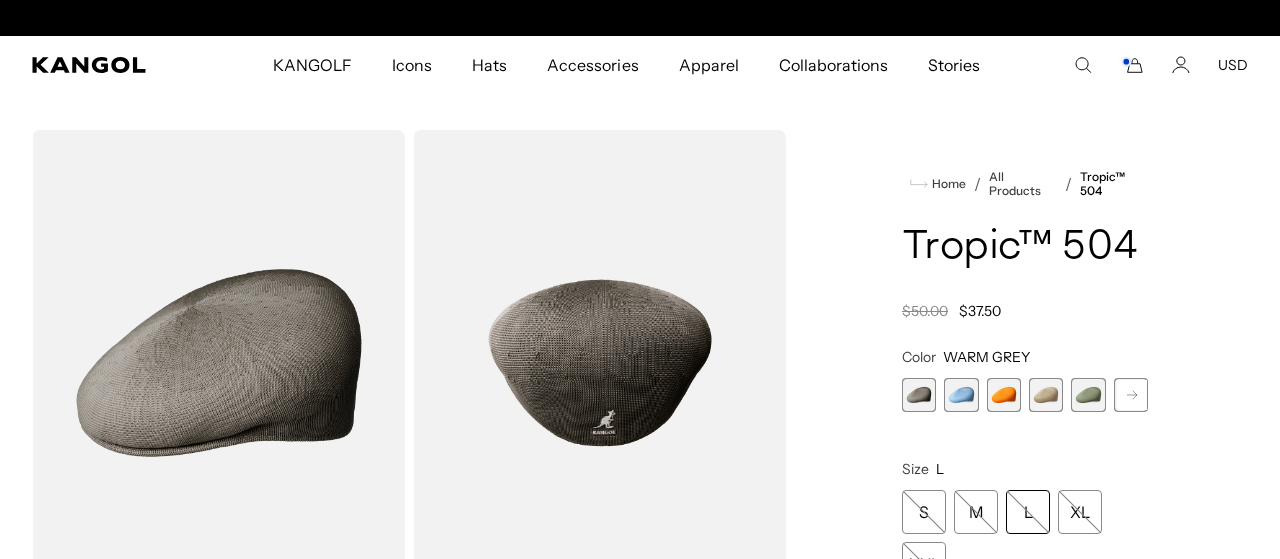 scroll, scrollTop: 0, scrollLeft: 0, axis: both 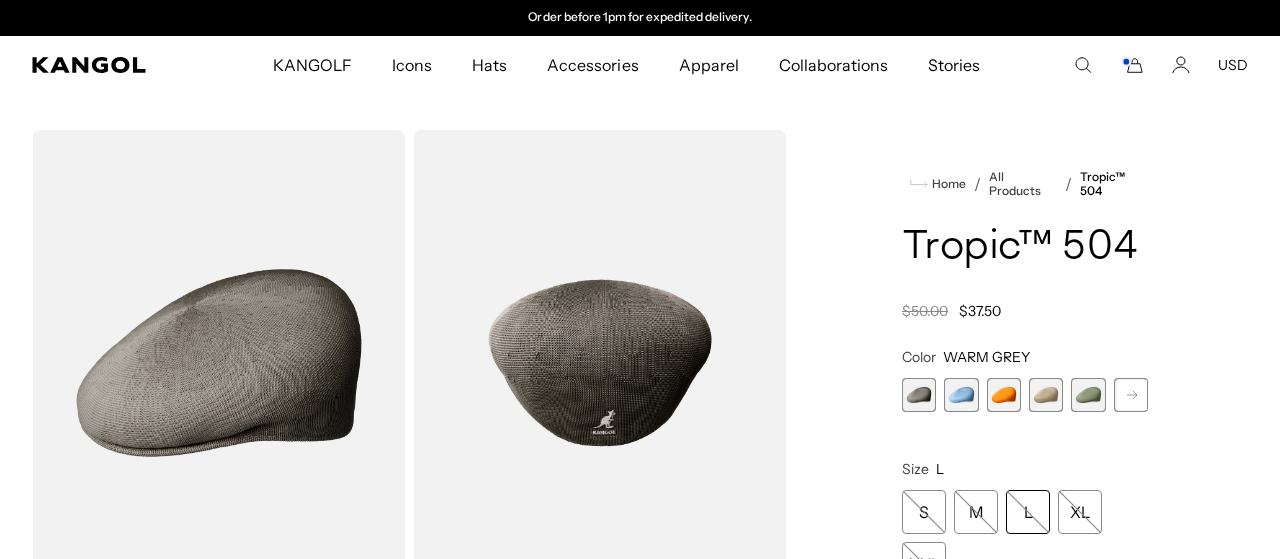 click at bounding box center [1088, 395] 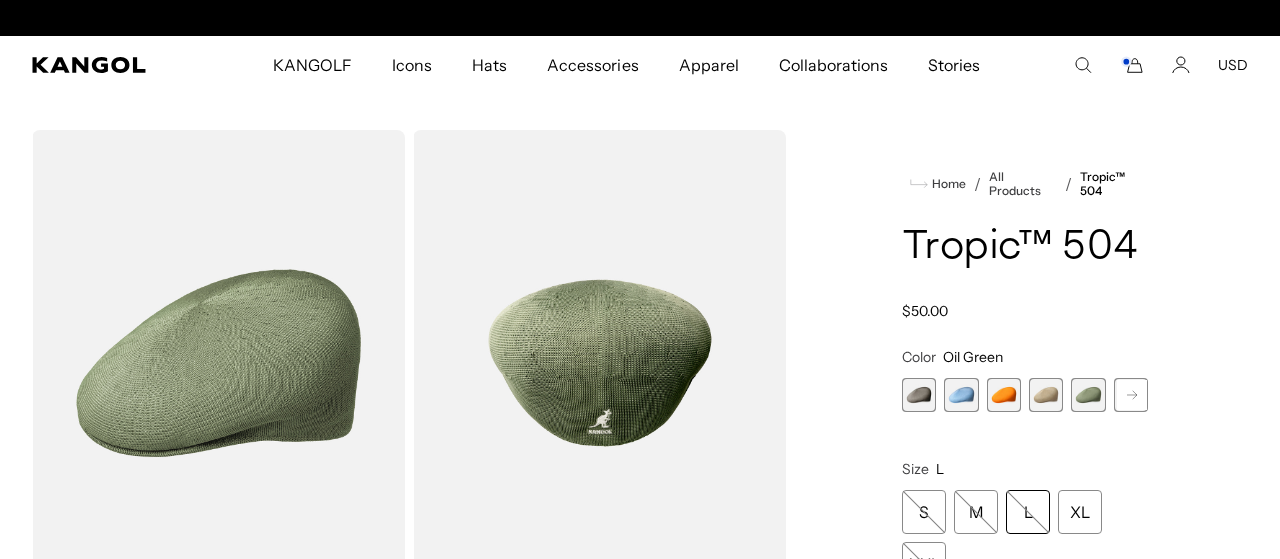 scroll, scrollTop: 0, scrollLeft: 0, axis: both 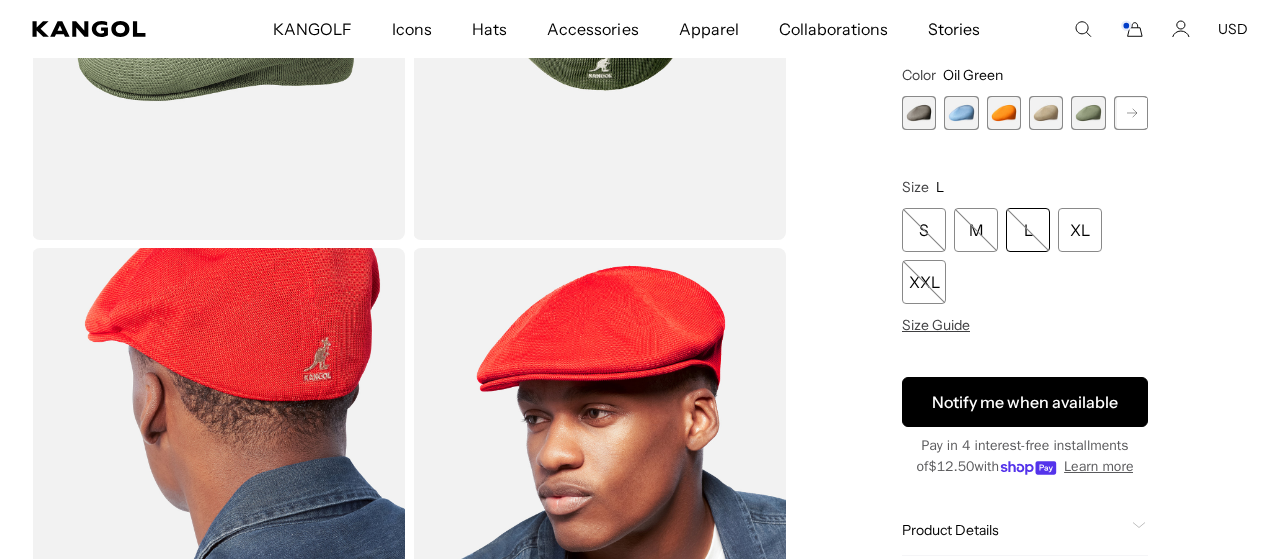 click on "Notify me when available" at bounding box center [1025, 403] 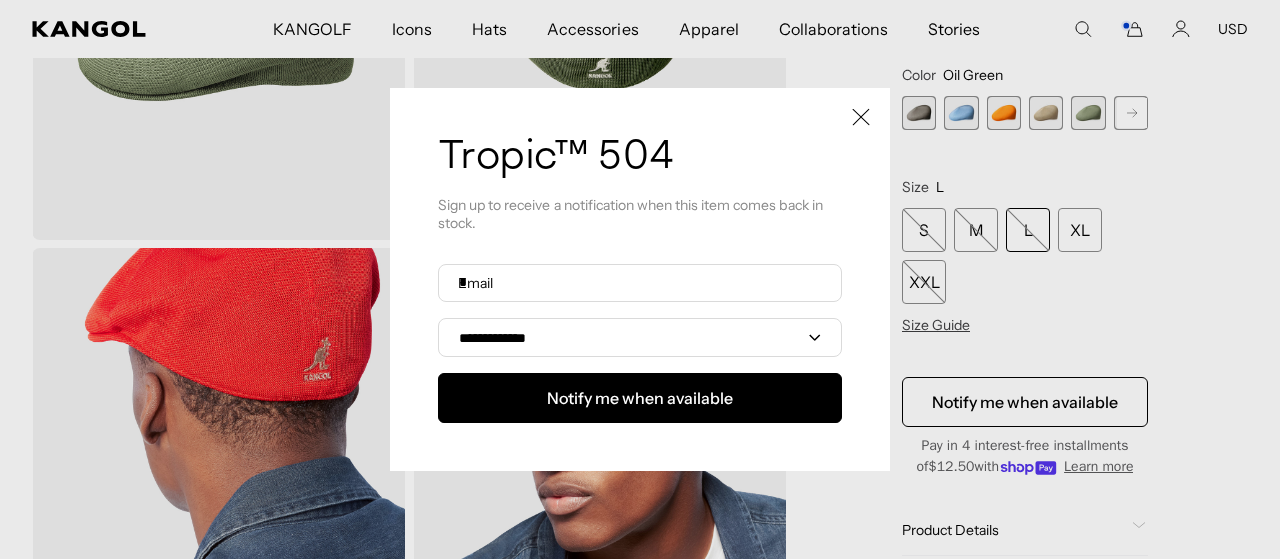 scroll, scrollTop: 0, scrollLeft: 0, axis: both 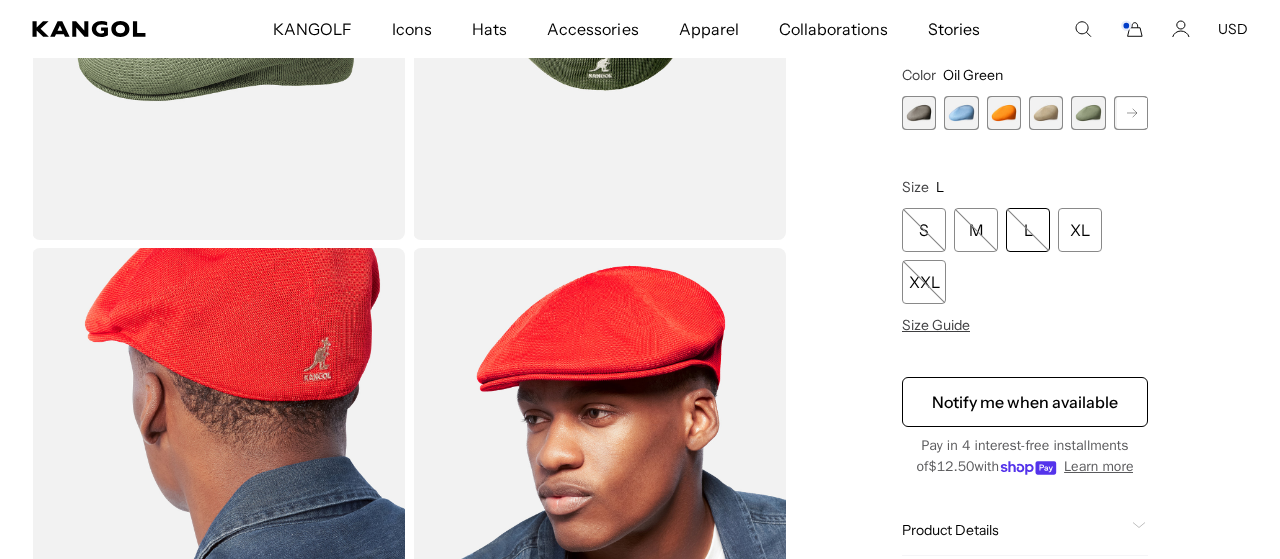 click 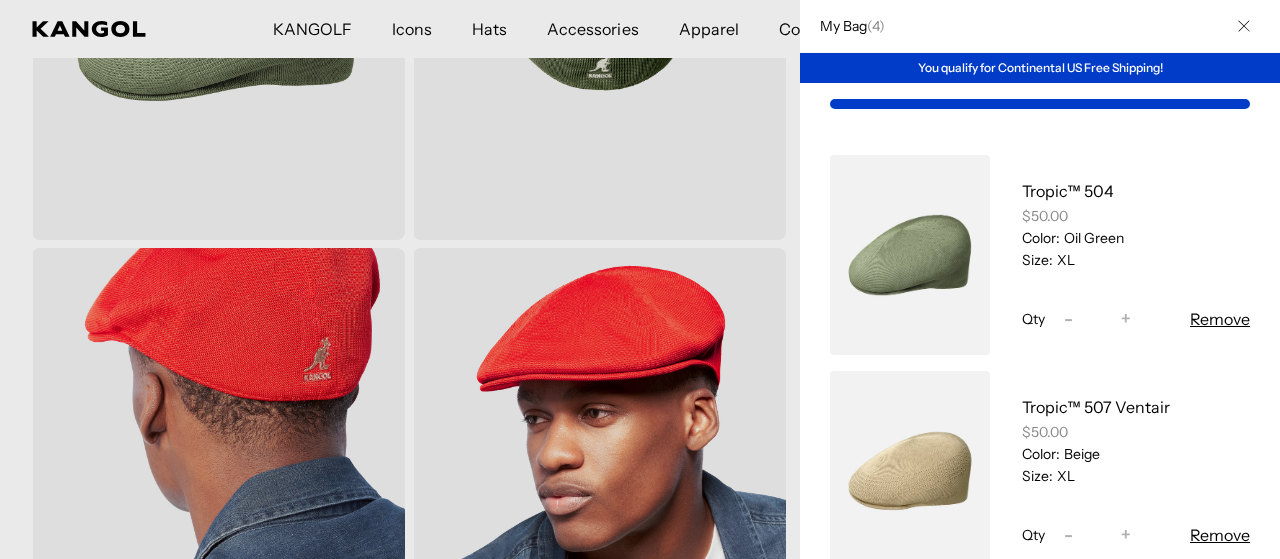 scroll, scrollTop: 0, scrollLeft: 0, axis: both 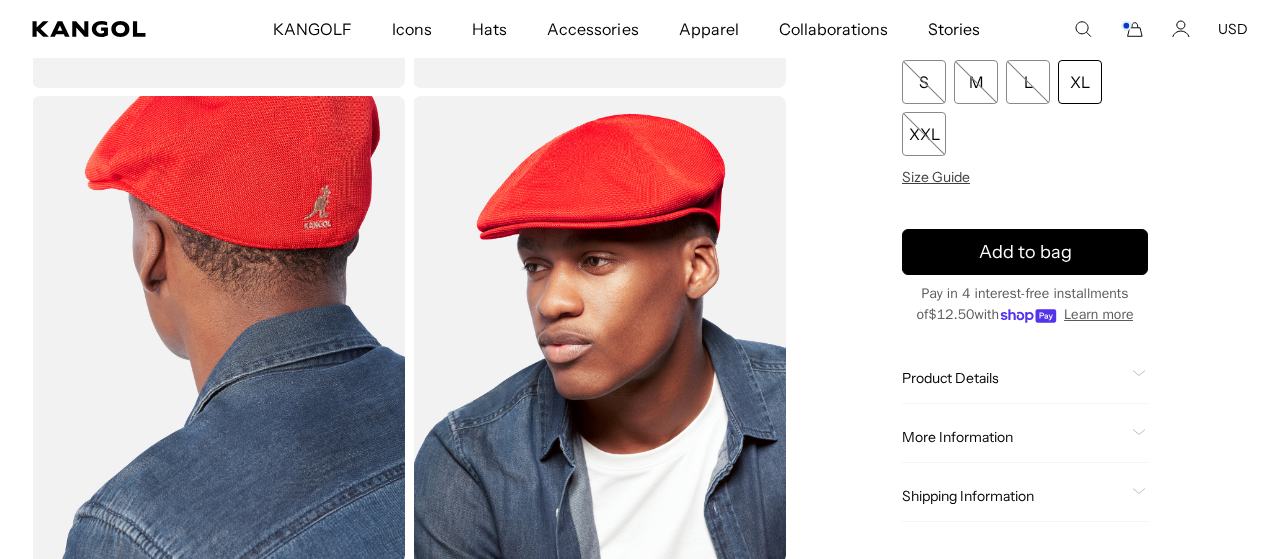 click on "KANGOLF
KANGOLF
Shop the KANGOLF Collection
Golf Accessories
All Golf
Icons
Icons" at bounding box center (640, 29) 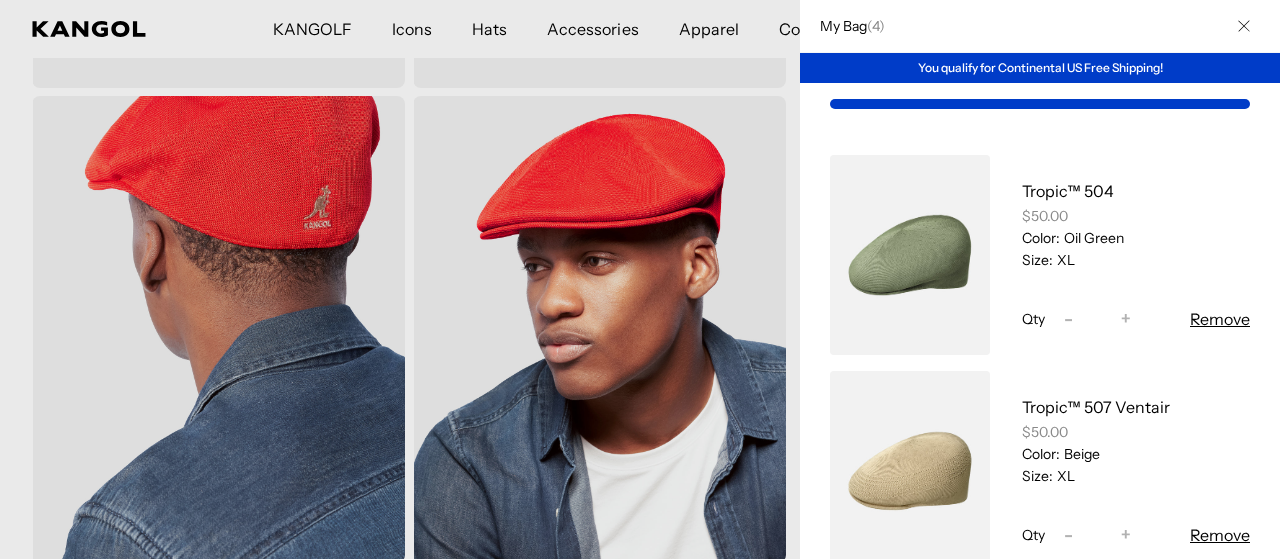 scroll, scrollTop: 0, scrollLeft: 412, axis: horizontal 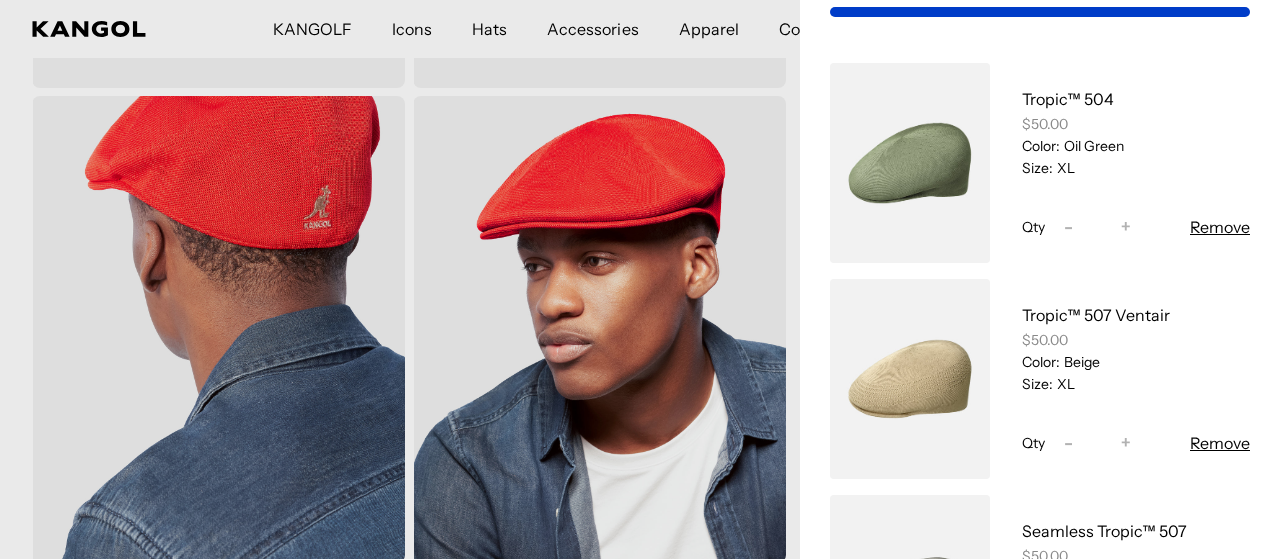 click on "Remove" at bounding box center [1220, 227] 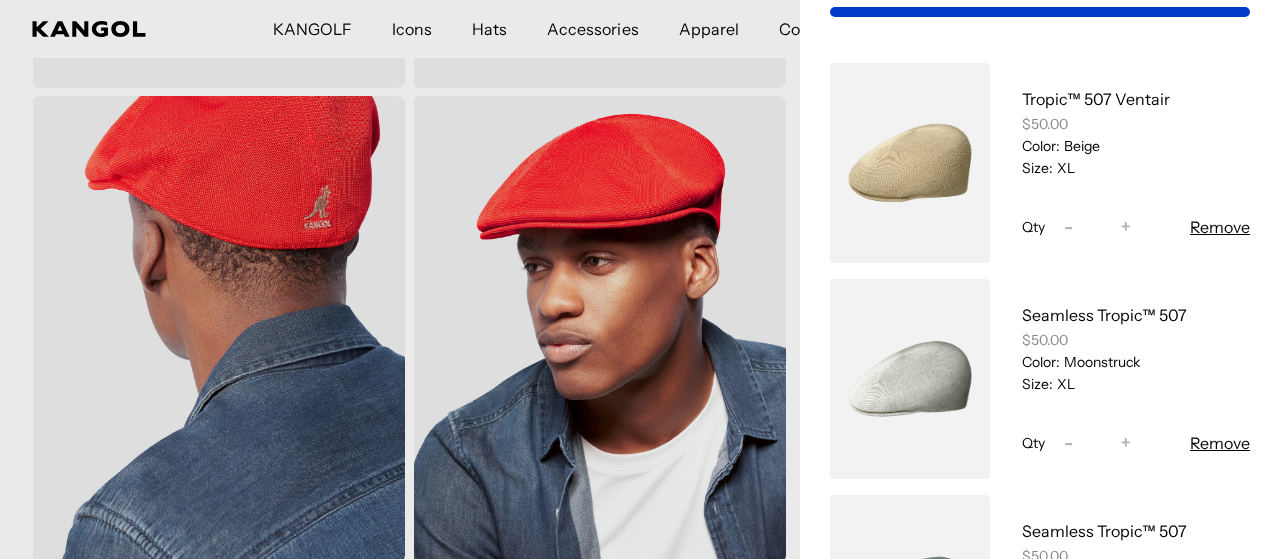 scroll, scrollTop: 0, scrollLeft: 0, axis: both 